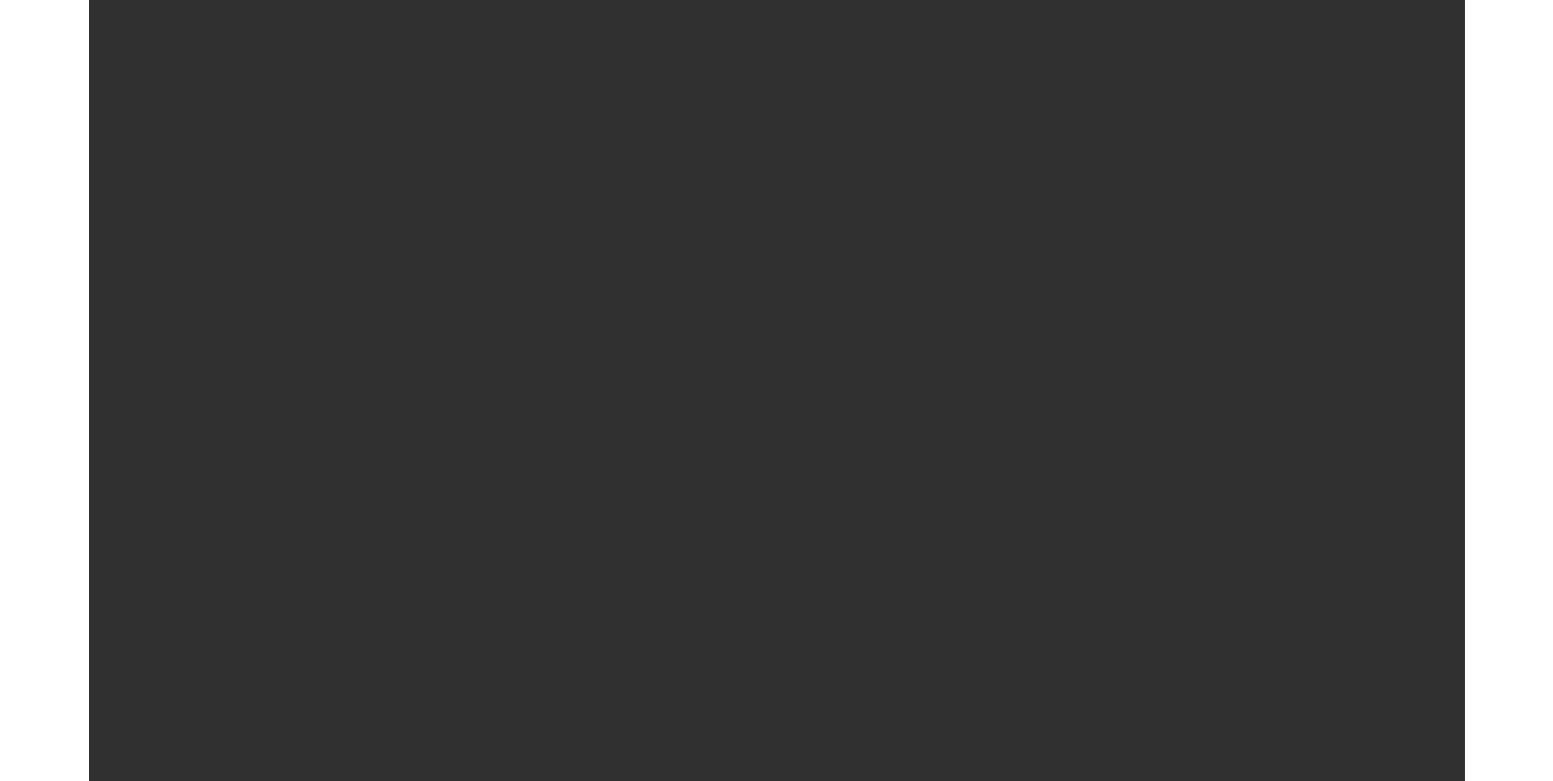 scroll, scrollTop: 0, scrollLeft: 0, axis: both 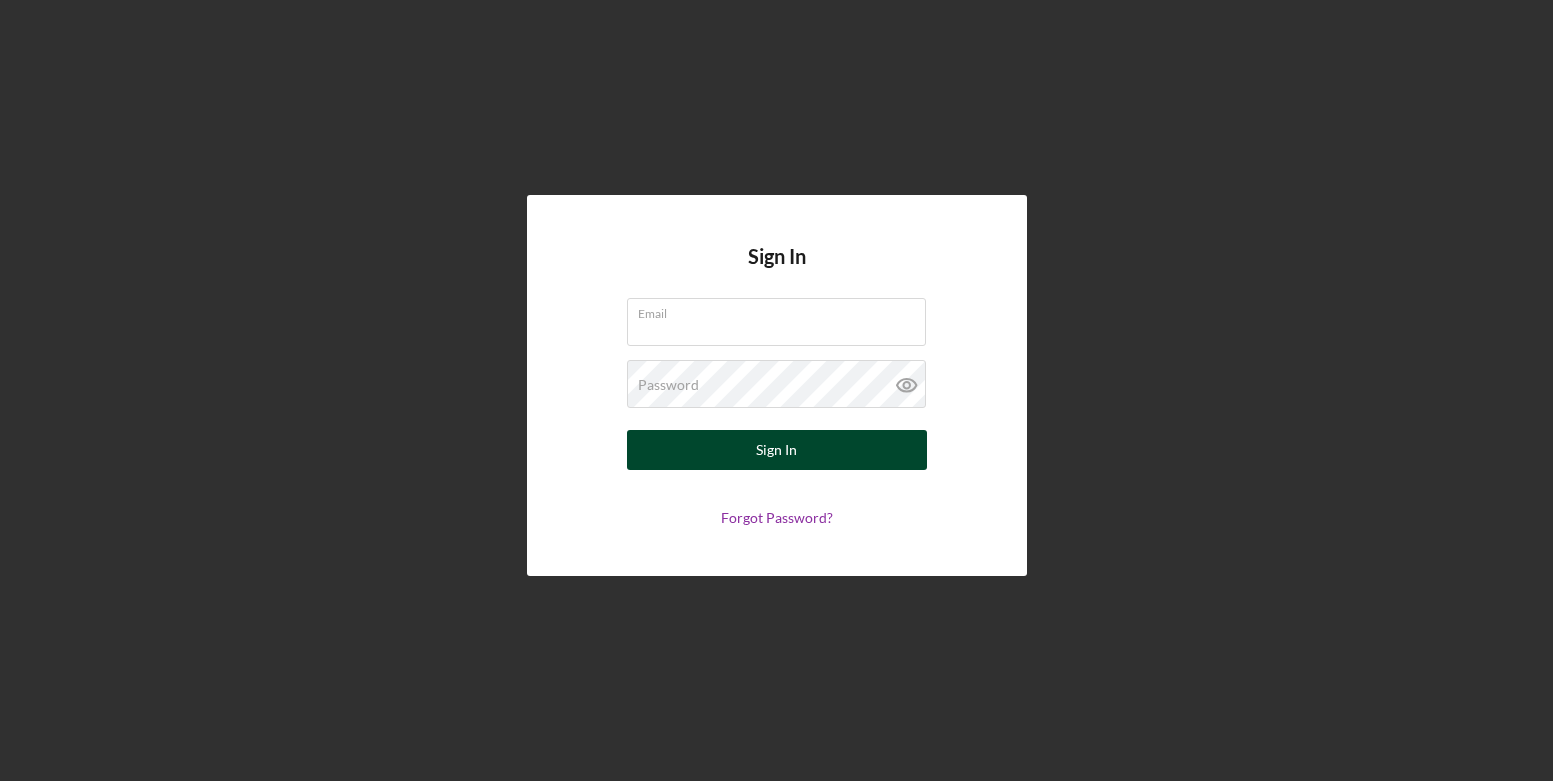 type on "[EMAIL]" 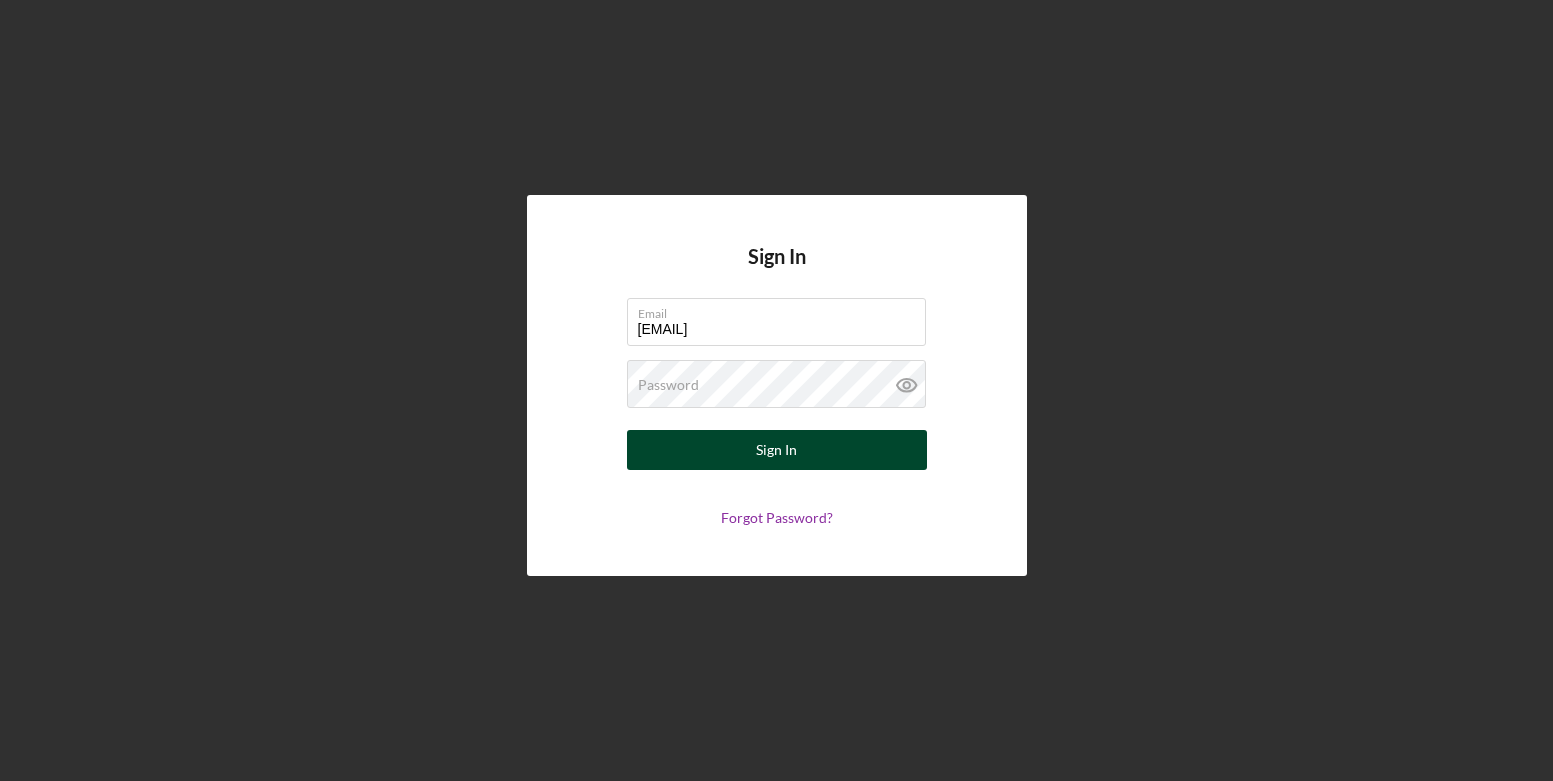 click on "Sign In" at bounding box center [776, 450] 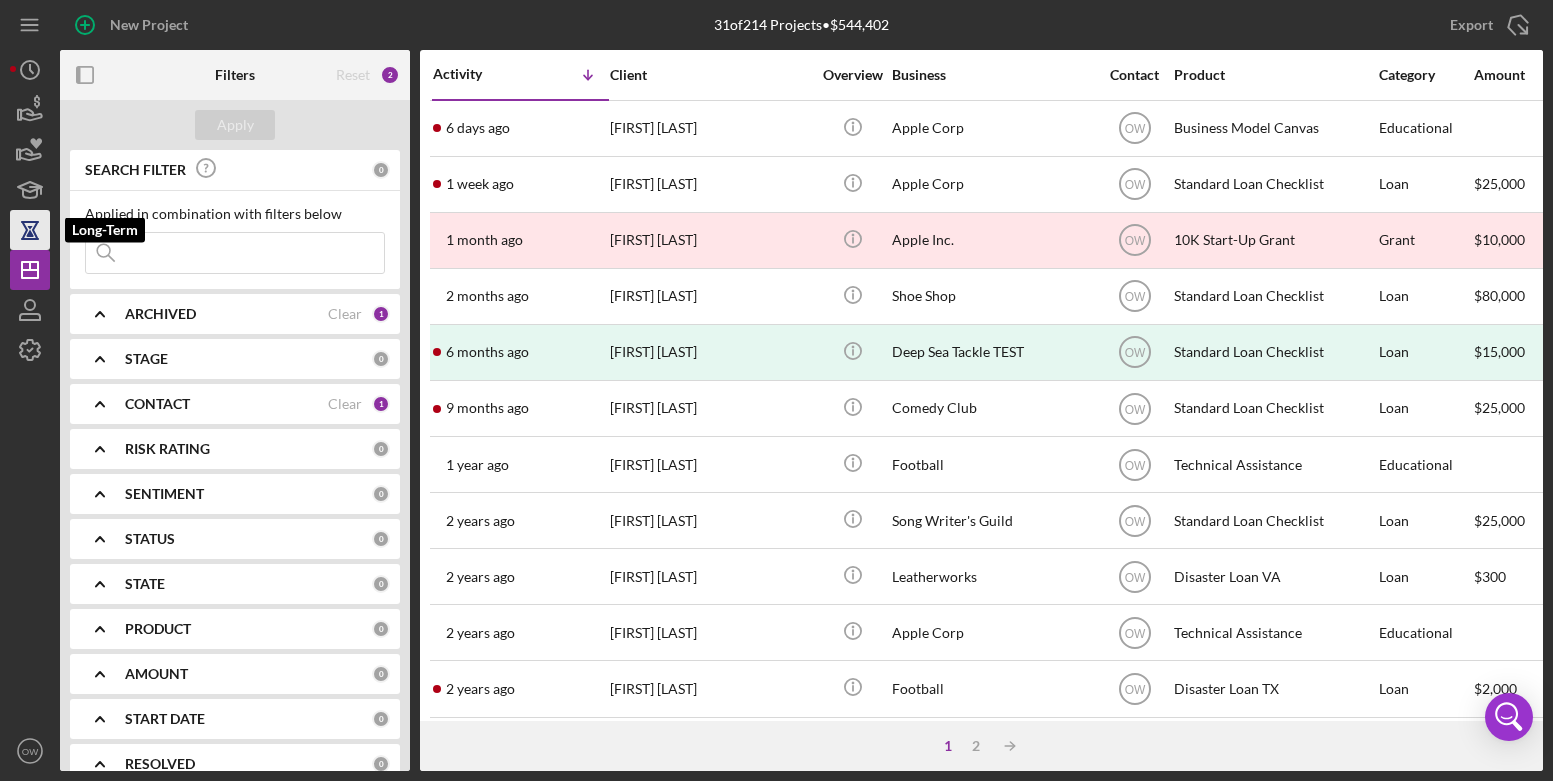 click 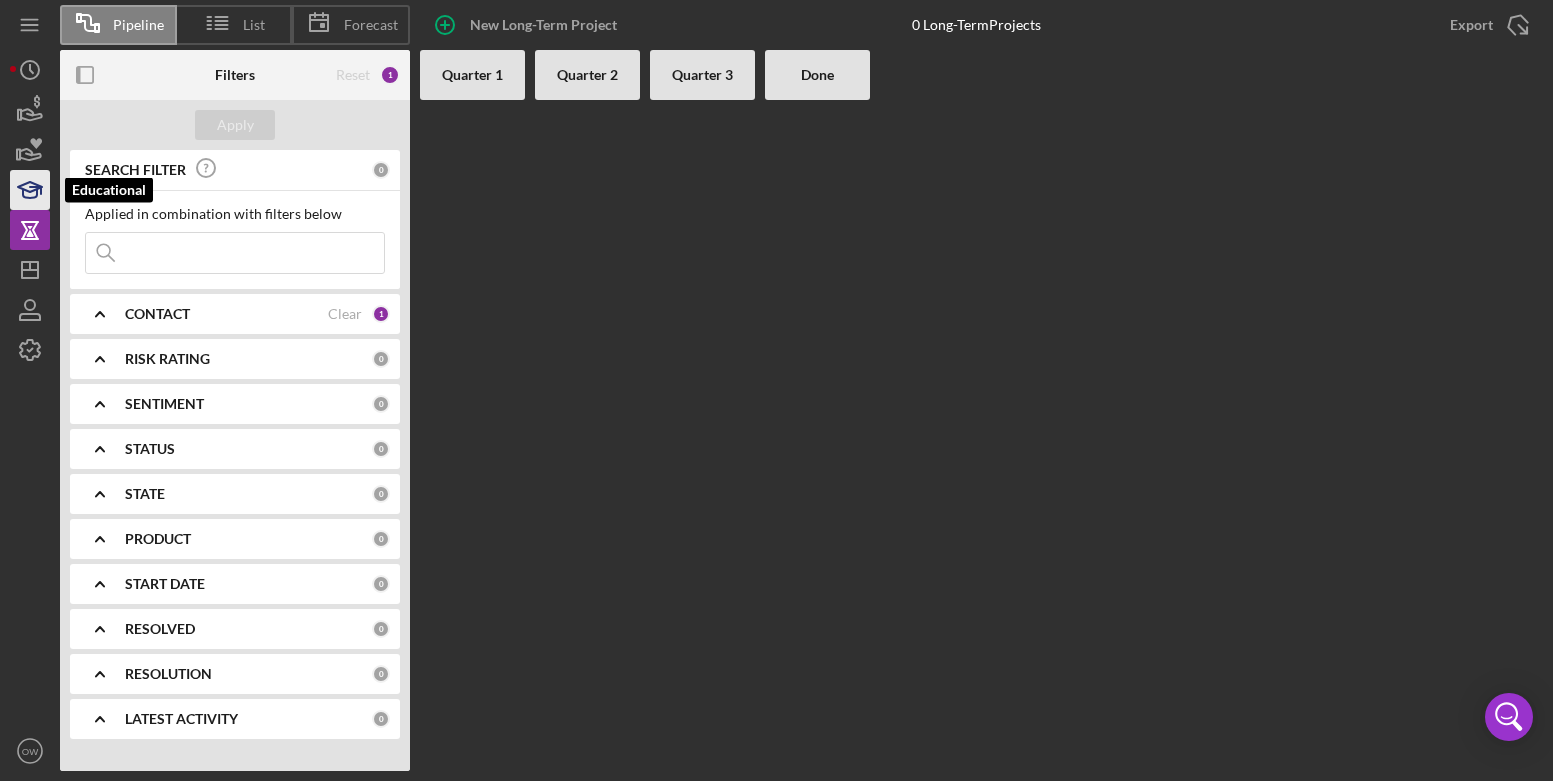 click 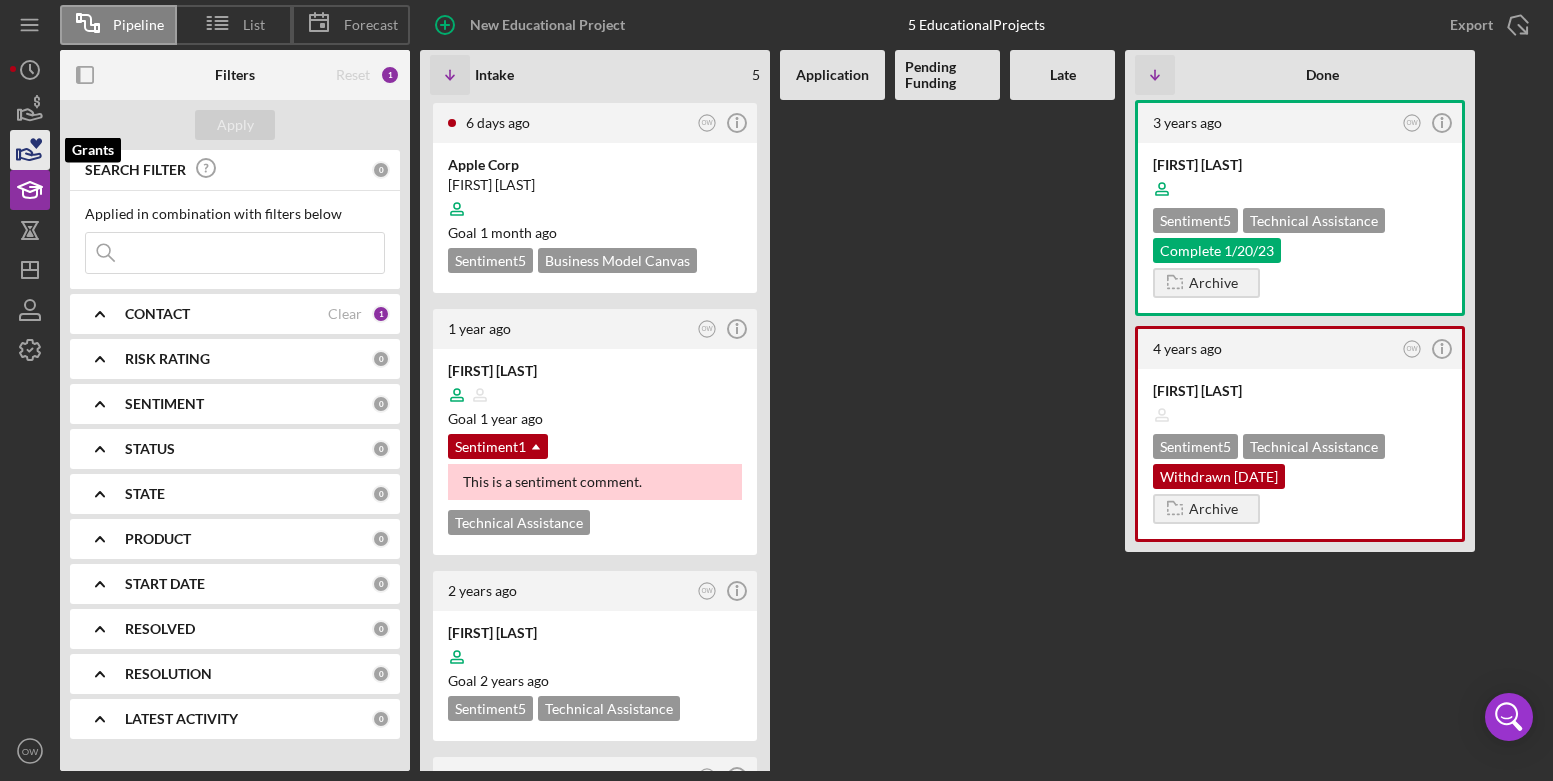 click 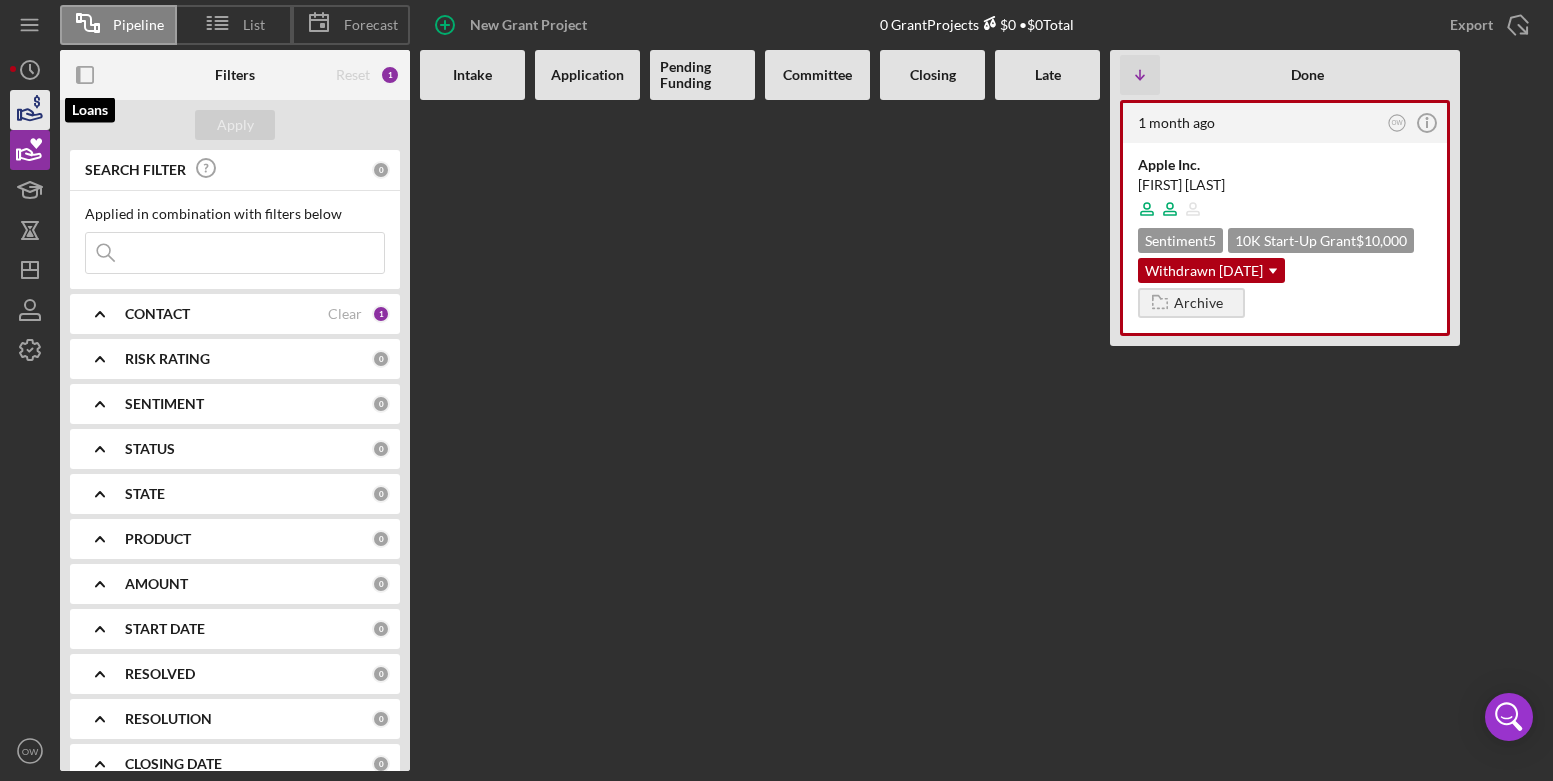 click 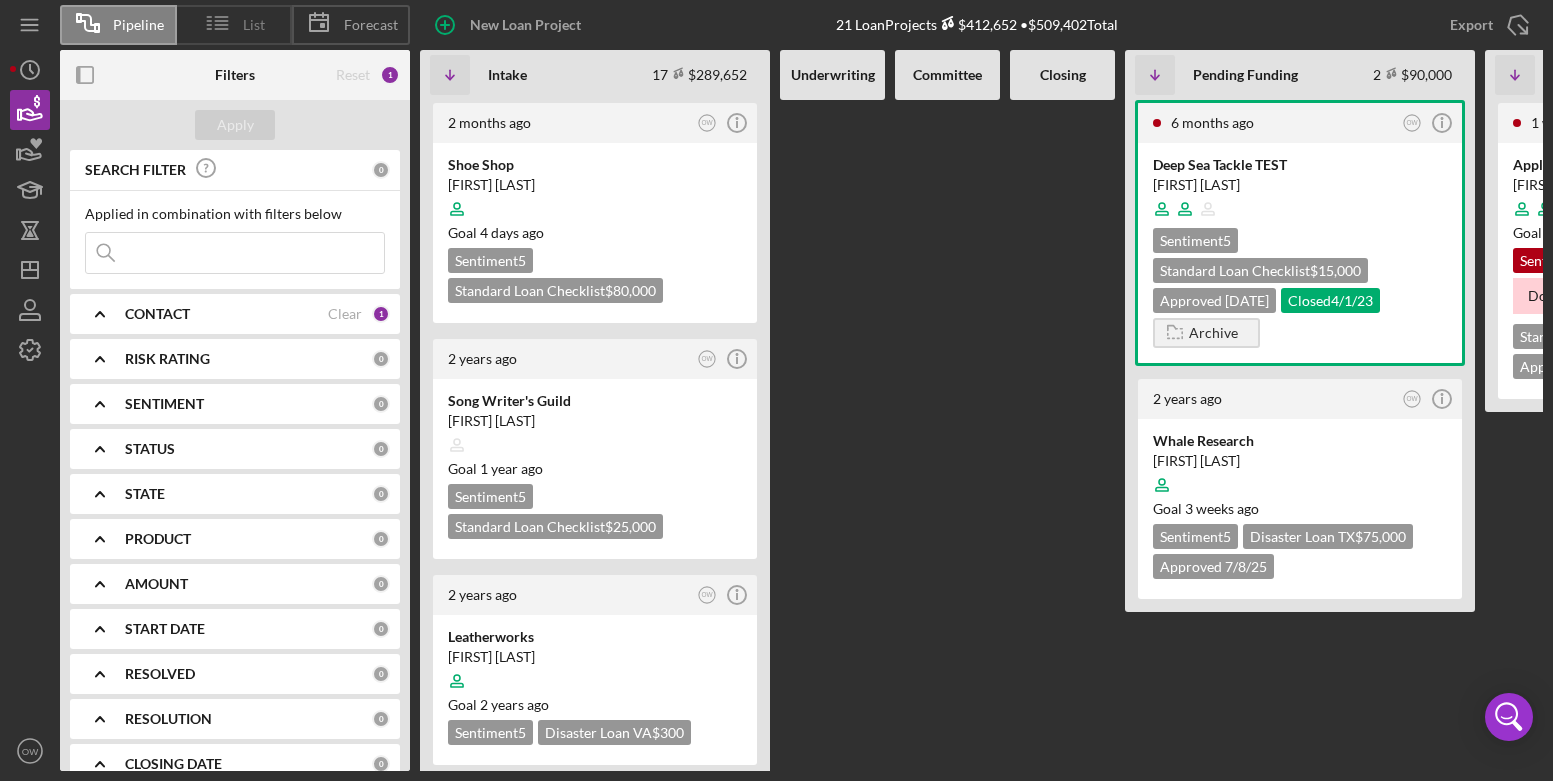 click on "List" at bounding box center [254, 25] 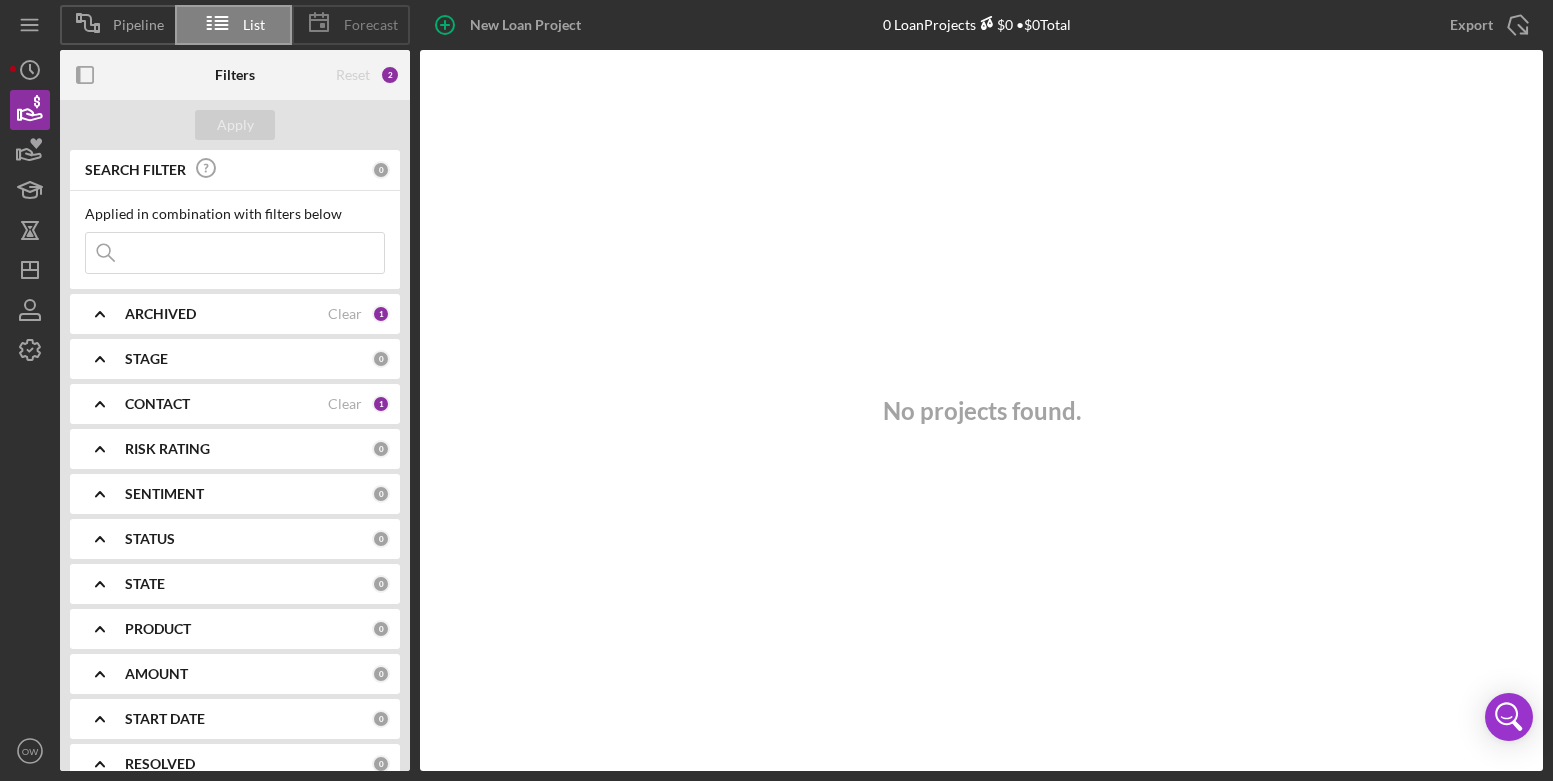 click on "Forecast" at bounding box center (371, 25) 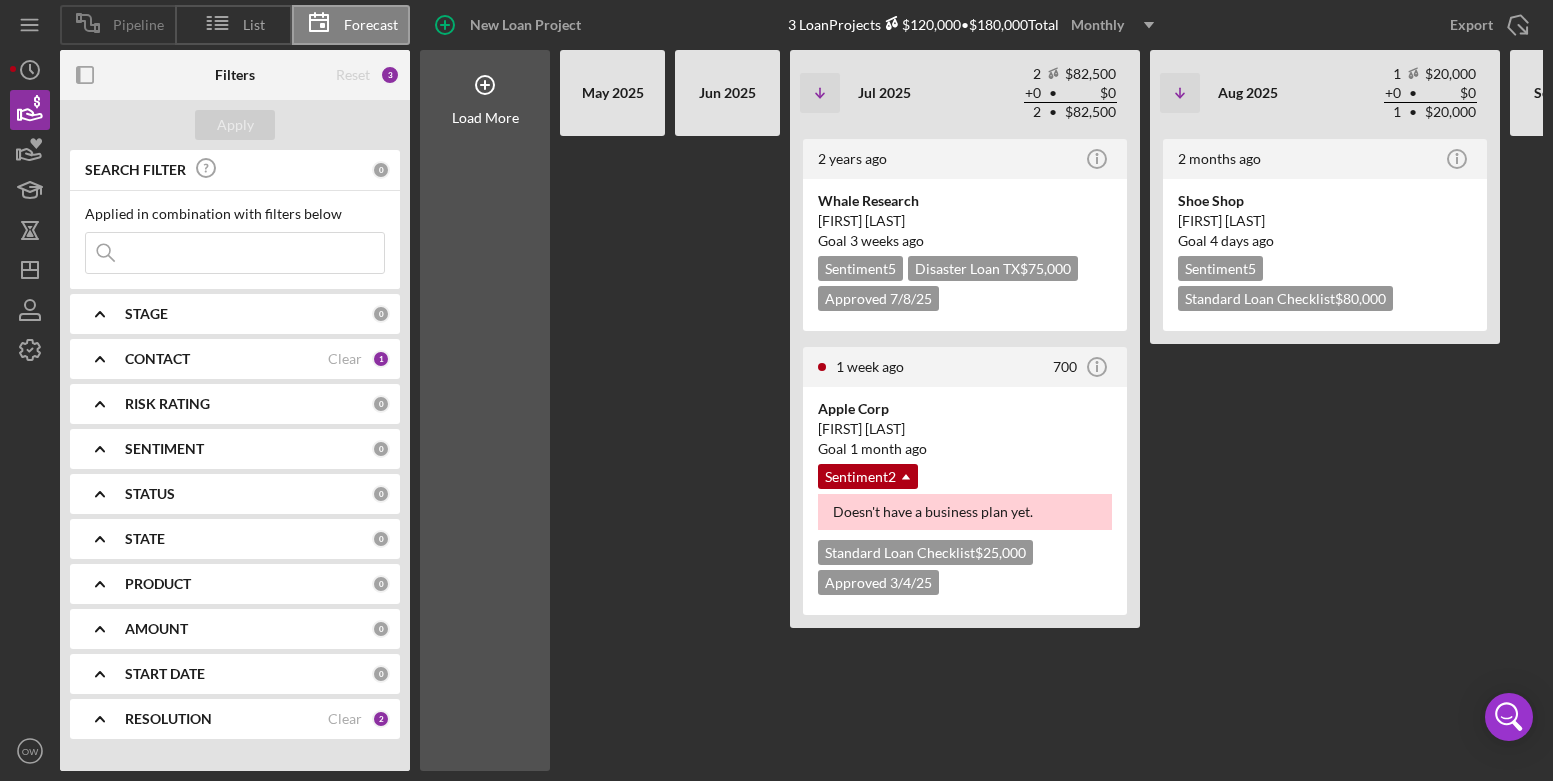 click on "Pipeline" at bounding box center (138, 25) 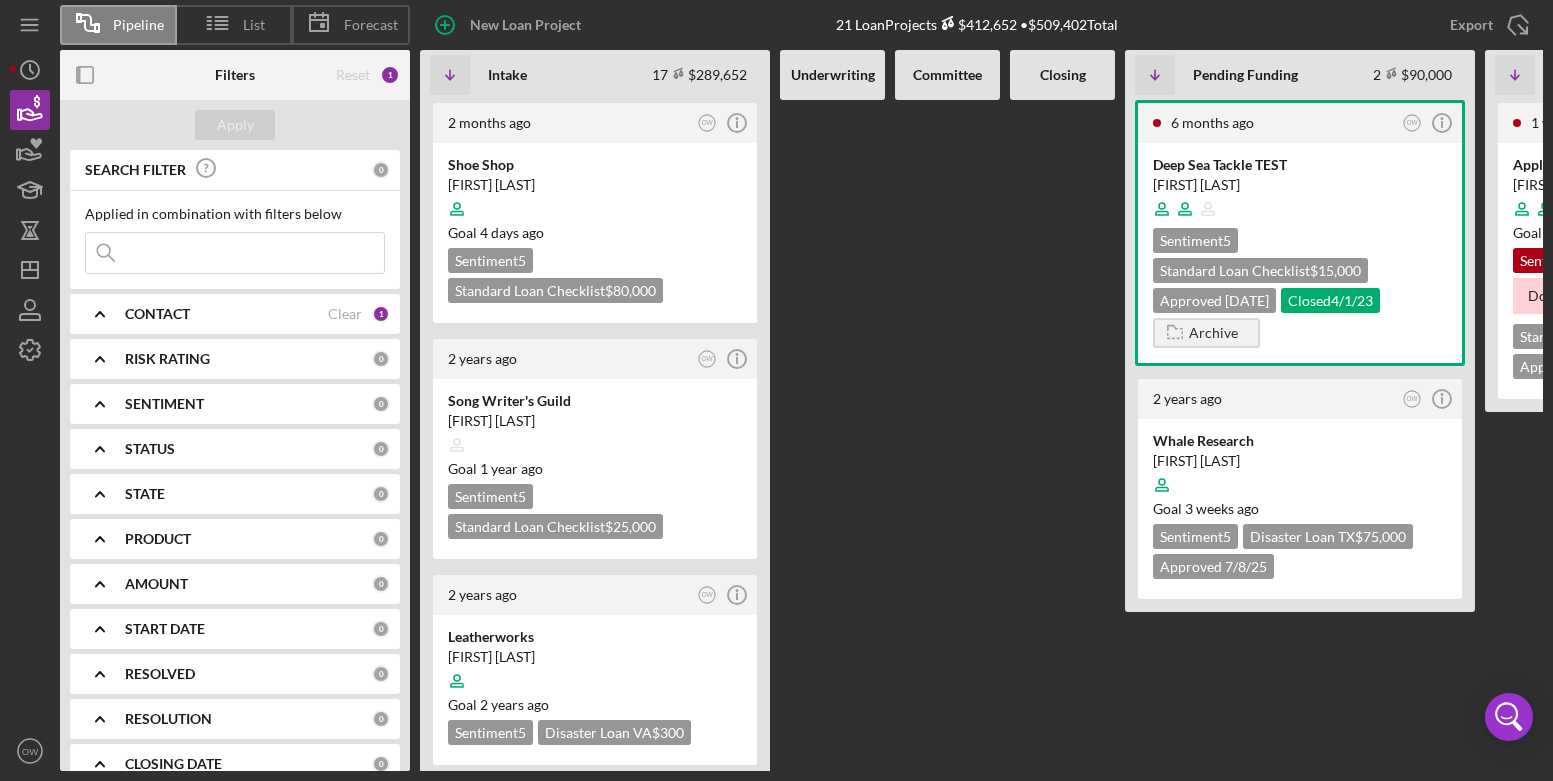 click on "Reset 1" at bounding box center (368, 75) 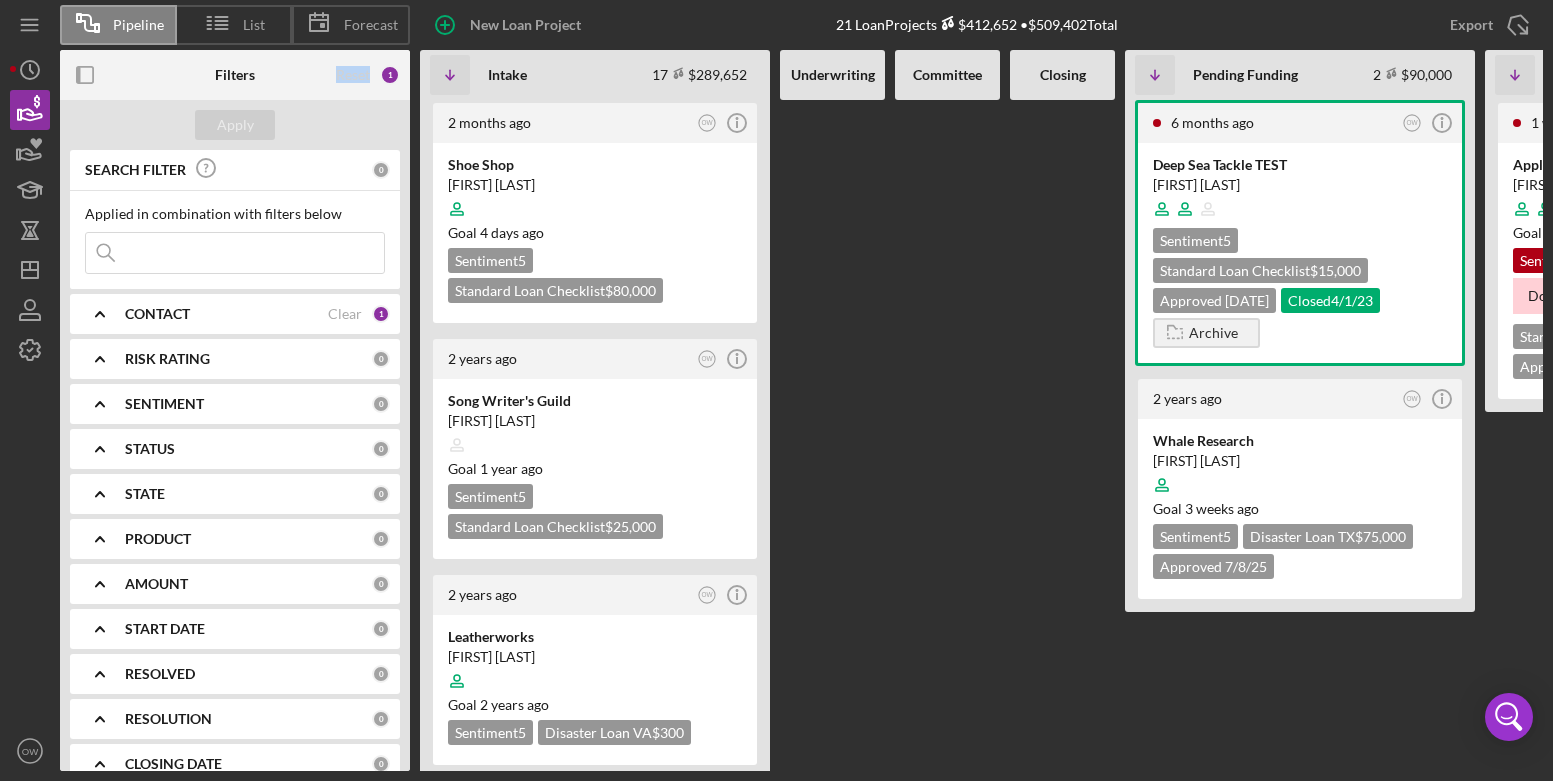 click on "Reset 1" at bounding box center [368, 75] 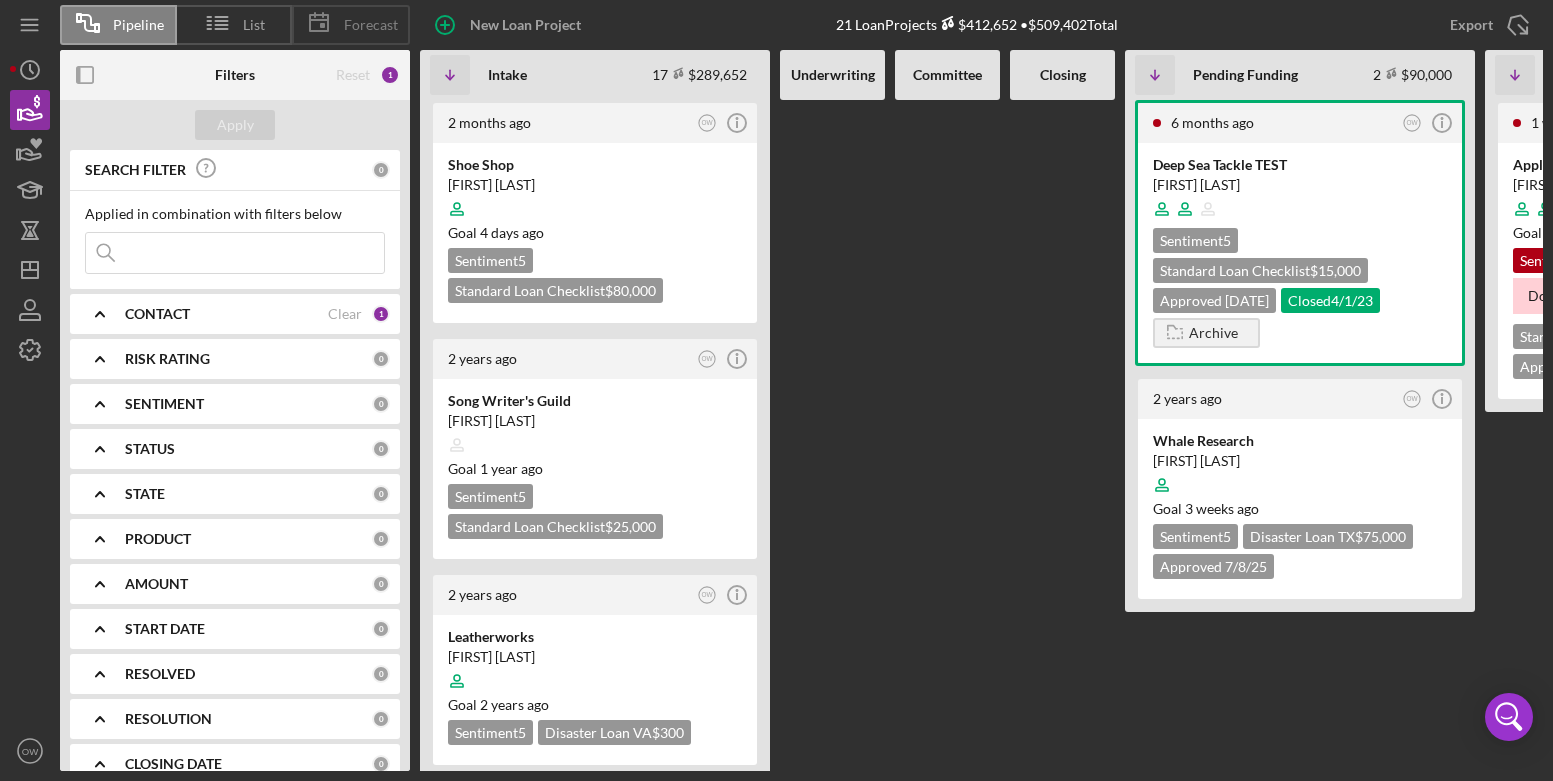 click on "Forecast" at bounding box center [371, 25] 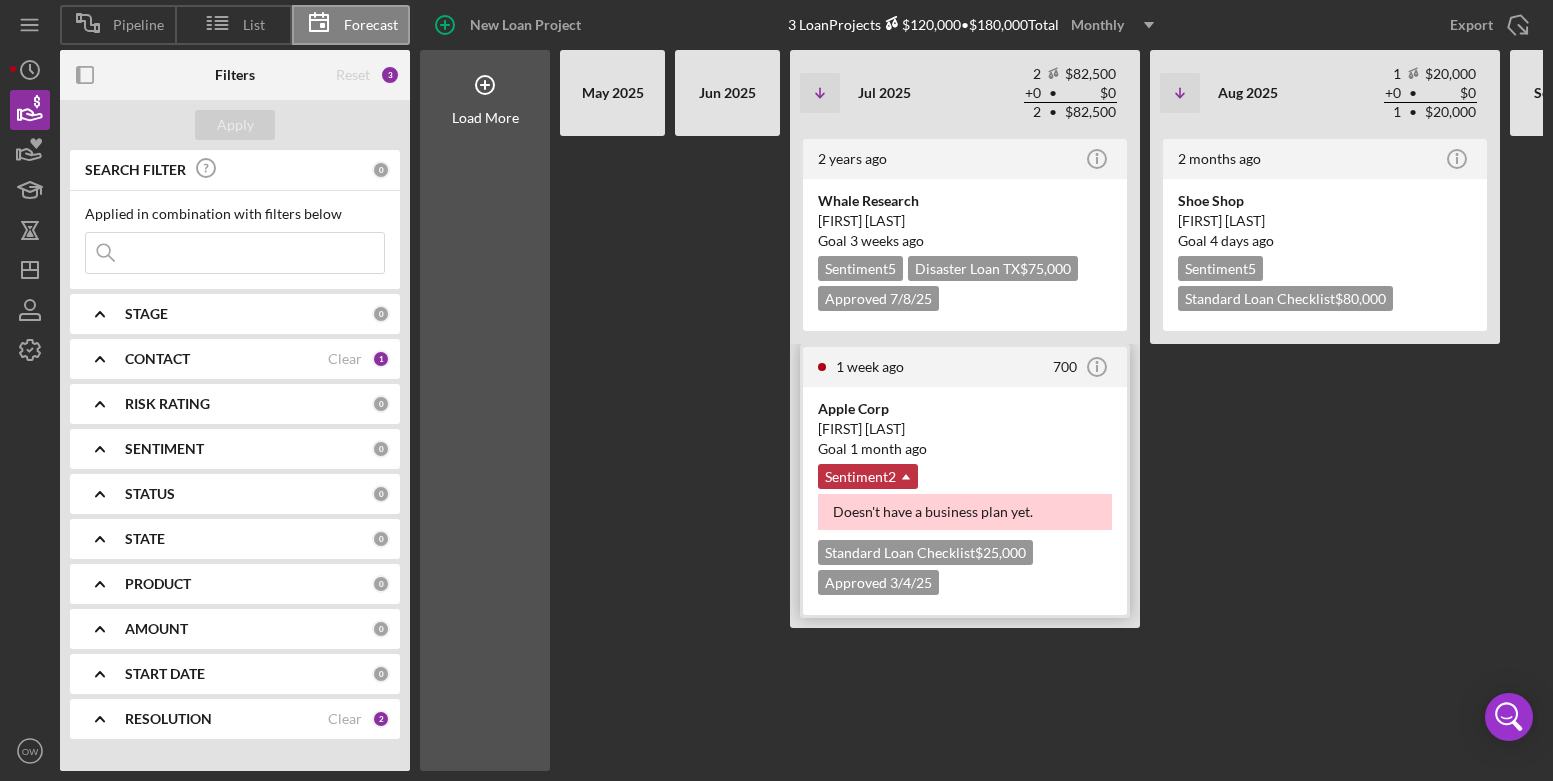 click on "Icon/Dropdown Arrow" 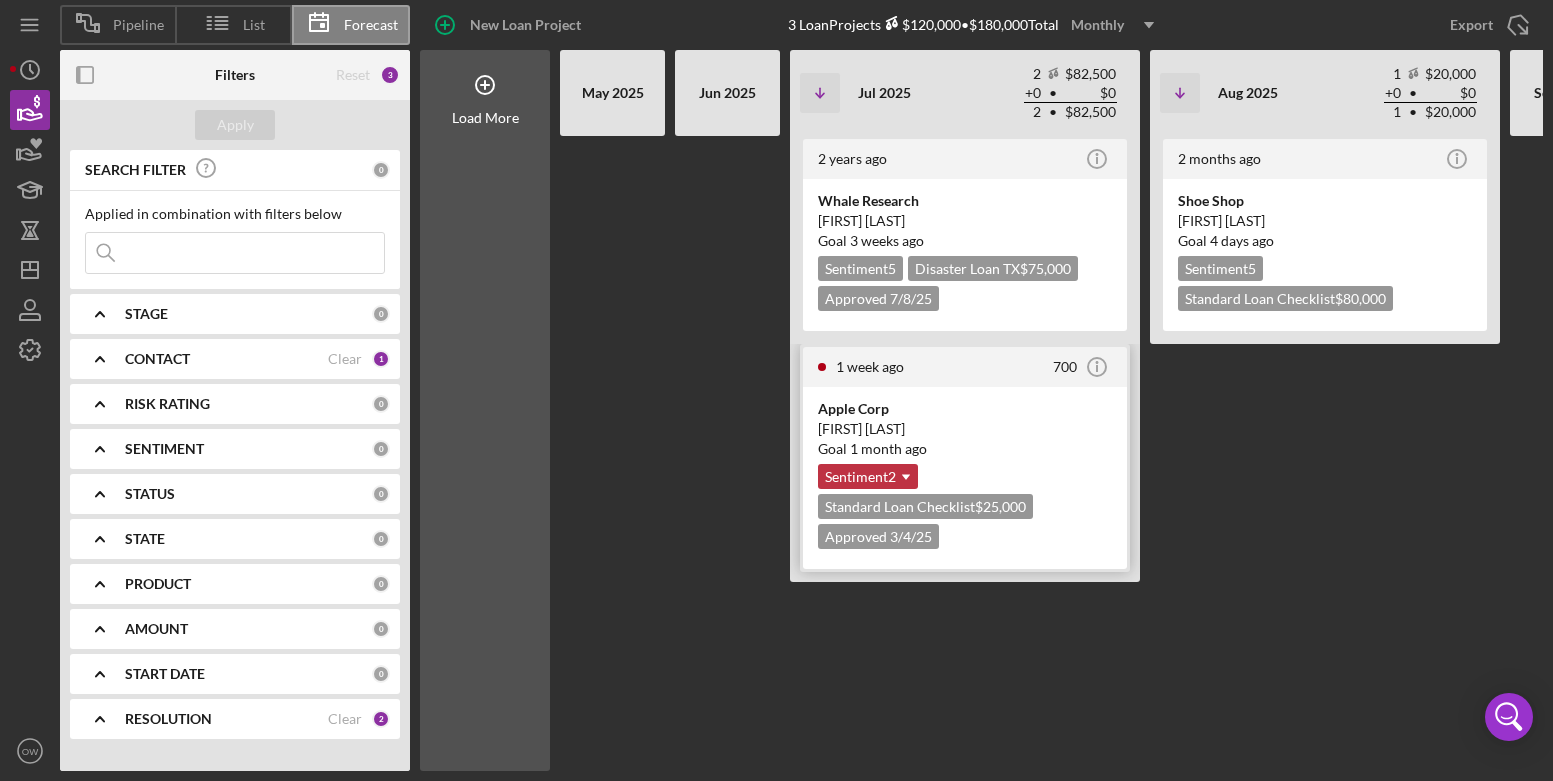 click on "Icon/Dropdown Arrow" 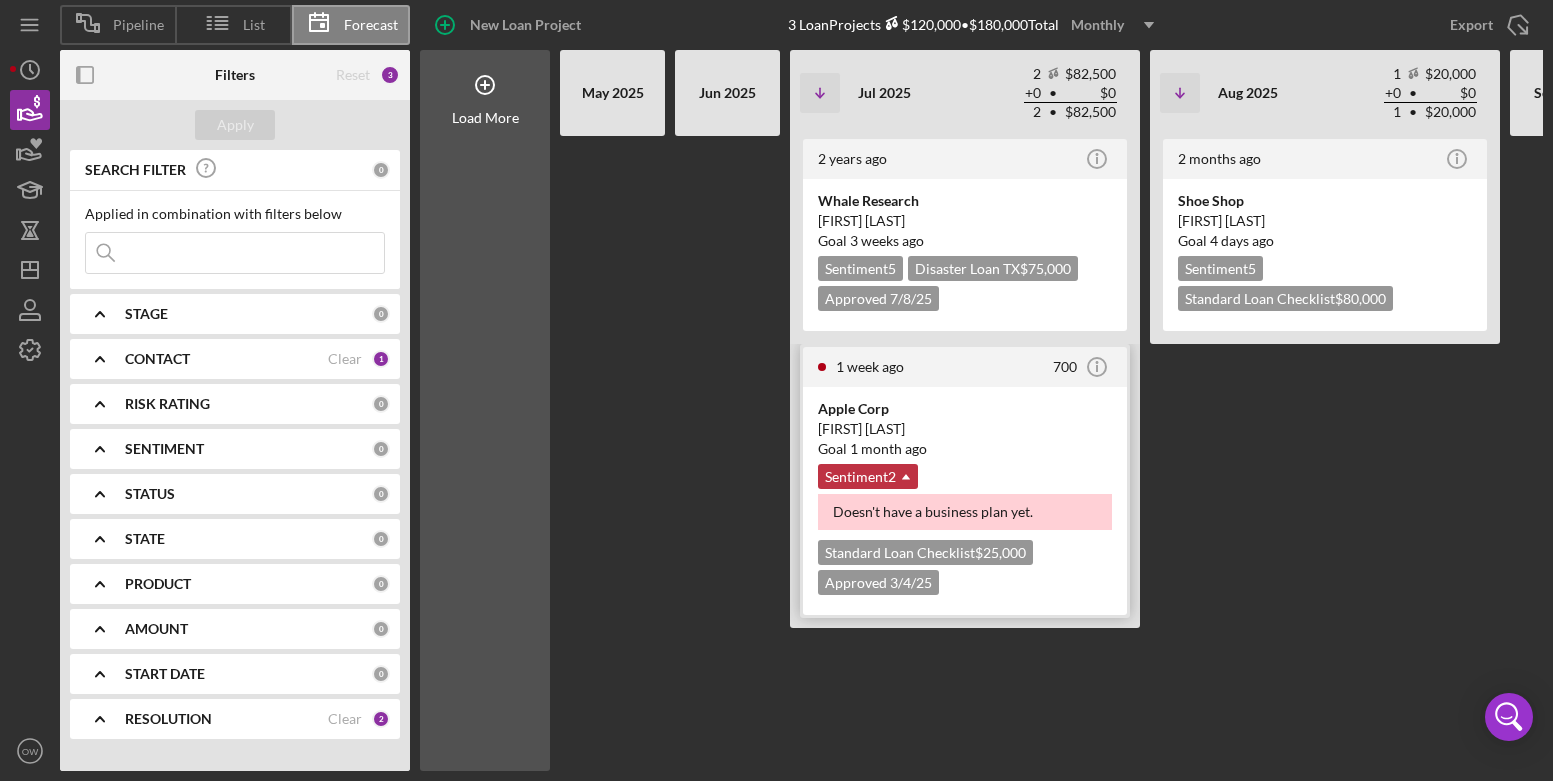 click on "Icon/Dropdown Arrow" 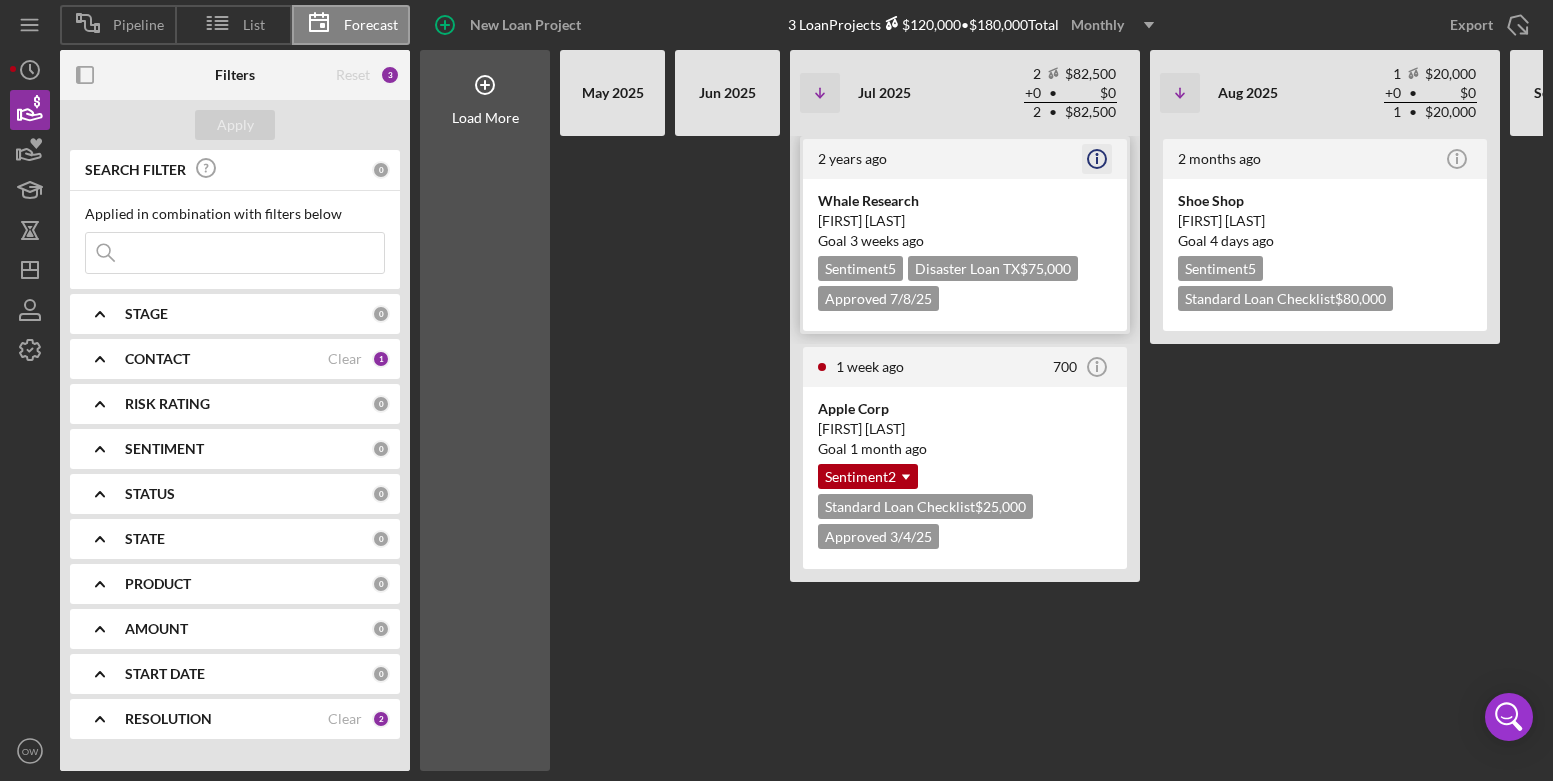 click on "Icon/Info" 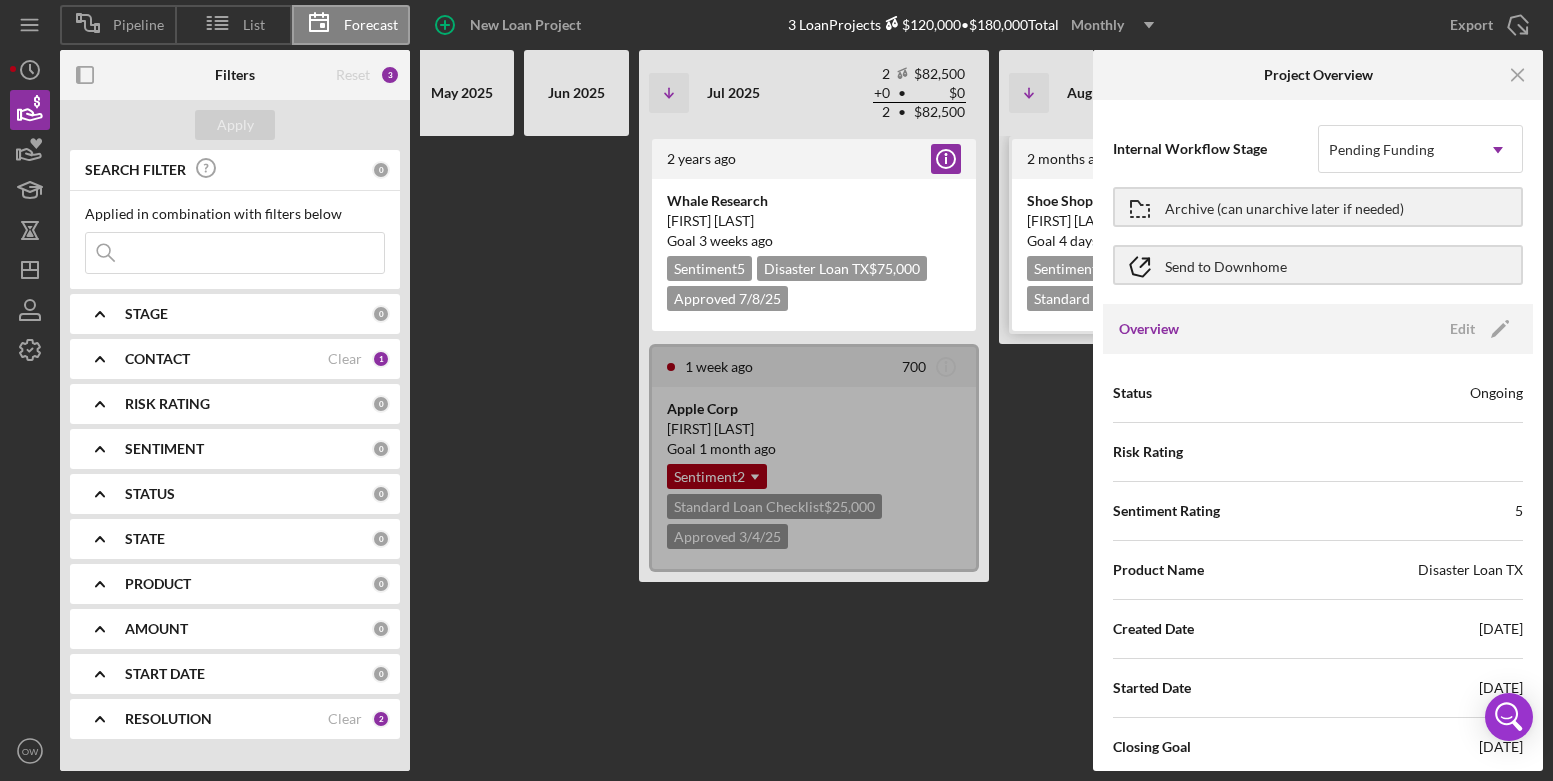 scroll, scrollTop: 0, scrollLeft: 372, axis: horizontal 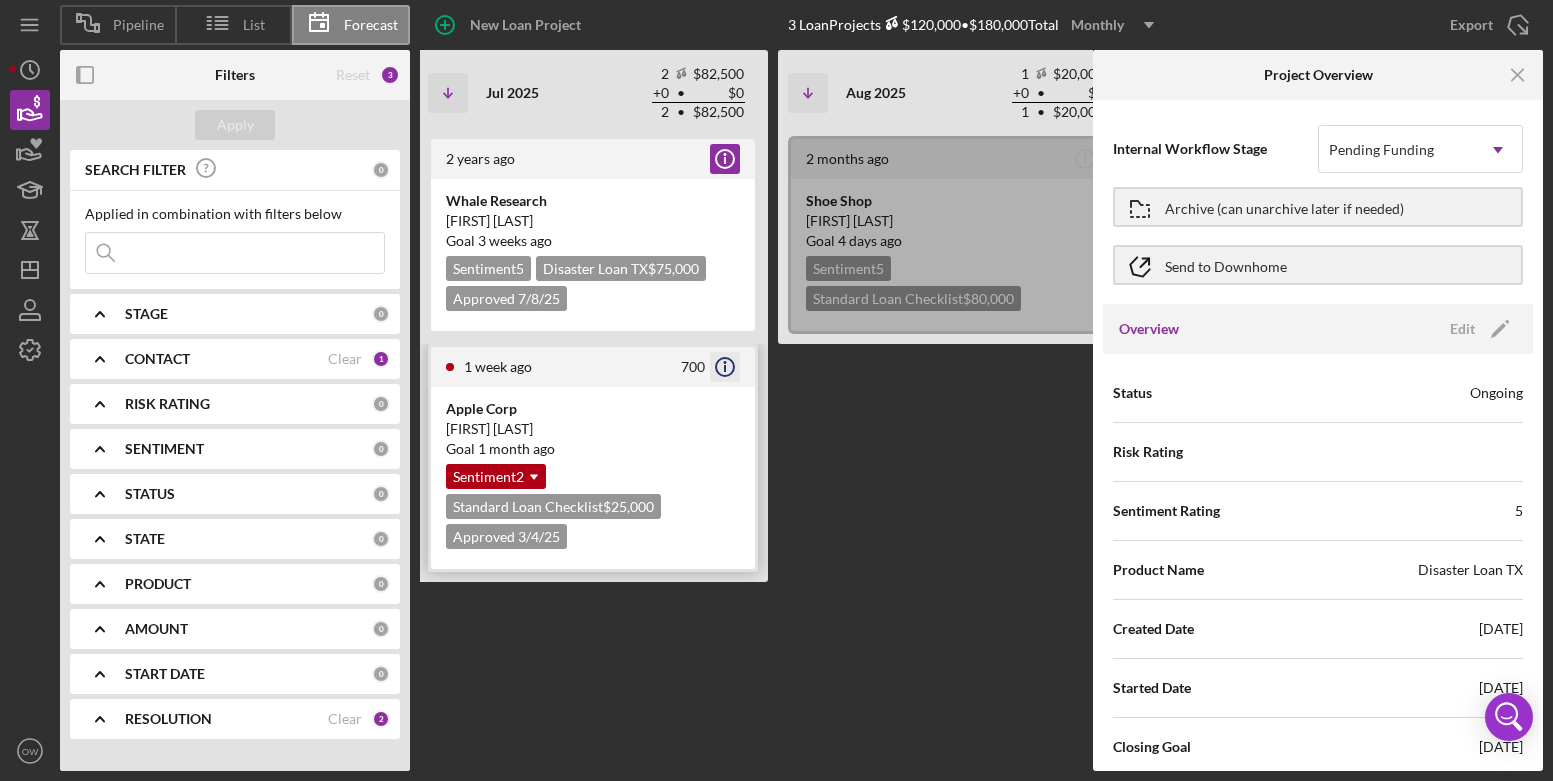 click on "Icon/Info" 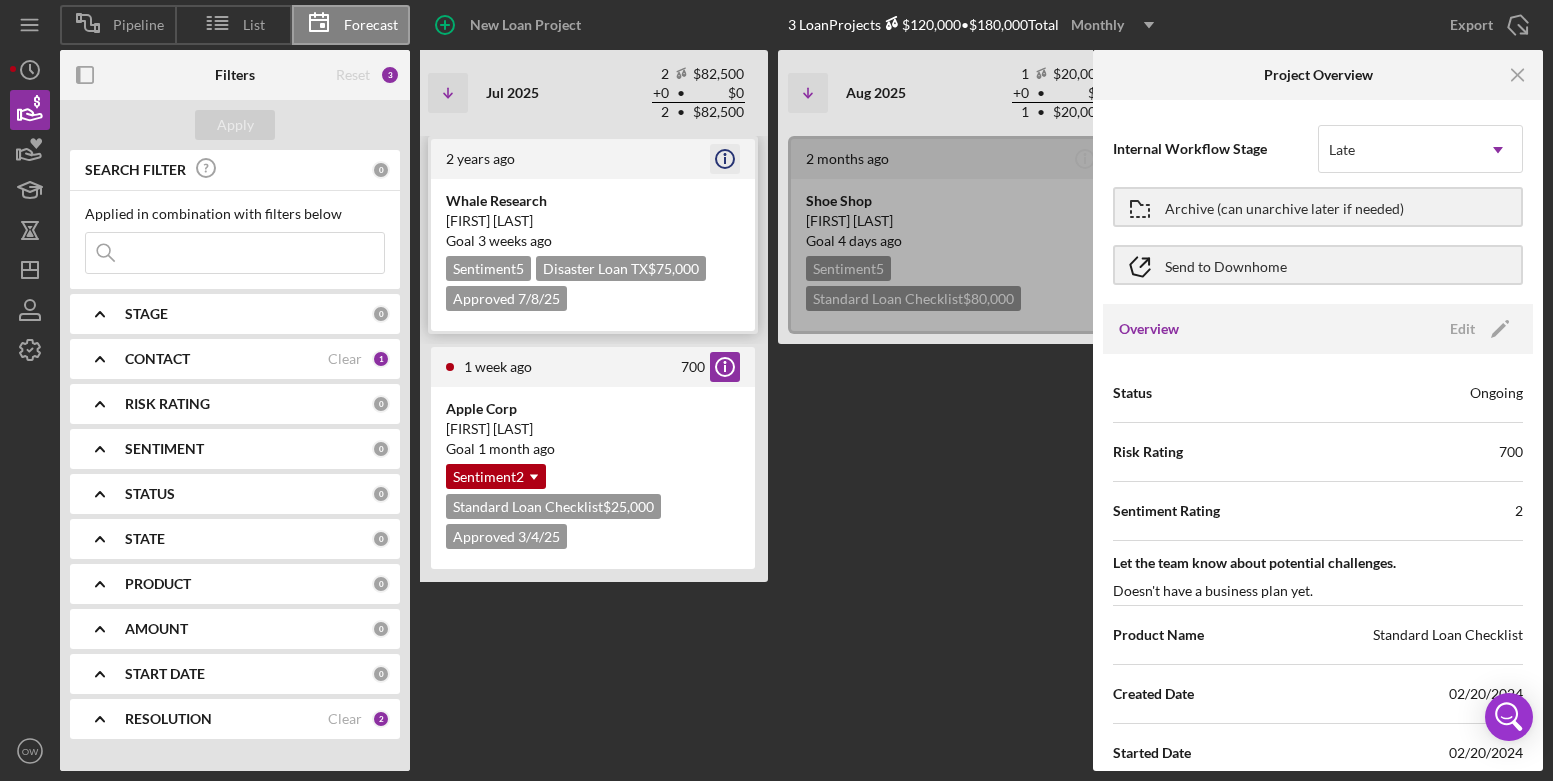 click on "Icon/Info" 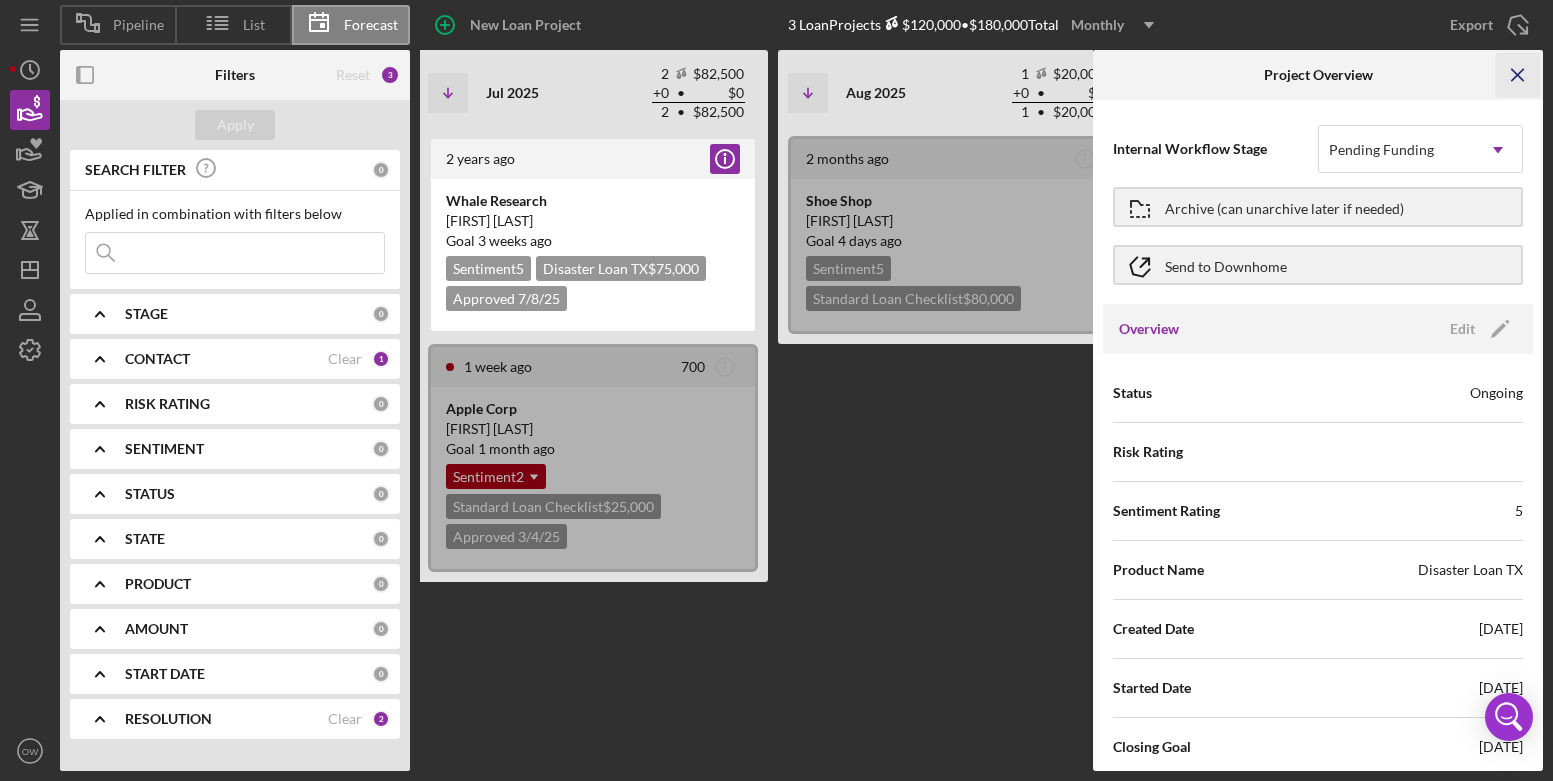 click 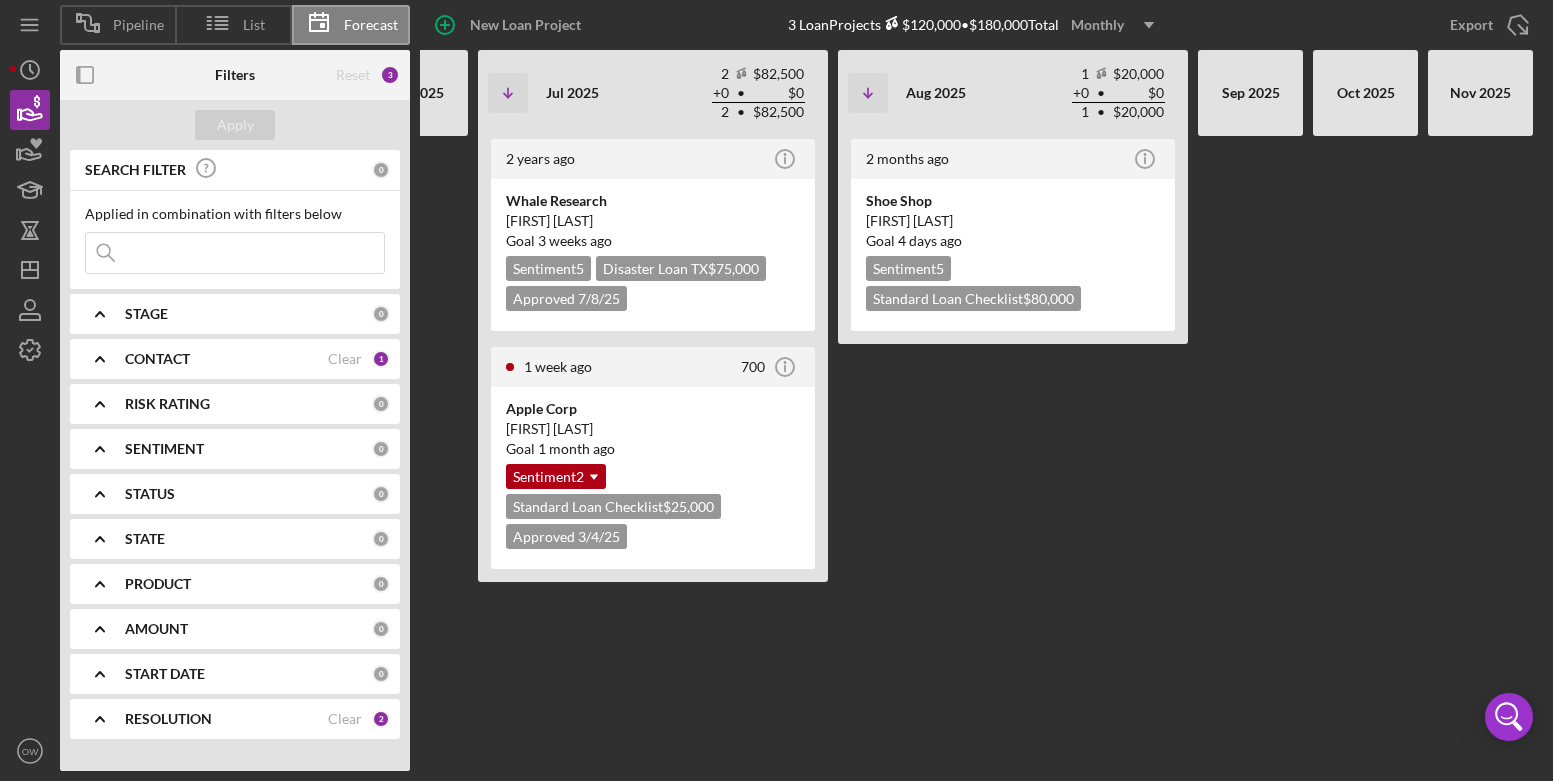 click on "Project Overview Icon/Menu Close" at bounding box center (1543, 75) 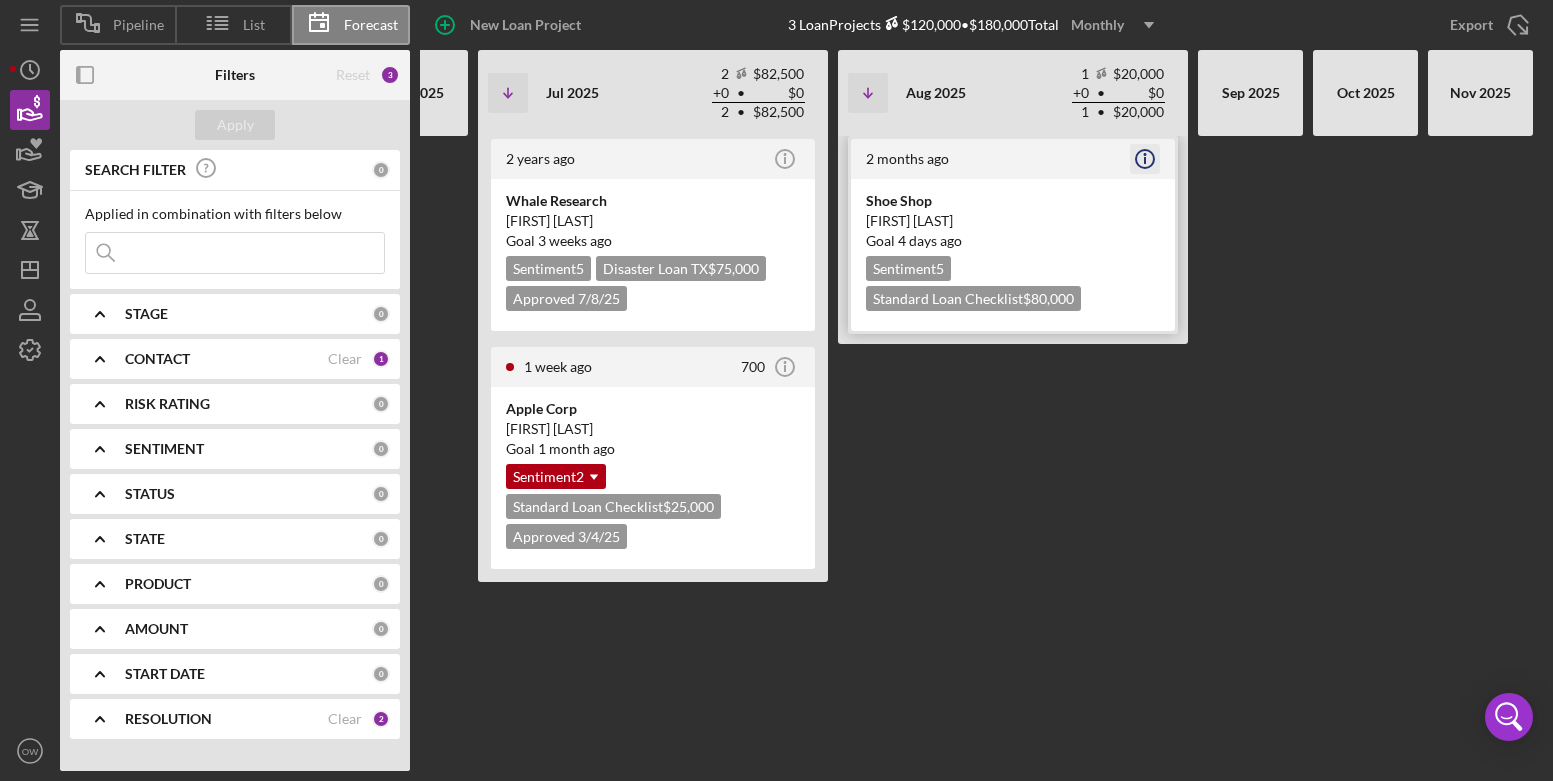 click on "Icon/Info" 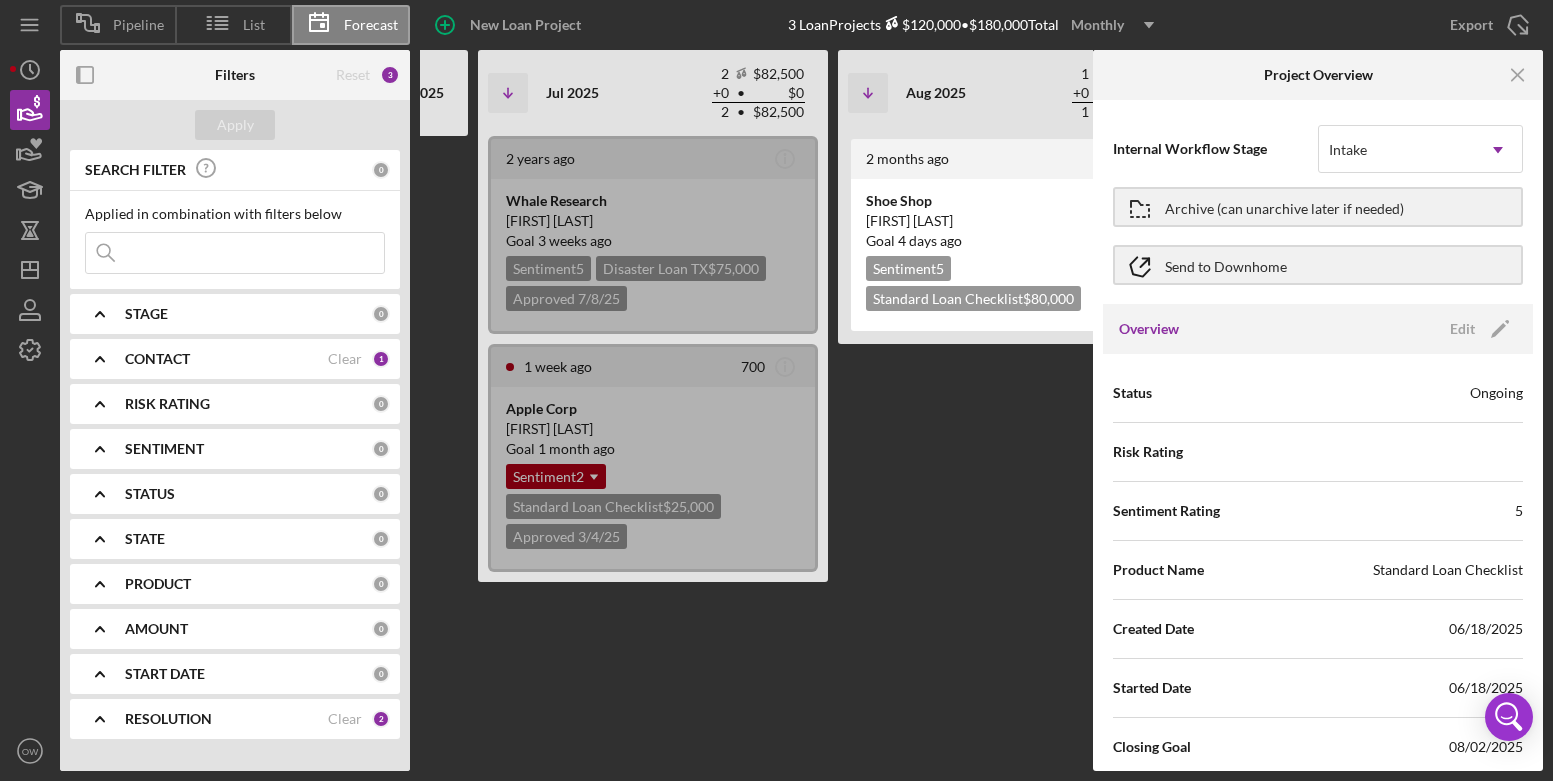click on "2 months ago Icon/Info Shoe Shop Bobby Valgas Goal   4 days ago Sentiment  5 Standard Loan Checklist   $80,000" at bounding box center (1013, 453) 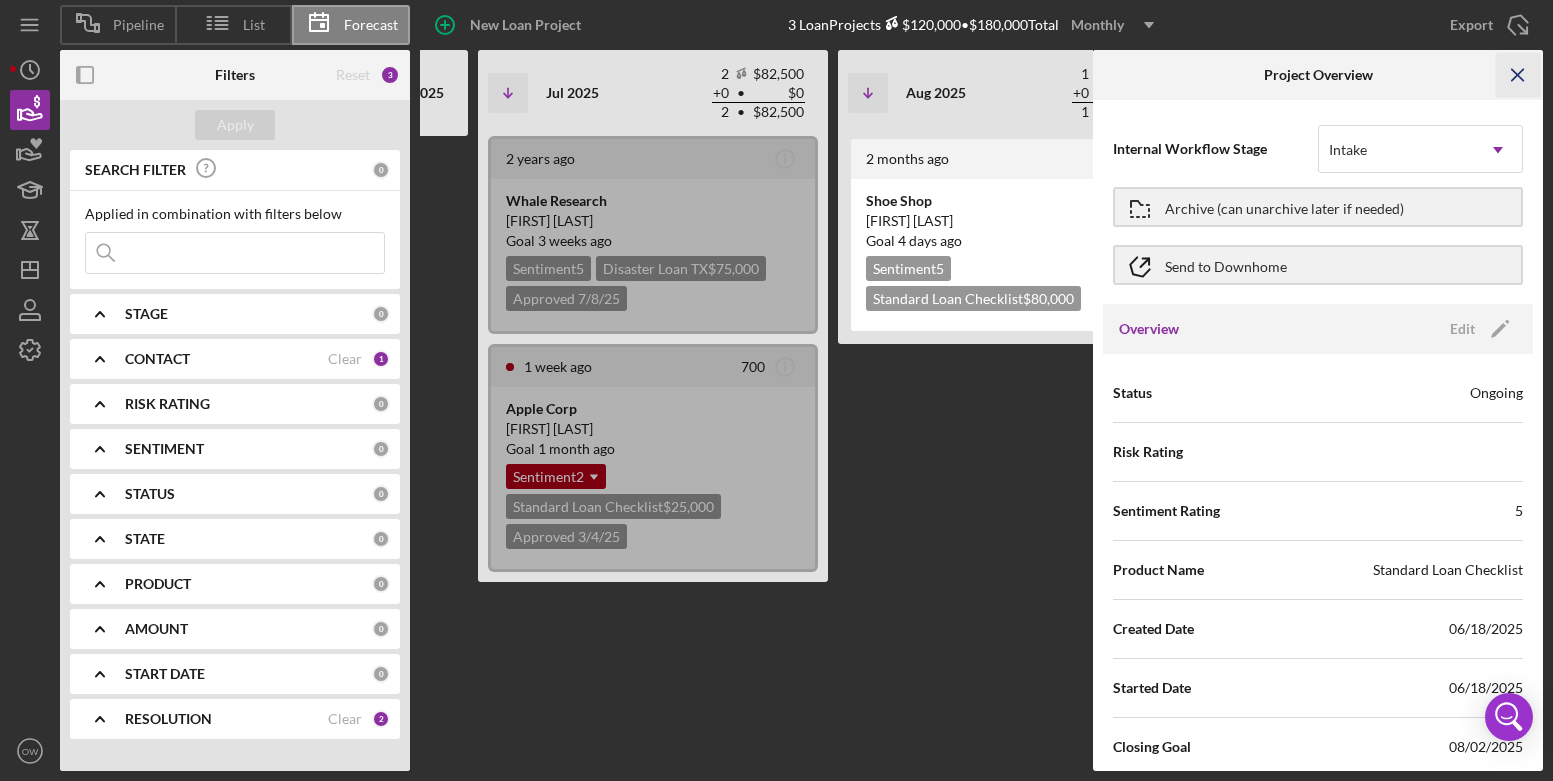click on "Icon/Menu Close" 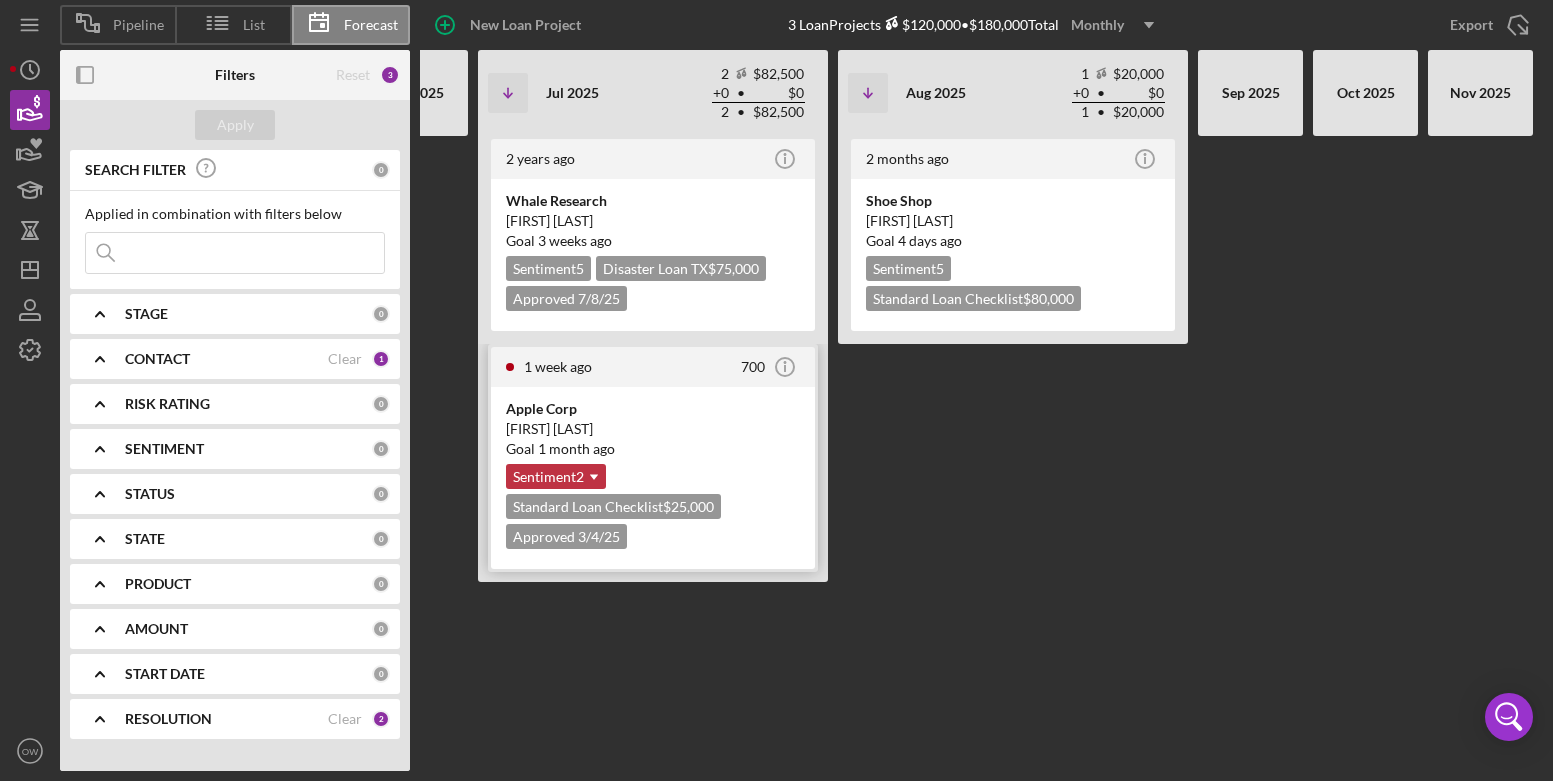 click on "Icon/Dropdown Arrow" 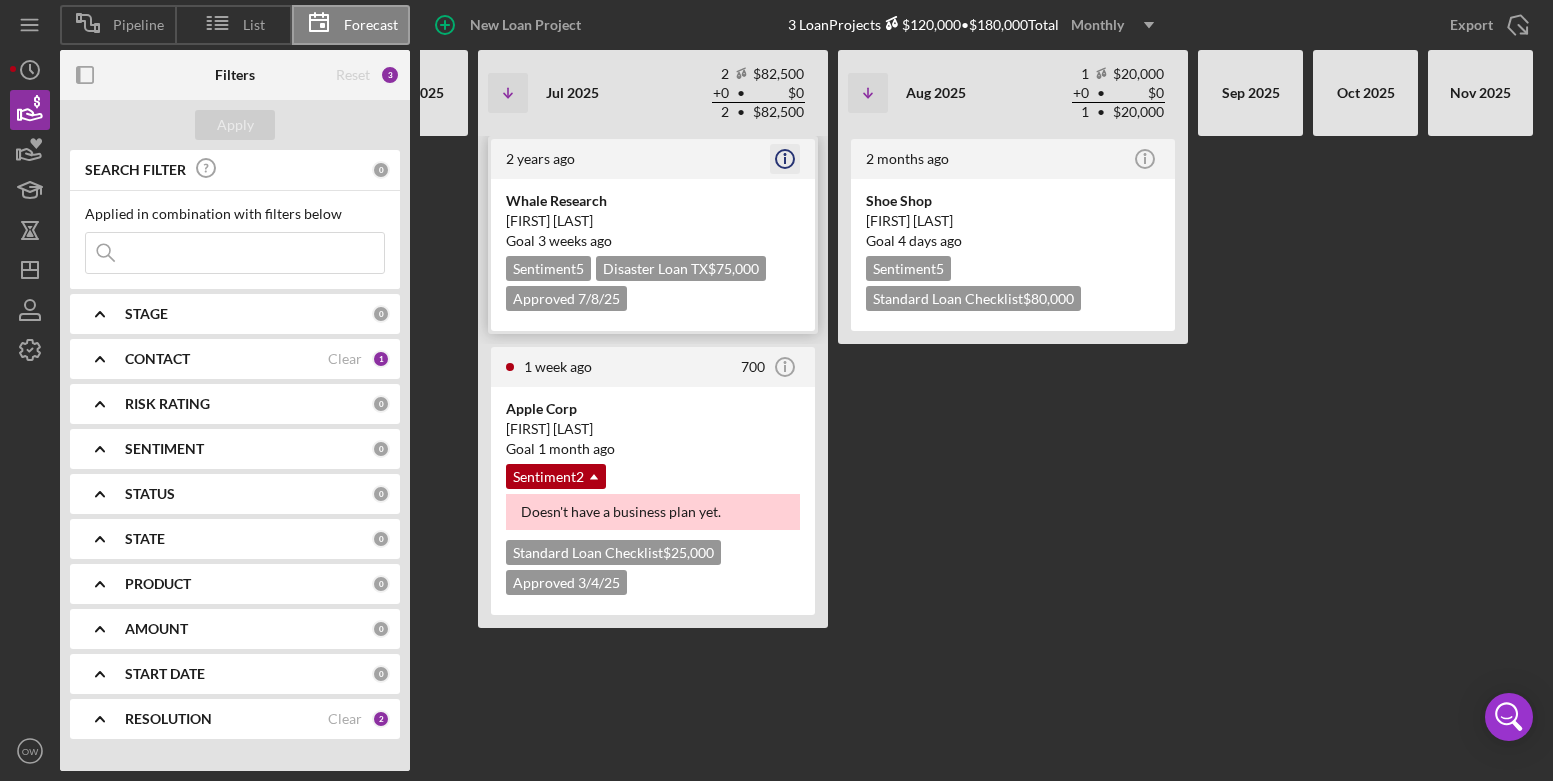 click on "Icon/Info" 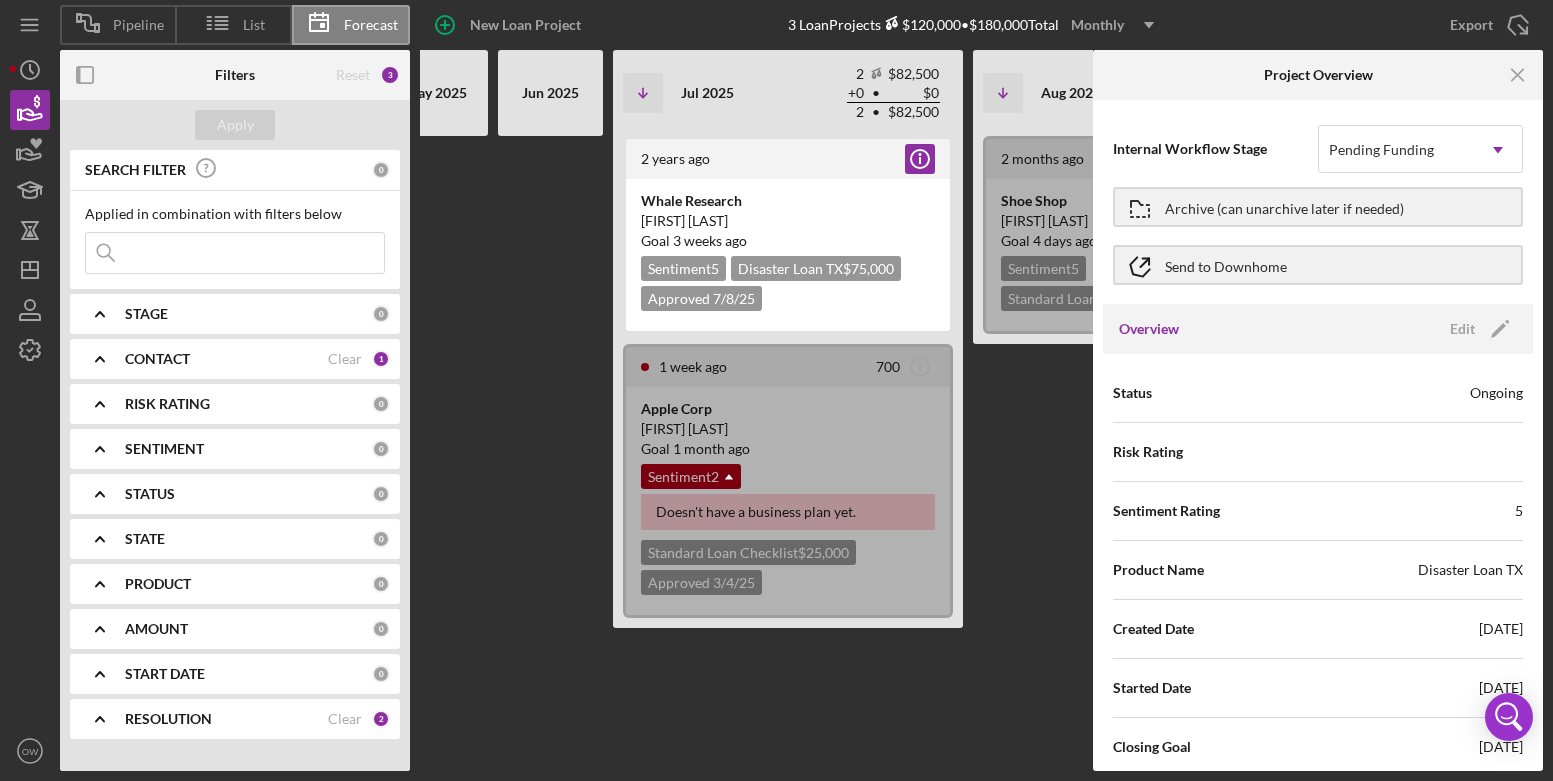 scroll, scrollTop: 0, scrollLeft: 194, axis: horizontal 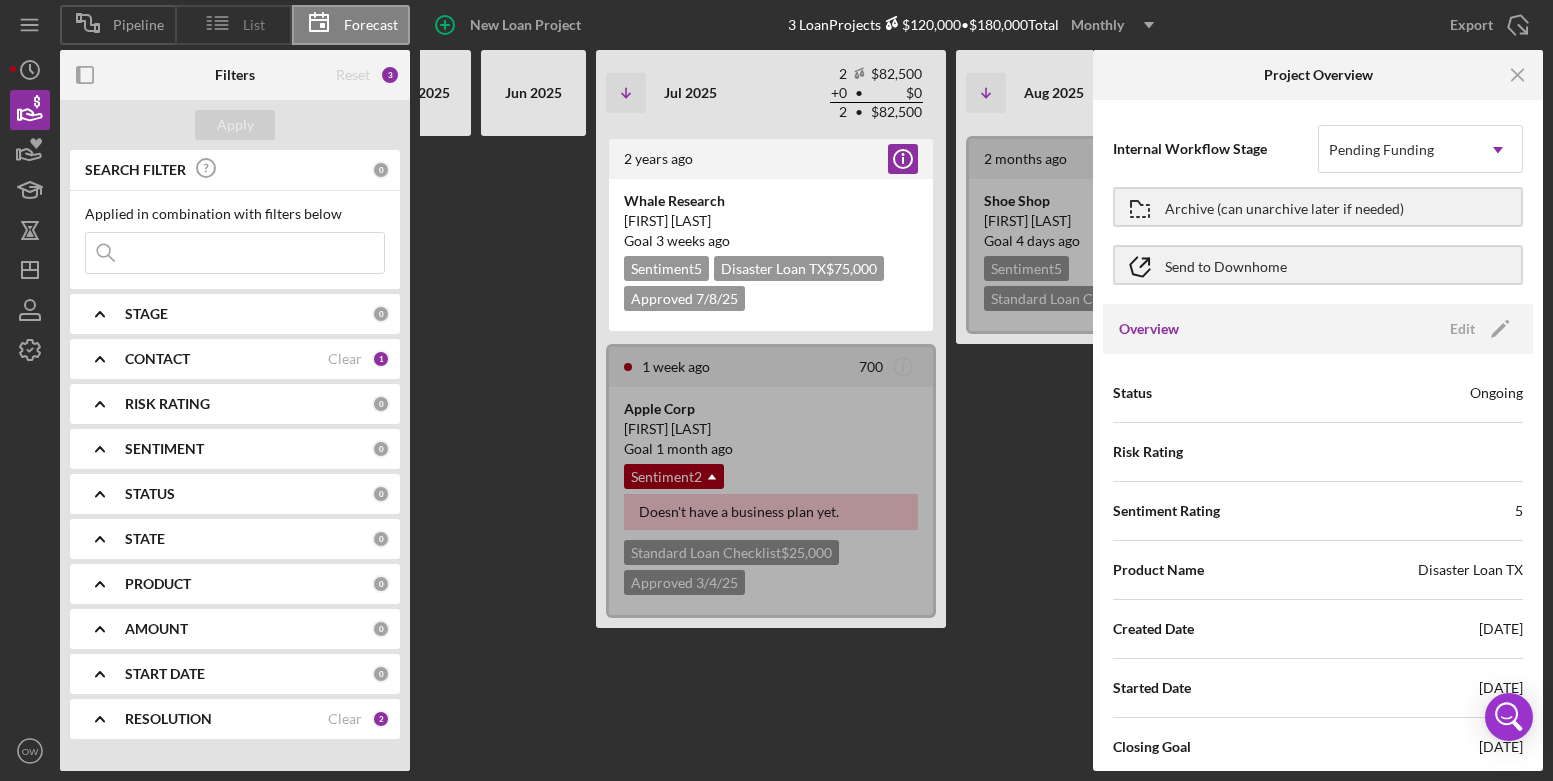 click 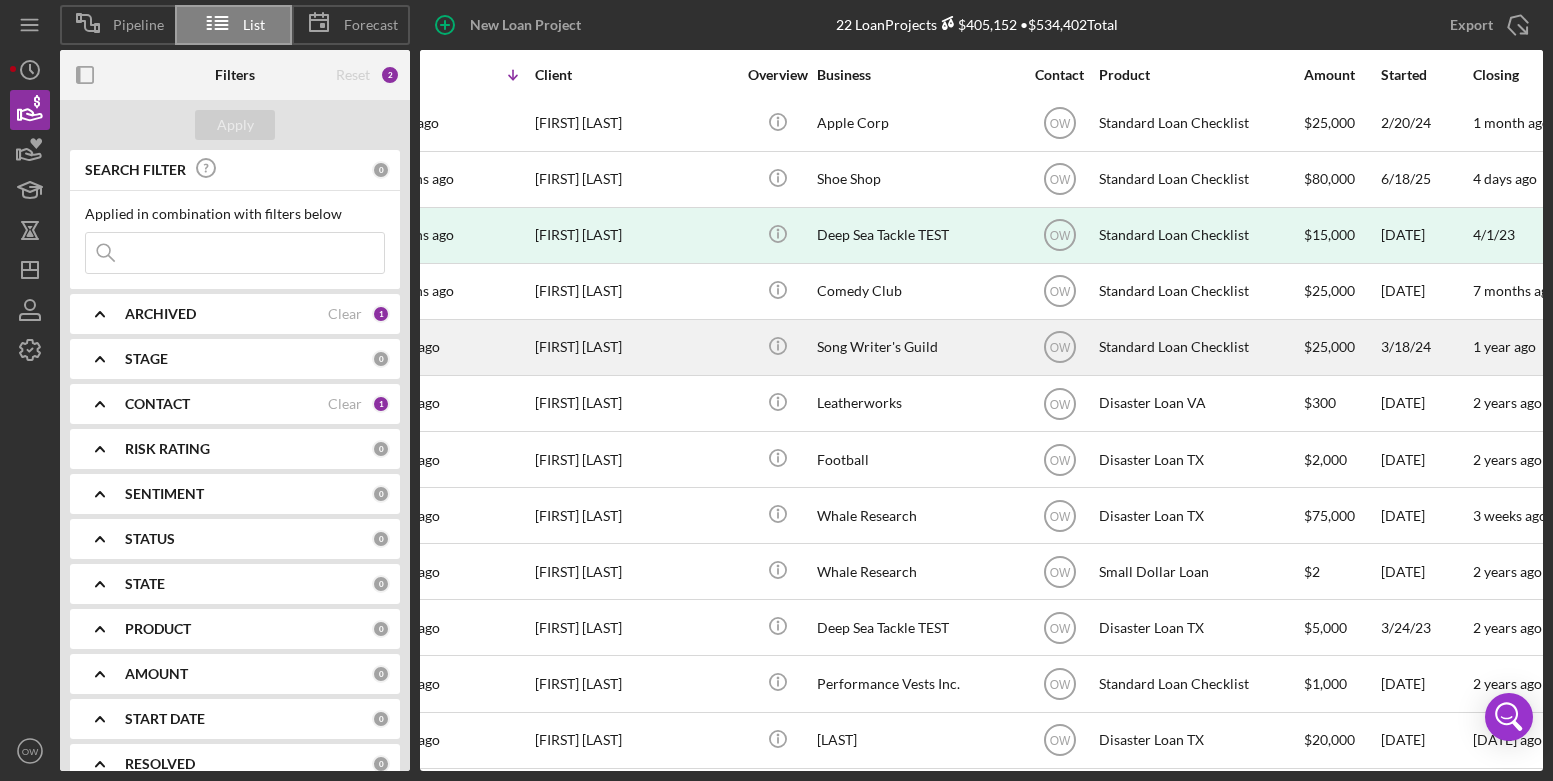 scroll, scrollTop: 0, scrollLeft: 79, axis: horizontal 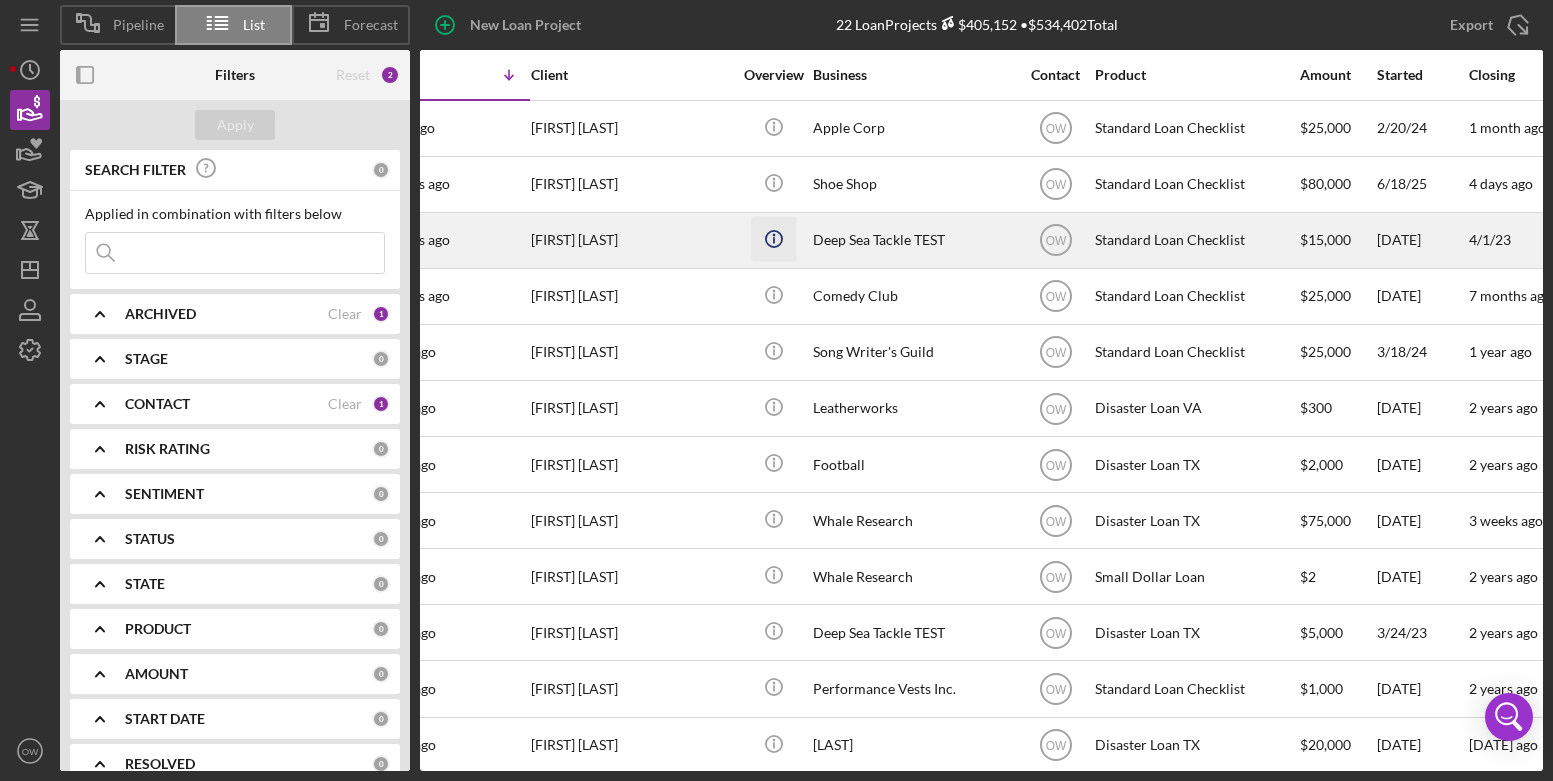 click on "Icon/Info" 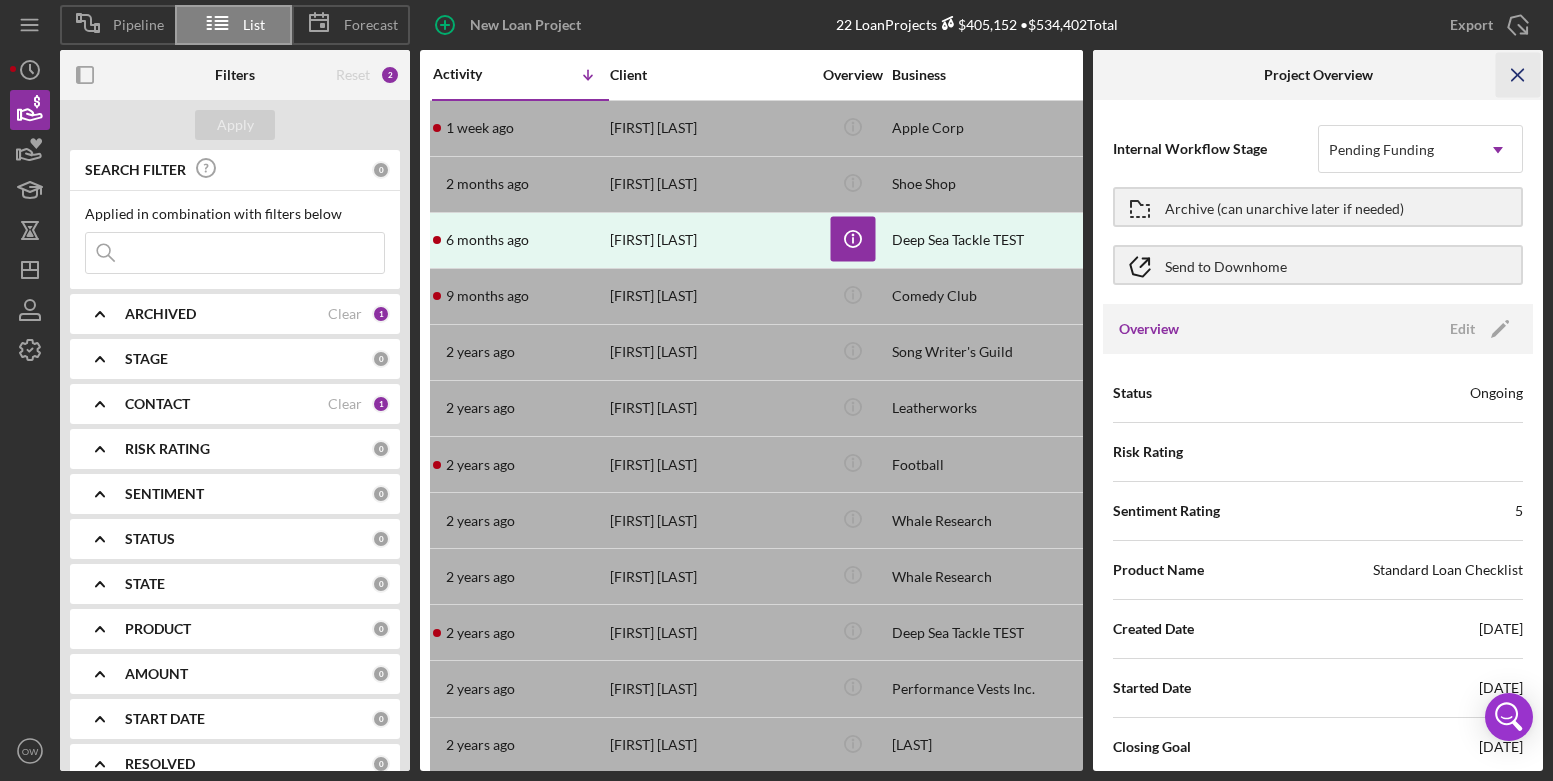 click on "Icon/Menu Close" 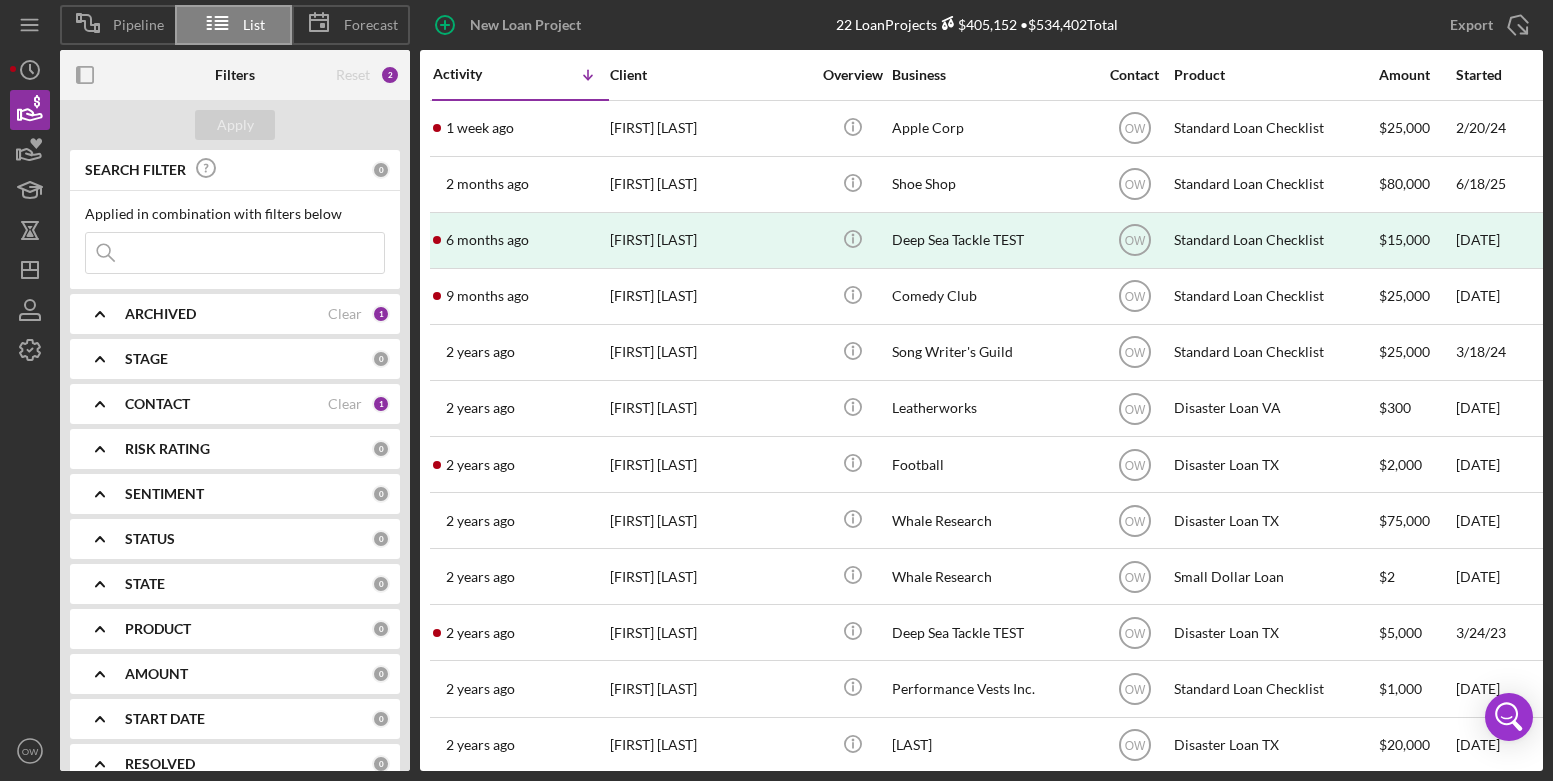 click 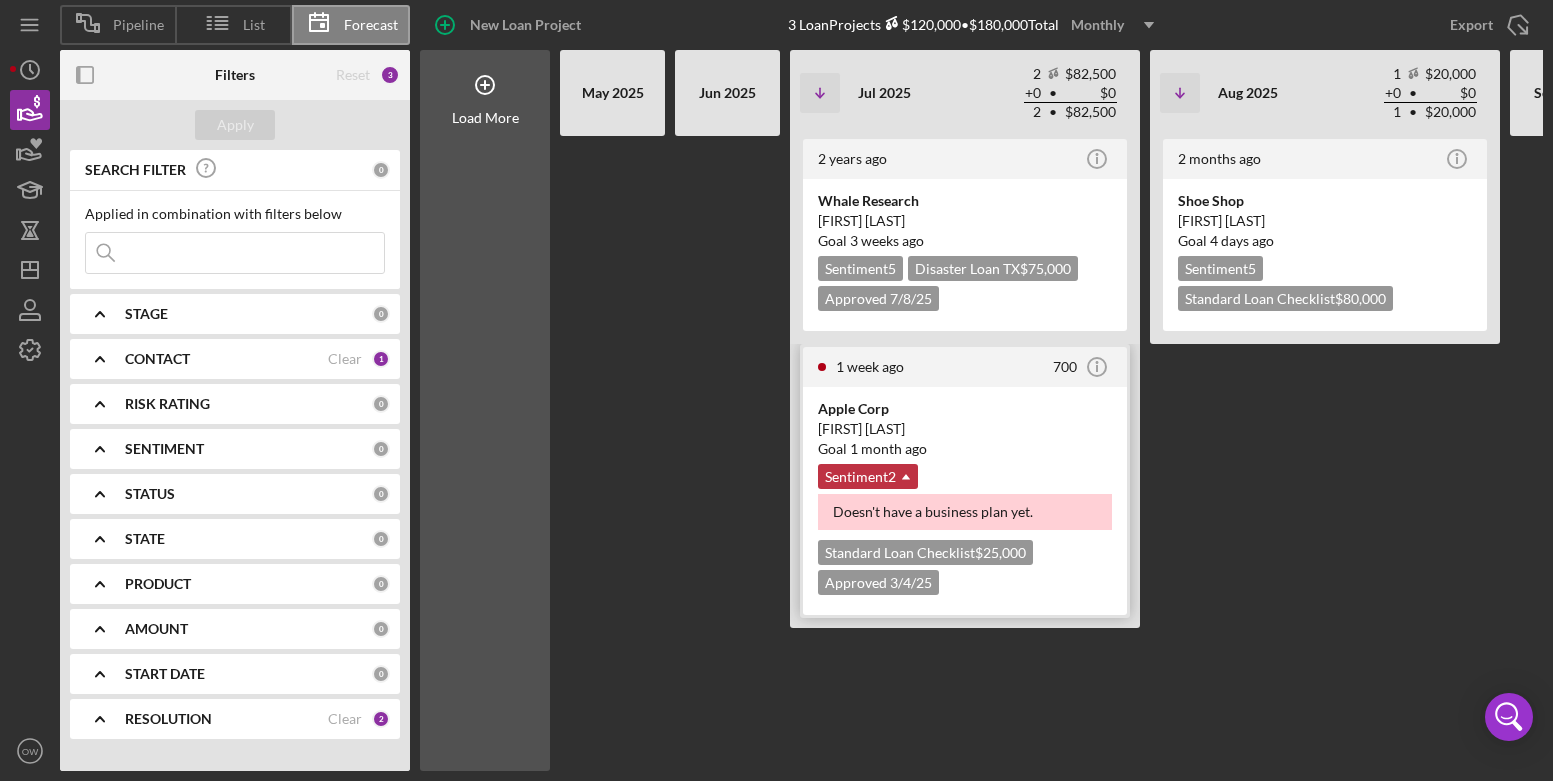 click on "Icon/Dropdown Arrow" 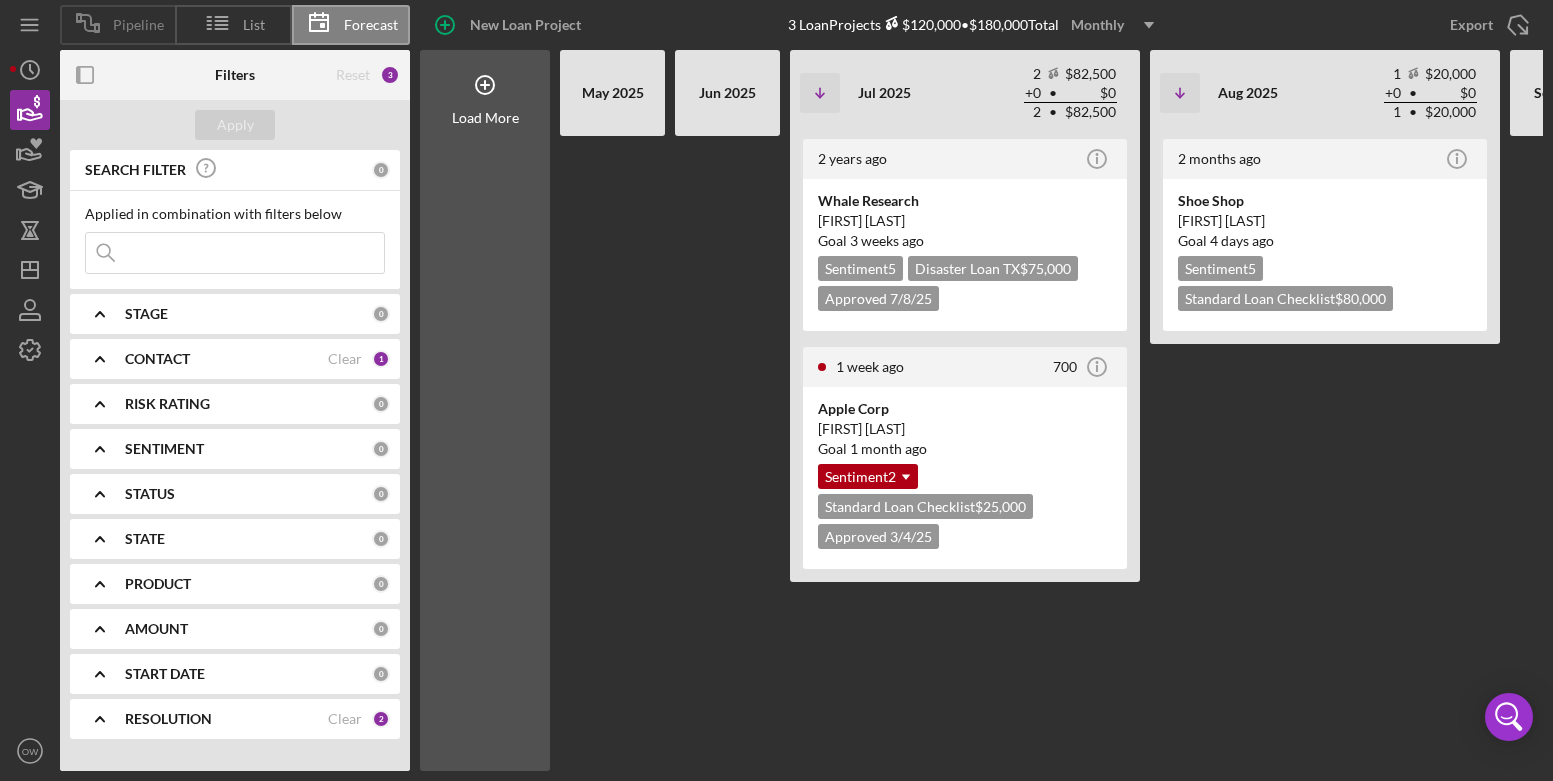 click on "Pipeline" at bounding box center (138, 25) 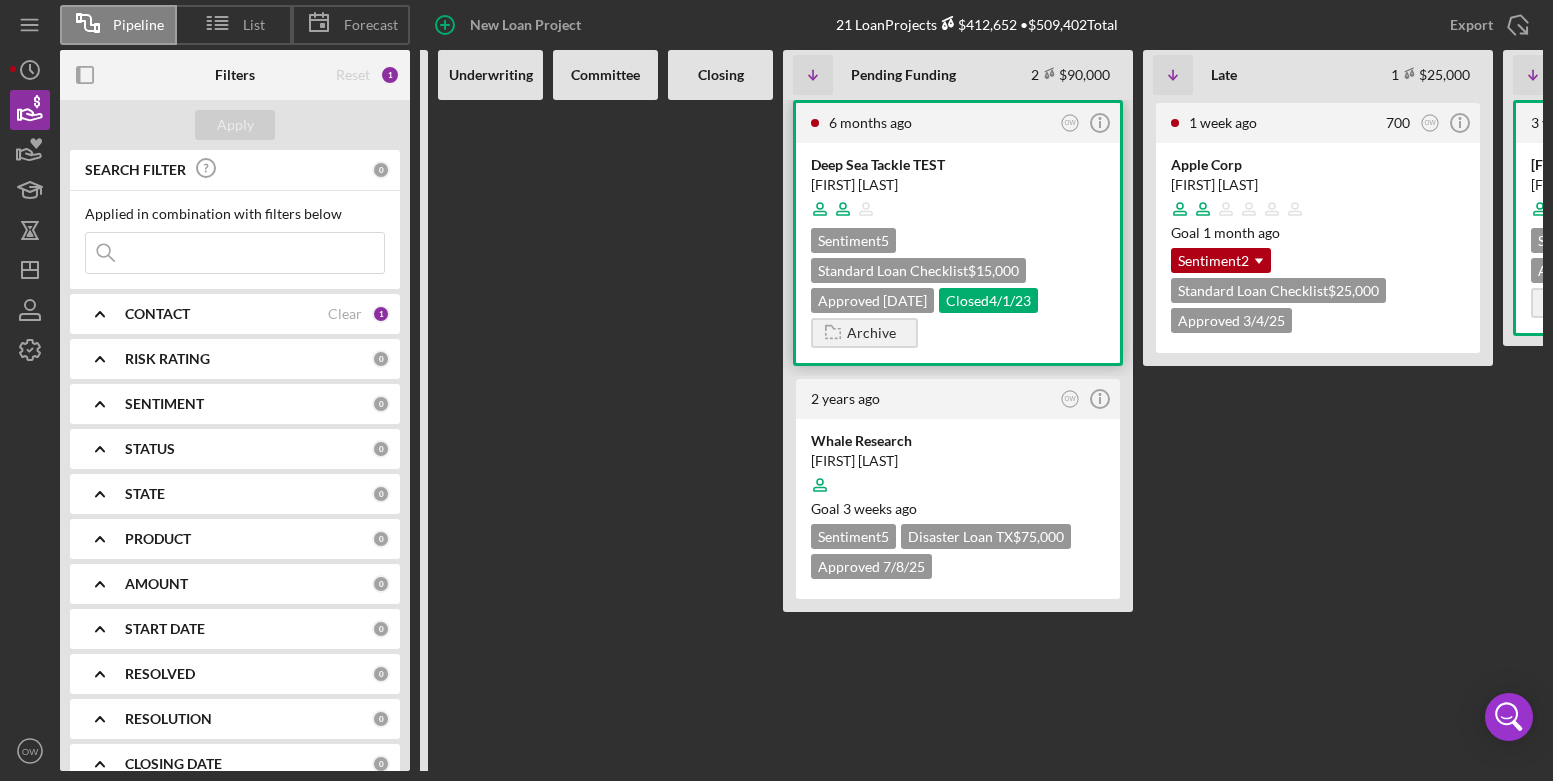 scroll, scrollTop: 0, scrollLeft: 0, axis: both 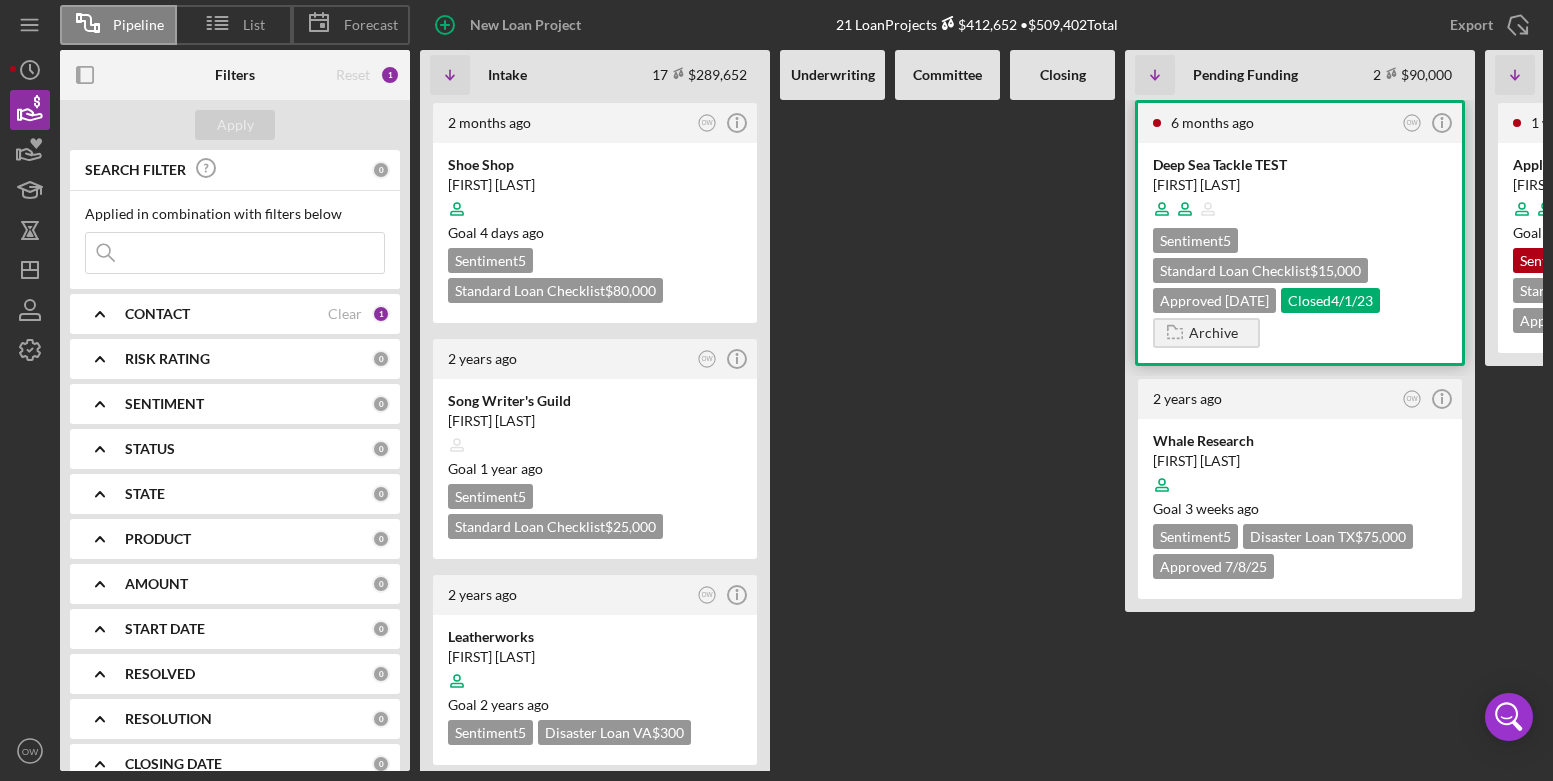 click on "Deep Sea Tackle TEST Anna Valga Sentiment  5 Standard Loan Checklist   $15,000 Approved   3/30/23 Closed  4/1/23 Archive" at bounding box center [1300, 253] 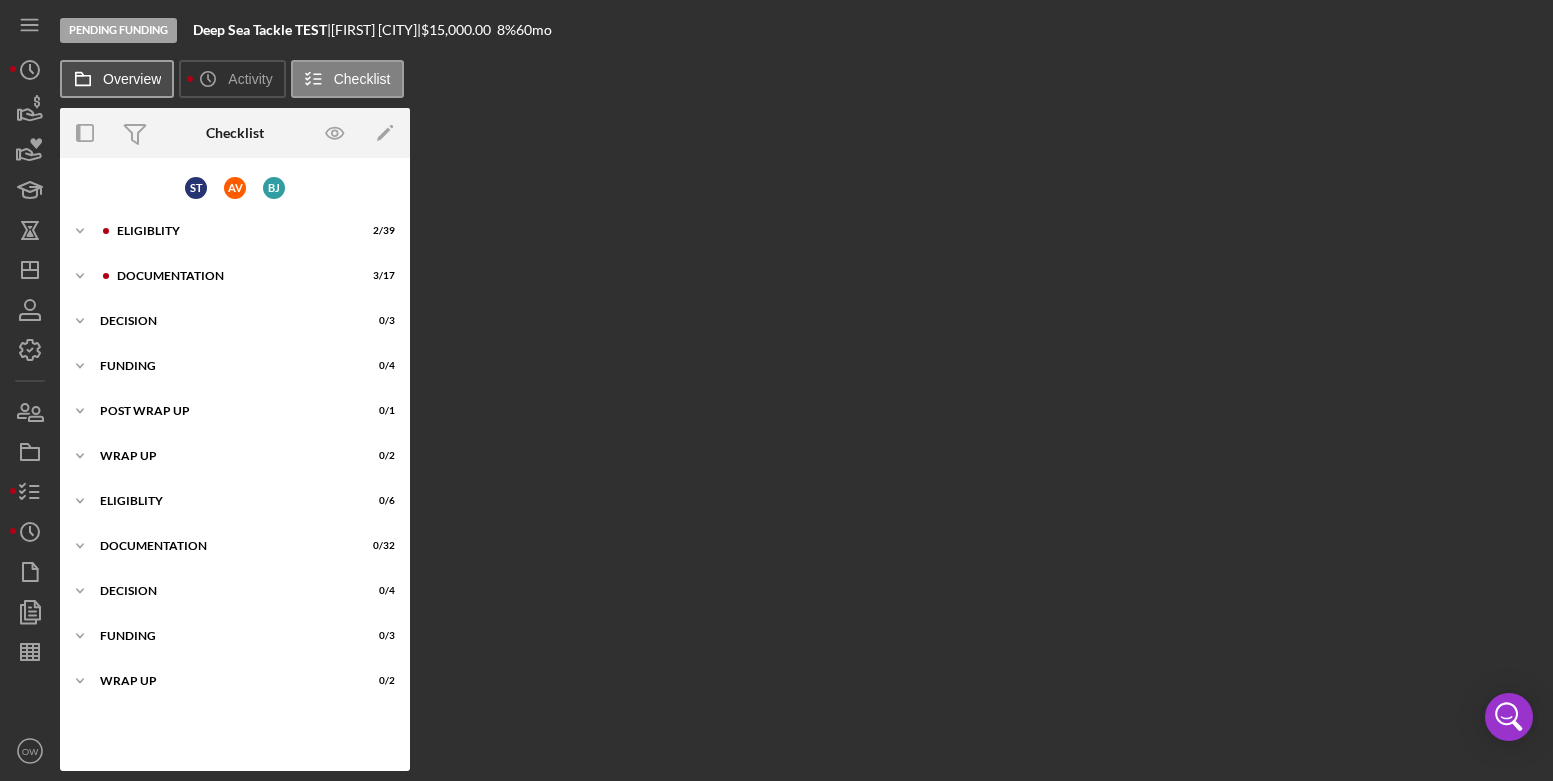 click on "Overview" at bounding box center [132, 79] 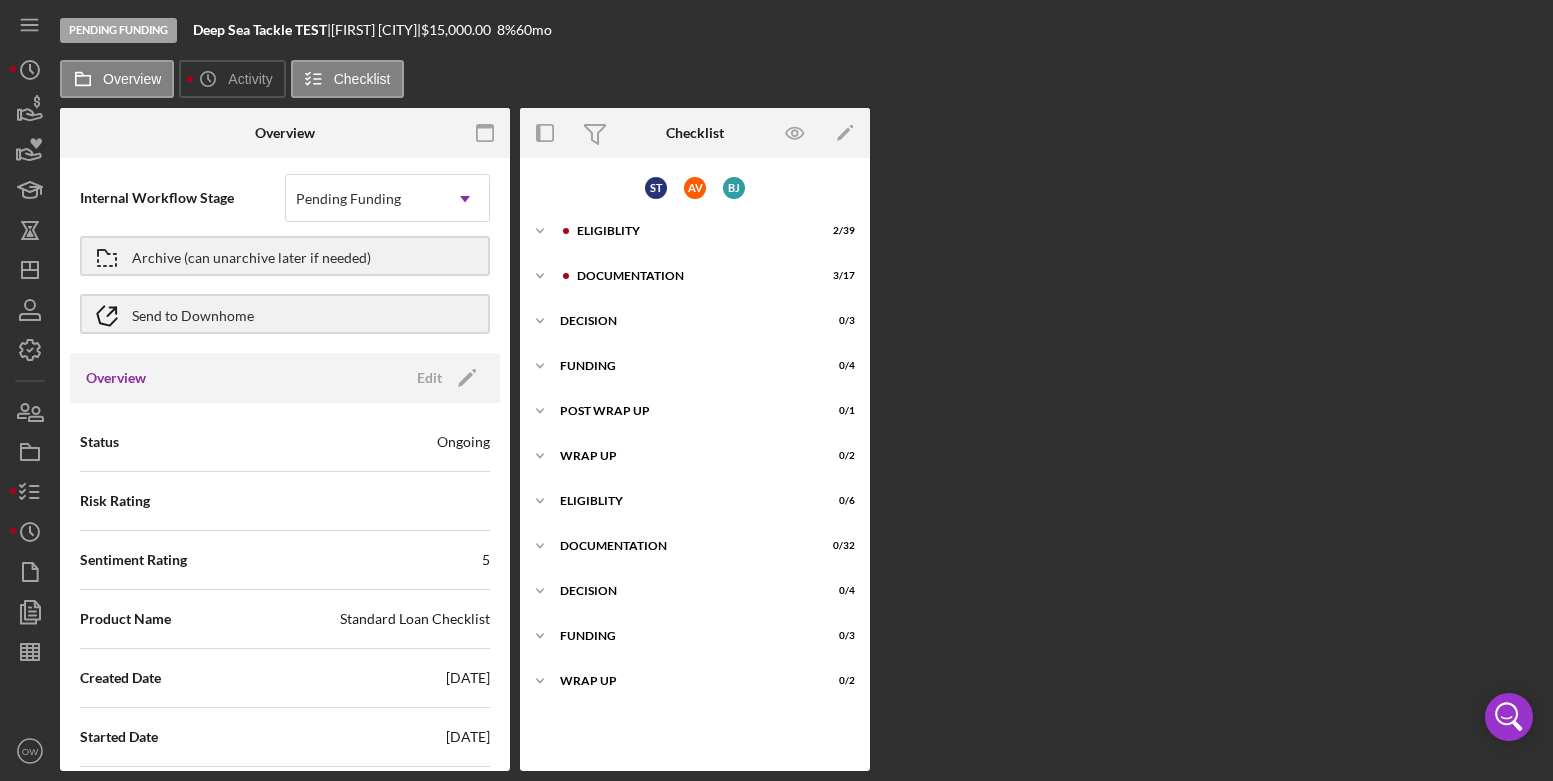 scroll, scrollTop: 21, scrollLeft: 0, axis: vertical 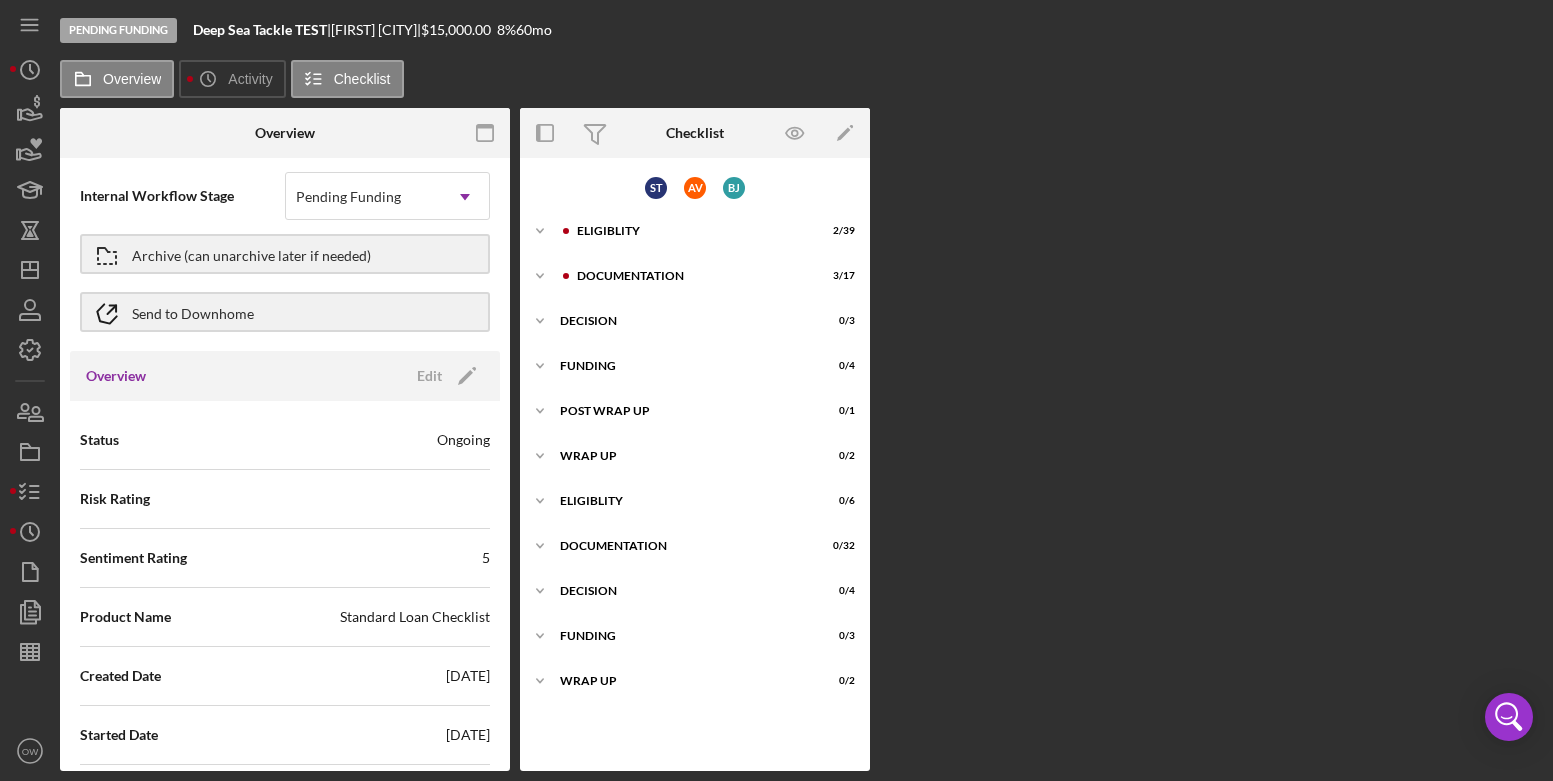 click on "Overview Edit Icon/Edit" at bounding box center (285, 376) 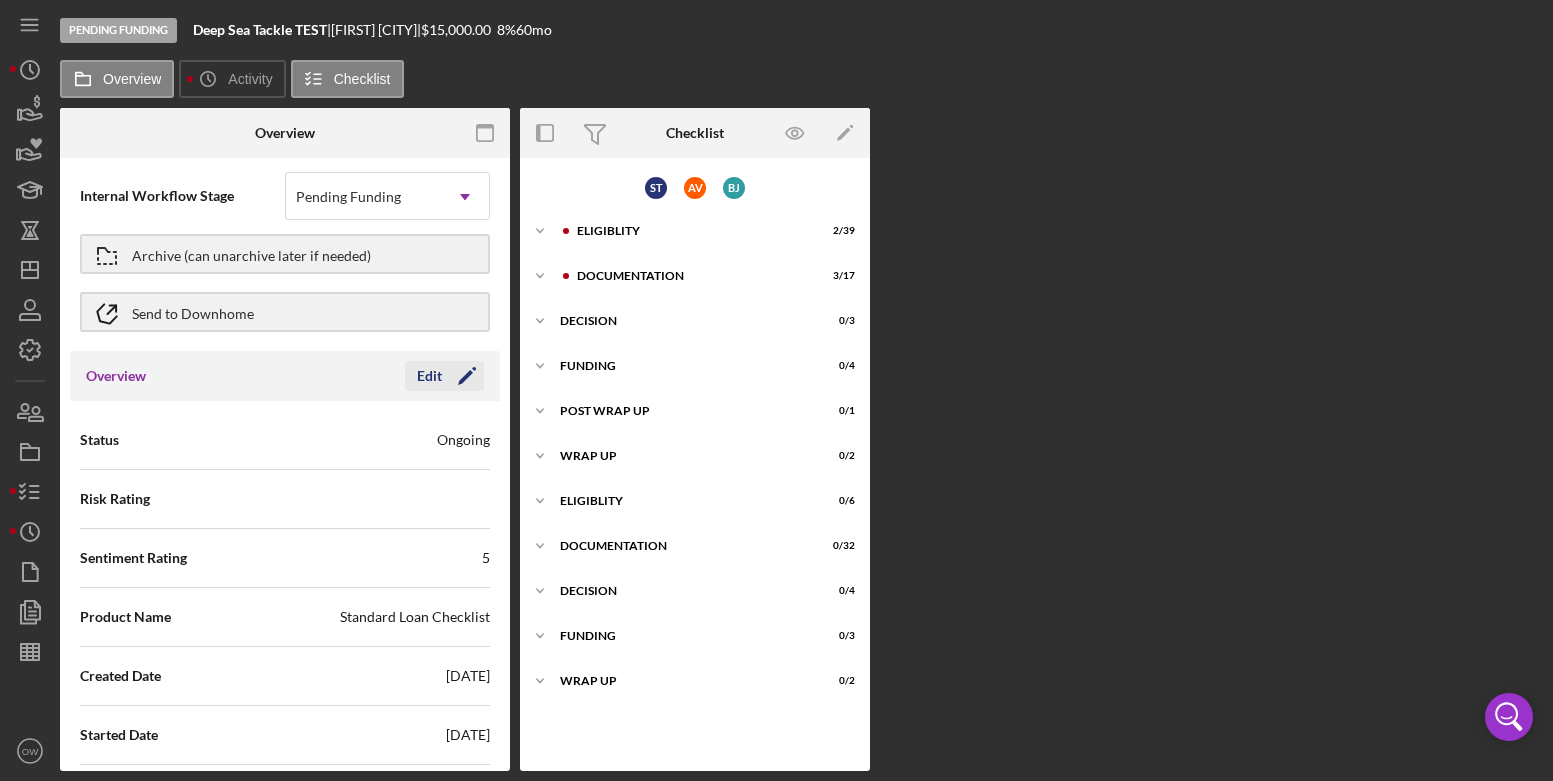 click on "Edit" at bounding box center (429, 376) 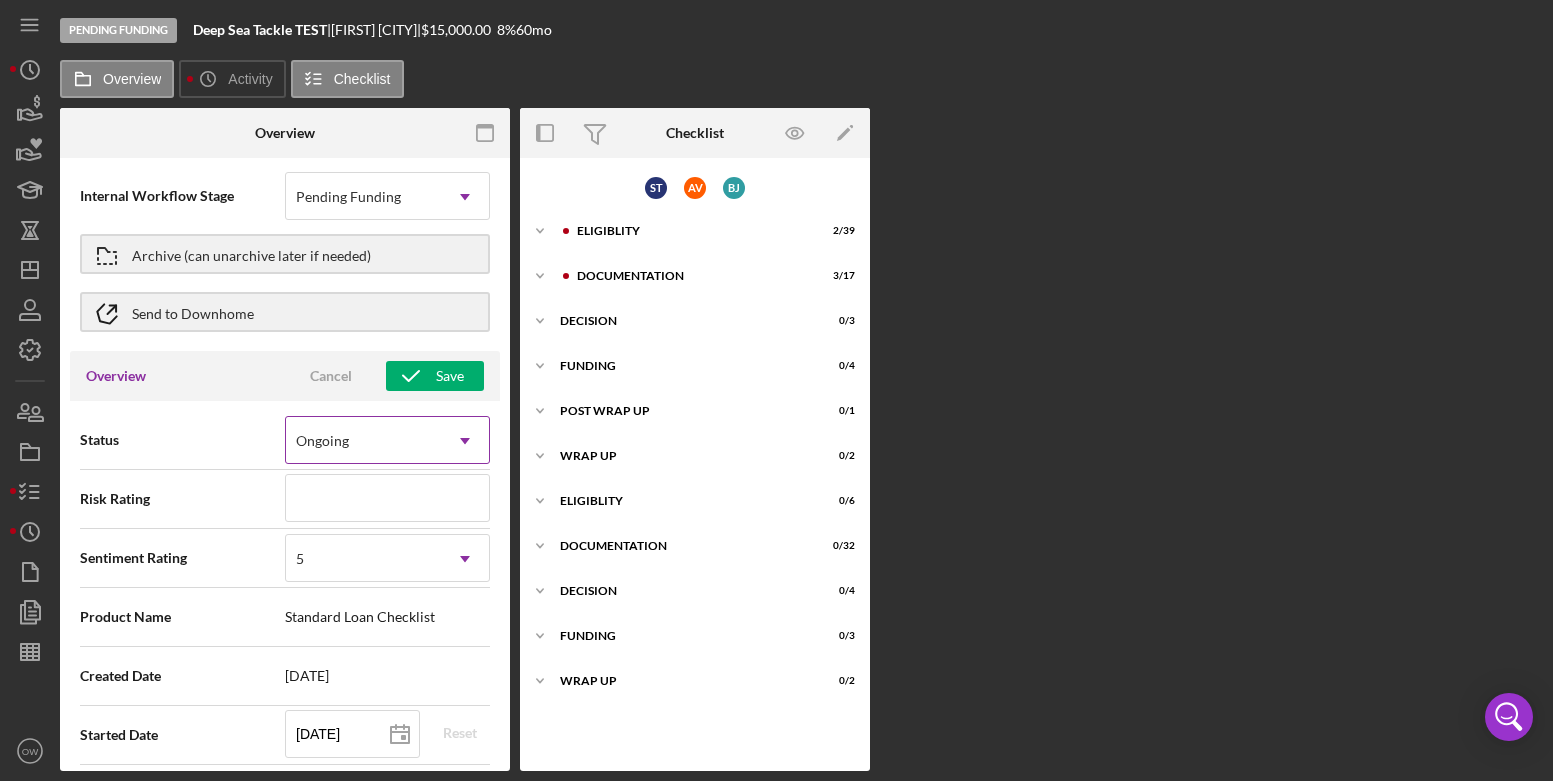 click on "Ongoing" at bounding box center [363, 441] 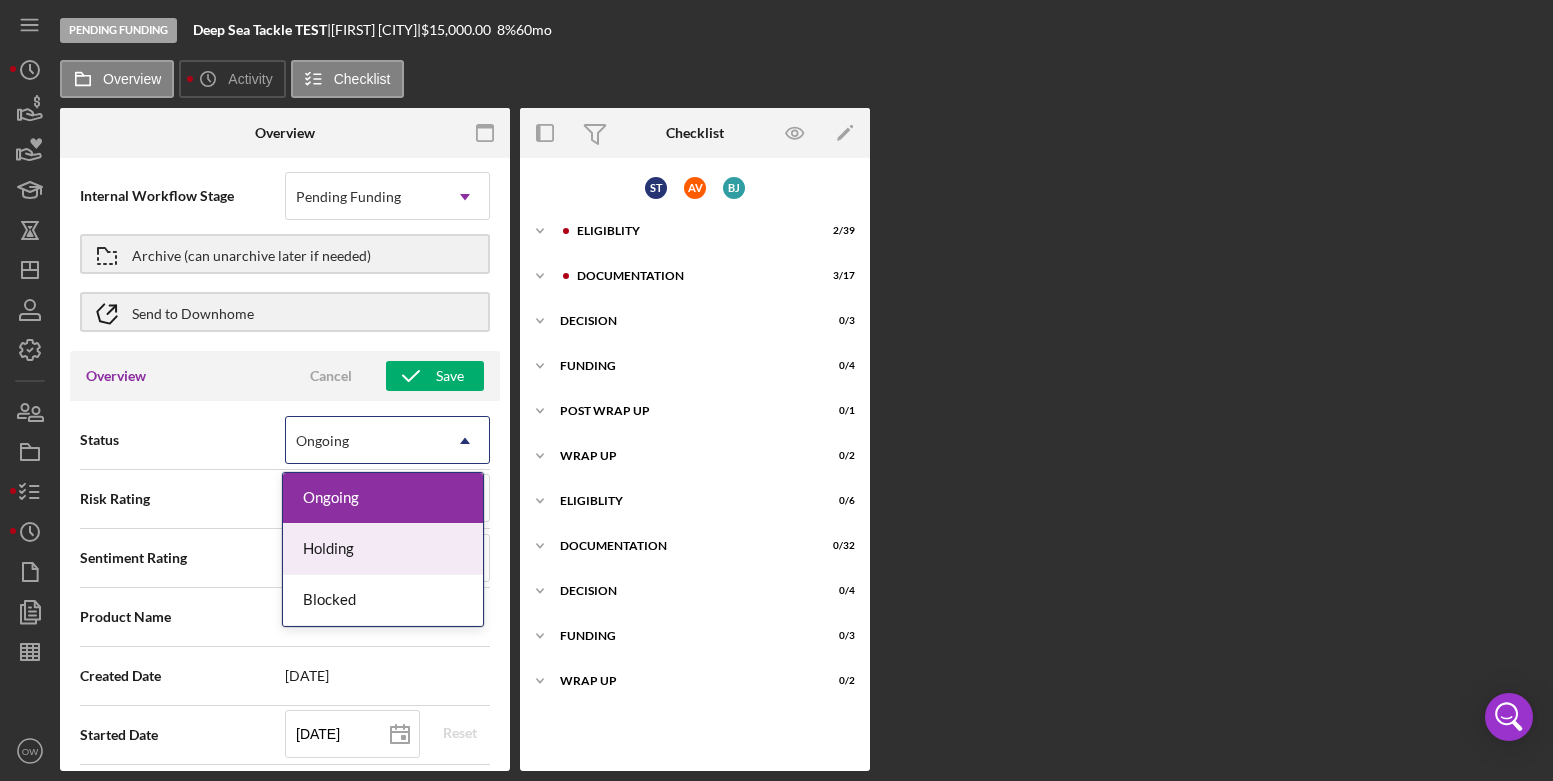 click on "Status" at bounding box center [182, 440] 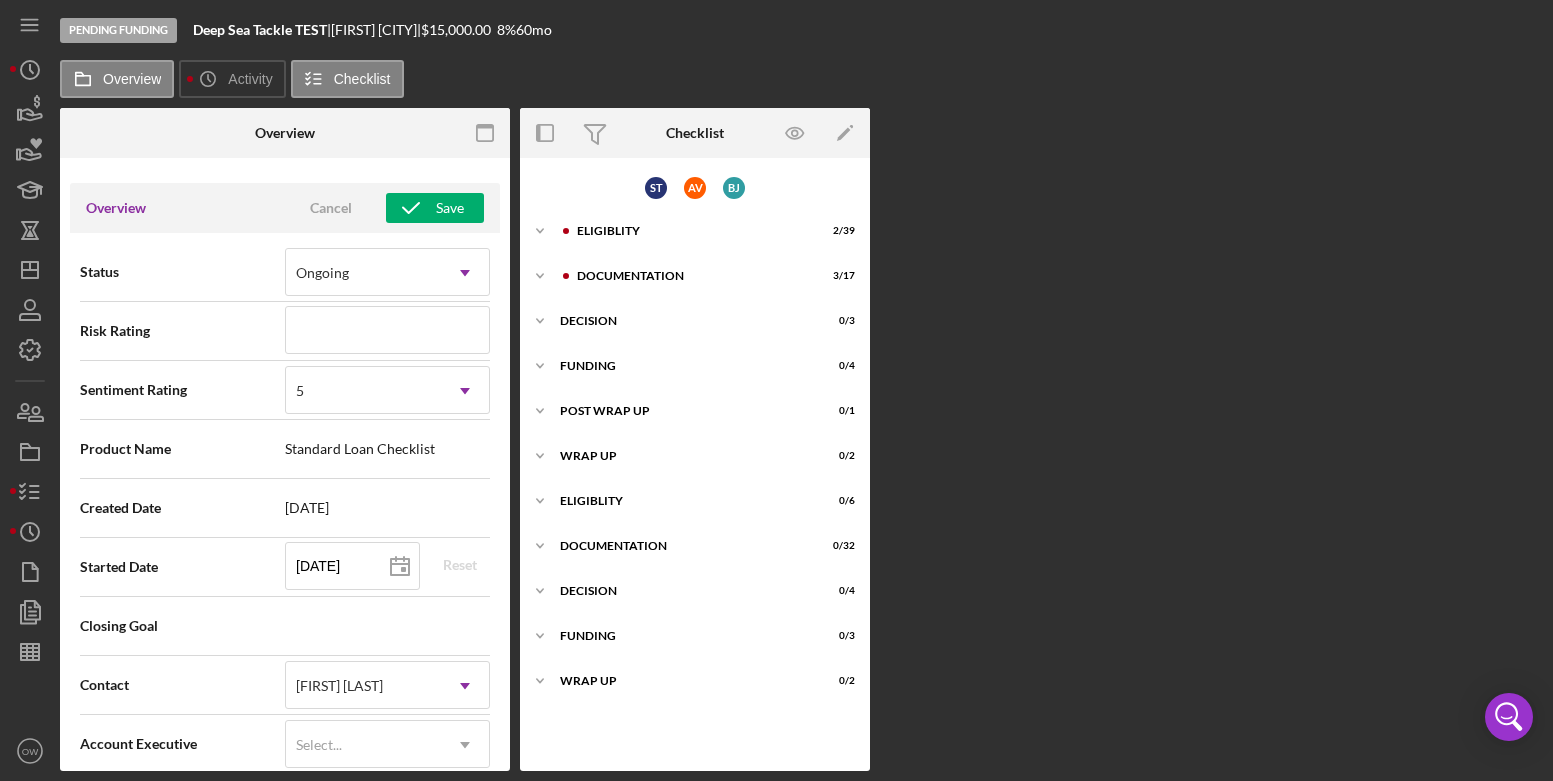 scroll, scrollTop: 192, scrollLeft: 0, axis: vertical 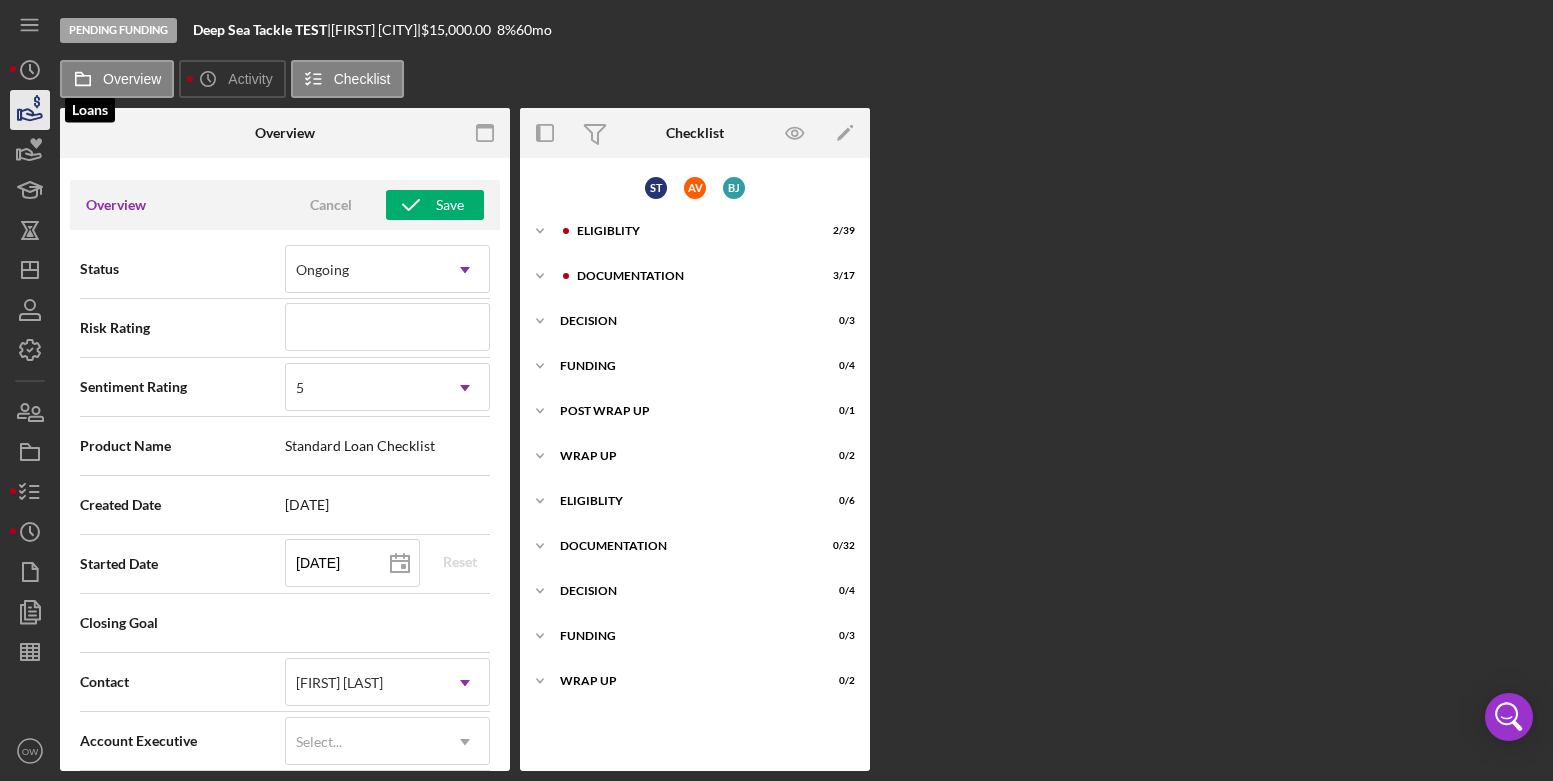 click 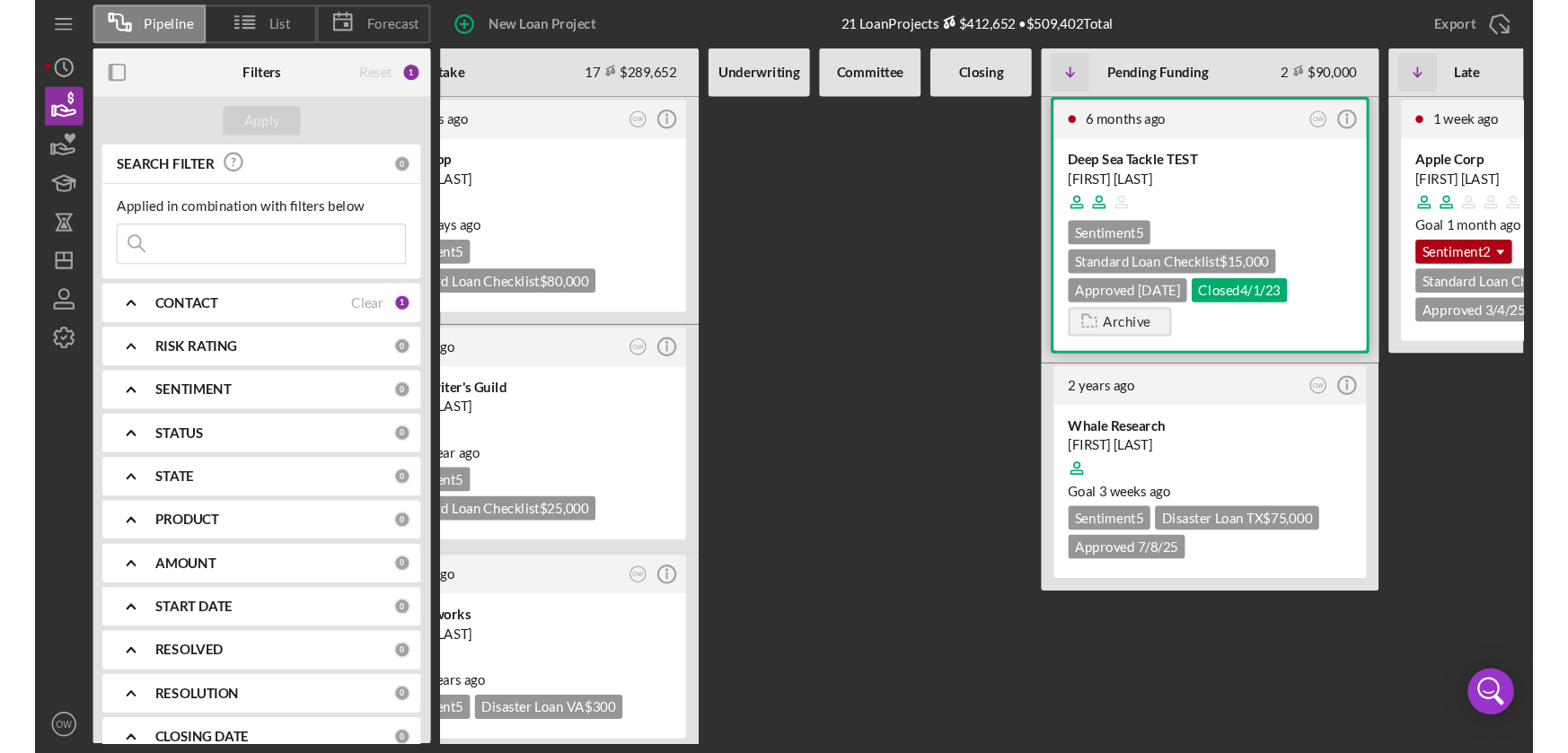 scroll, scrollTop: 0, scrollLeft: 453, axis: horizontal 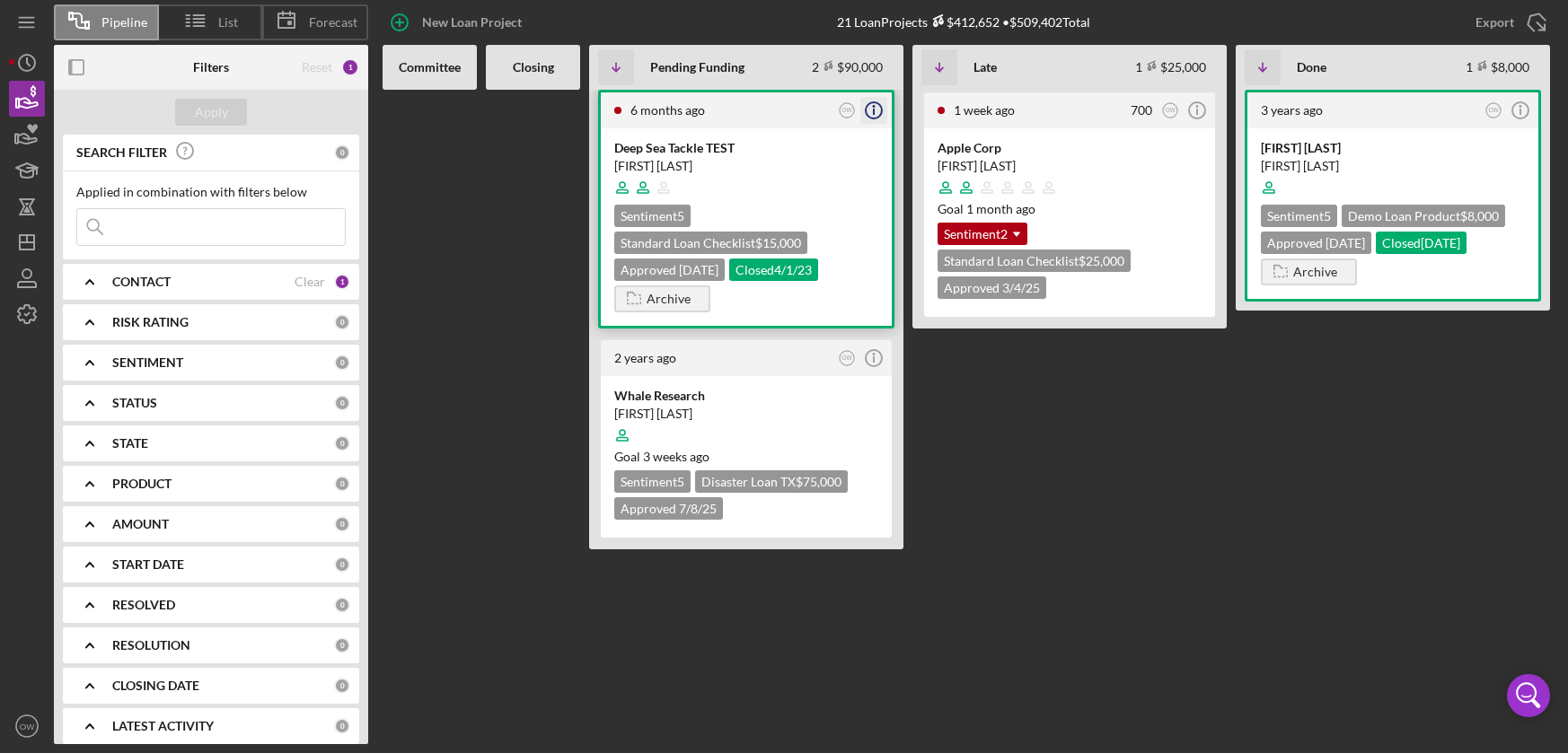 click on "Icon/Info" 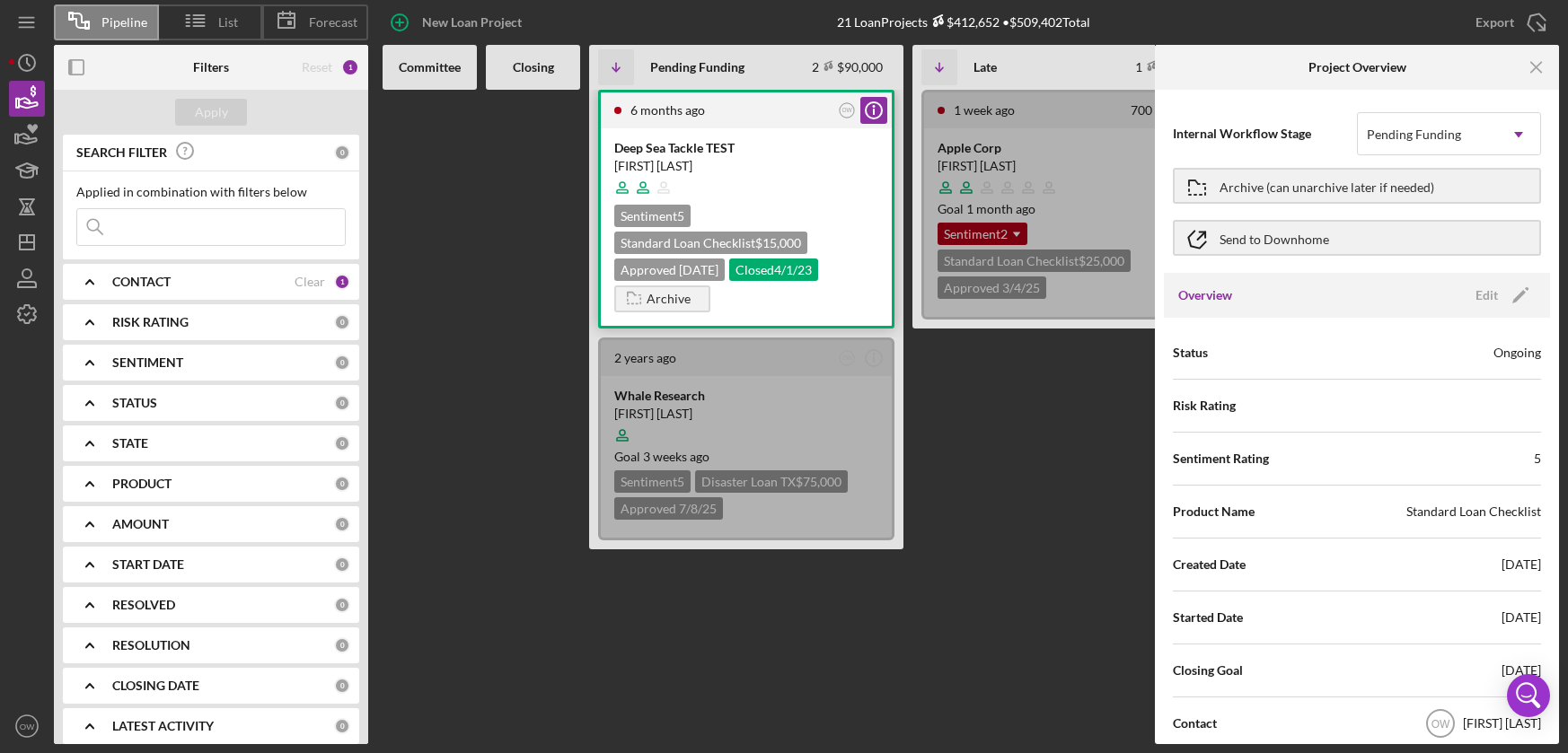 click on "Deep Sea Tackle TEST" at bounding box center (746, 148) 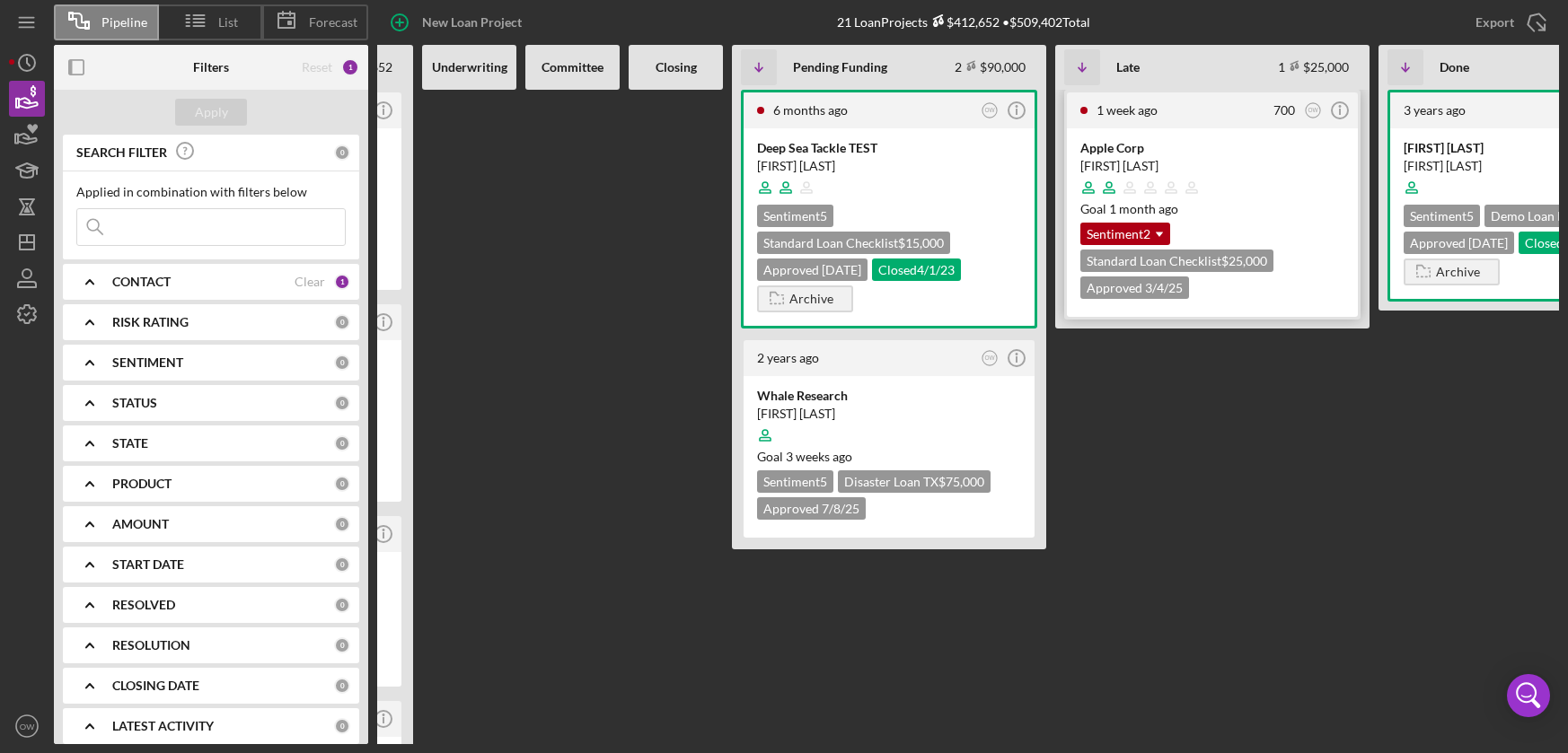 scroll, scrollTop: 0, scrollLeft: 394, axis: horizontal 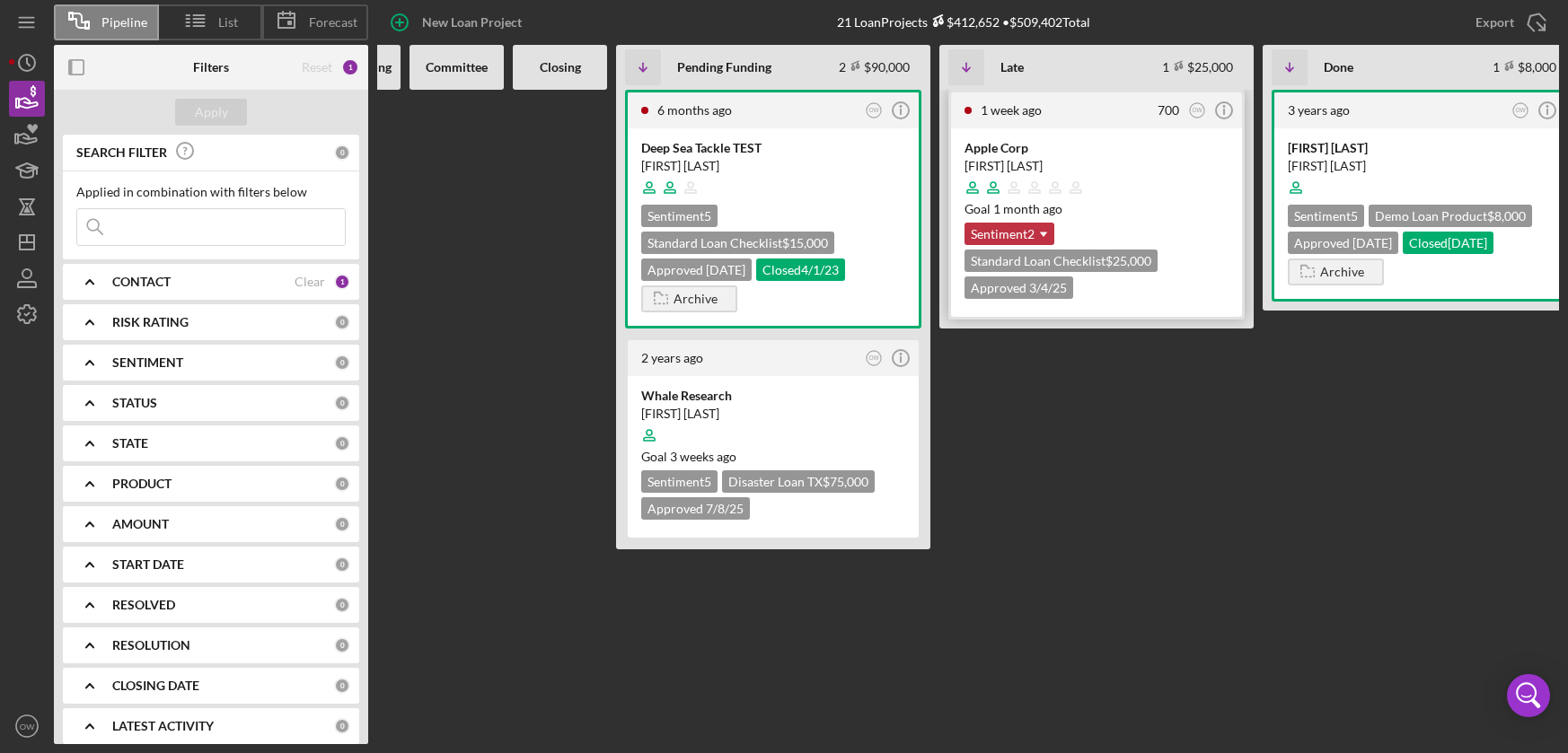 click 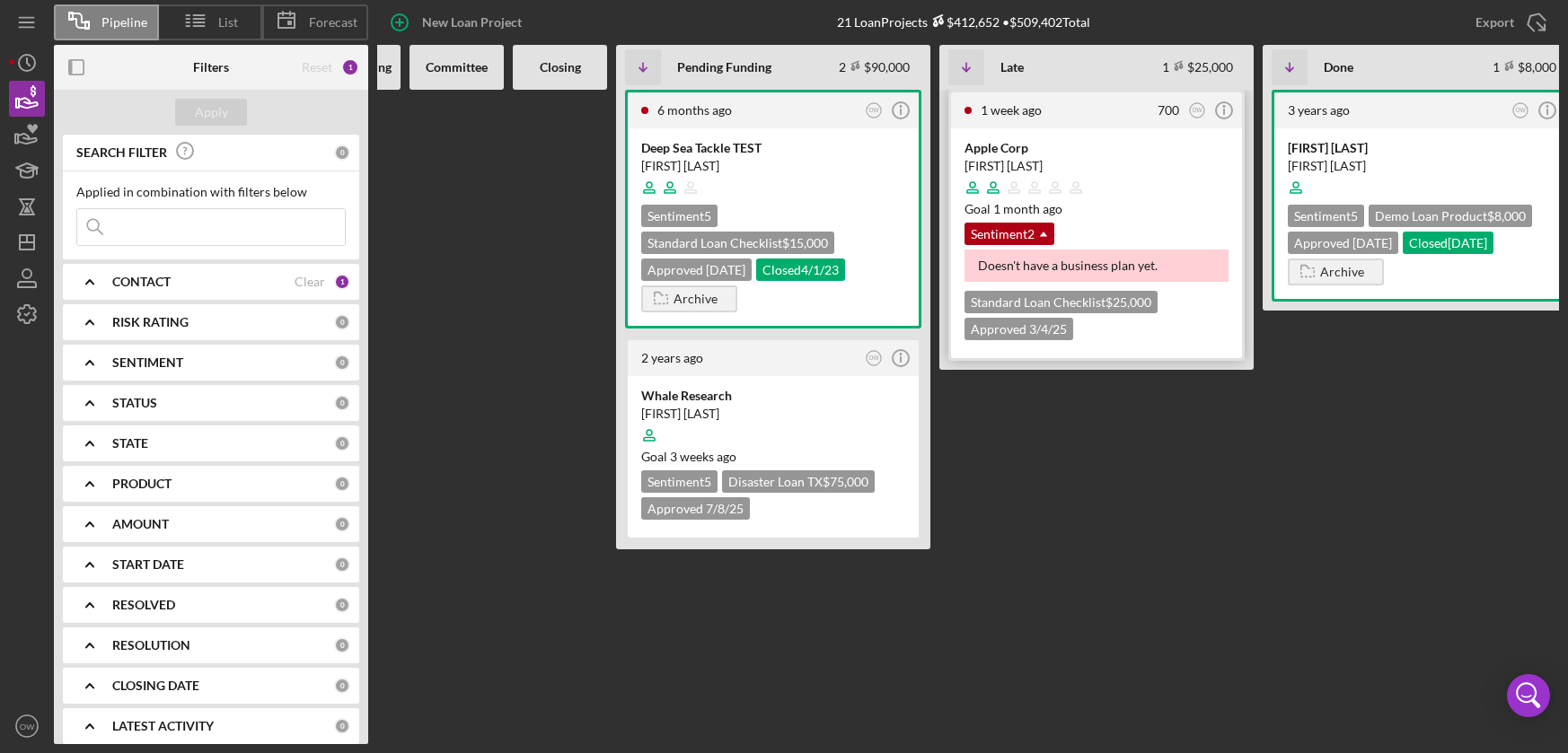scroll, scrollTop: 0, scrollLeft: 421, axis: horizontal 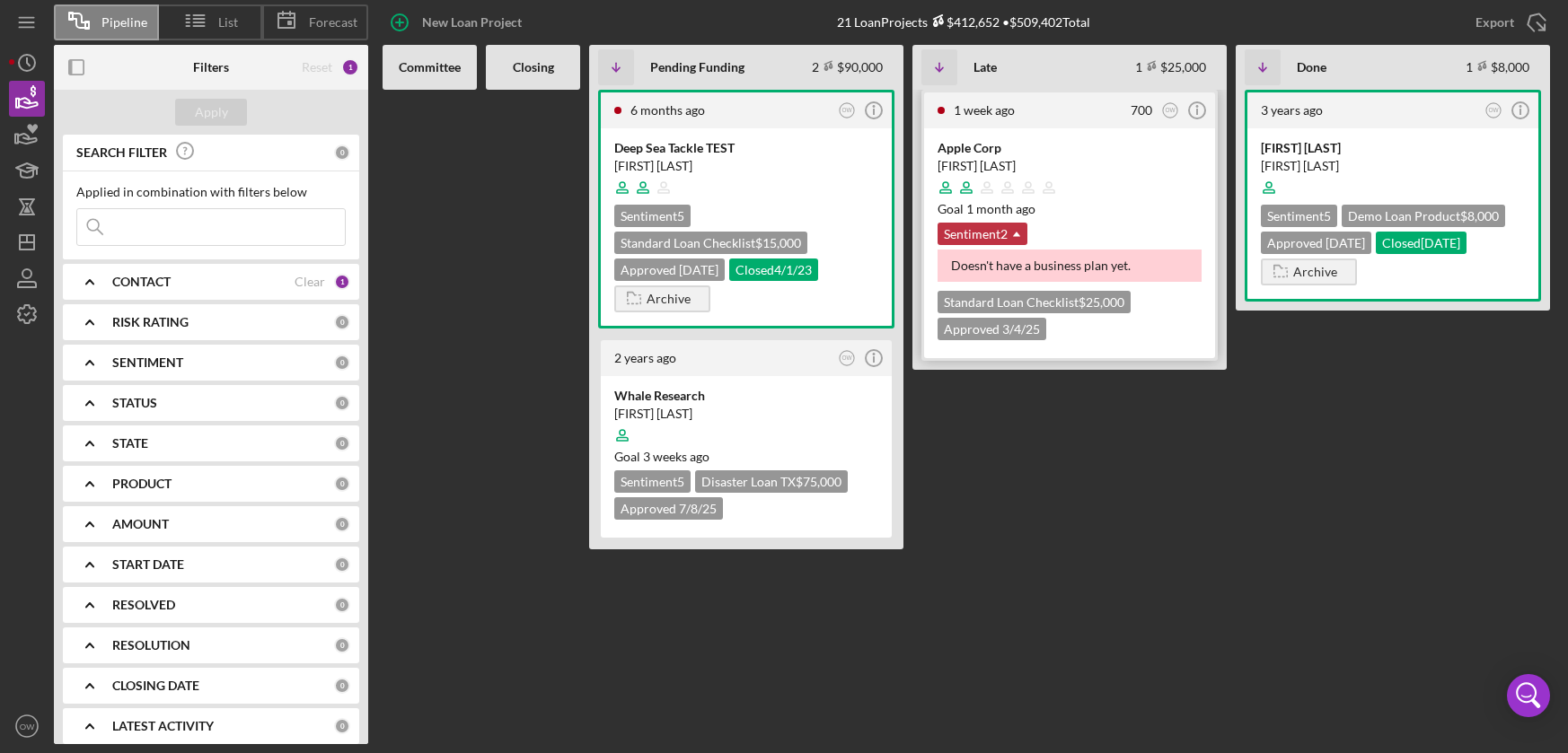 click on "Sentiment  2 Icon/Dropdown Arrow" at bounding box center [982, 233] 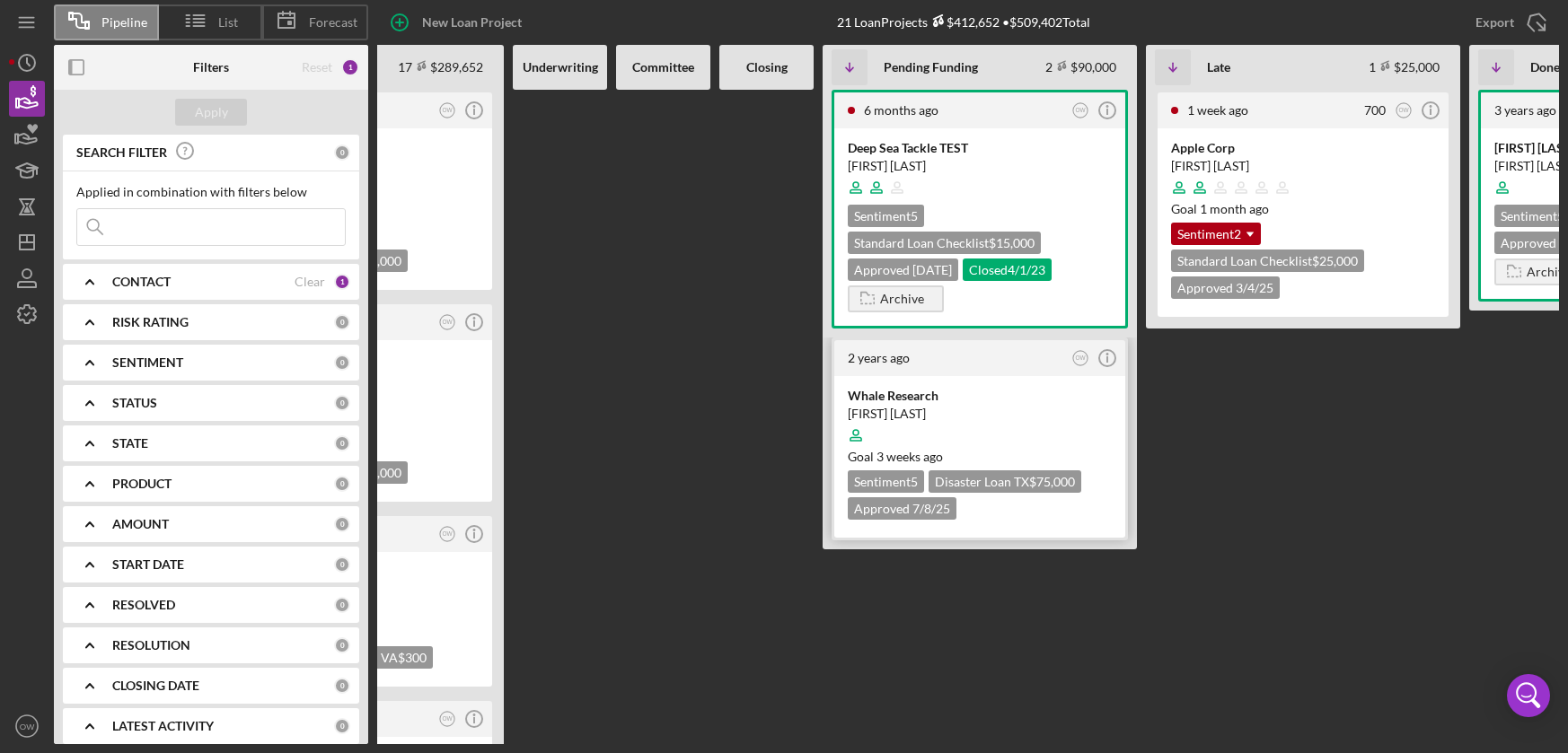 scroll, scrollTop: 0, scrollLeft: 0, axis: both 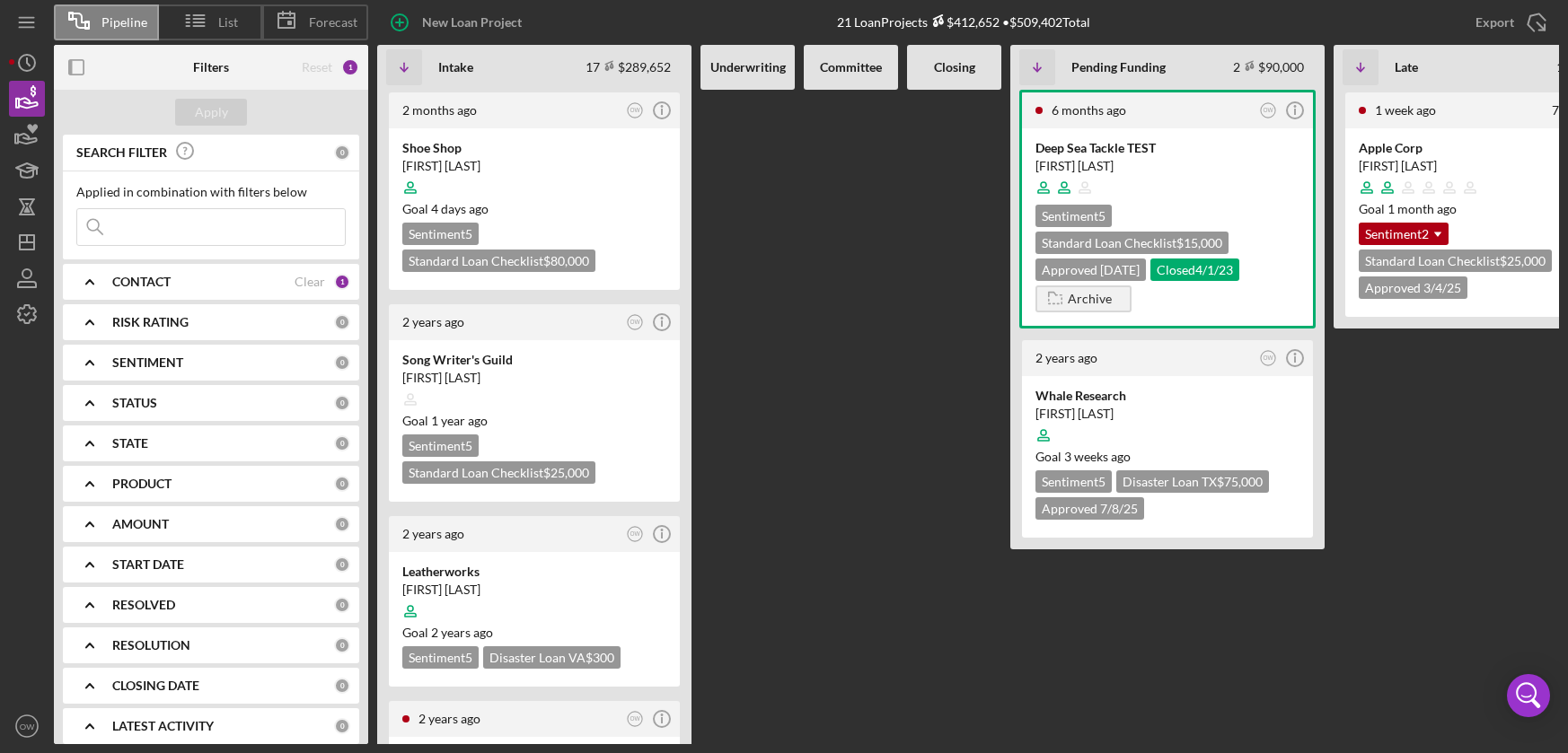 click on "Forecast" at bounding box center (333, 22) 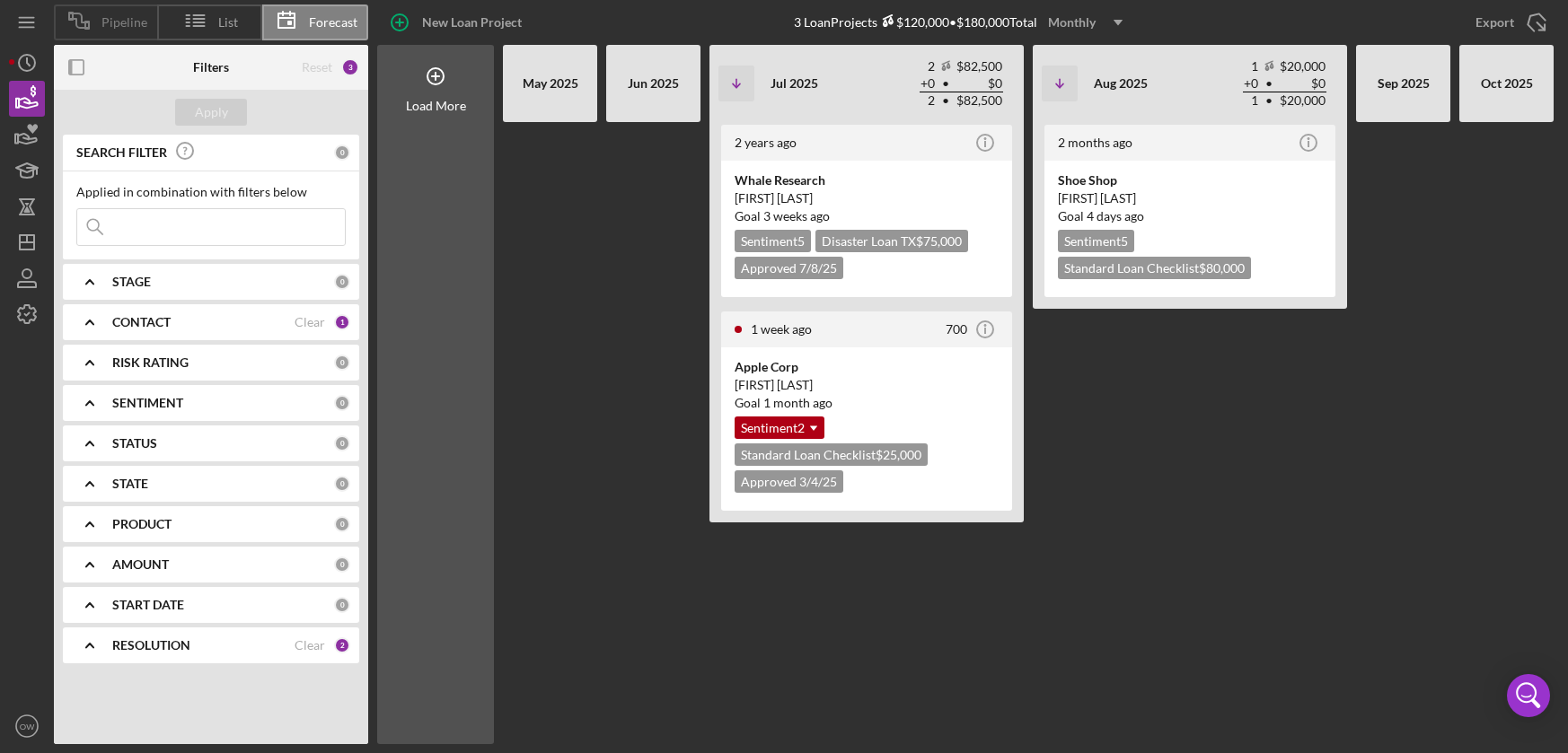 click on "Pipeline" at bounding box center (124, 22) 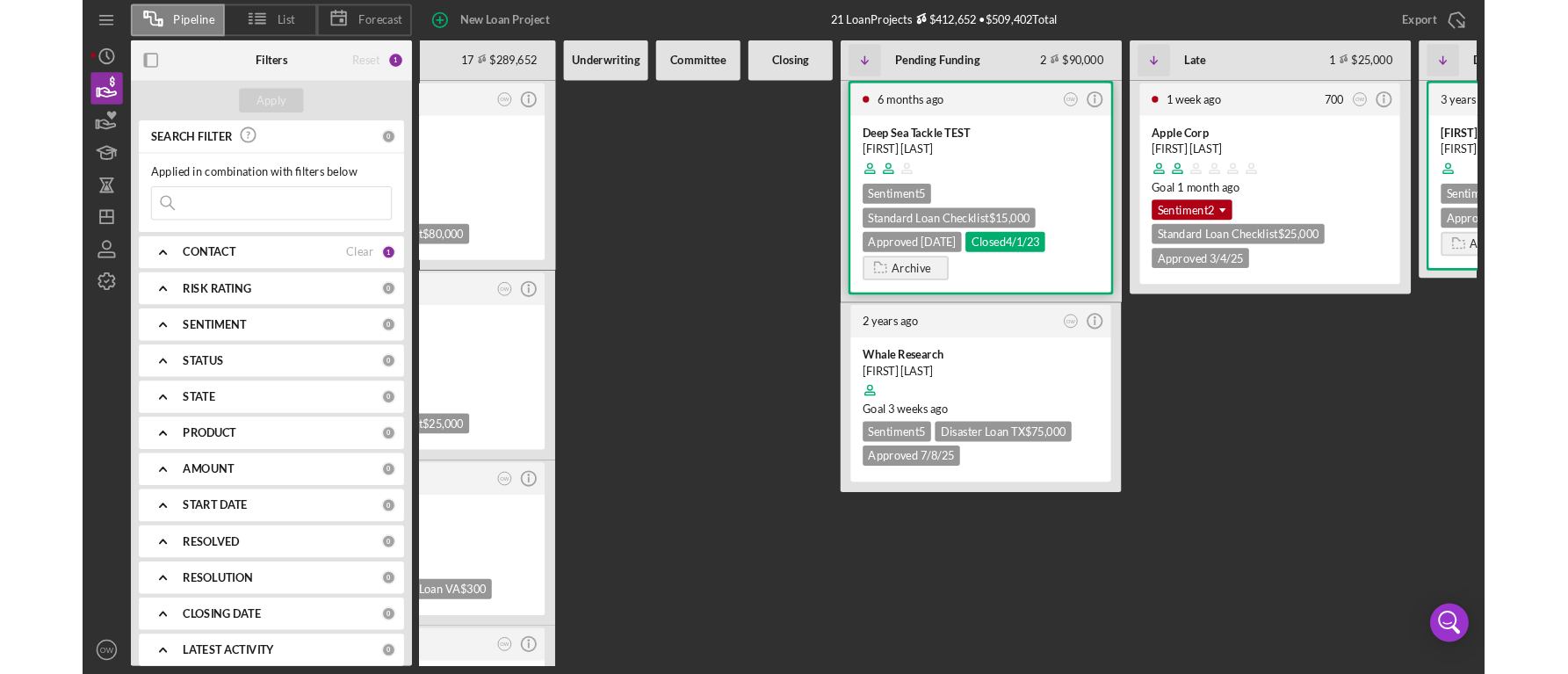 scroll, scrollTop: 0, scrollLeft: 412, axis: horizontal 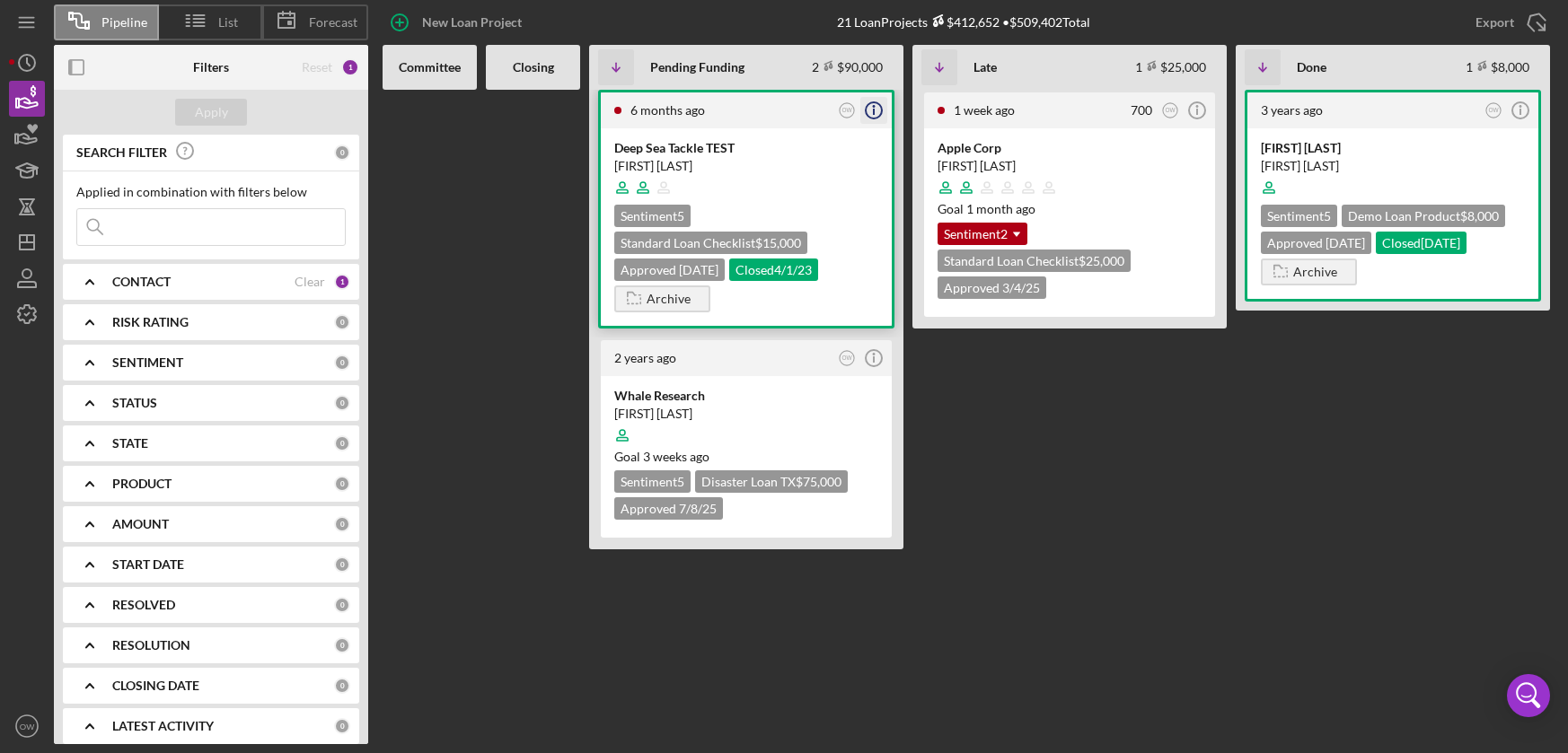 click on "Icon/Info" 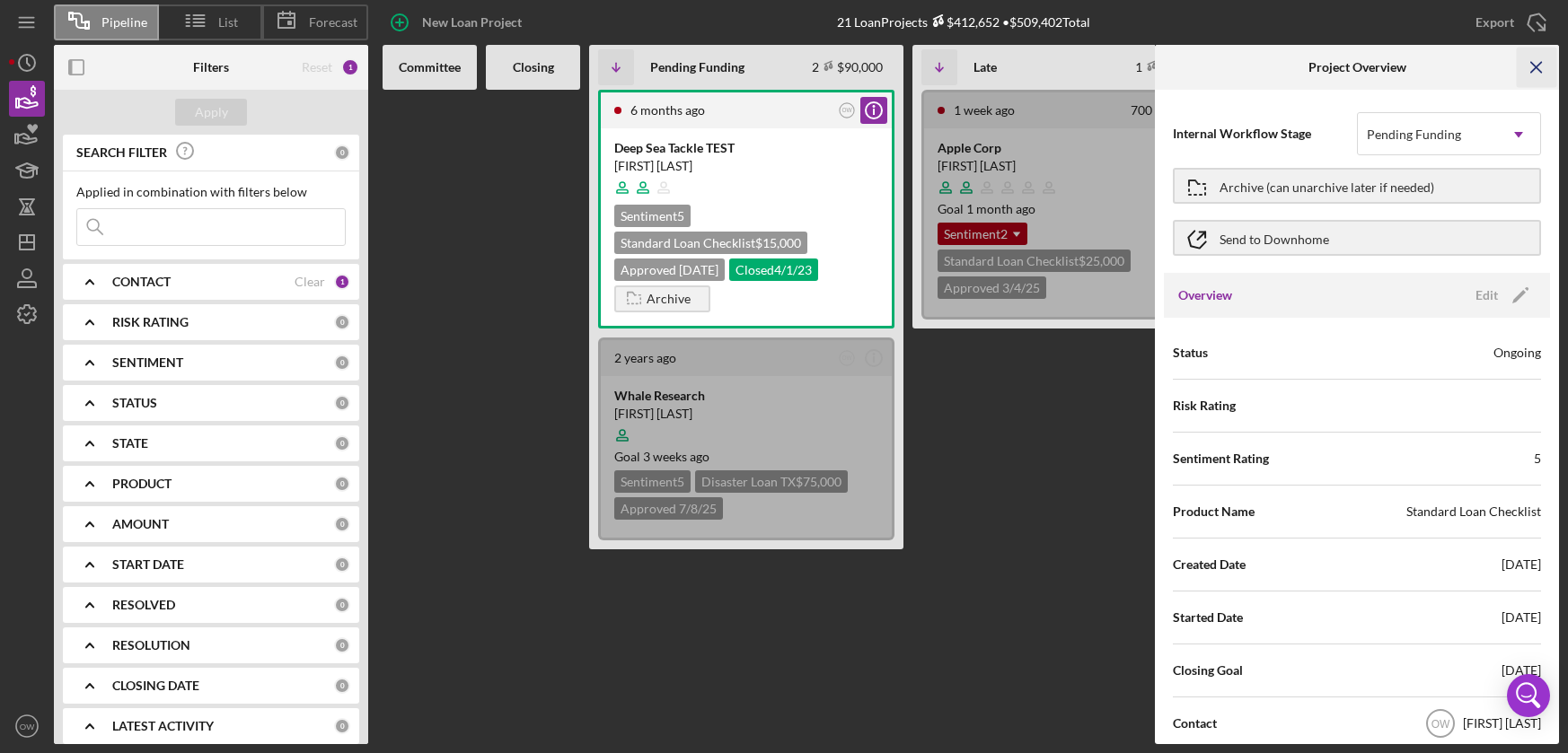 click on "Icon/Menu Close" 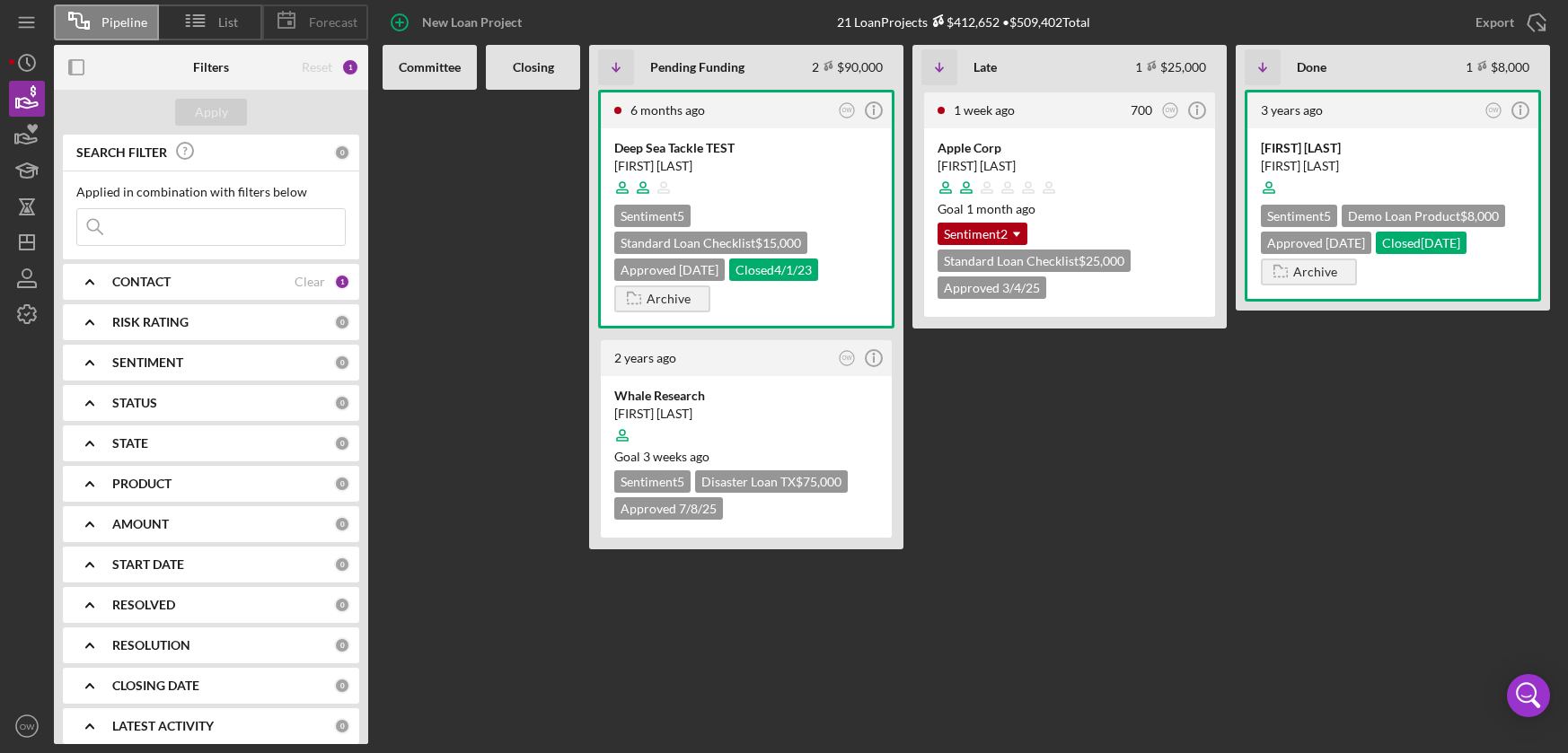 click 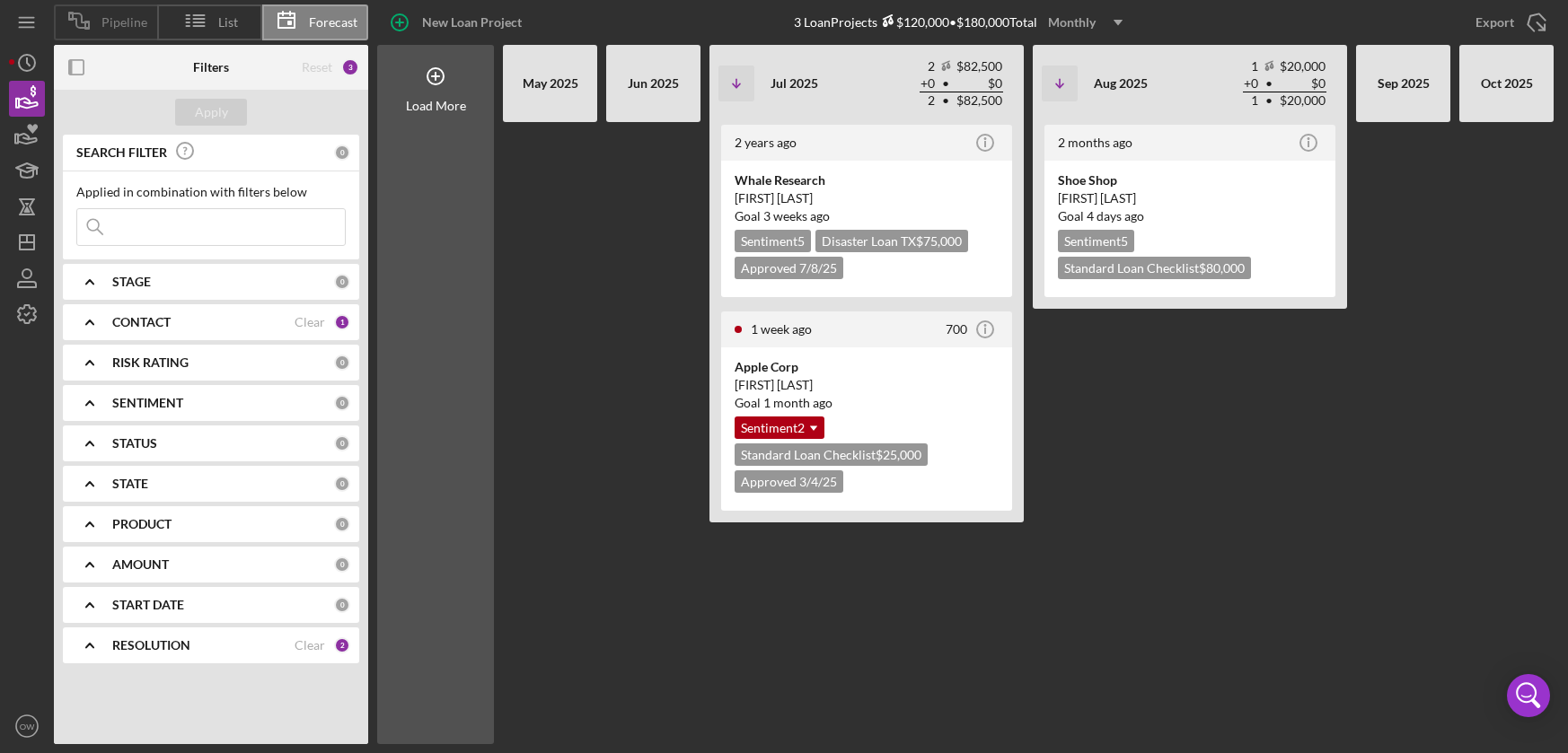 click 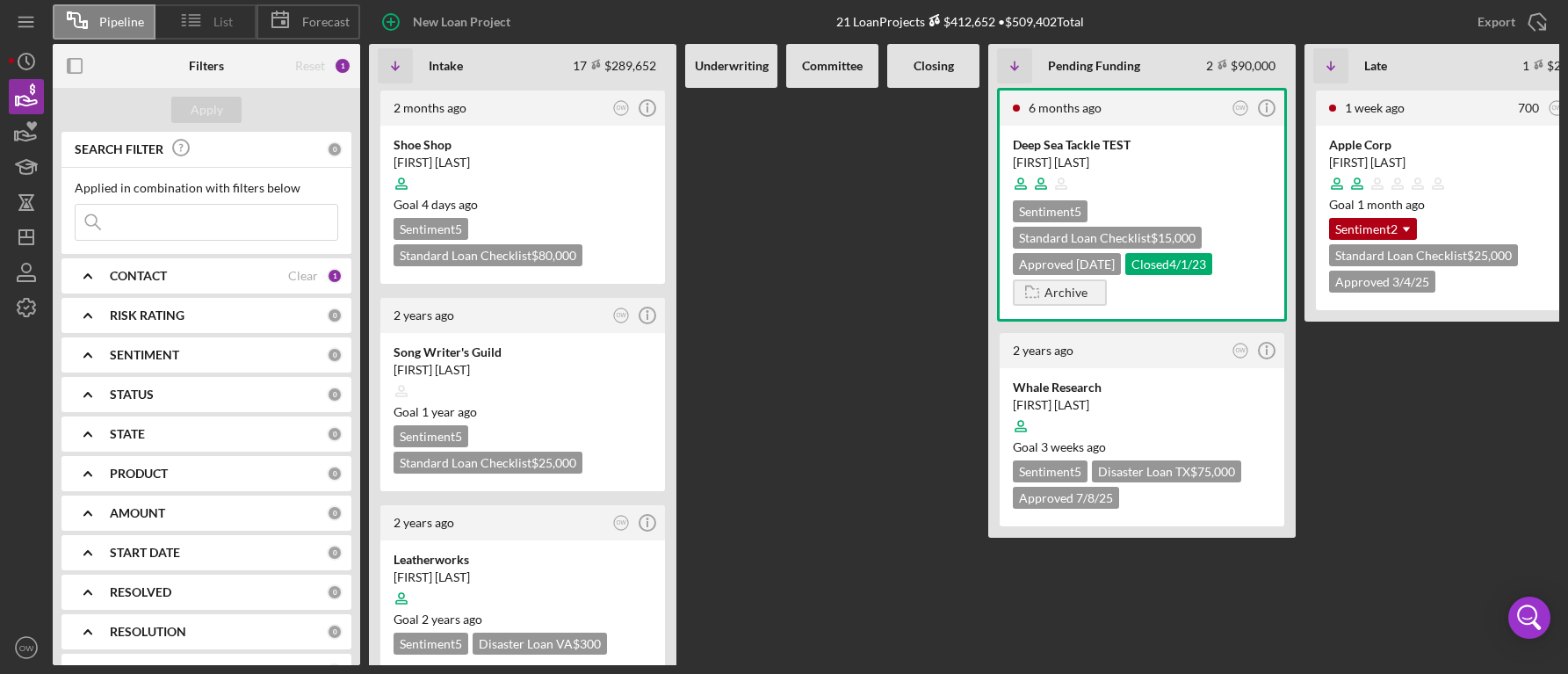 click 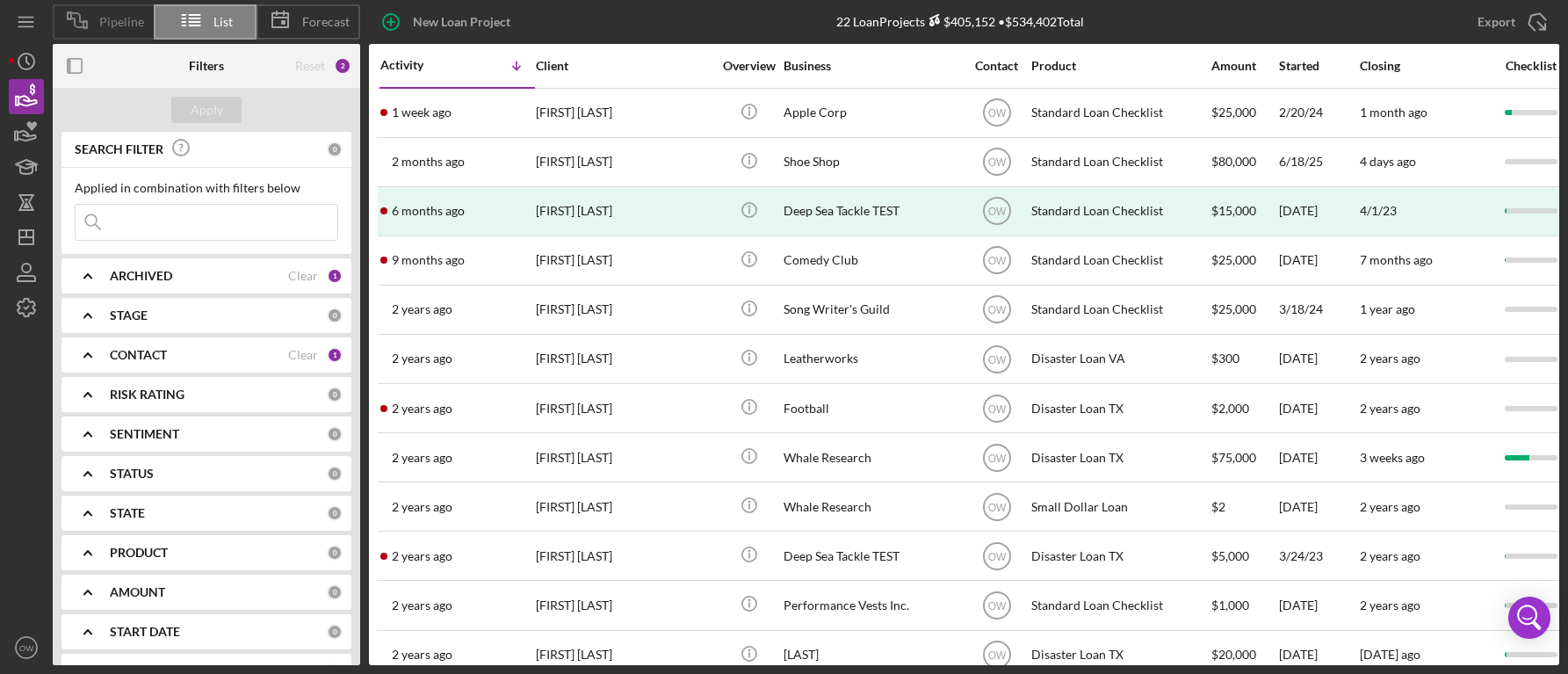 click on "Pipeline" at bounding box center (121, 22) 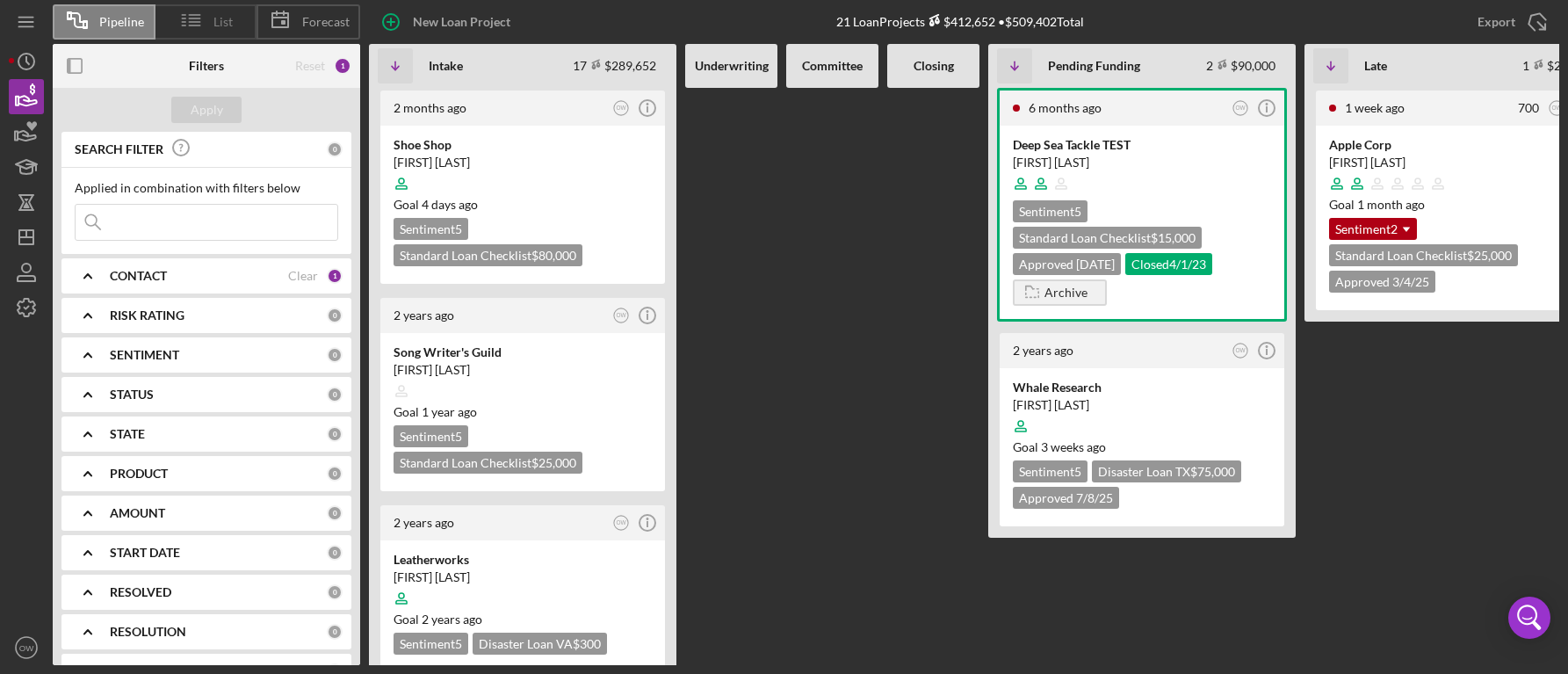 click 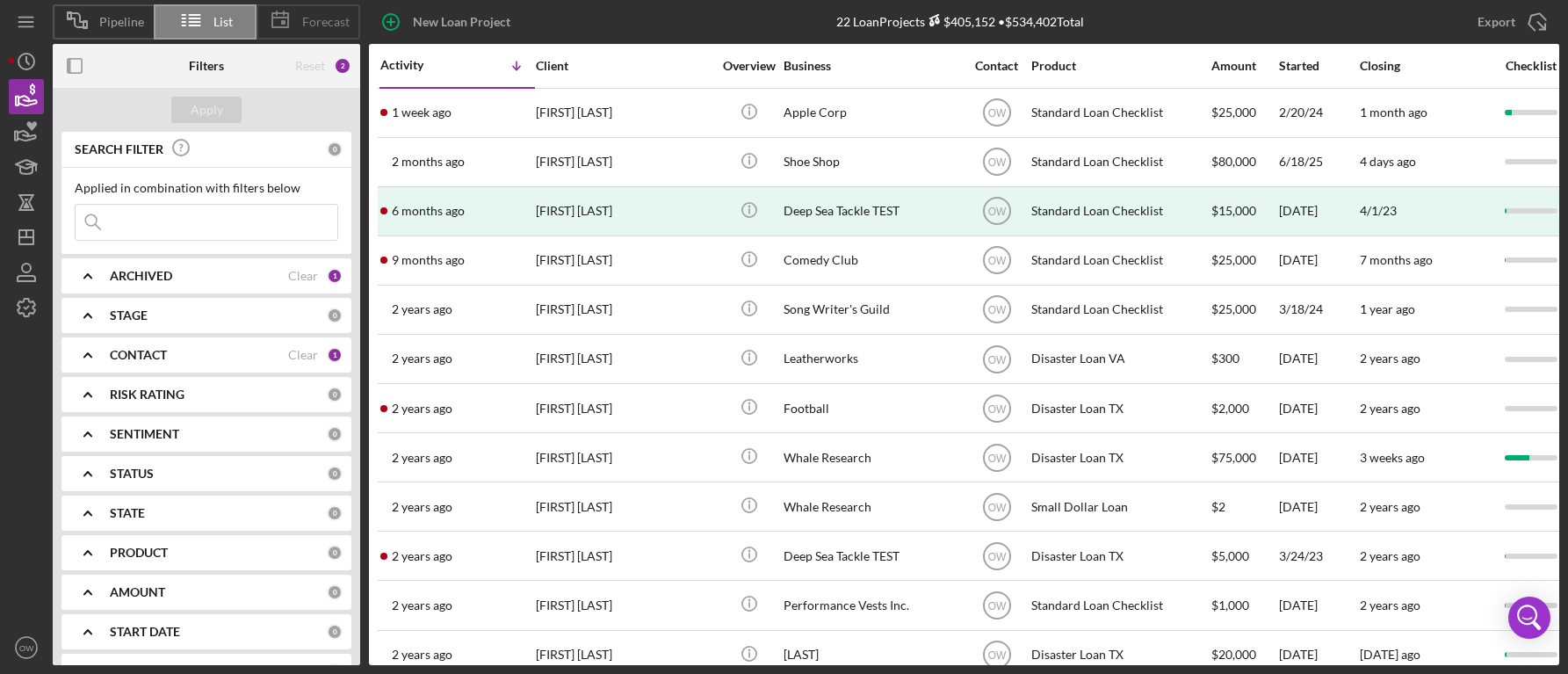click 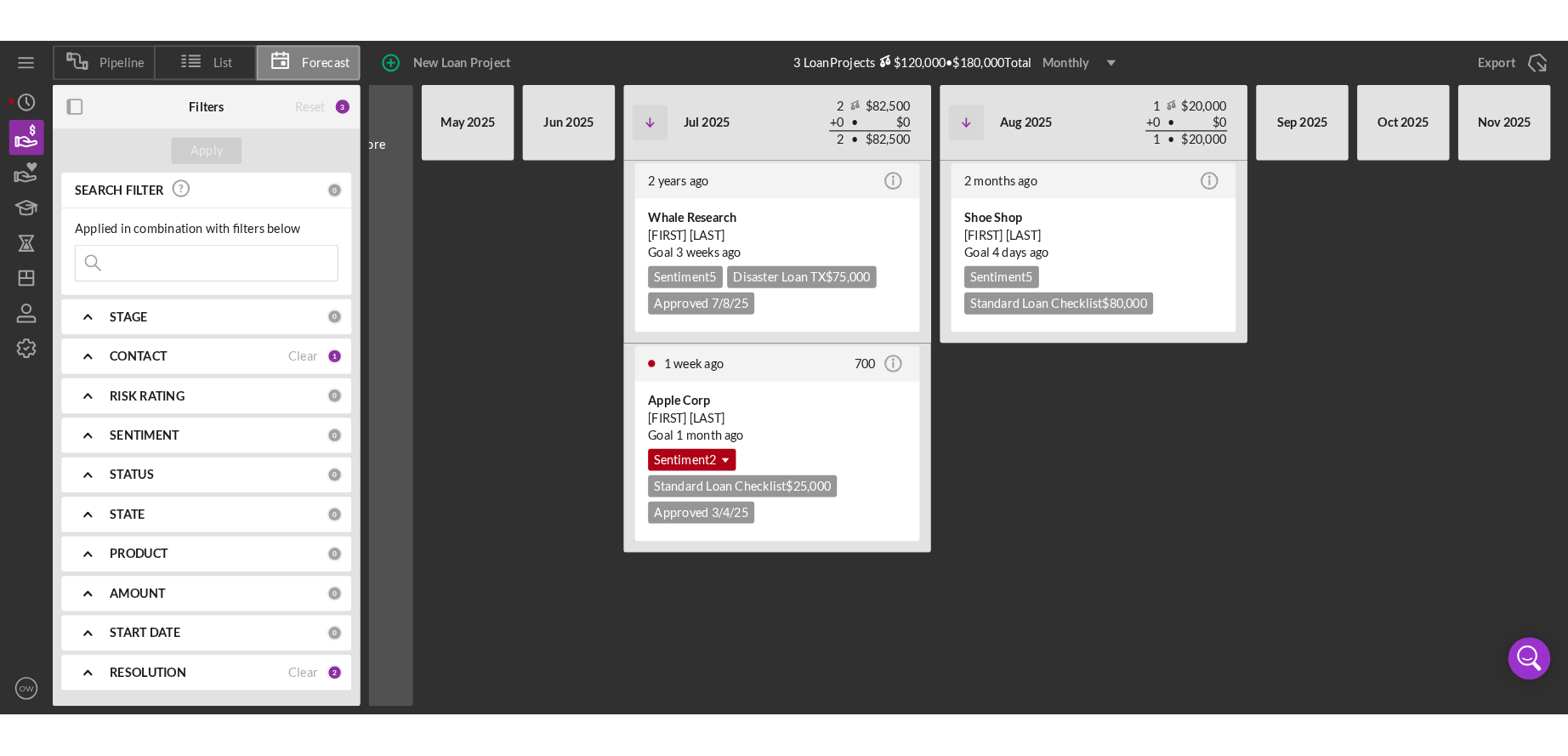 scroll, scrollTop: 0, scrollLeft: 18, axis: horizontal 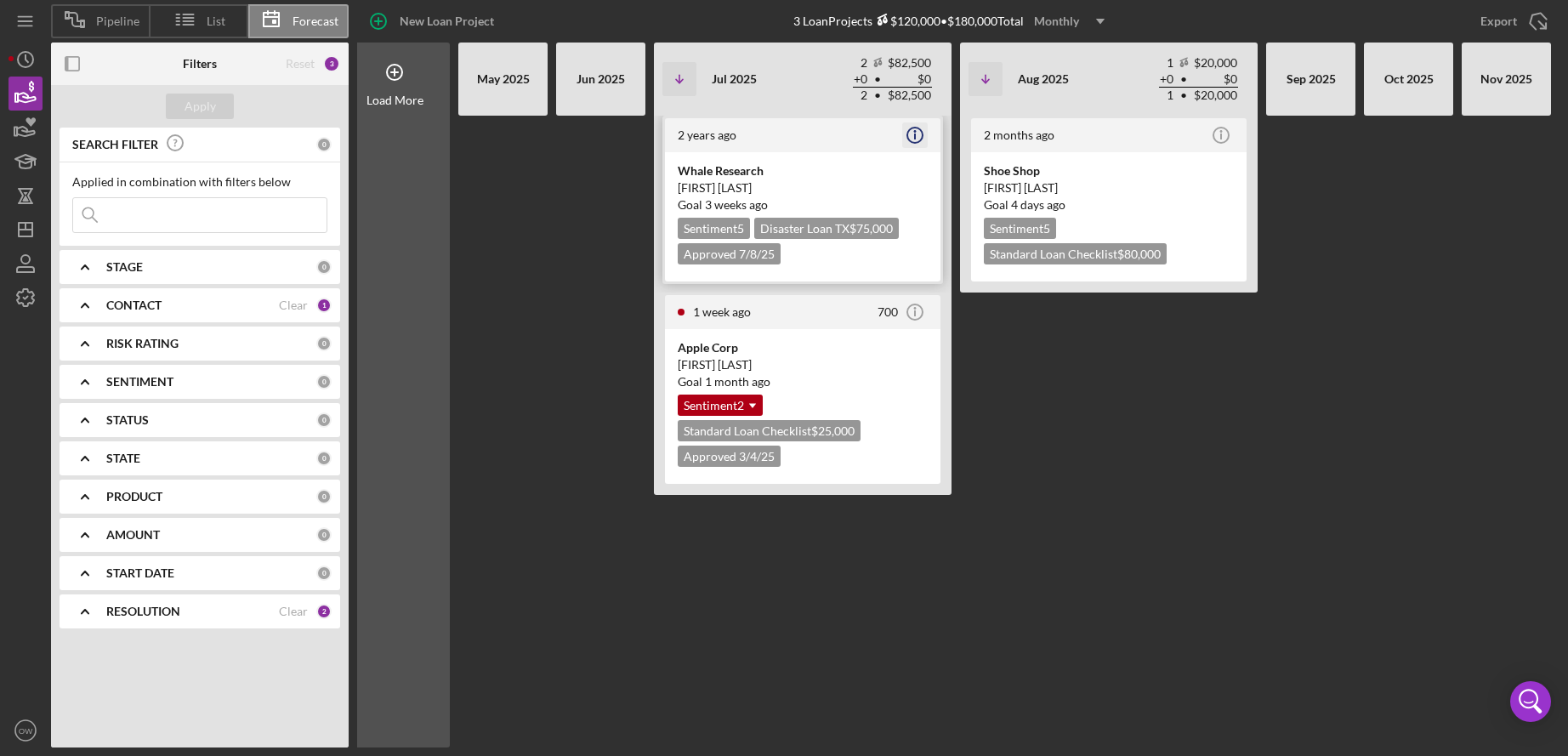 click on "Icon/Info" 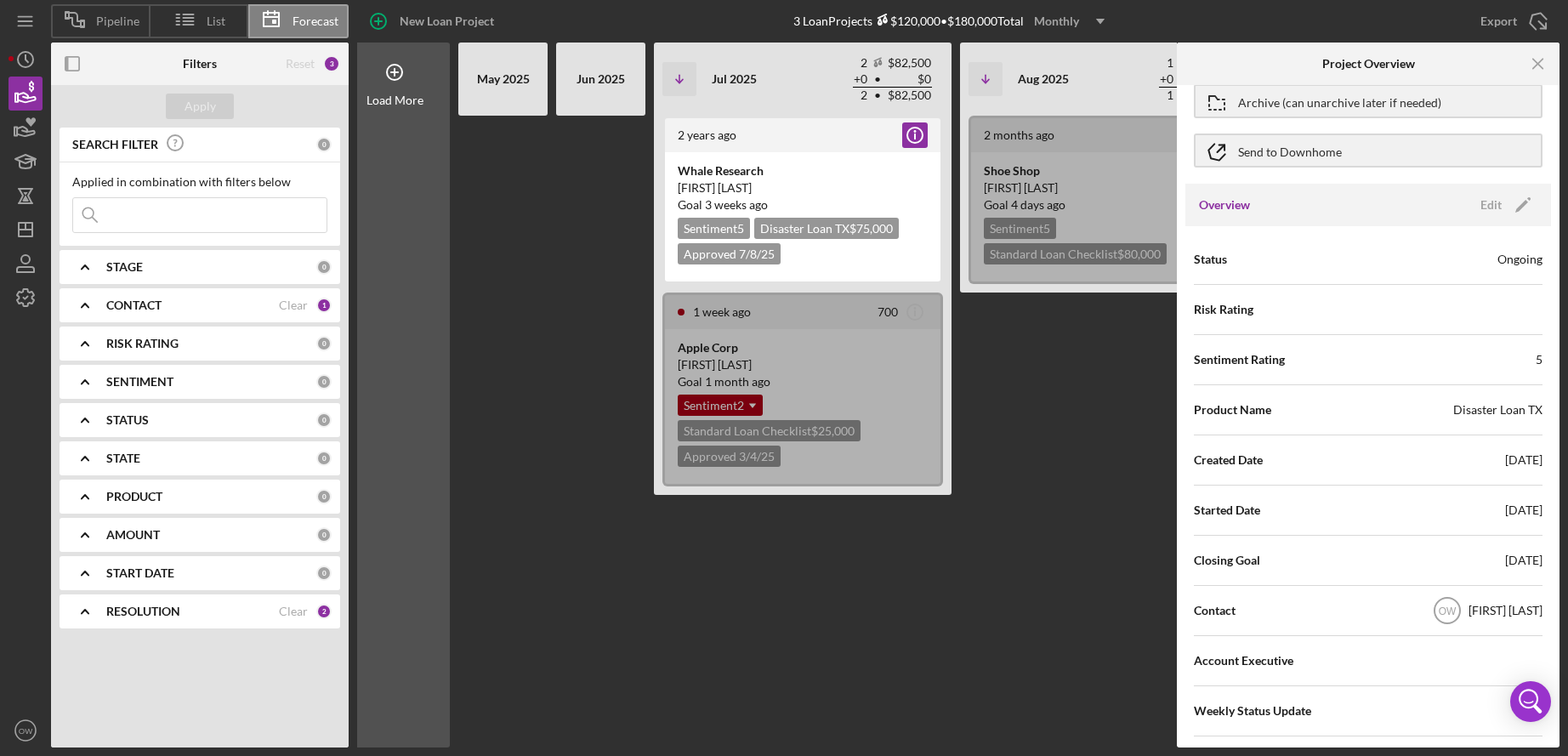 scroll, scrollTop: 77, scrollLeft: 0, axis: vertical 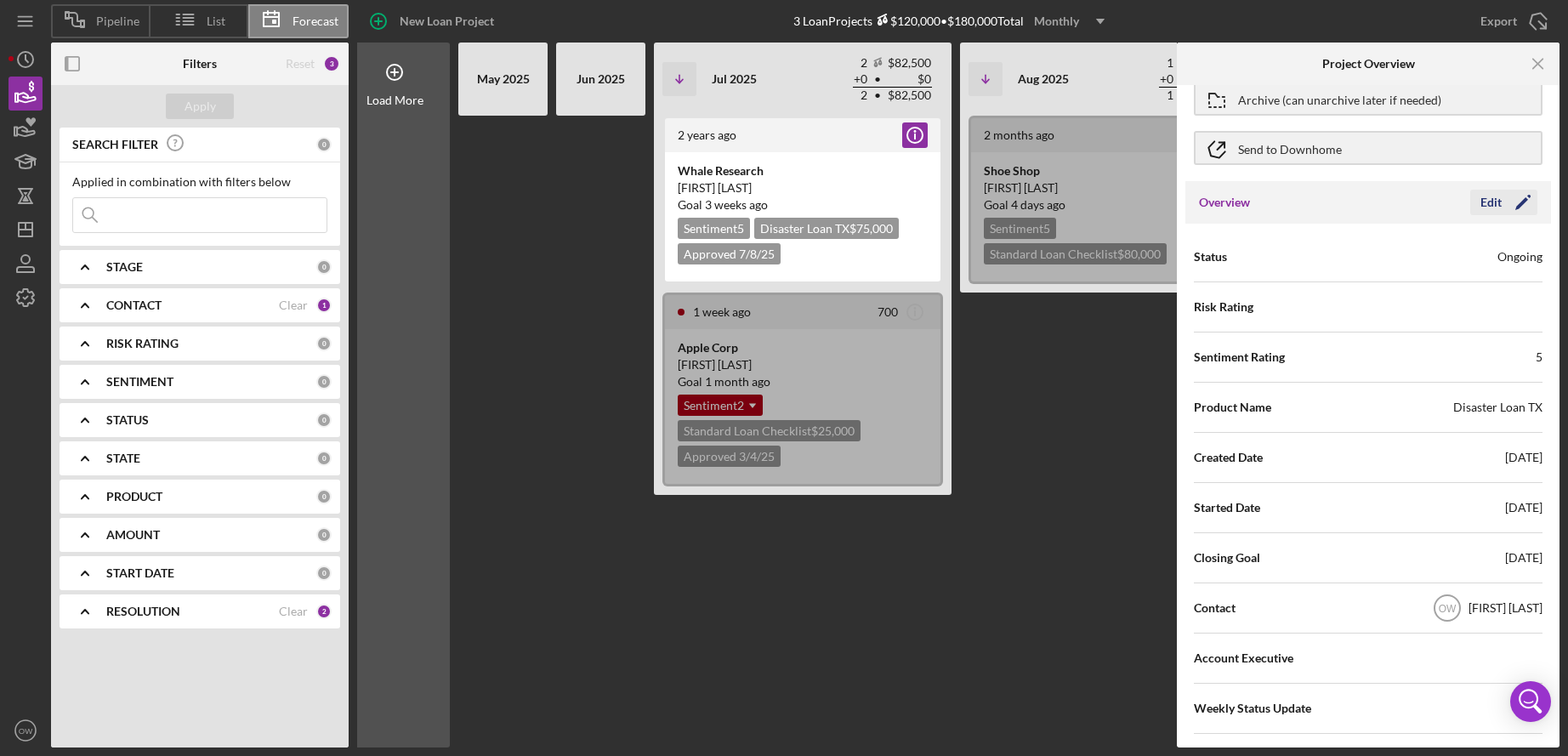 click on "Icon/Edit" 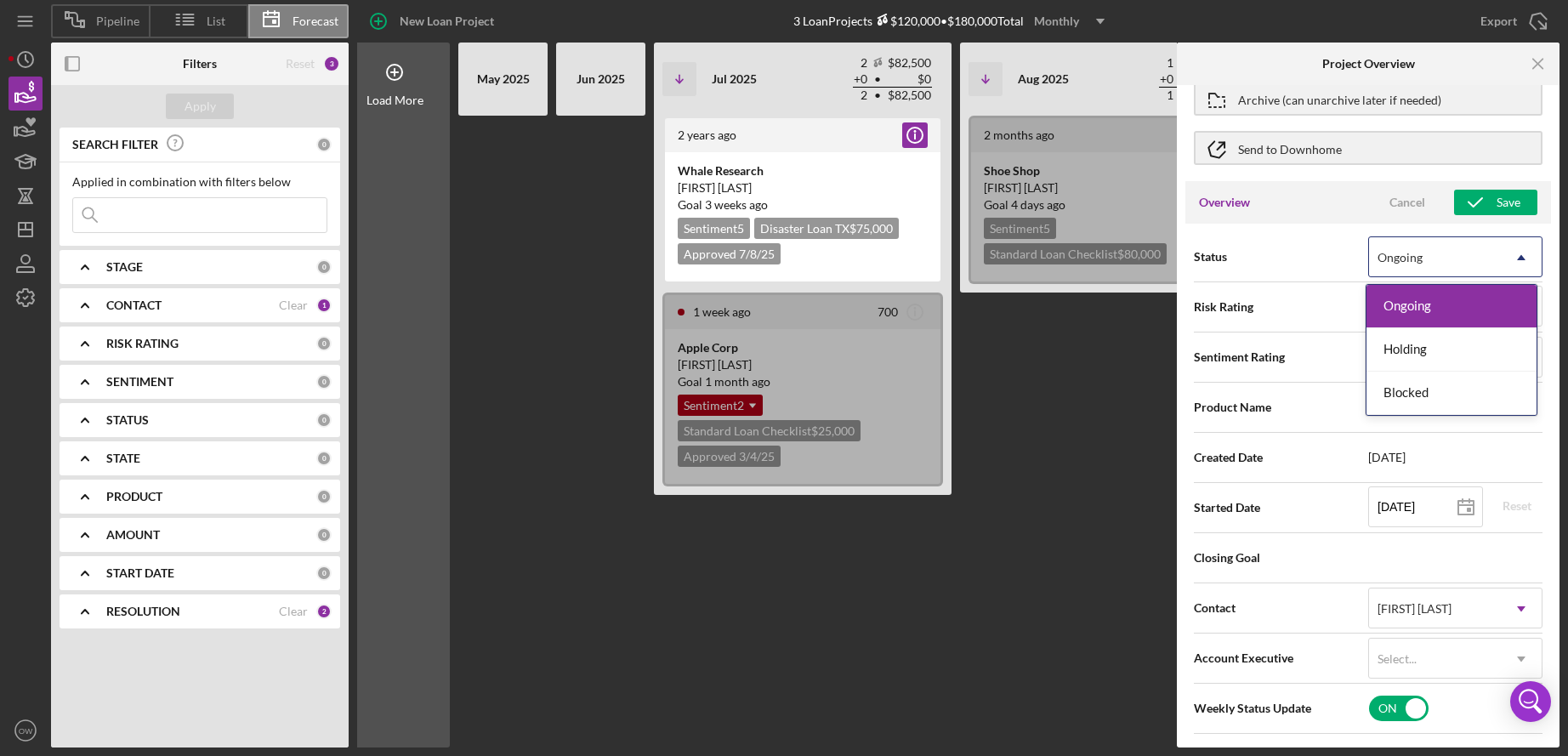 click on "Ongoing" at bounding box center [1434, 258] 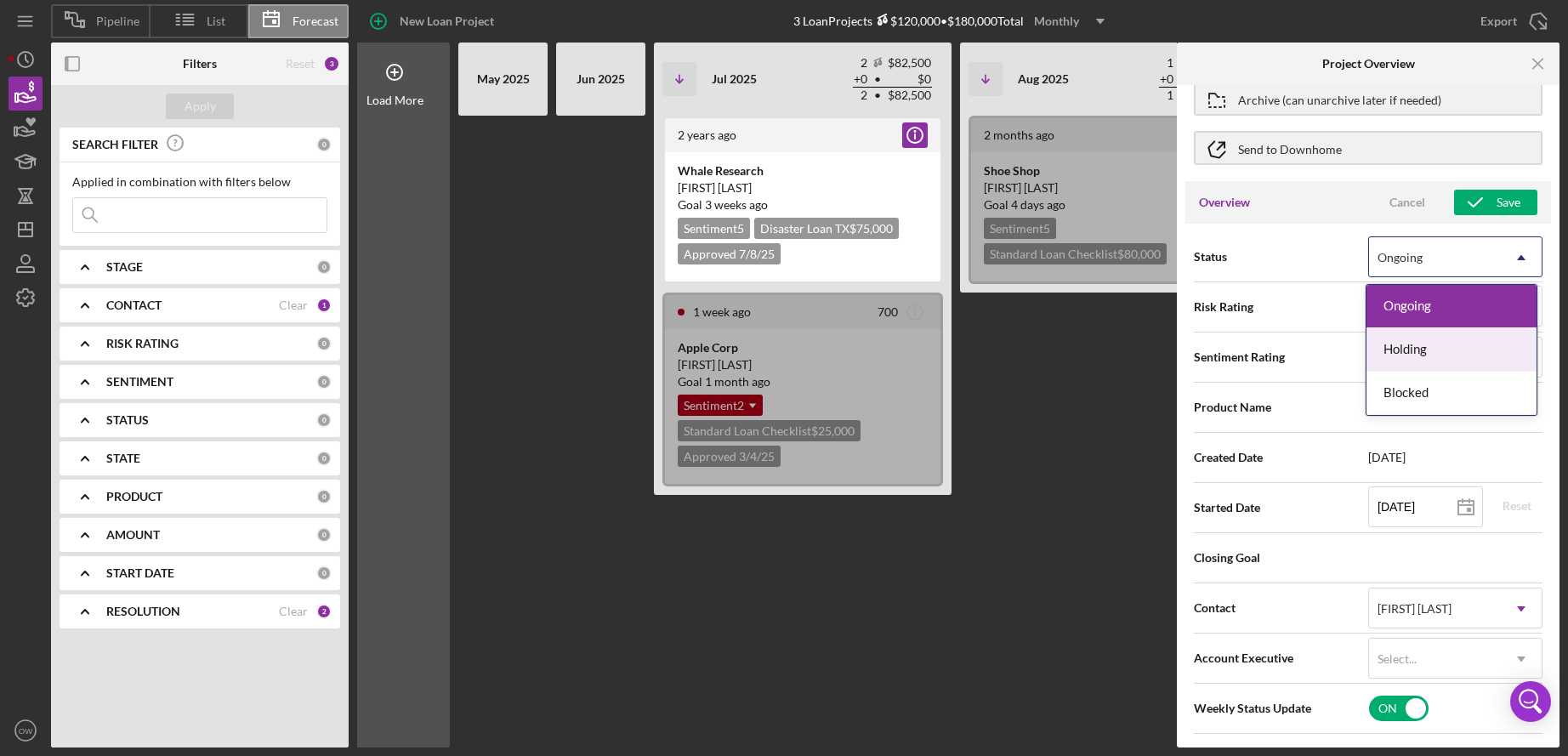 click on "Holding" at bounding box center (1452, 350) 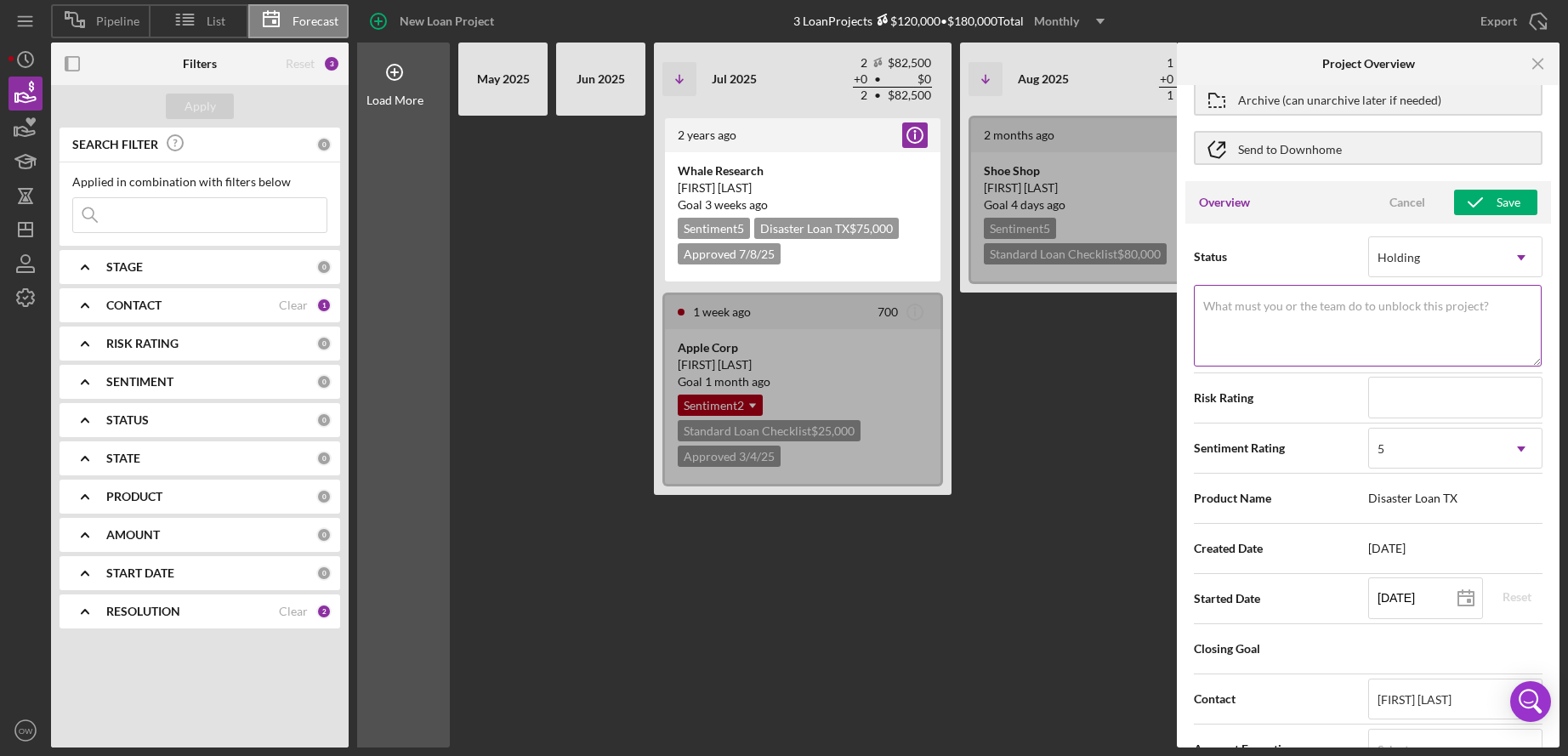 click on "What must you or the team do to unblock this project?" at bounding box center (1367, 326) 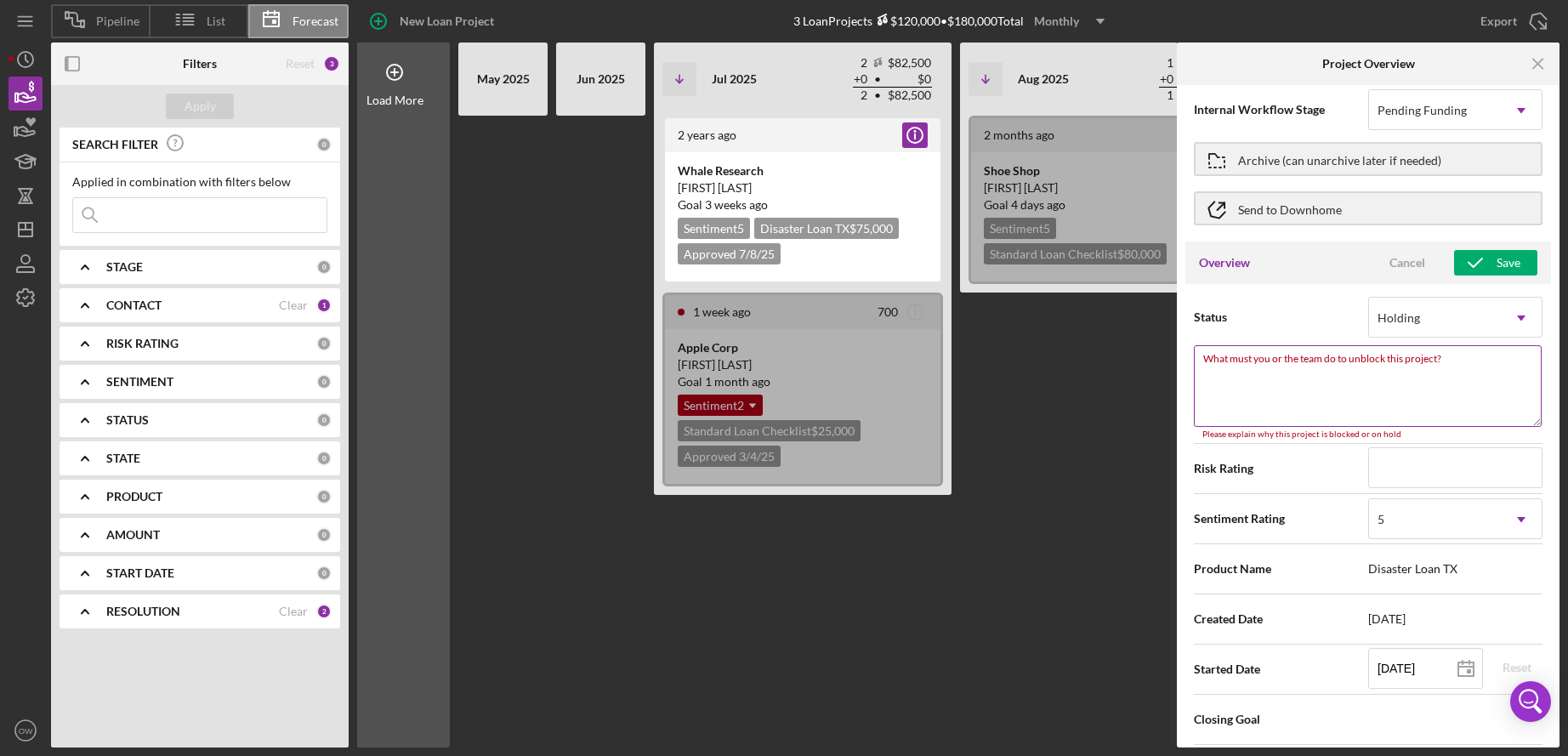 scroll, scrollTop: 0, scrollLeft: 0, axis: both 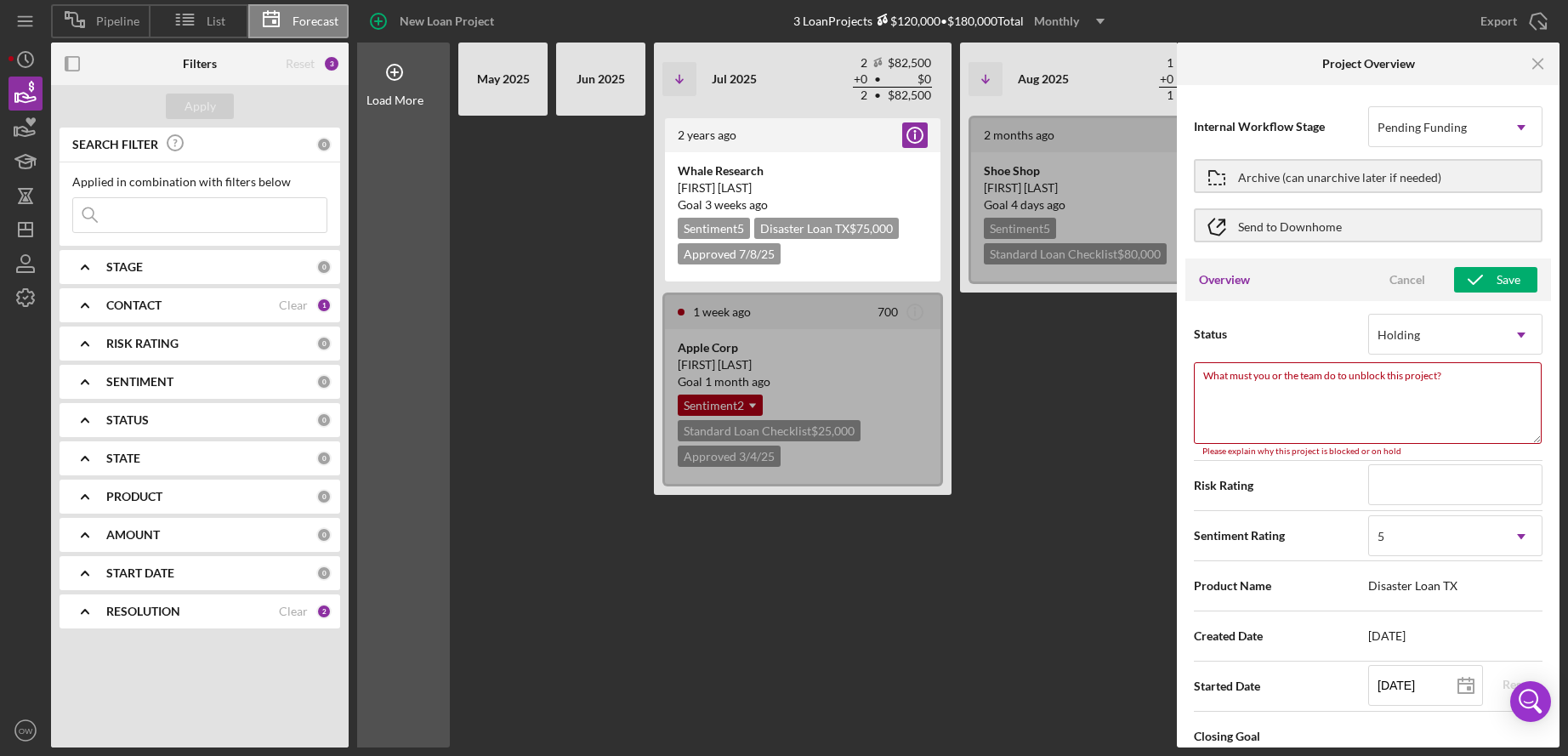 click on "Overview Cancel Save" at bounding box center (1368, 280) 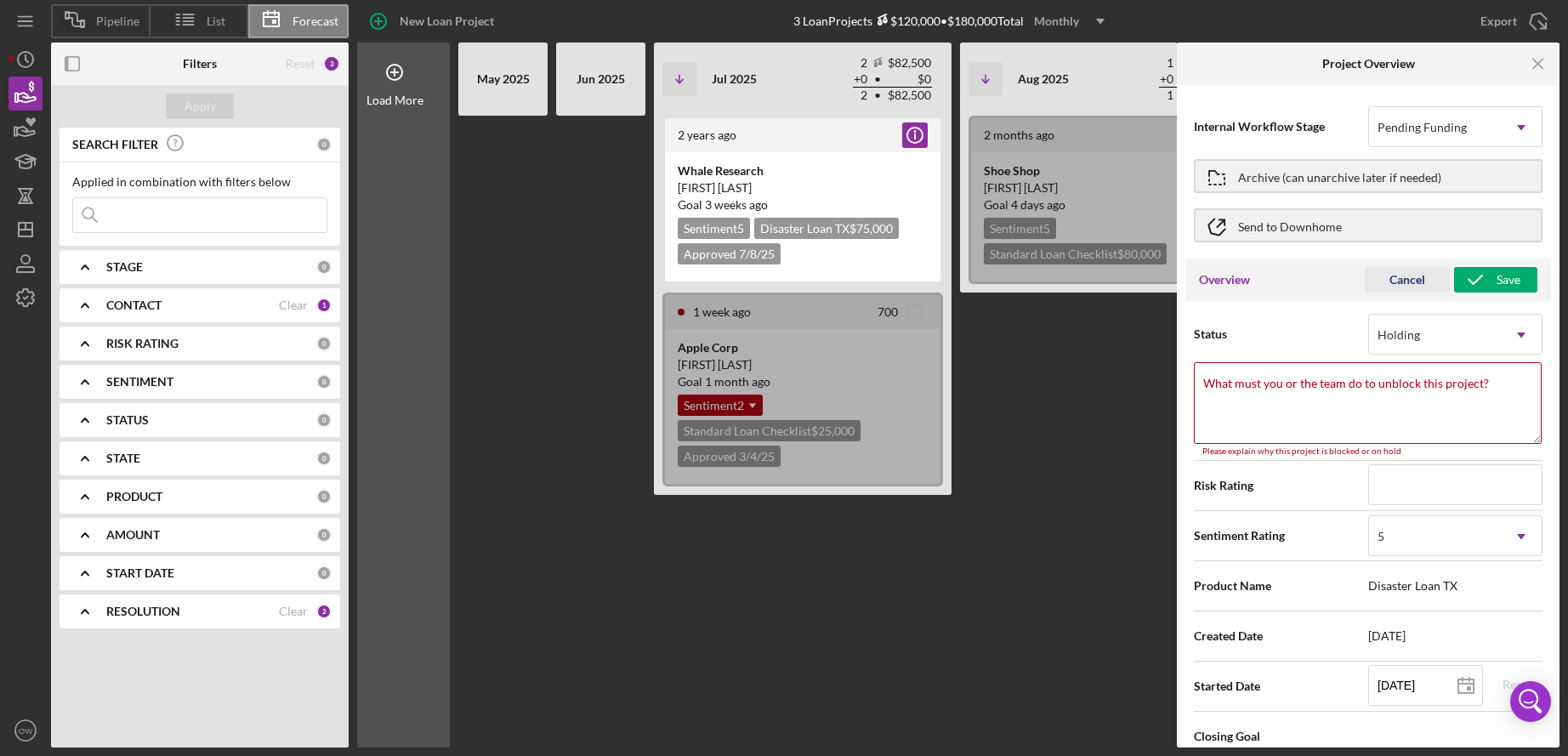 click on "Cancel" at bounding box center (1407, 280) 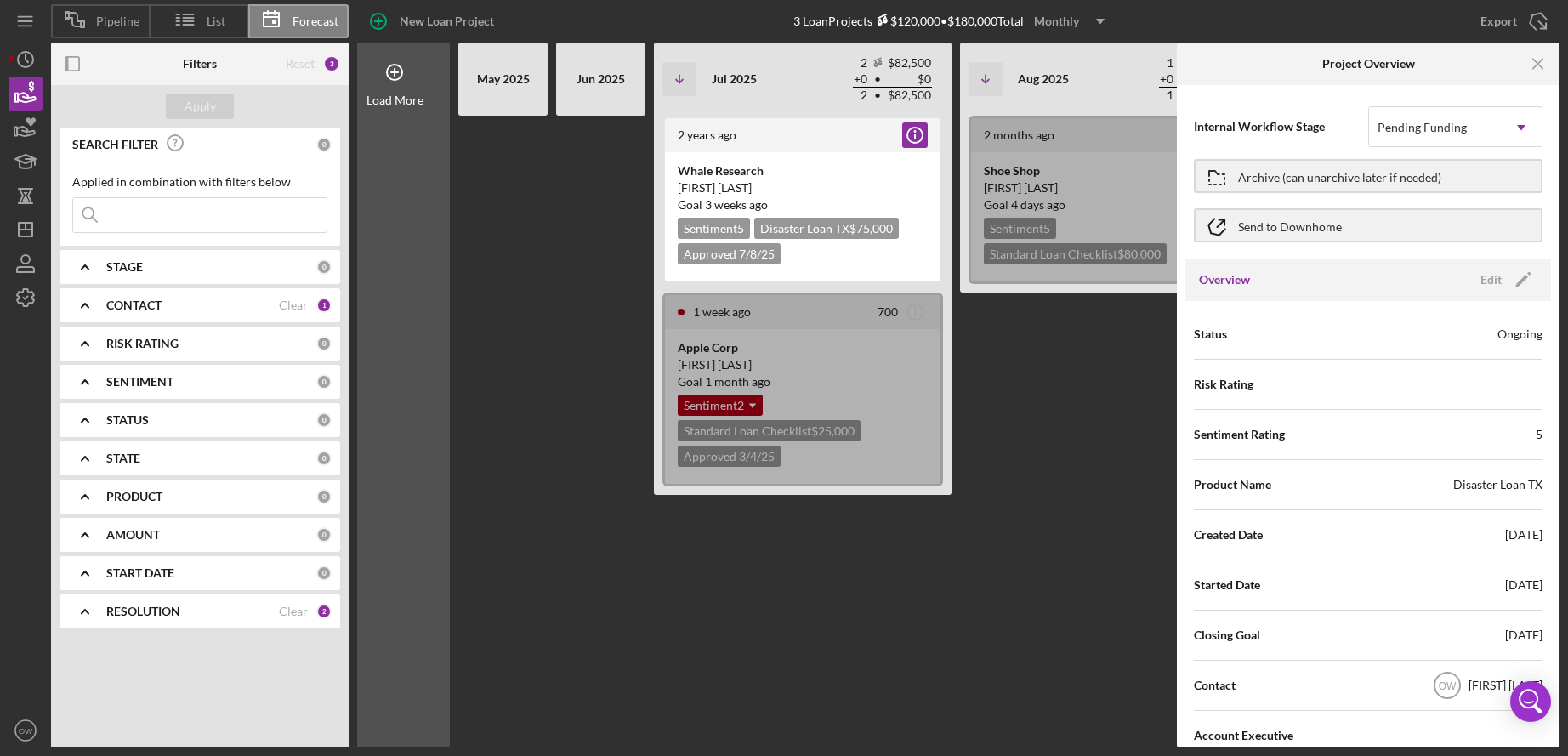 click on "Ongoing" at bounding box center (1520, 334) 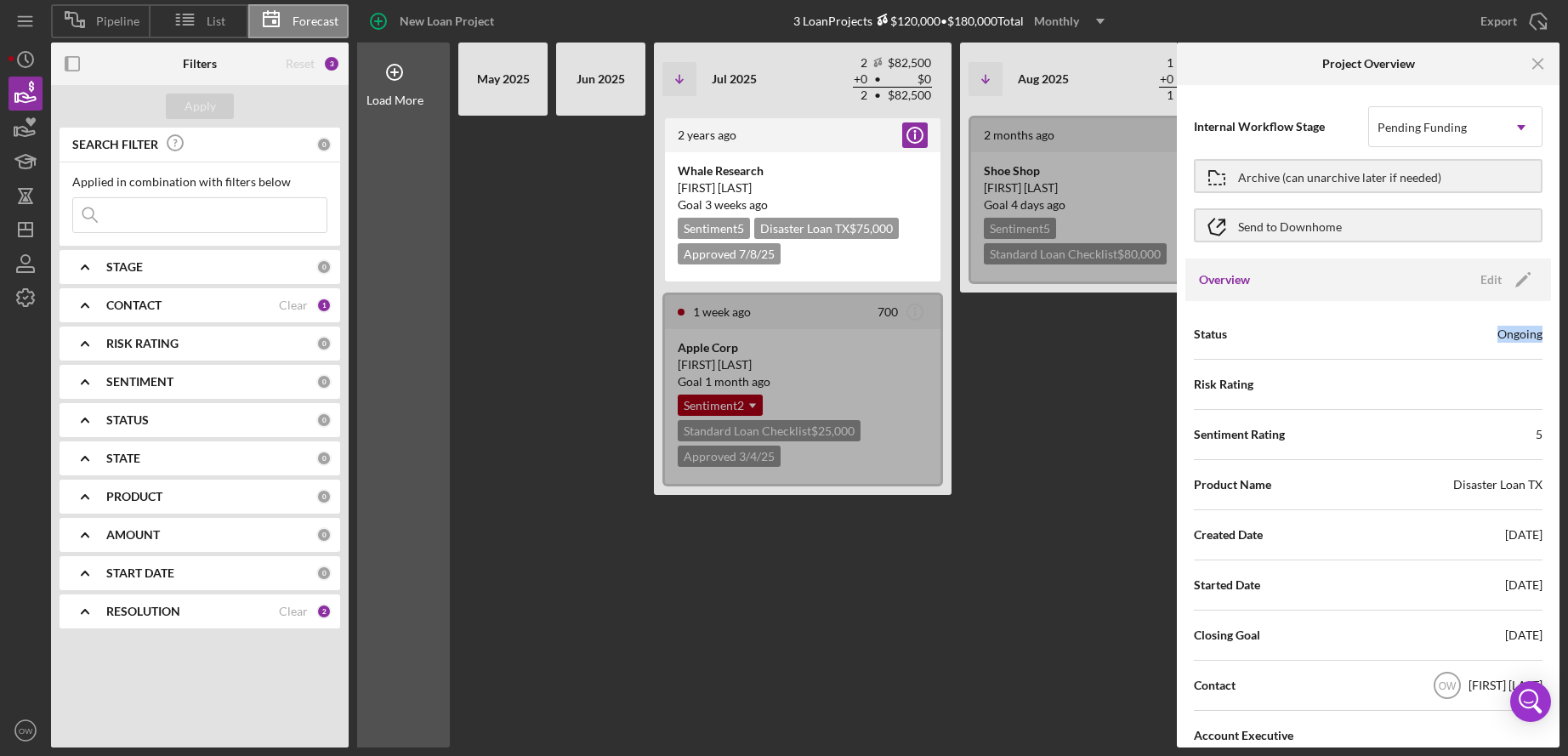 click on "Ongoing" at bounding box center (1520, 334) 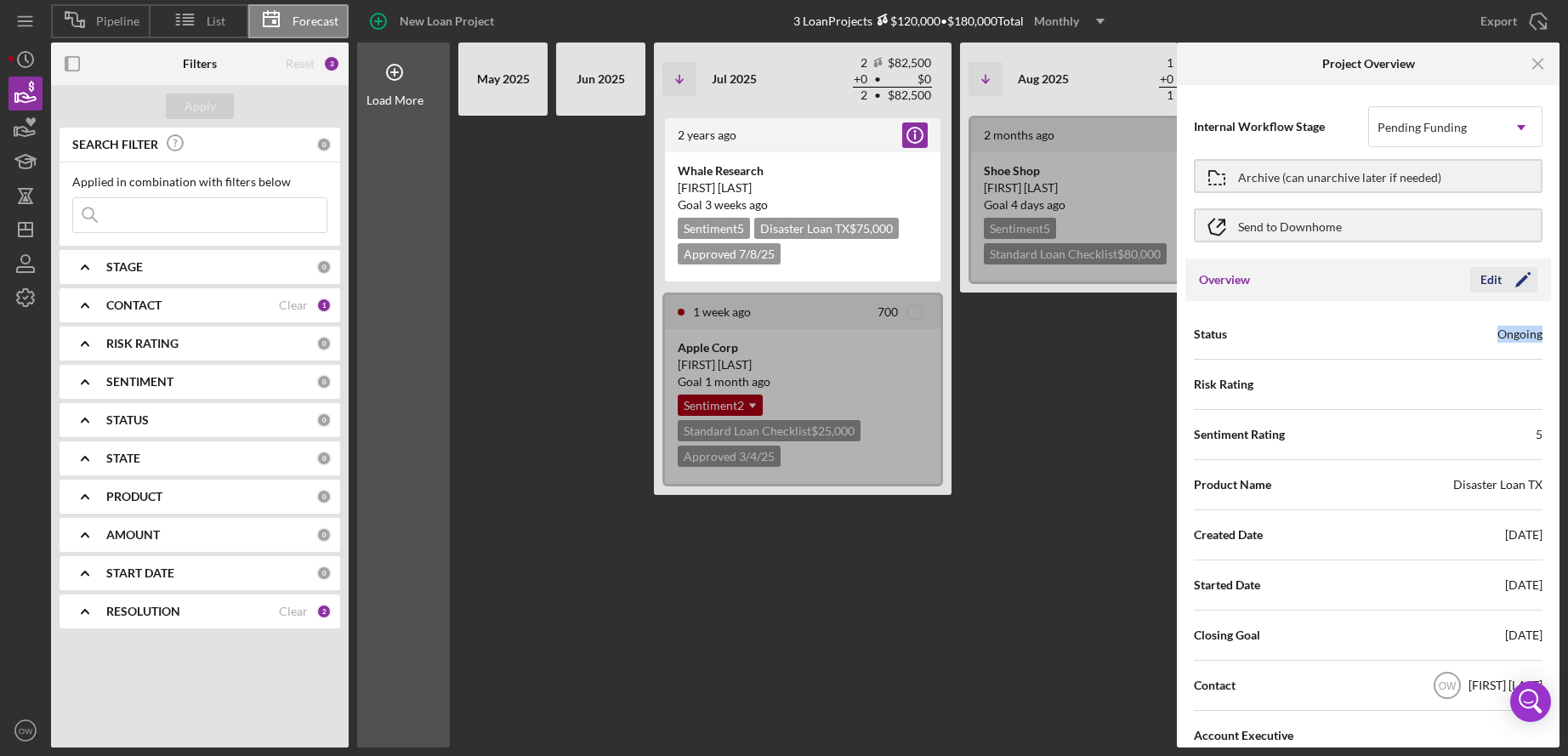 click on "Icon/Edit" 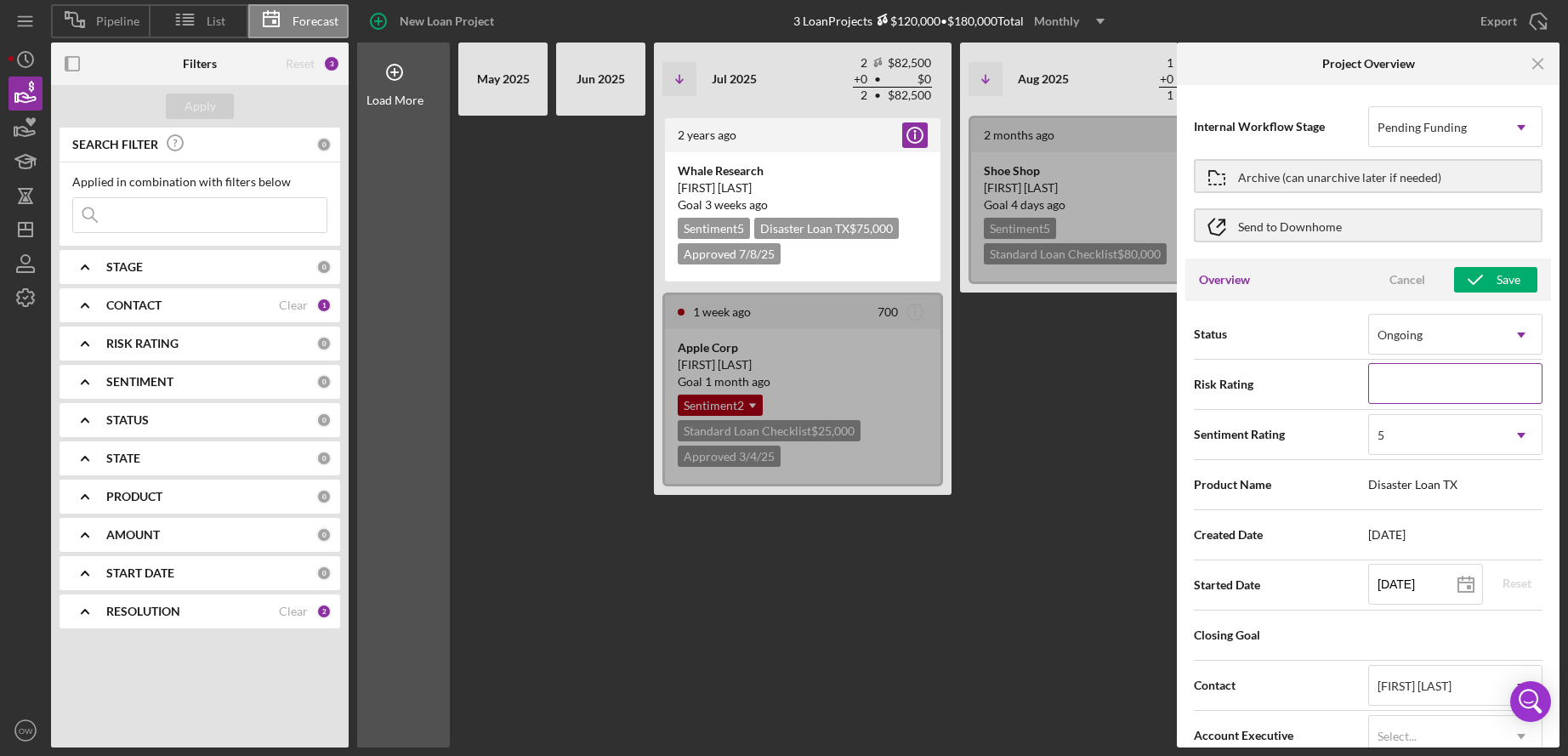 click at bounding box center (1455, 384) 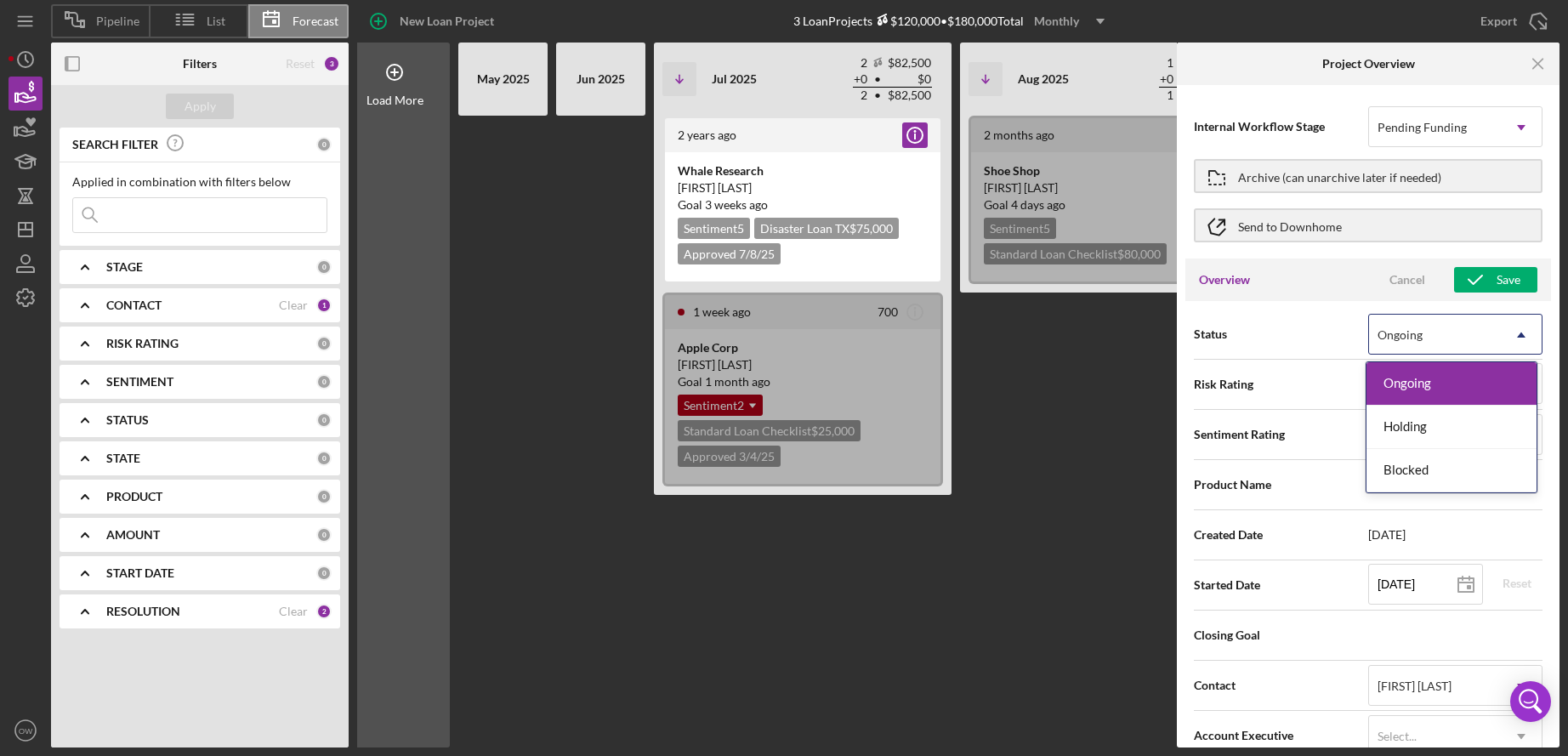 click on "Ongoing" at bounding box center (1400, 335) 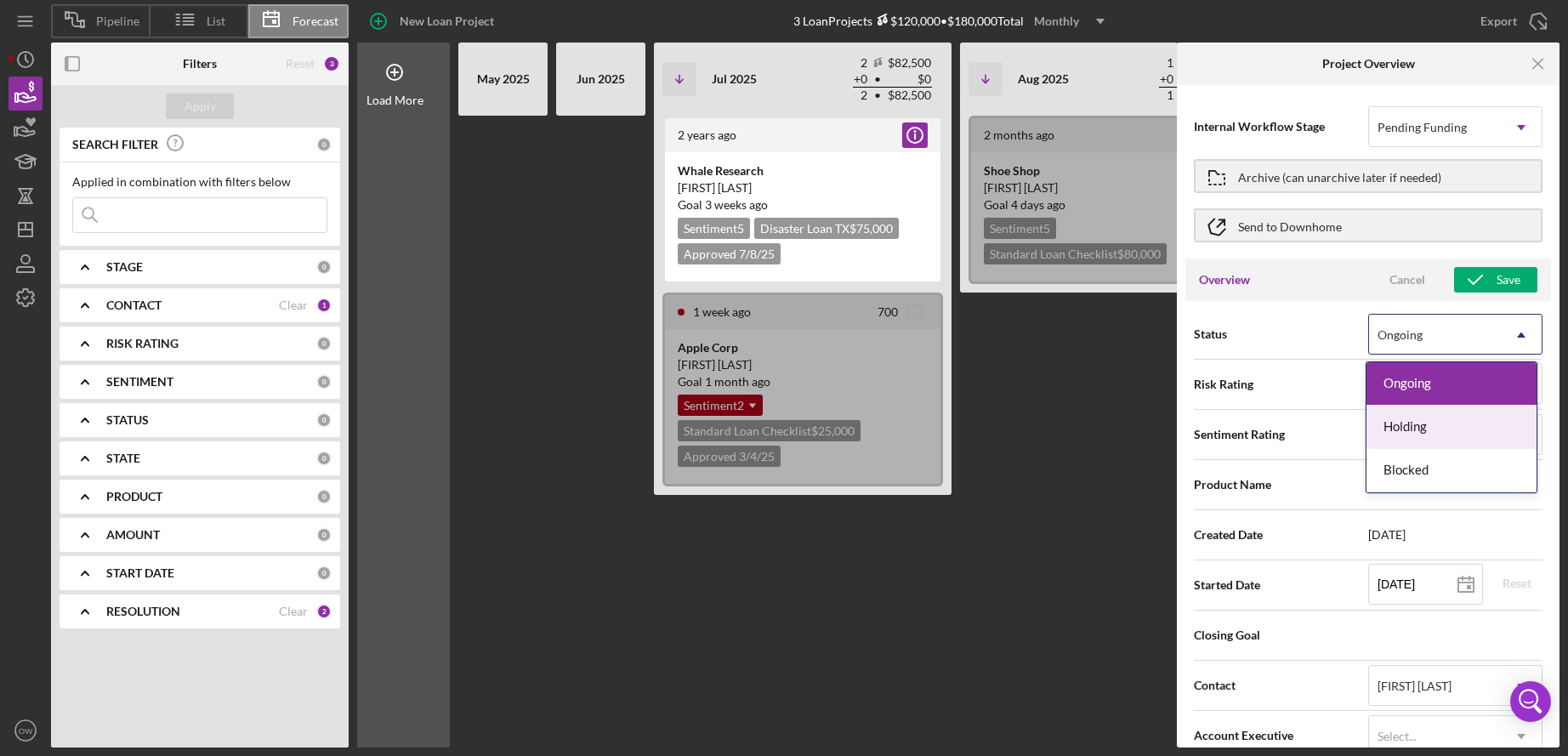 click on "Holding" at bounding box center (1452, 427) 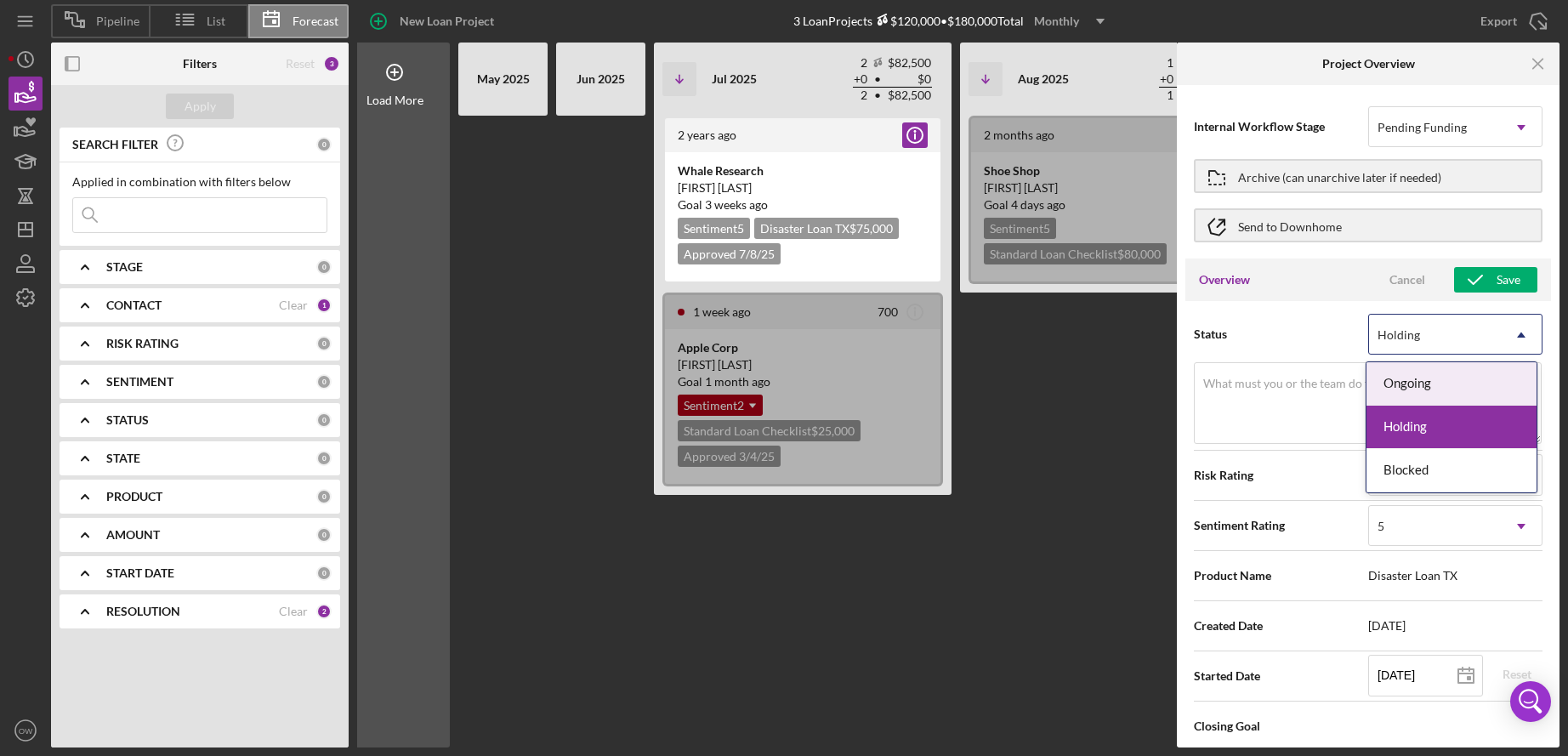 click on "Holding" at bounding box center (1434, 335) 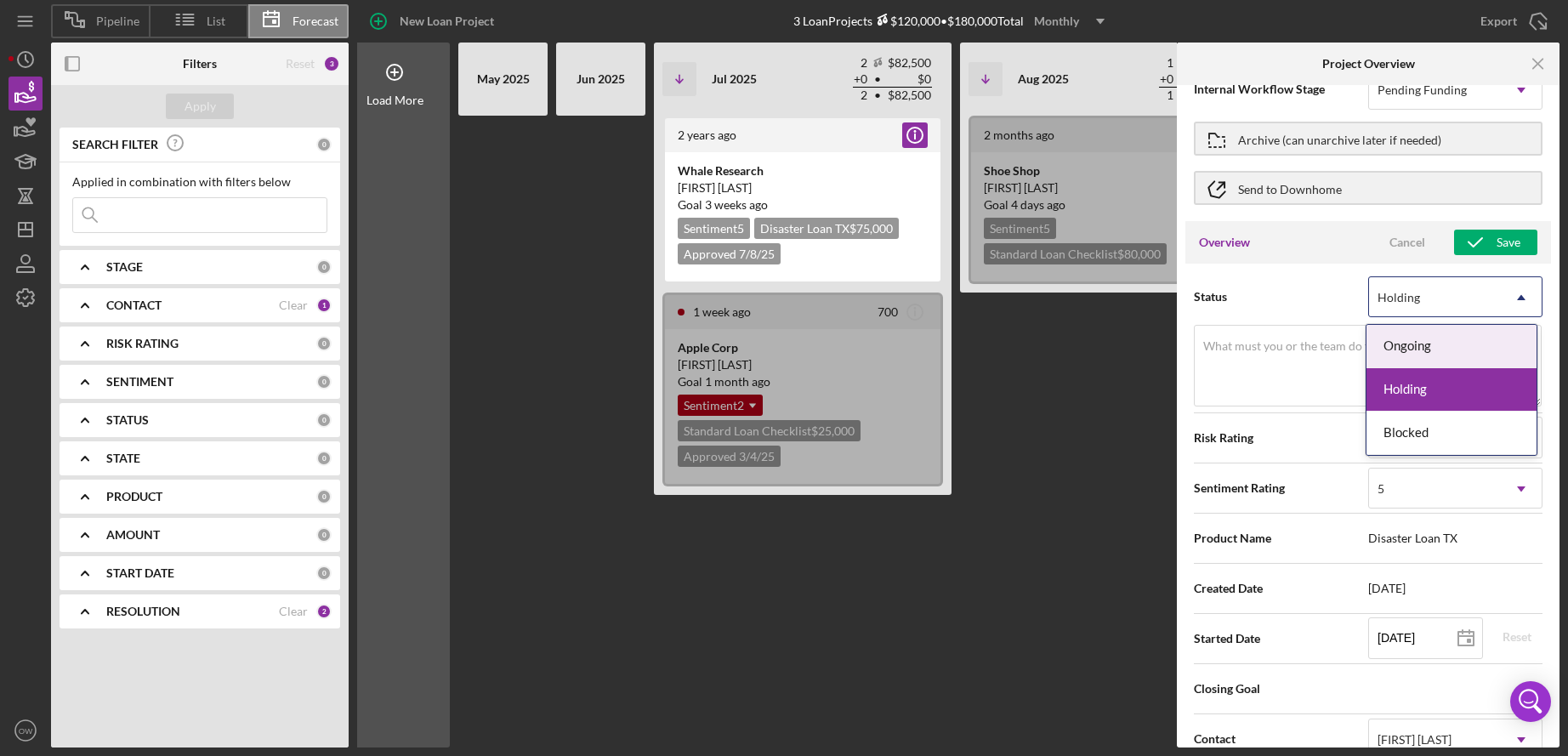 scroll, scrollTop: 0, scrollLeft: 0, axis: both 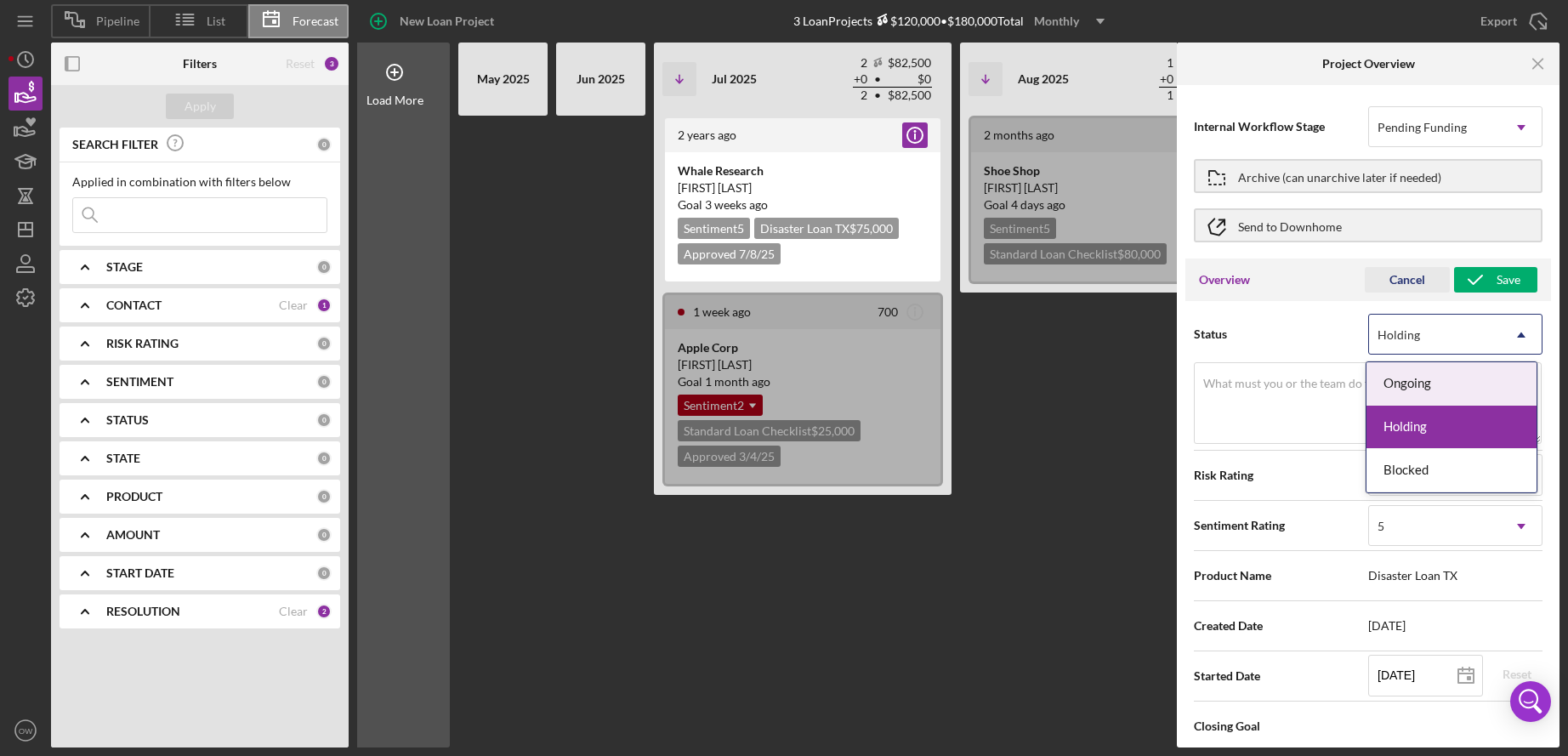 click on "Cancel" at bounding box center [1407, 280] 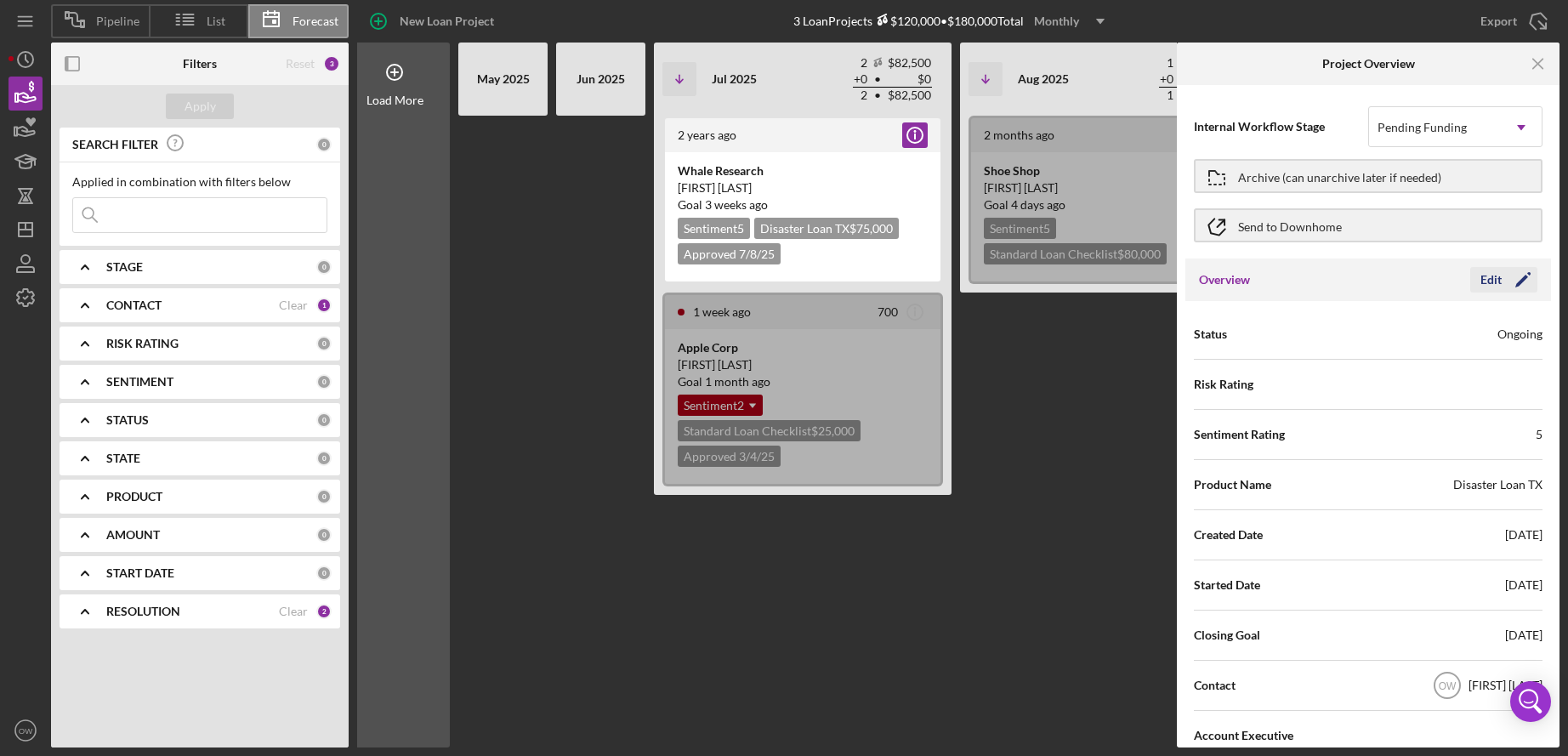 click on "Edit" at bounding box center (1491, 280) 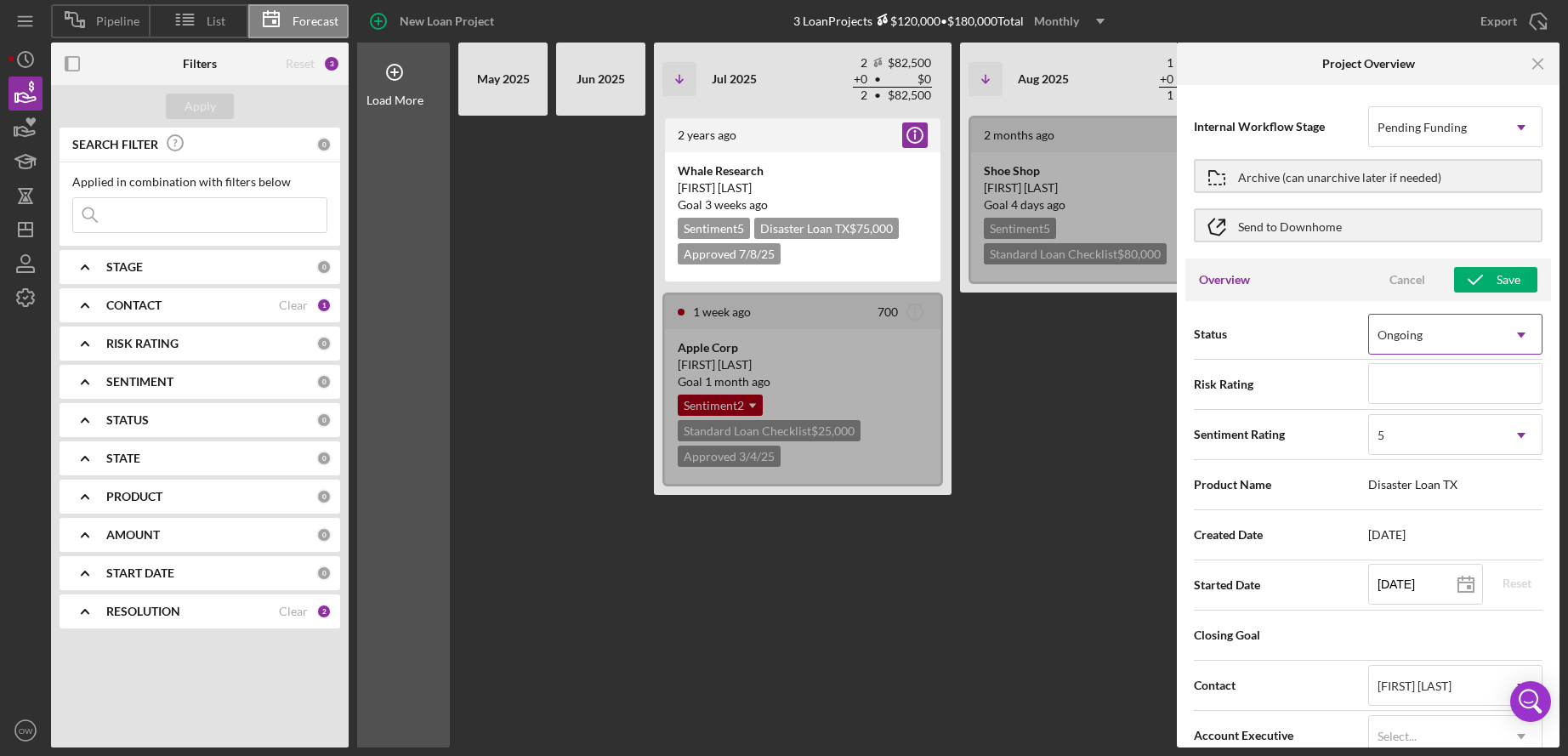 click on "Ongoing" at bounding box center [1434, 335] 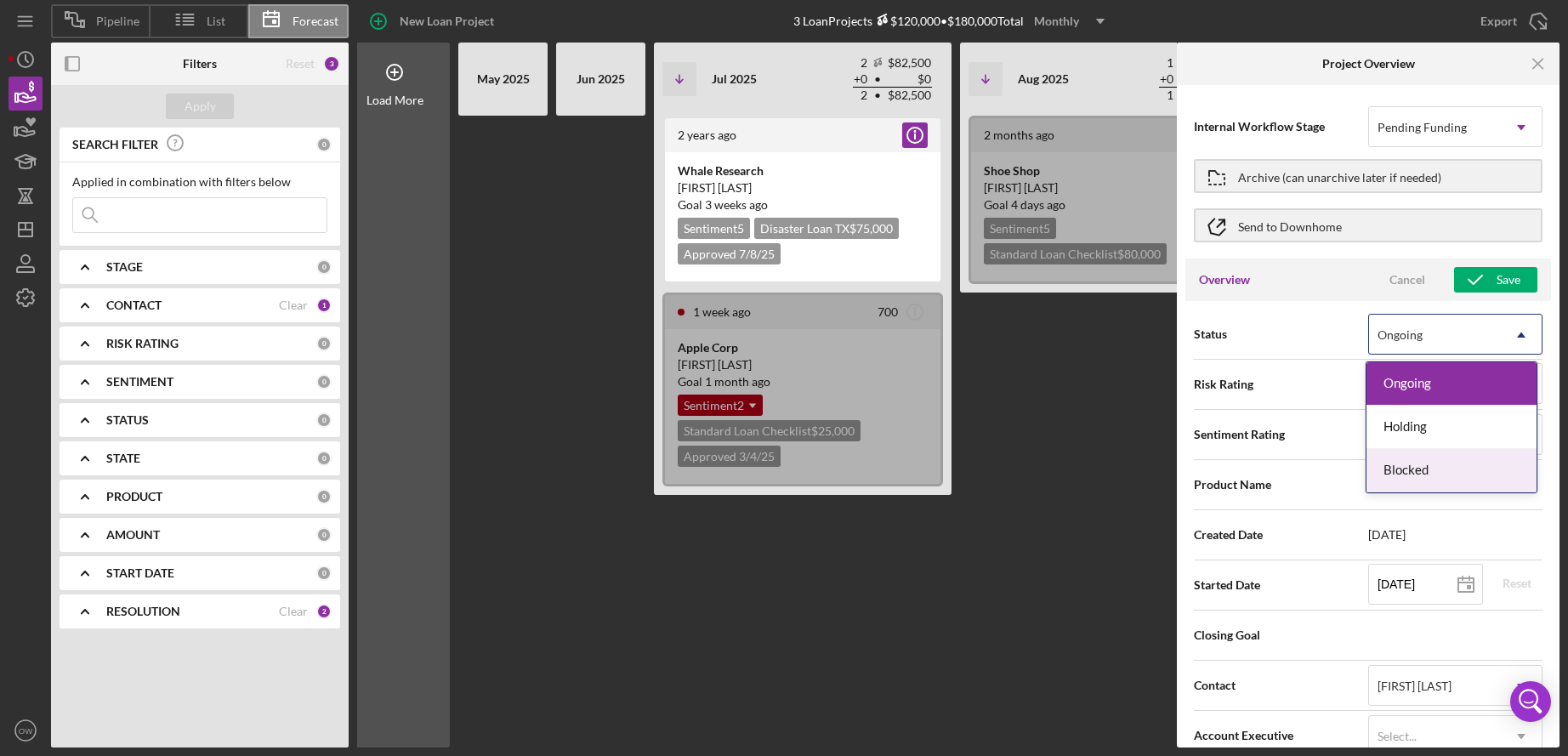 click on "Blocked" at bounding box center [1452, 470] 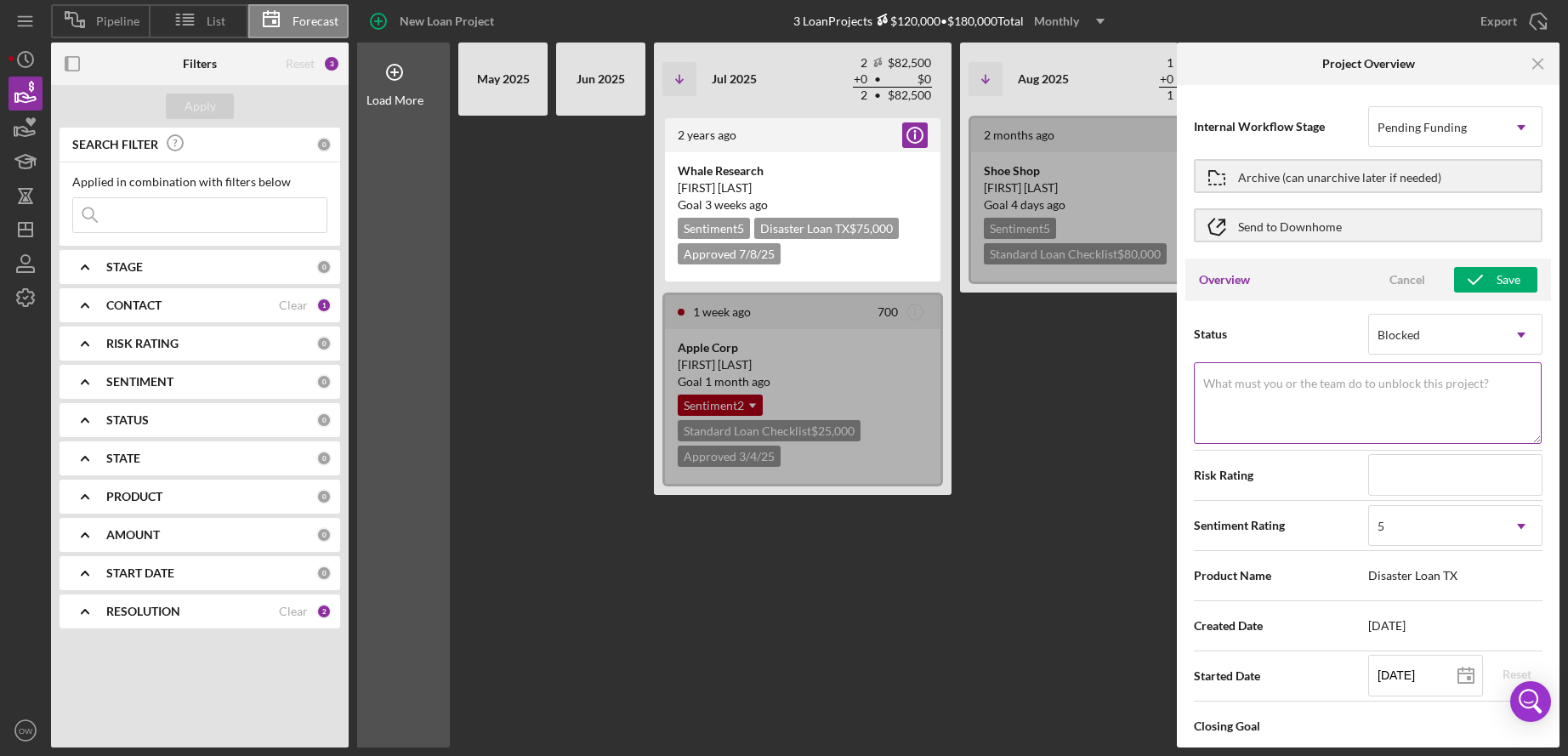 click on "What must you or the team do to unblock this project?" at bounding box center [1367, 403] 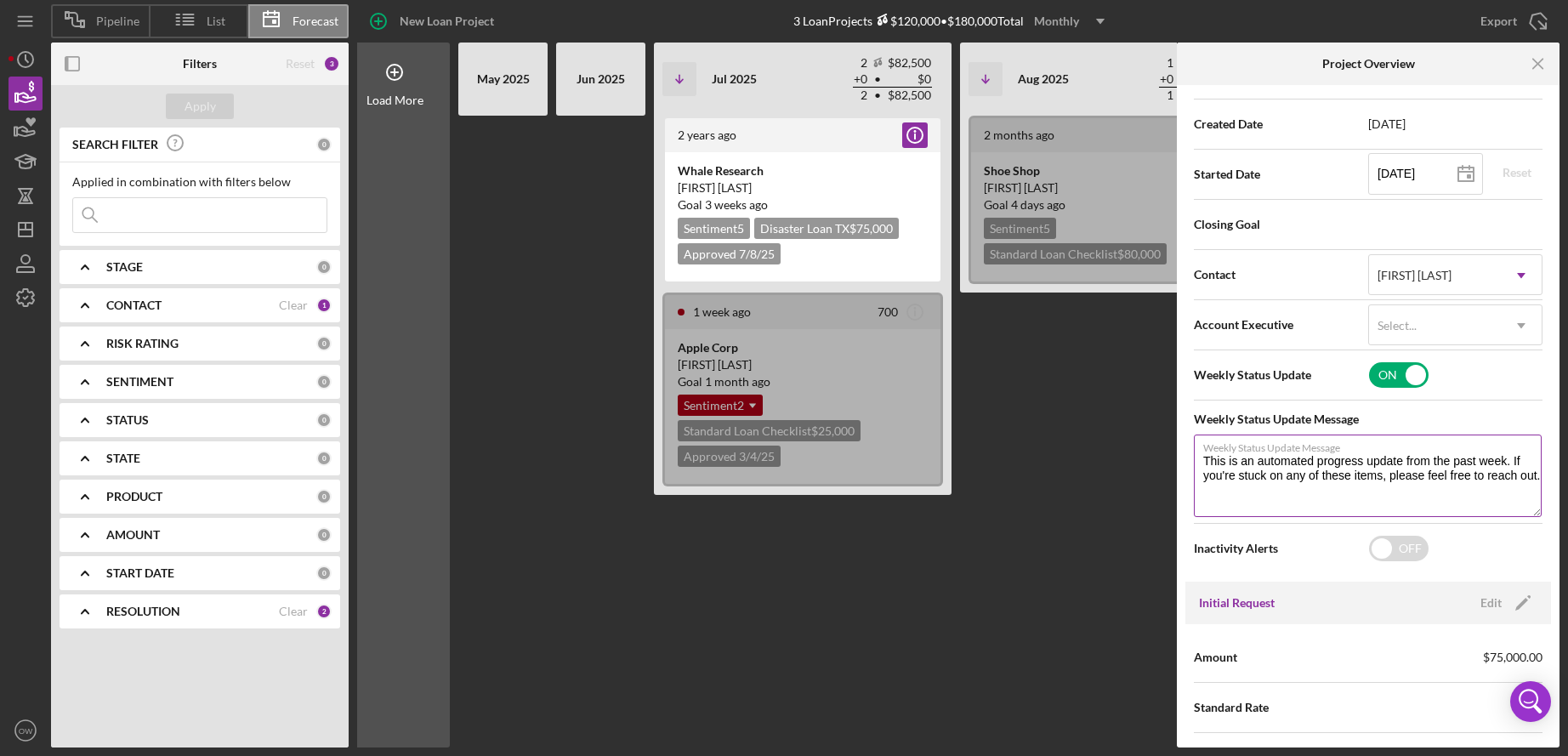 scroll, scrollTop: 497, scrollLeft: 0, axis: vertical 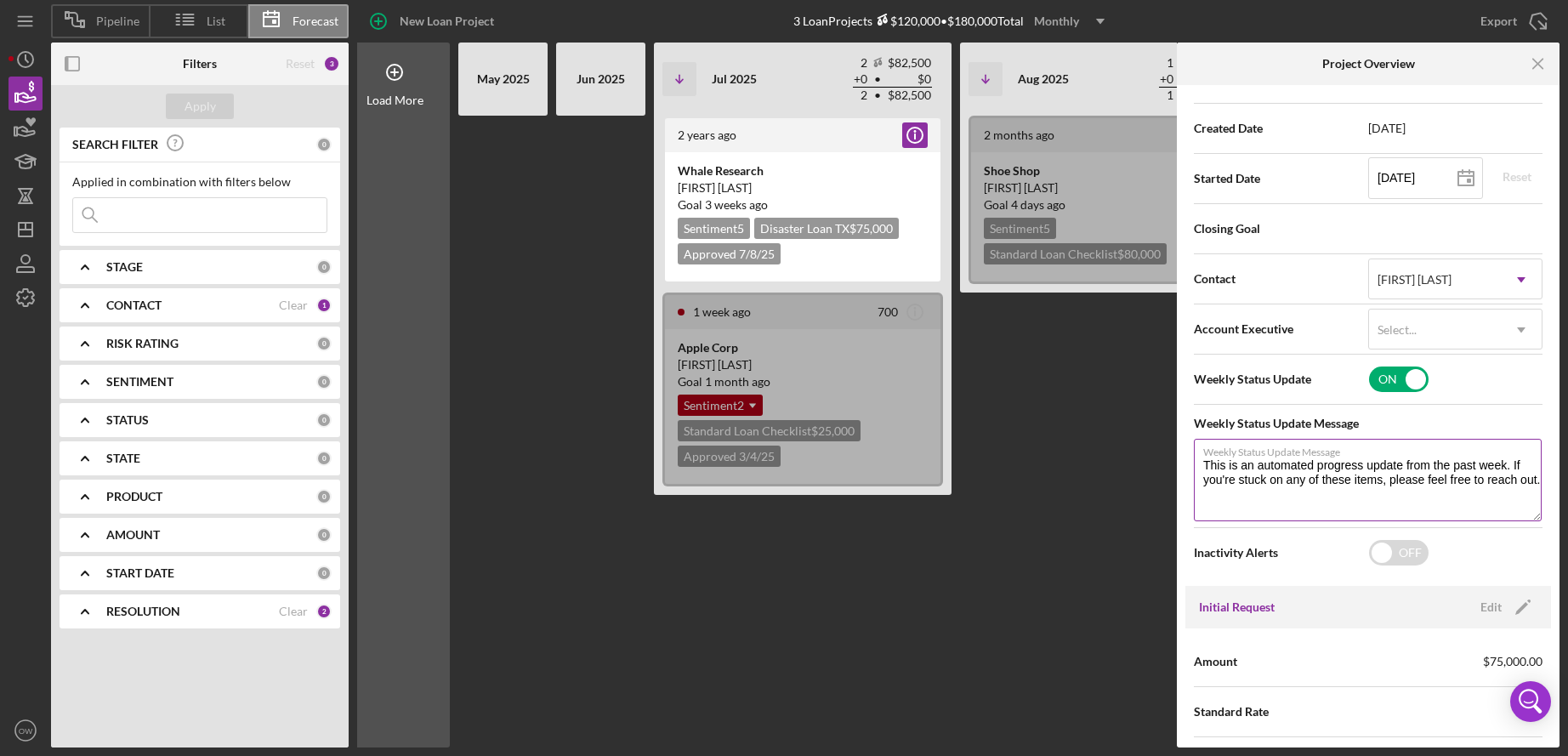 type on "This is a custom blocked message for the rest of the team to understand why this project is blocked." 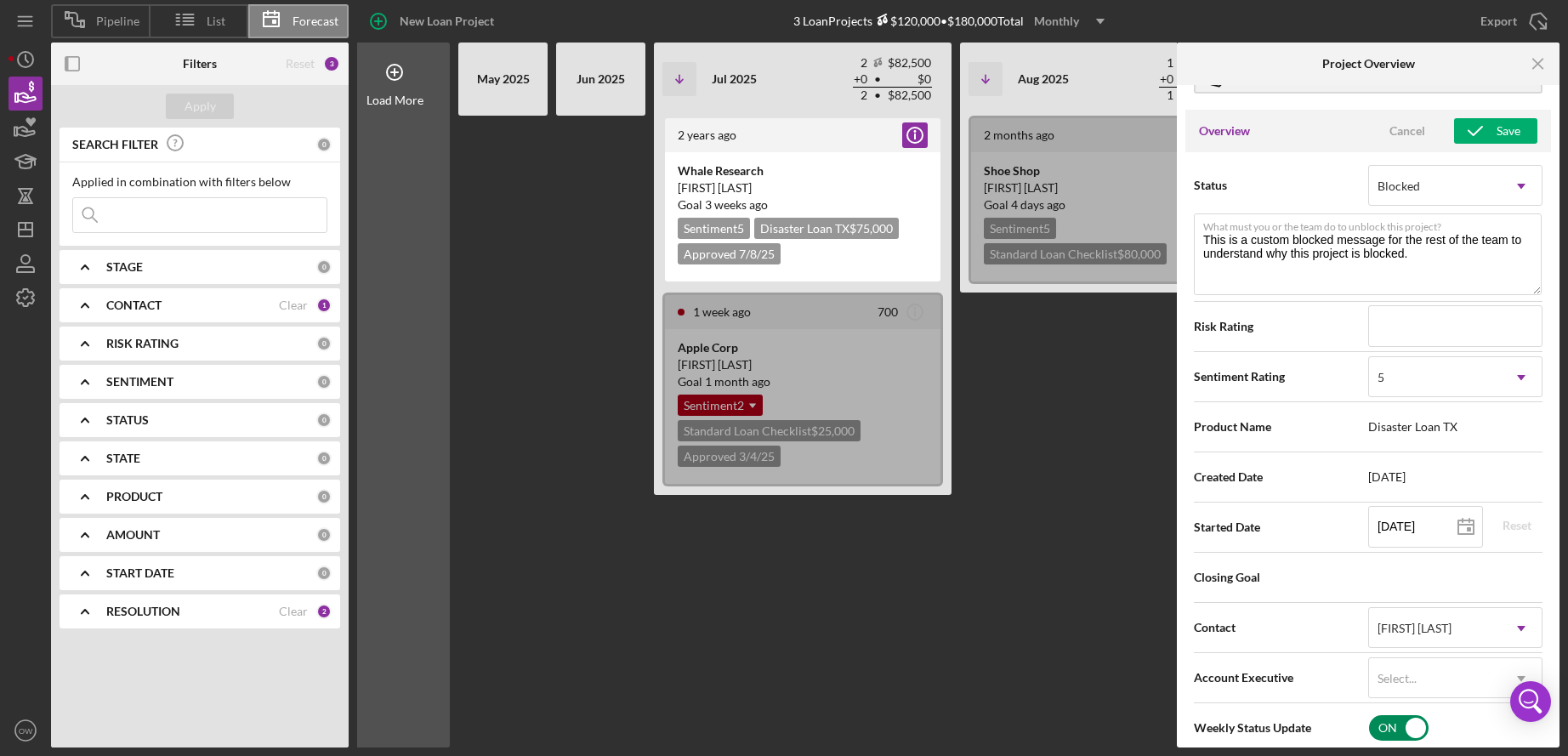 scroll, scrollTop: 0, scrollLeft: 0, axis: both 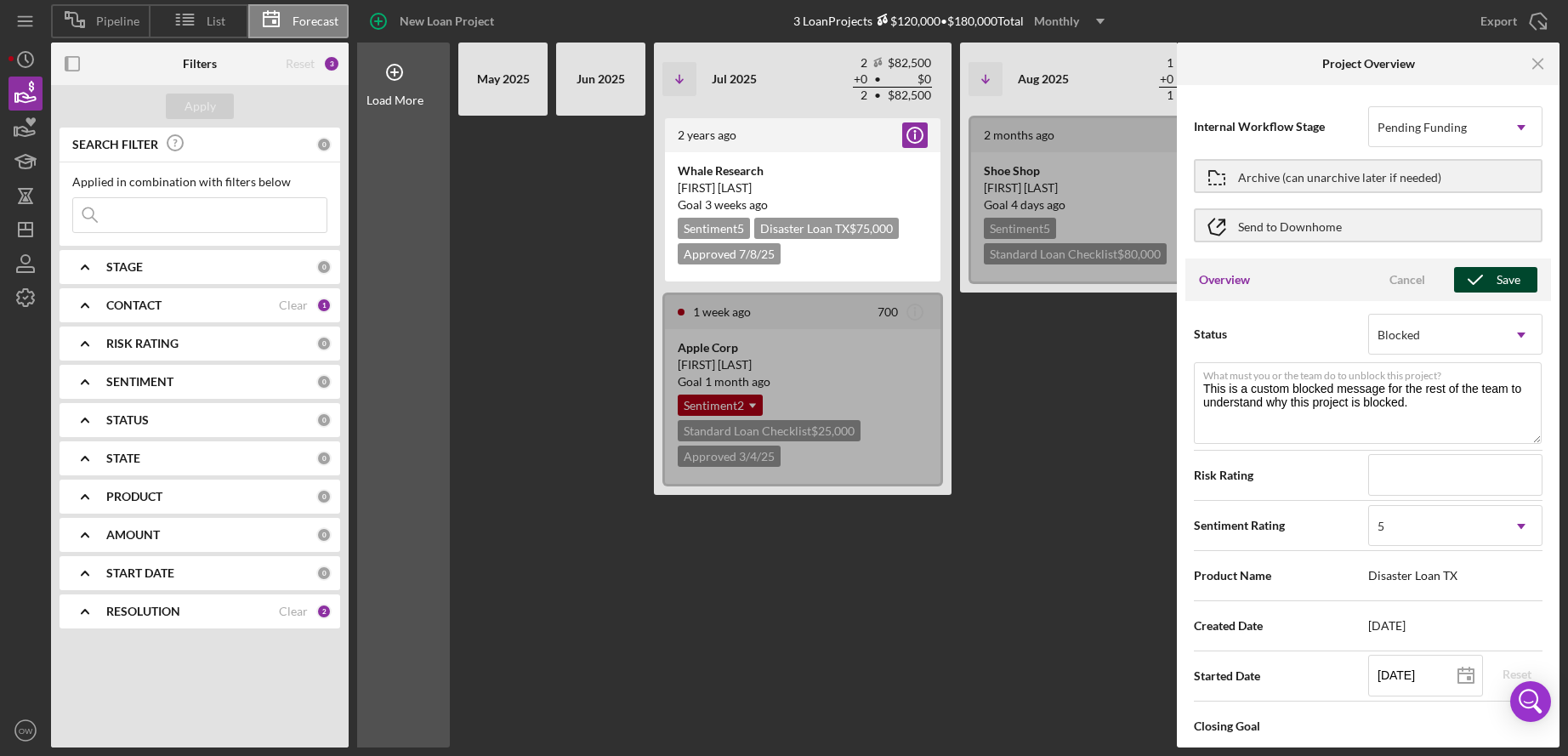 click 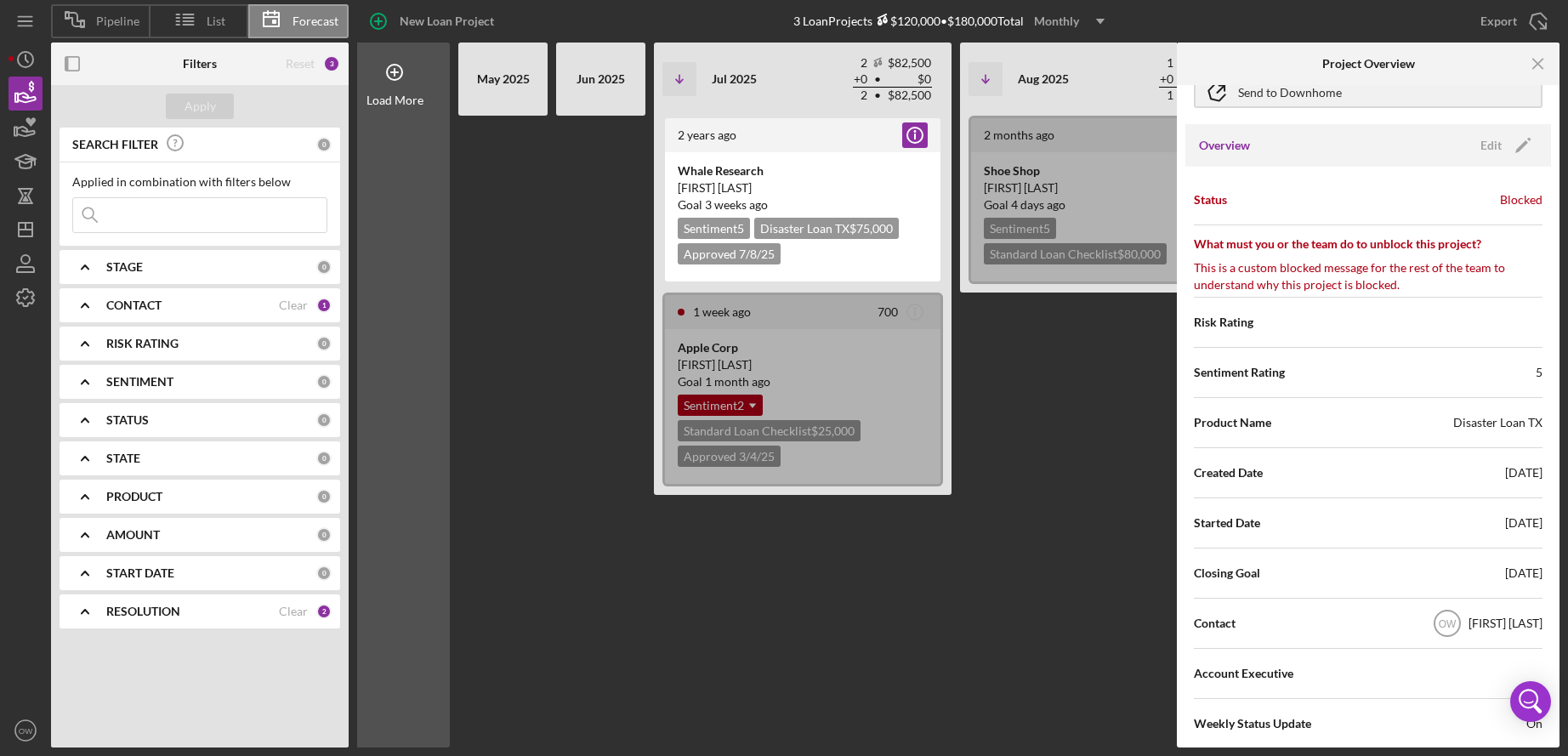 scroll, scrollTop: 104, scrollLeft: 0, axis: vertical 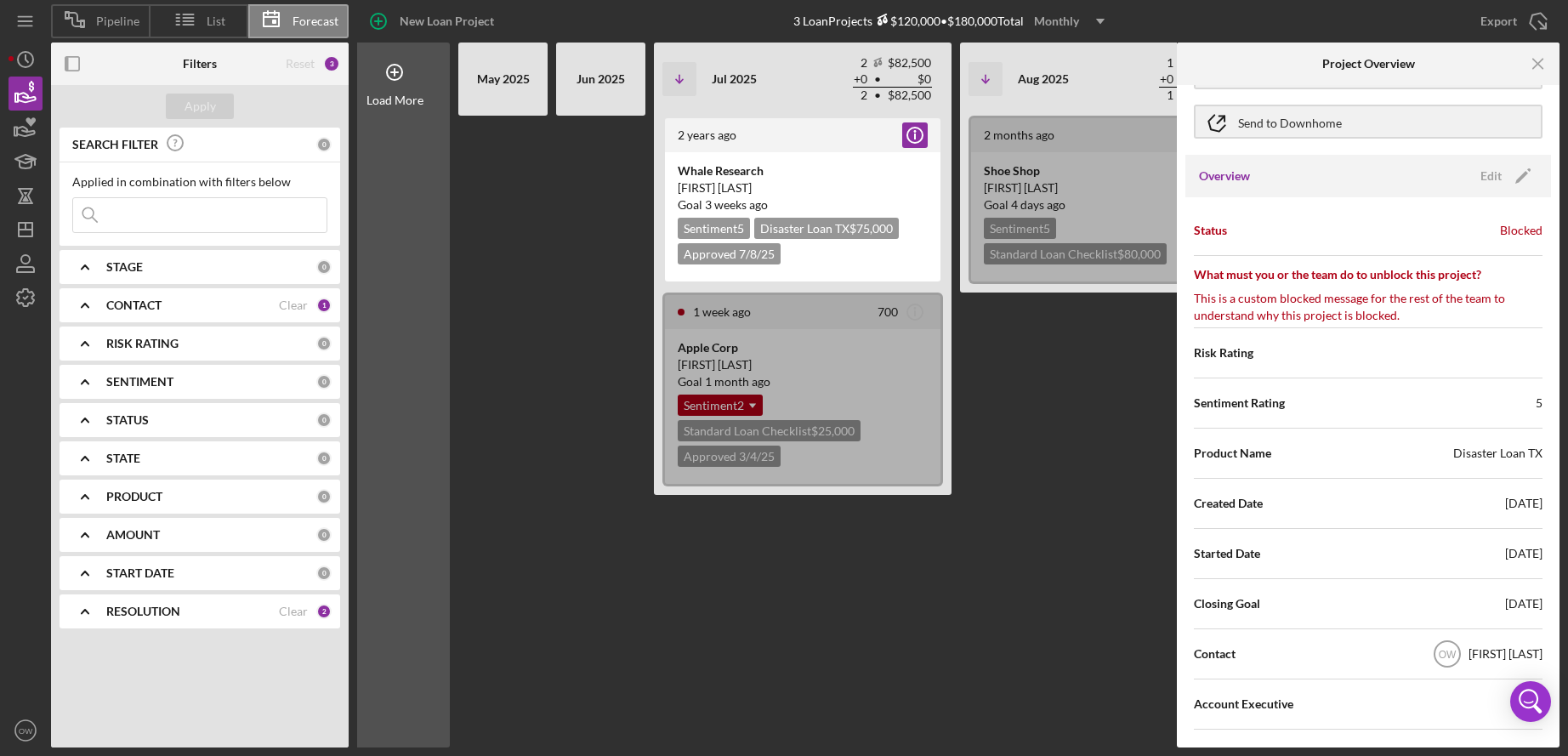 click on "Sentiment Rating 5" at bounding box center [1368, 403] 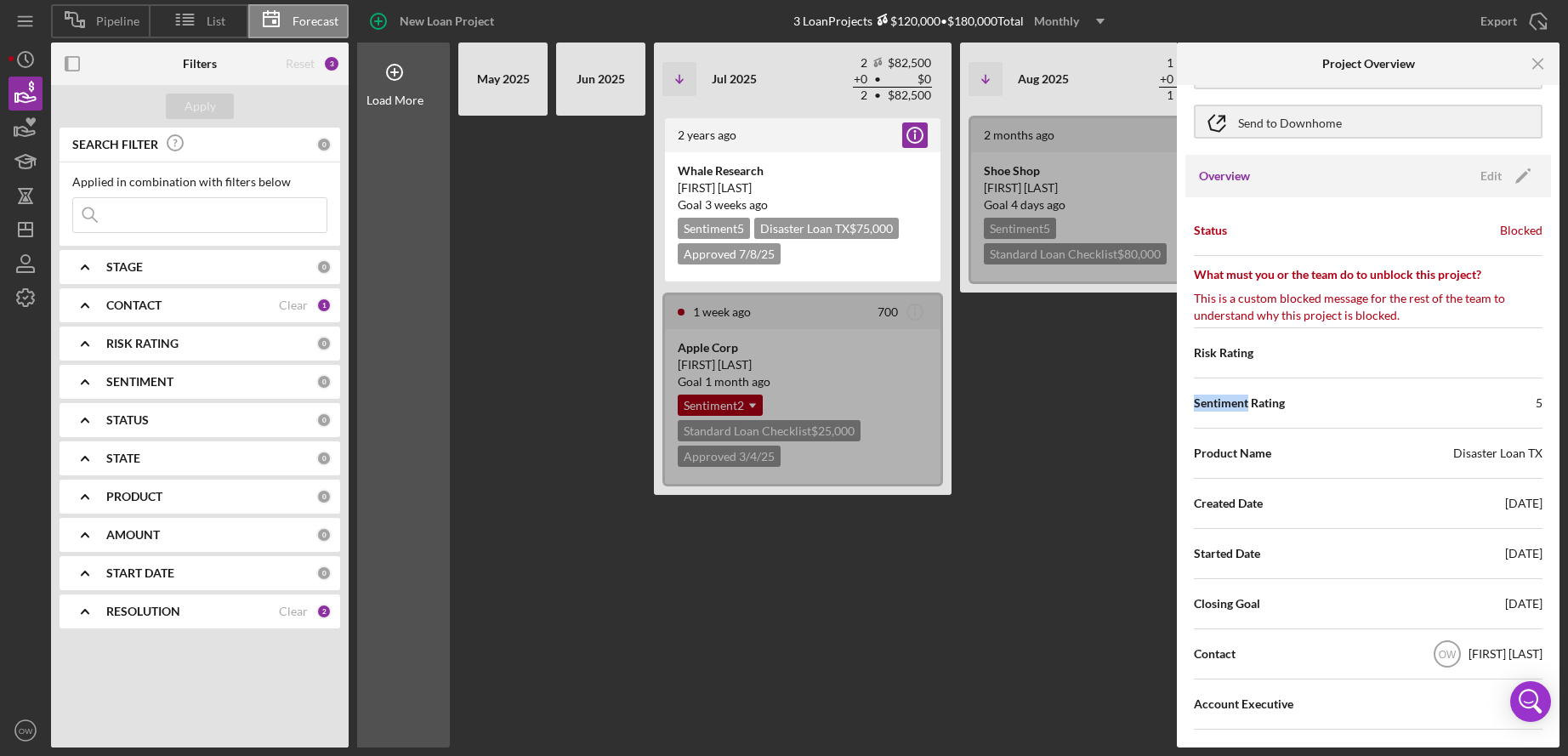 click on "Sentiment Rating 5" at bounding box center [1368, 403] 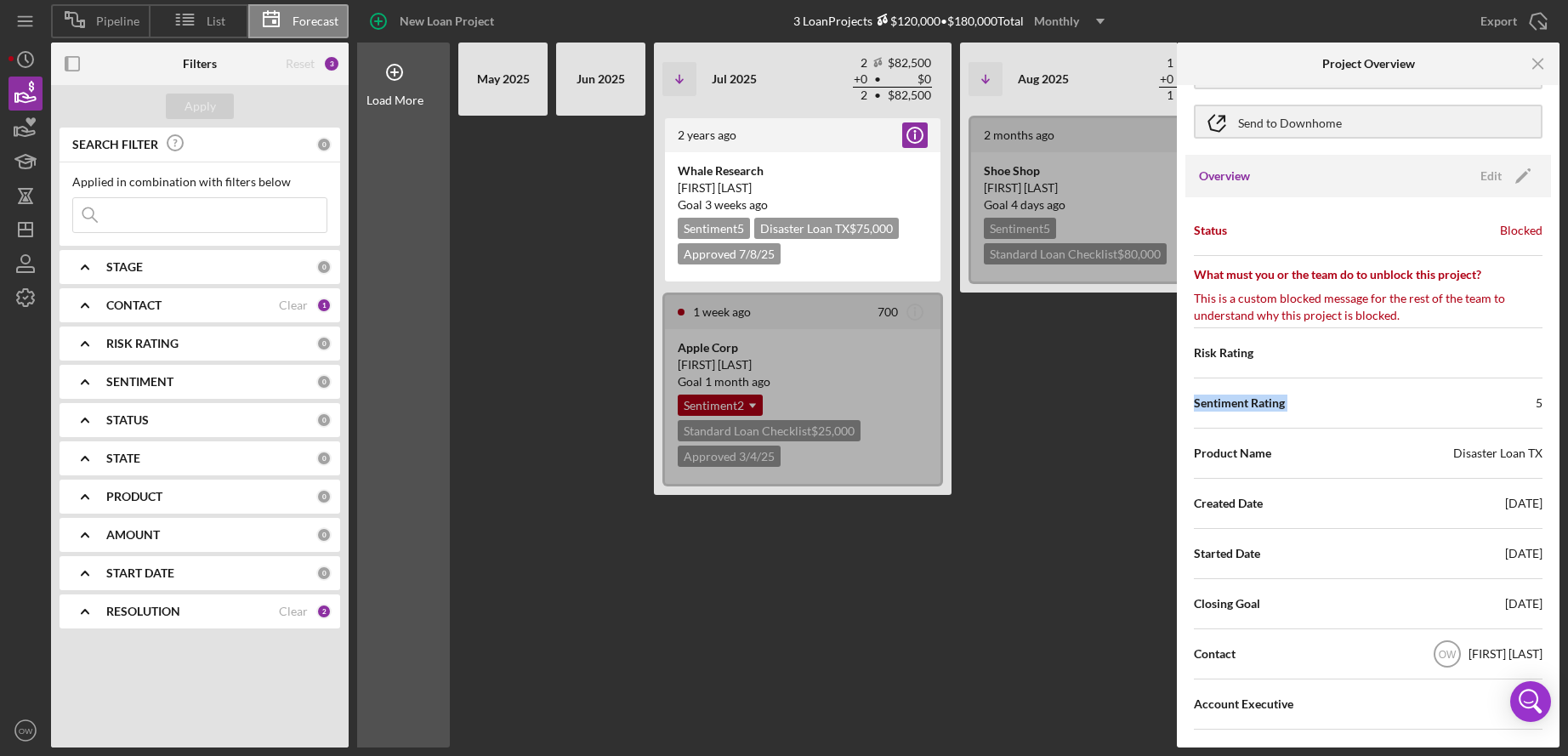click on "Sentiment Rating 5" at bounding box center [1368, 403] 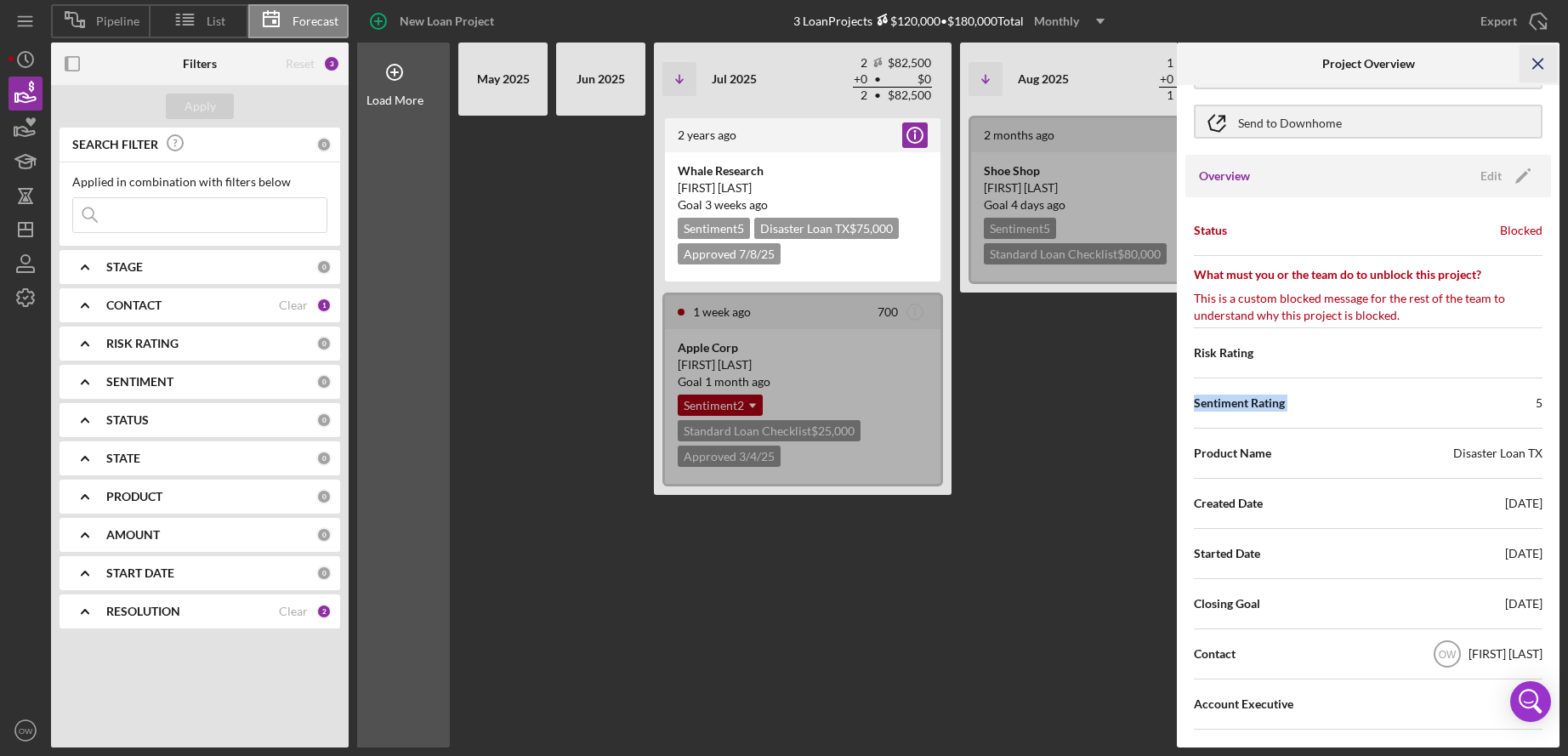 click on "Icon/Menu Close" 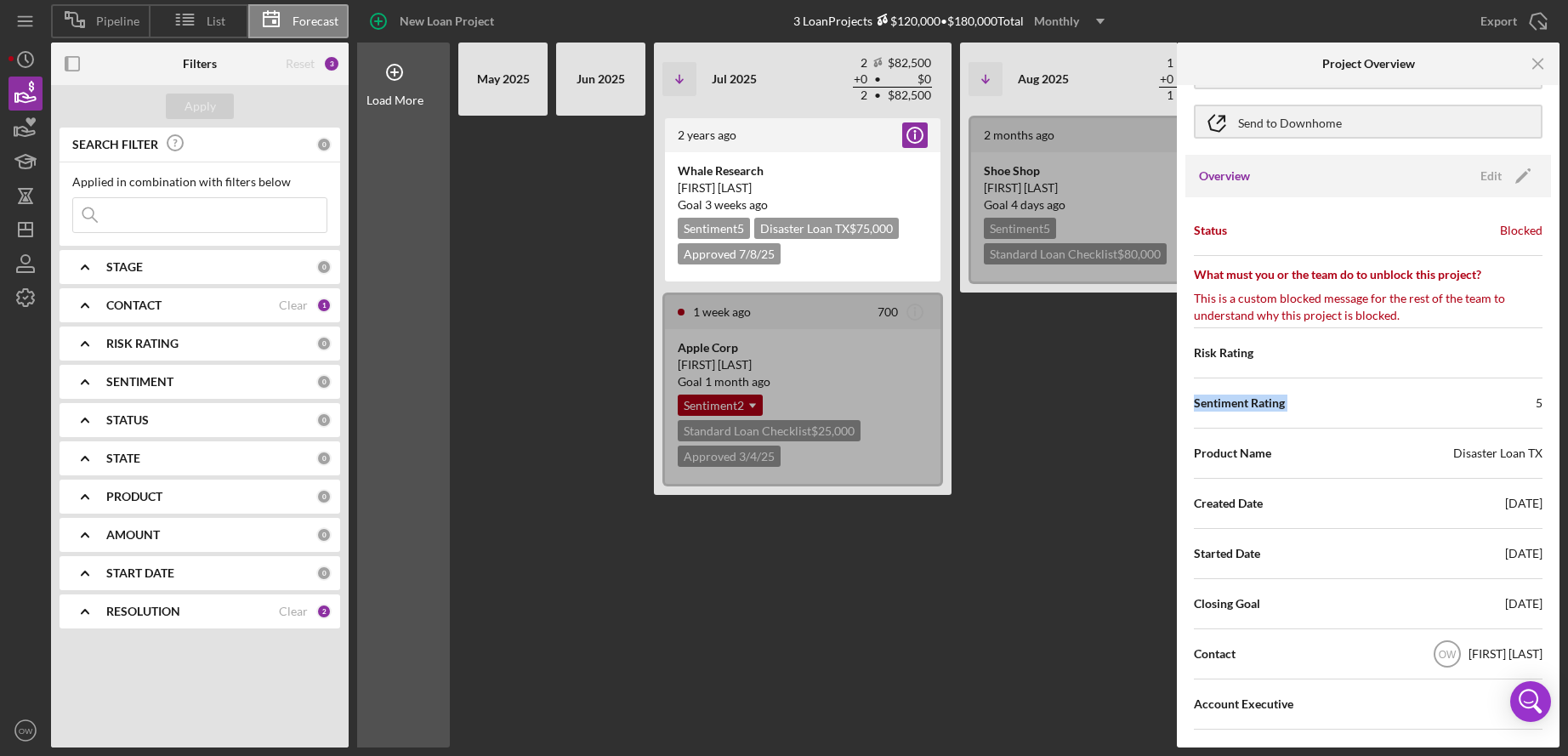 scroll, scrollTop: 0, scrollLeft: 0, axis: both 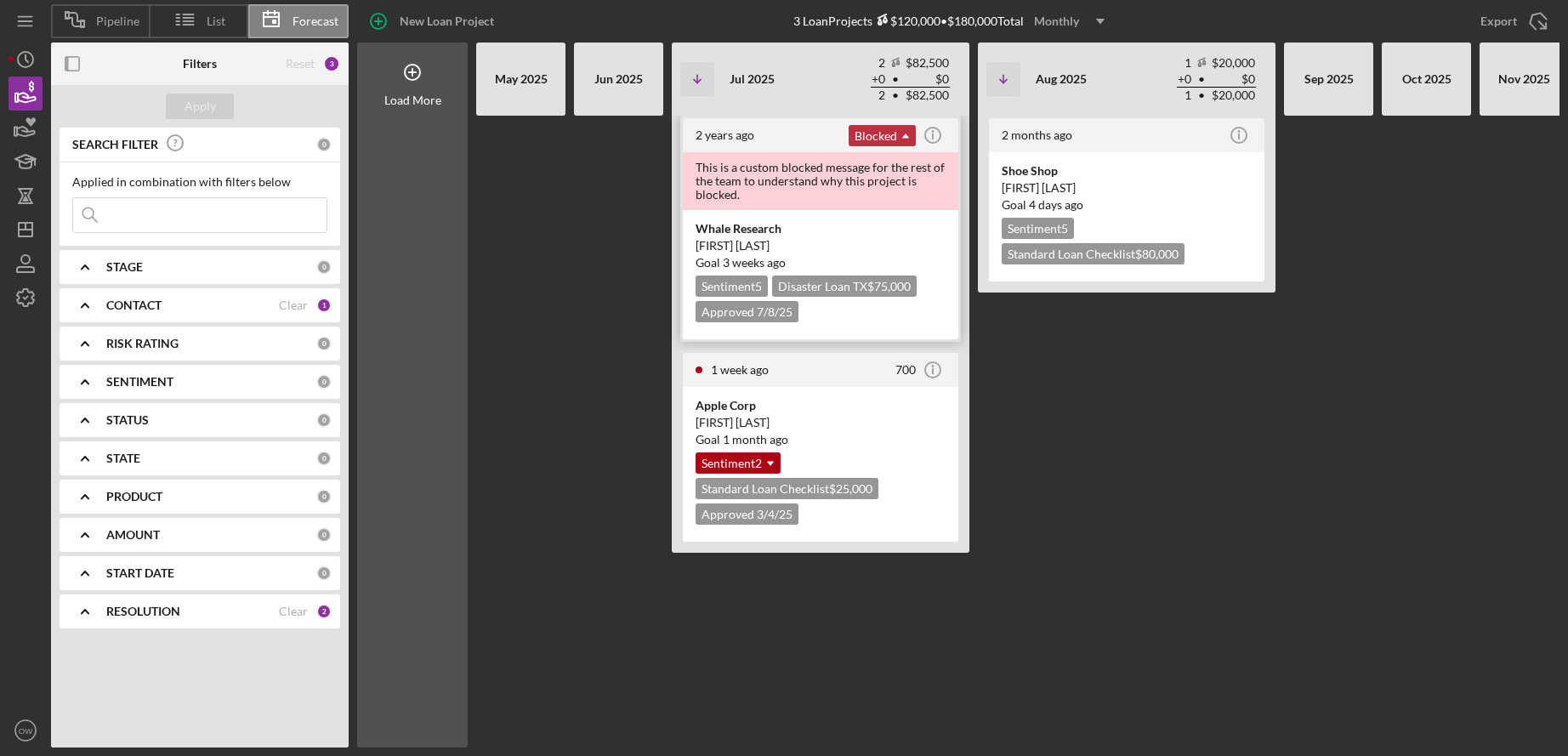 click on "Blocked Icon/Dropdown Arrow" at bounding box center (882, 135) 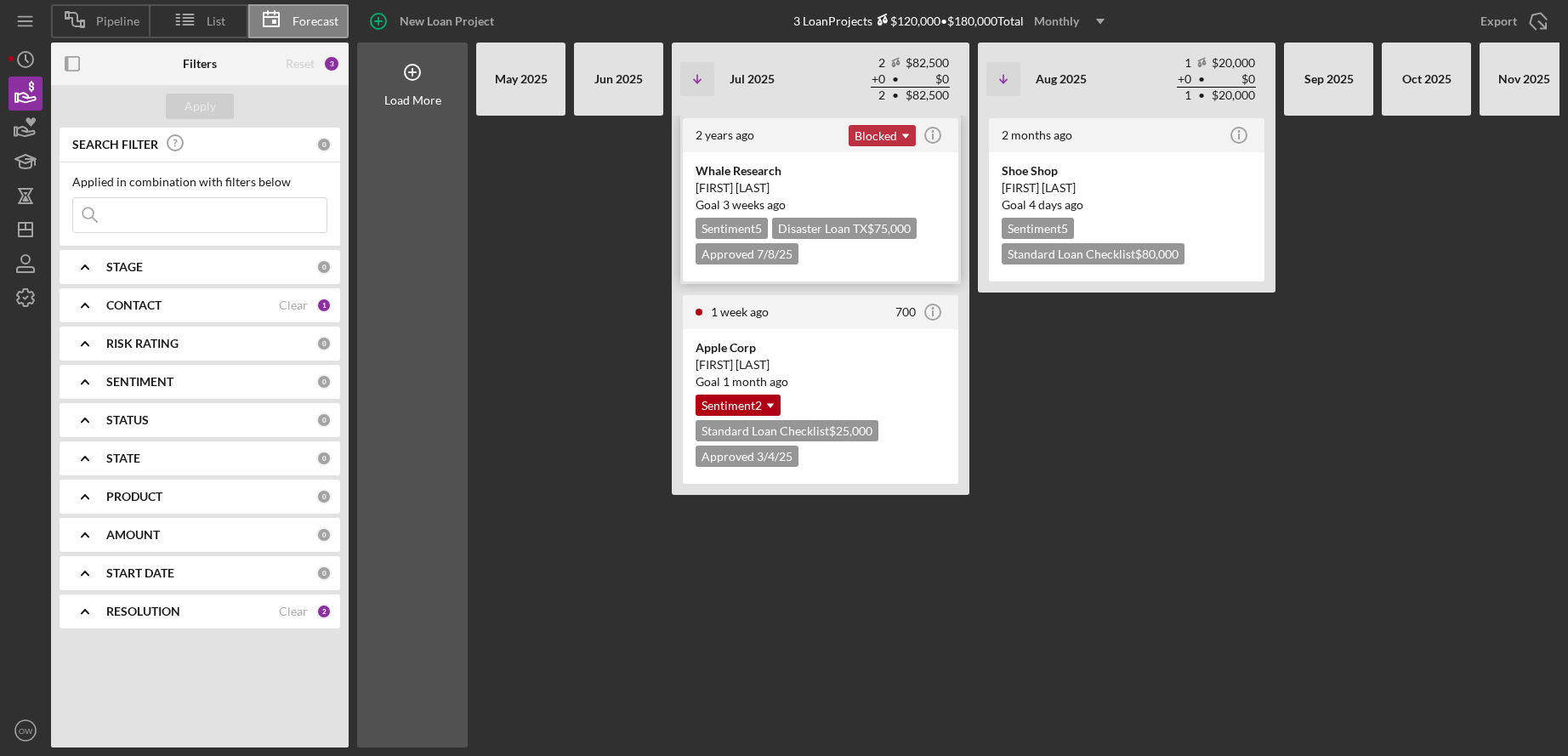 click on "Blocked Icon/Dropdown Arrow" at bounding box center [882, 135] 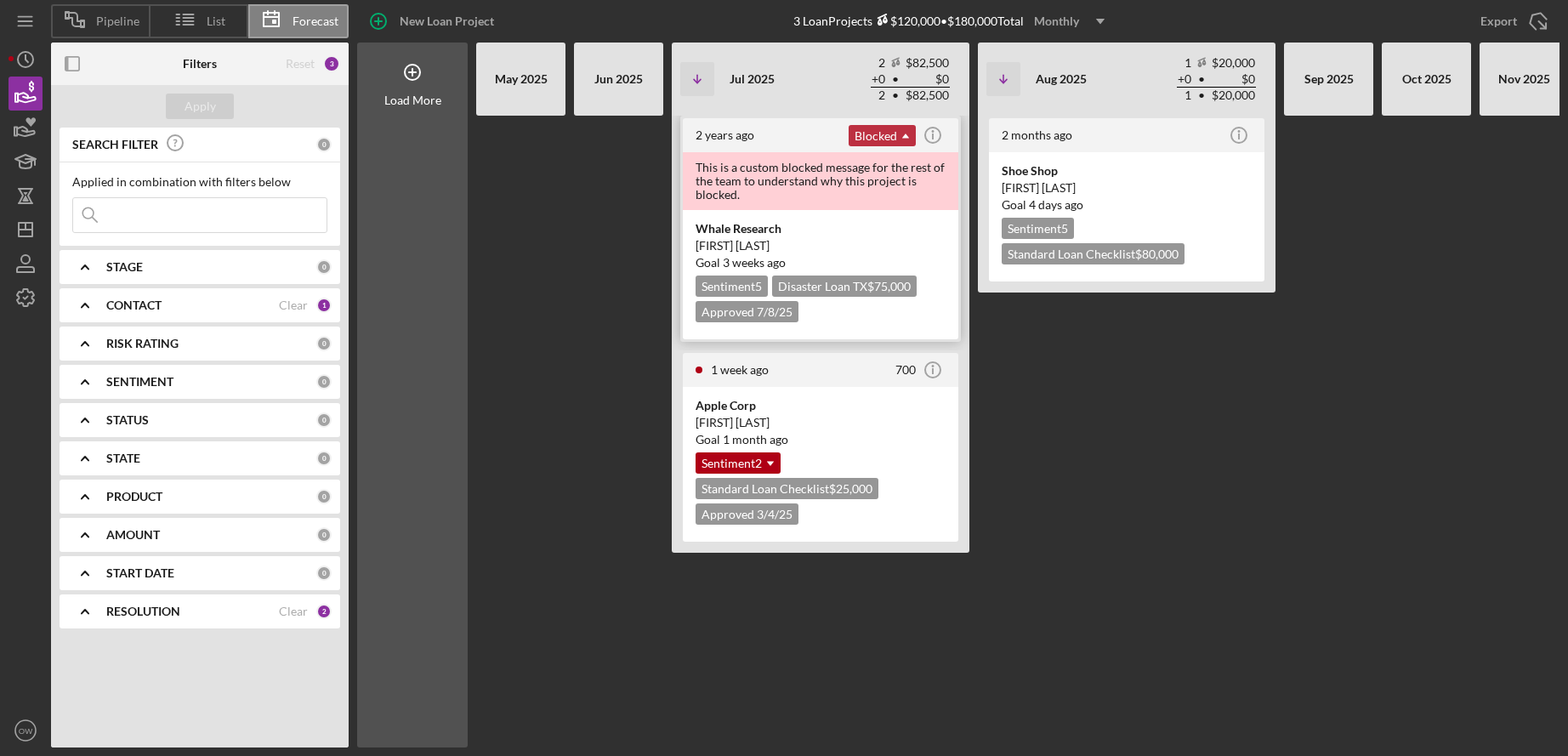 click on "Icon/Dropdown Arrow" 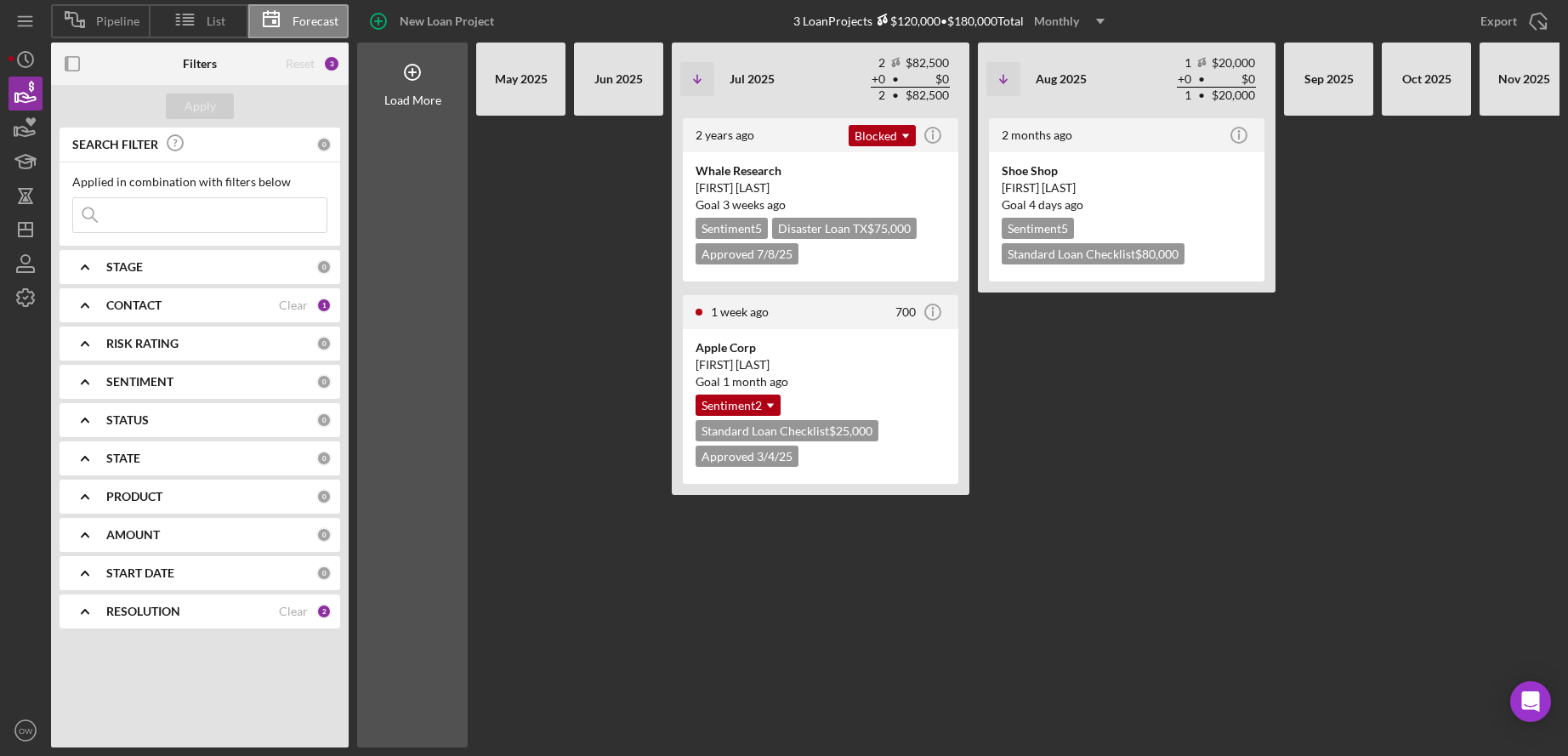 click on "STATUS" at bounding box center (128, 420) 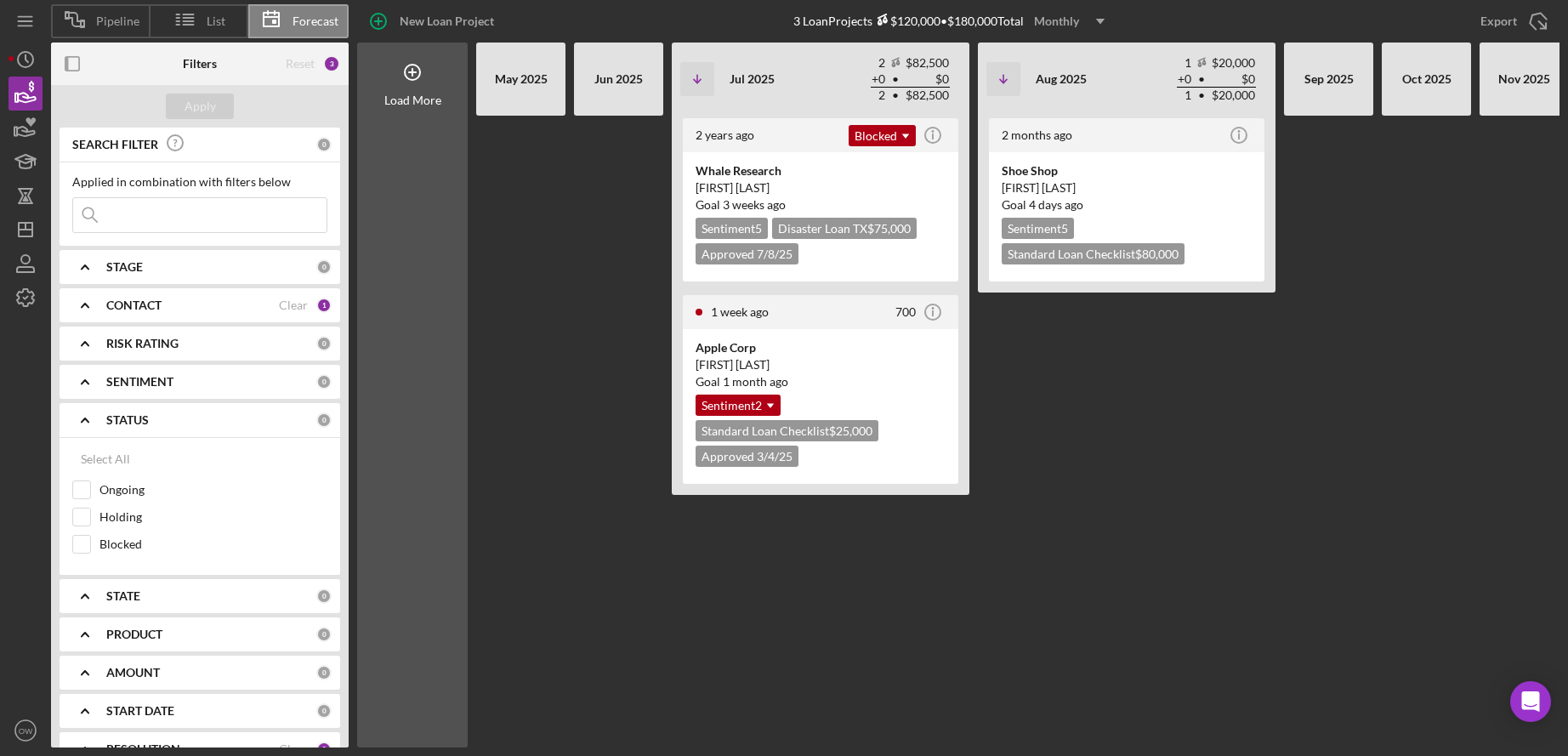 scroll, scrollTop: 0, scrollLeft: 18, axis: horizontal 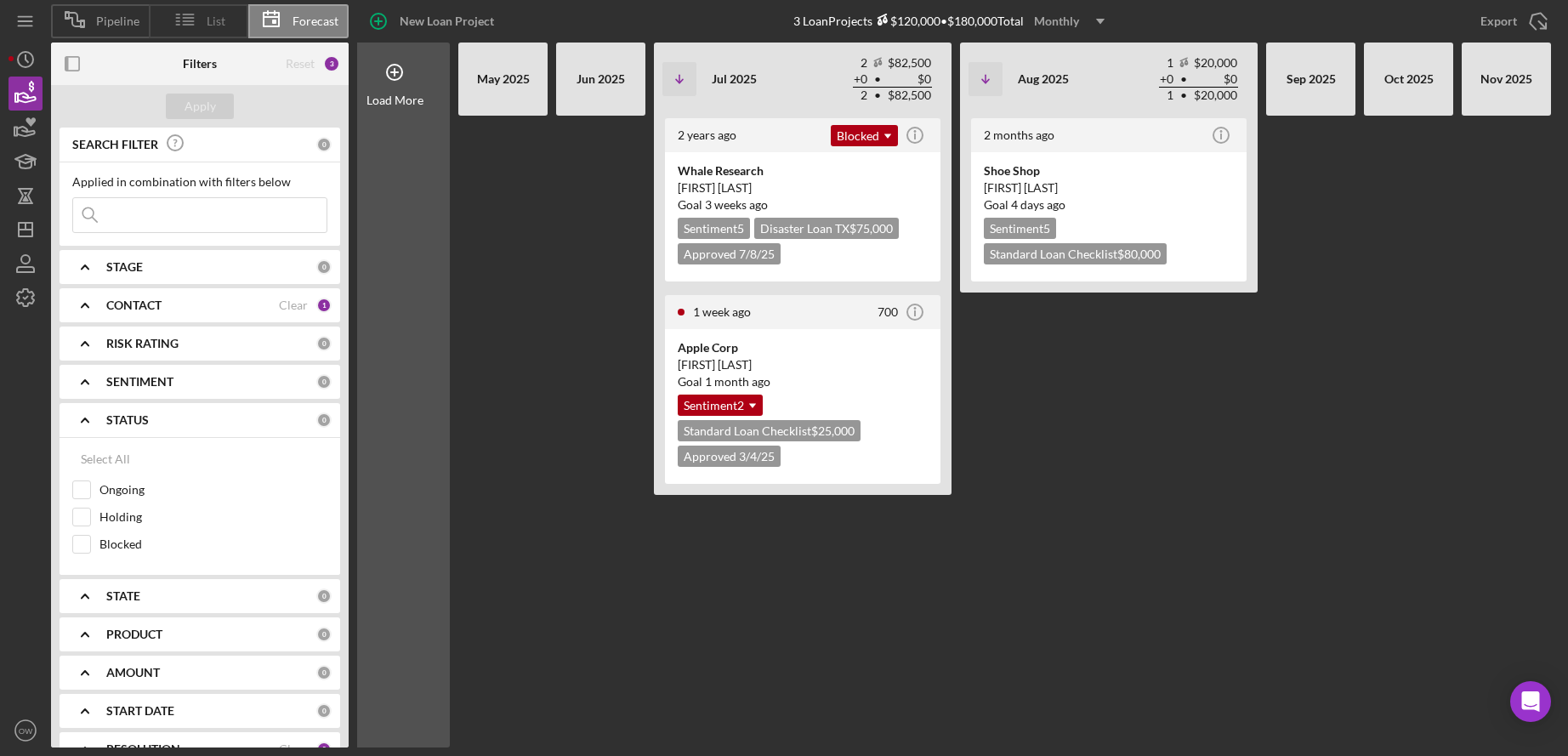 click 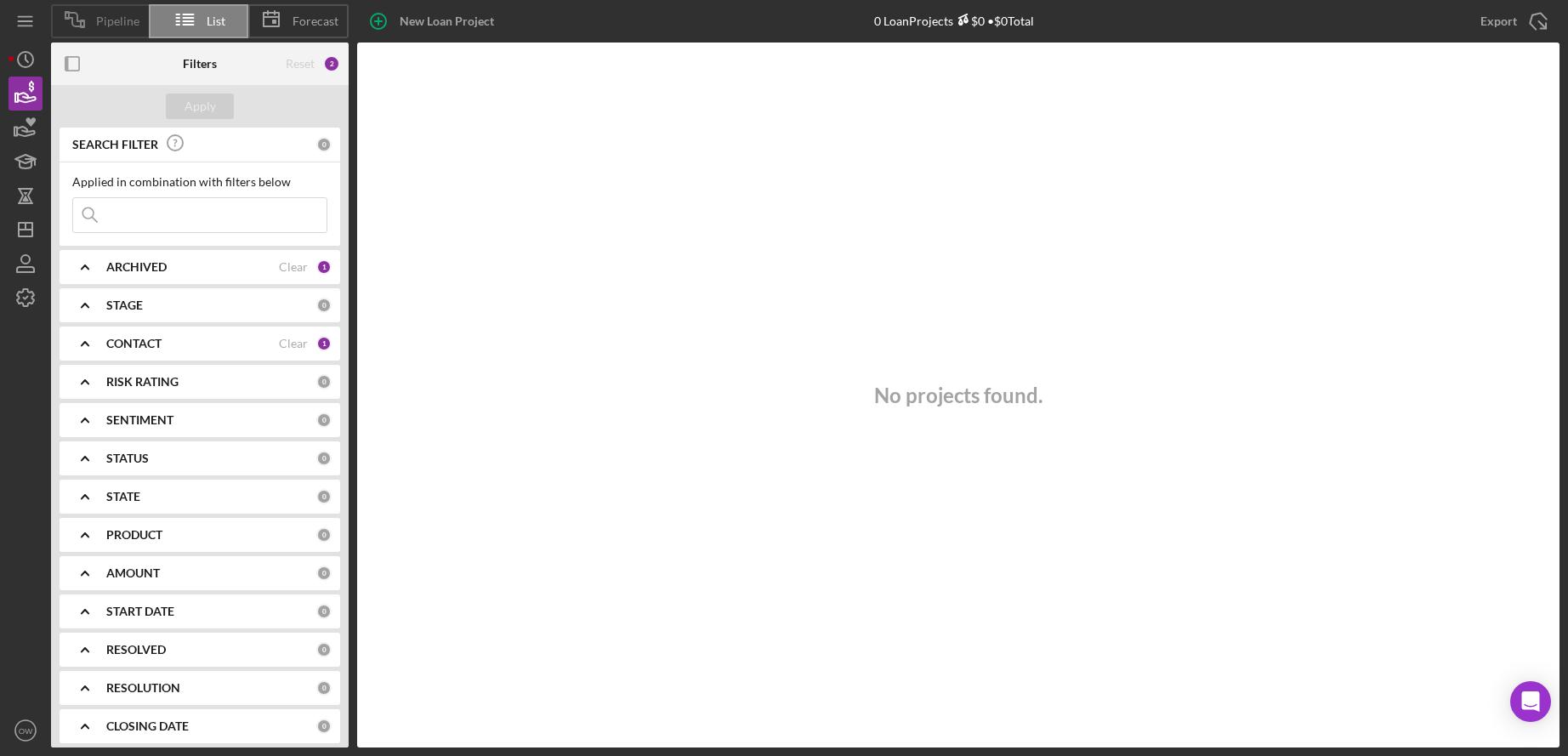 click on "Pipeline" at bounding box center [117, 21] 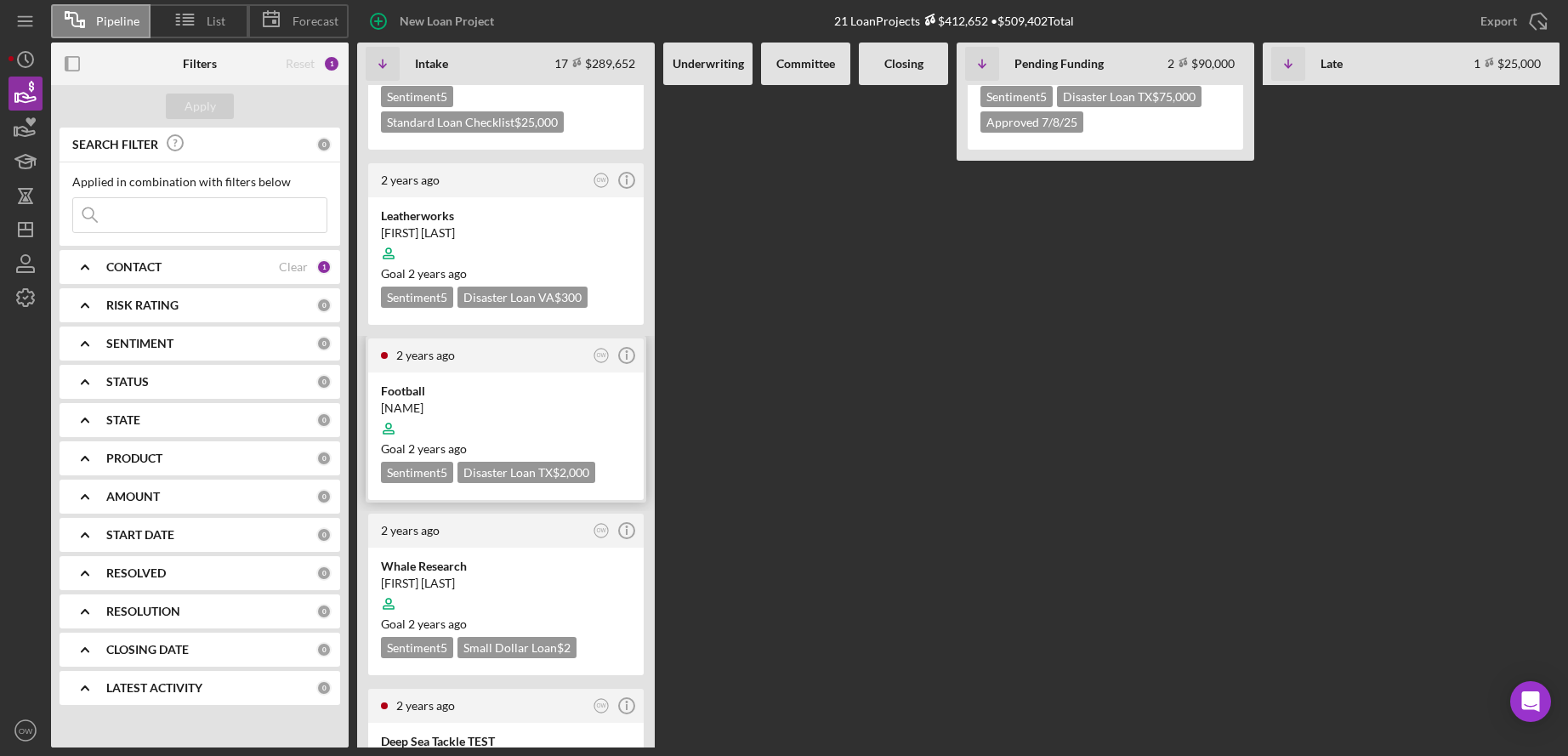 scroll, scrollTop: 0, scrollLeft: 0, axis: both 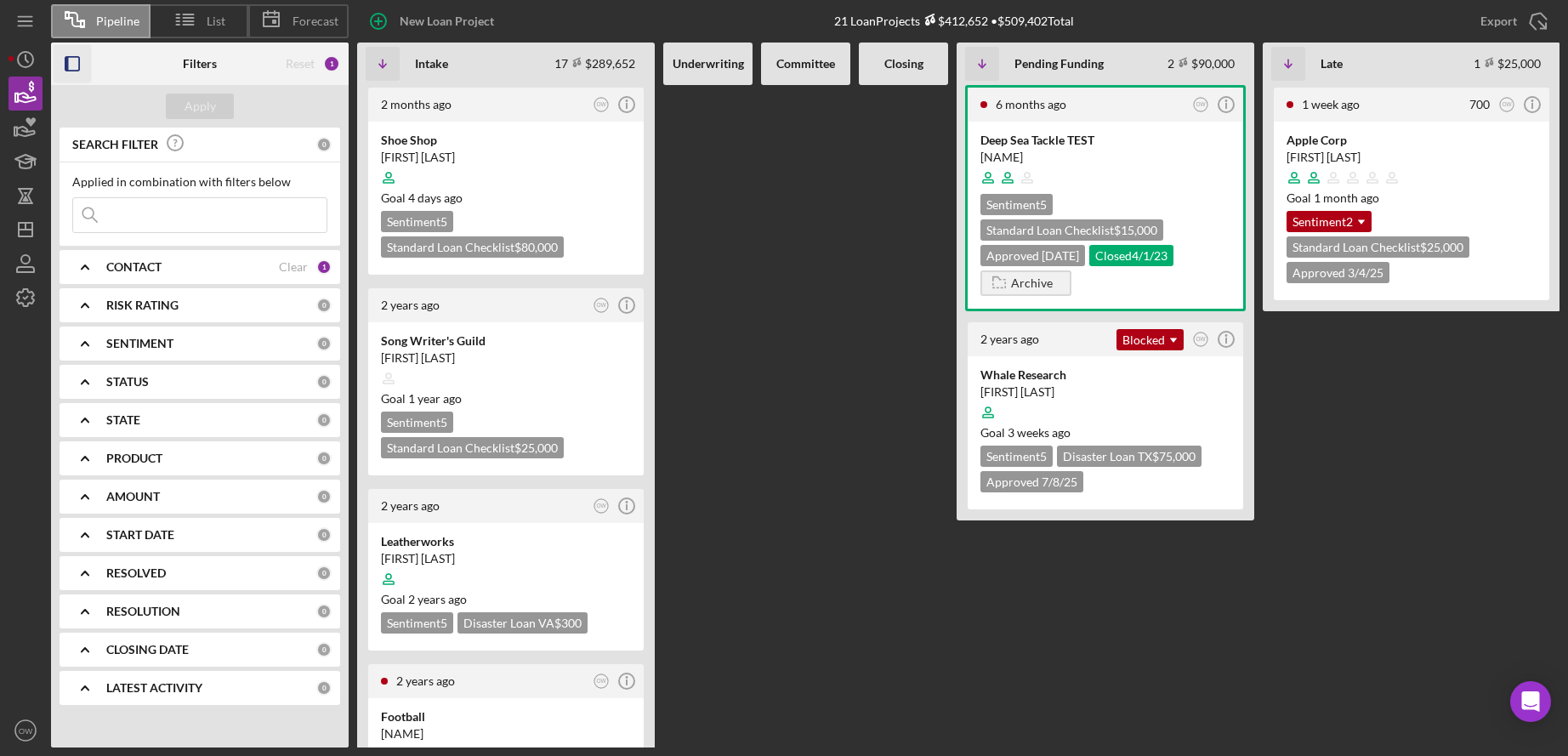 click 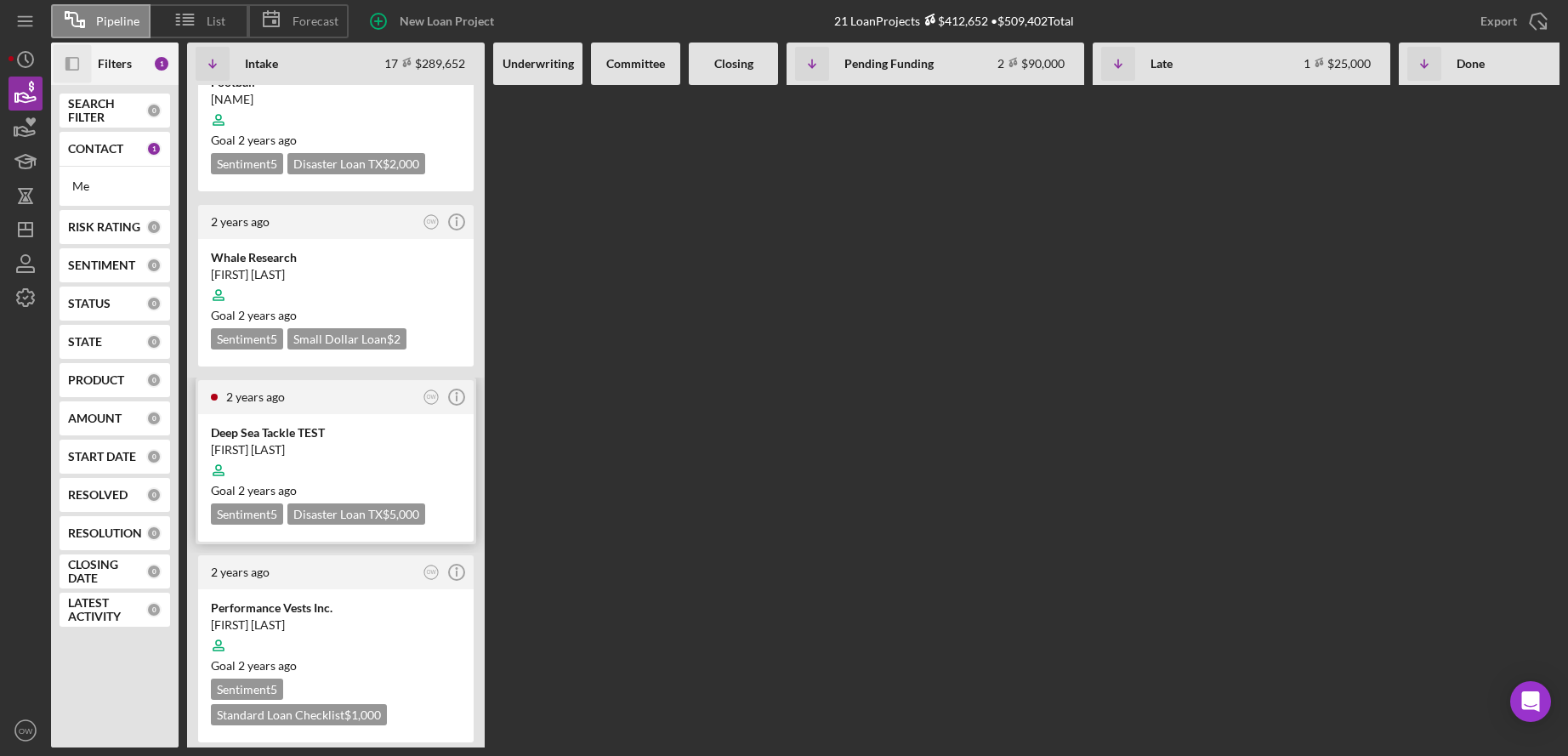 scroll, scrollTop: 0, scrollLeft: 0, axis: both 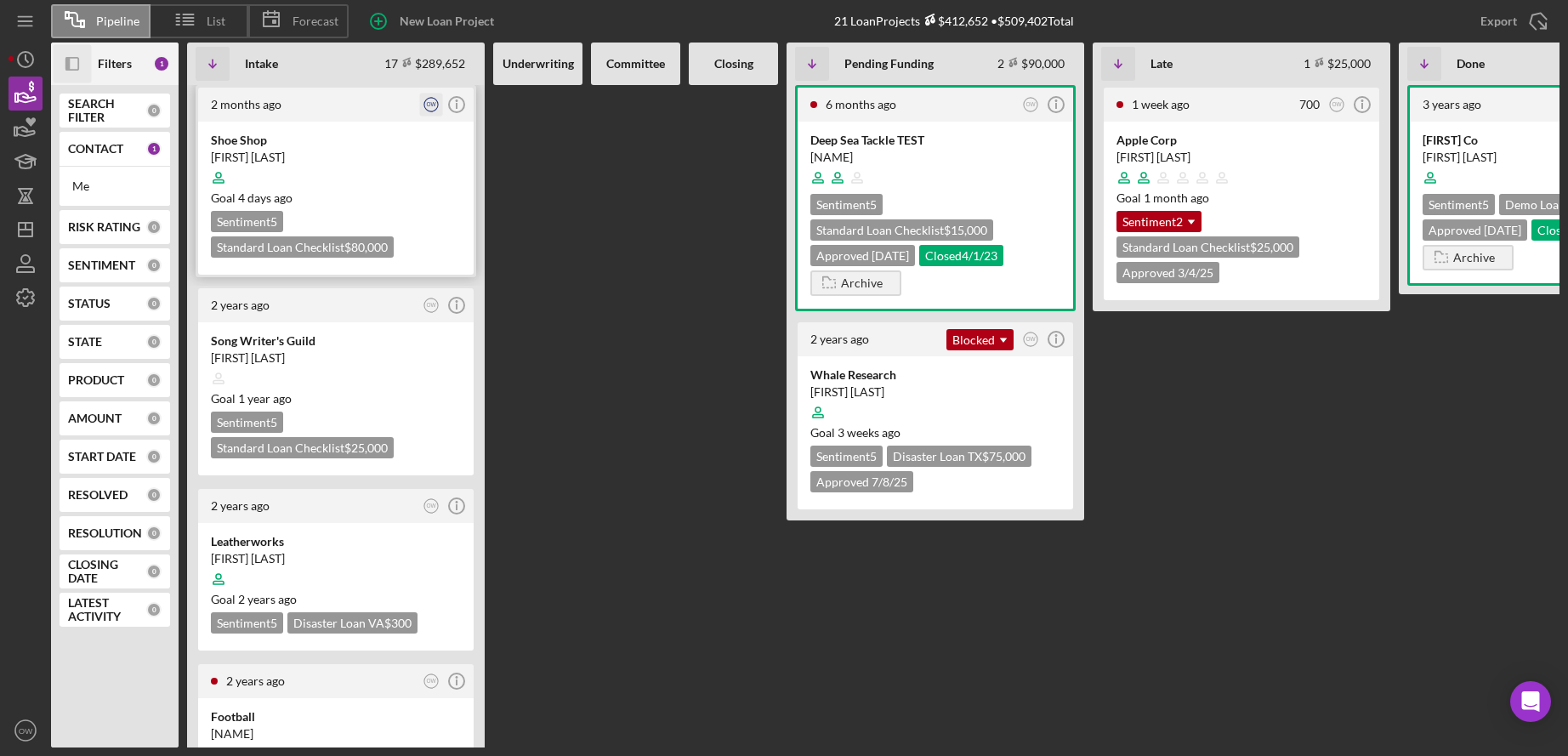 click on "OW" 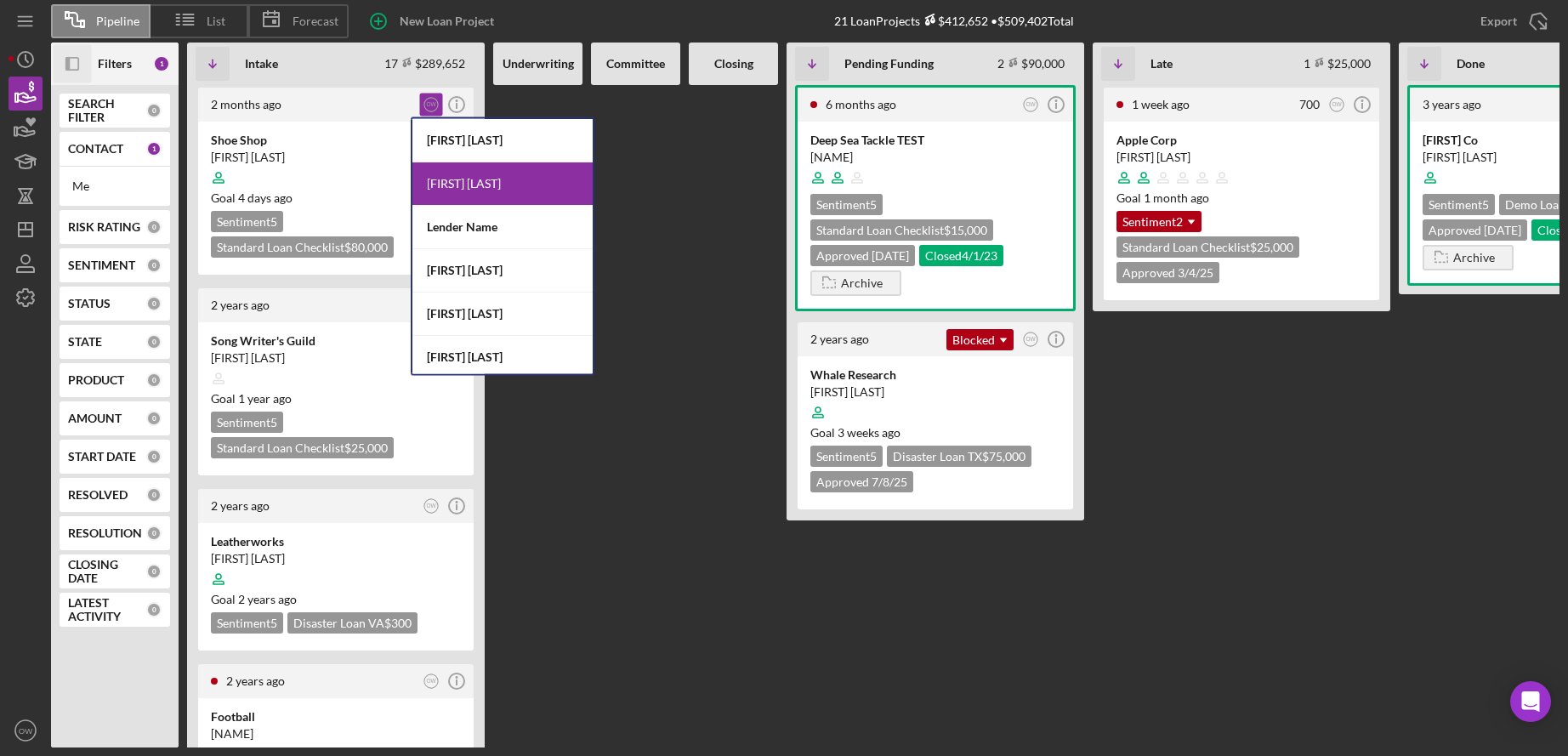 click at bounding box center [635, 416] 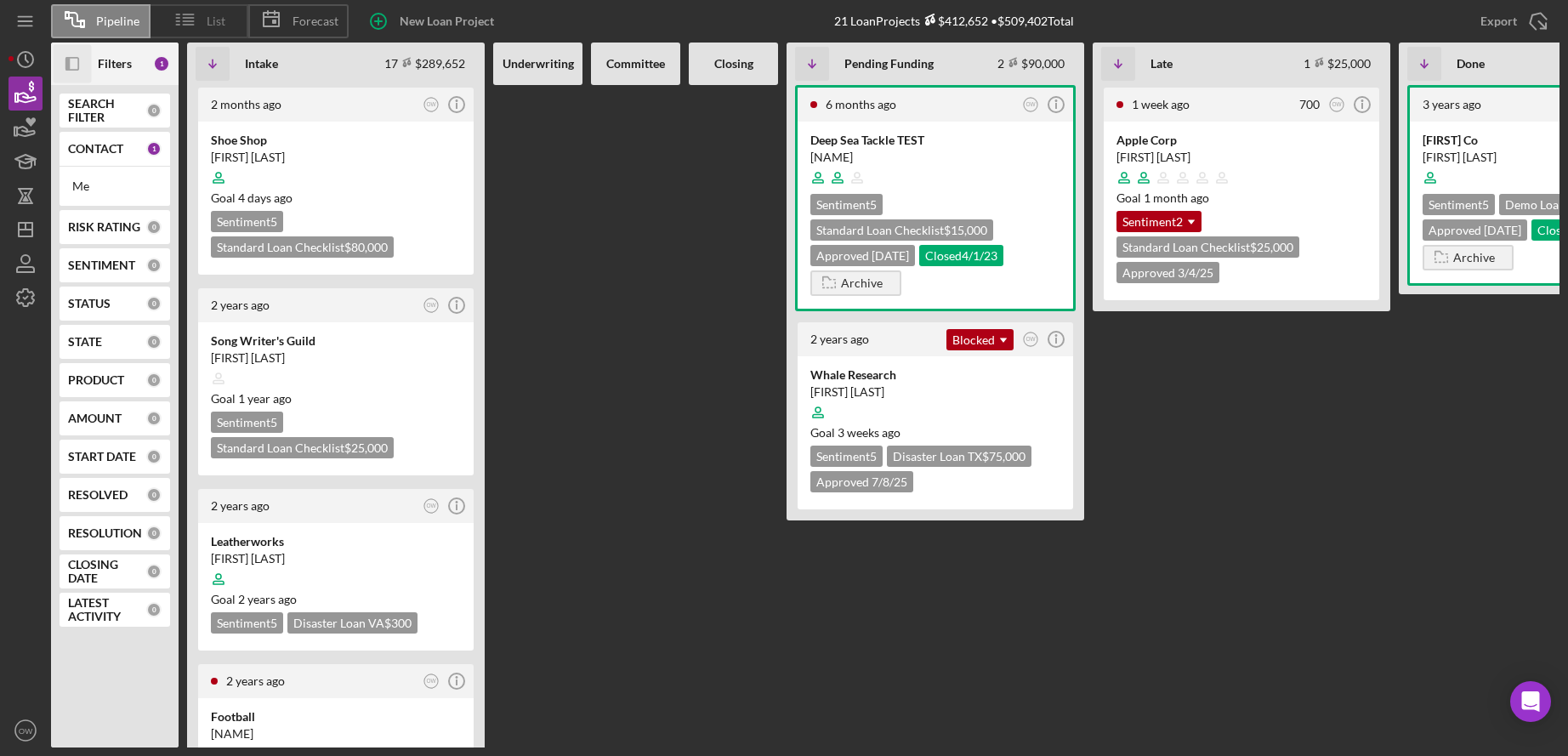 click on "List" at bounding box center [216, 21] 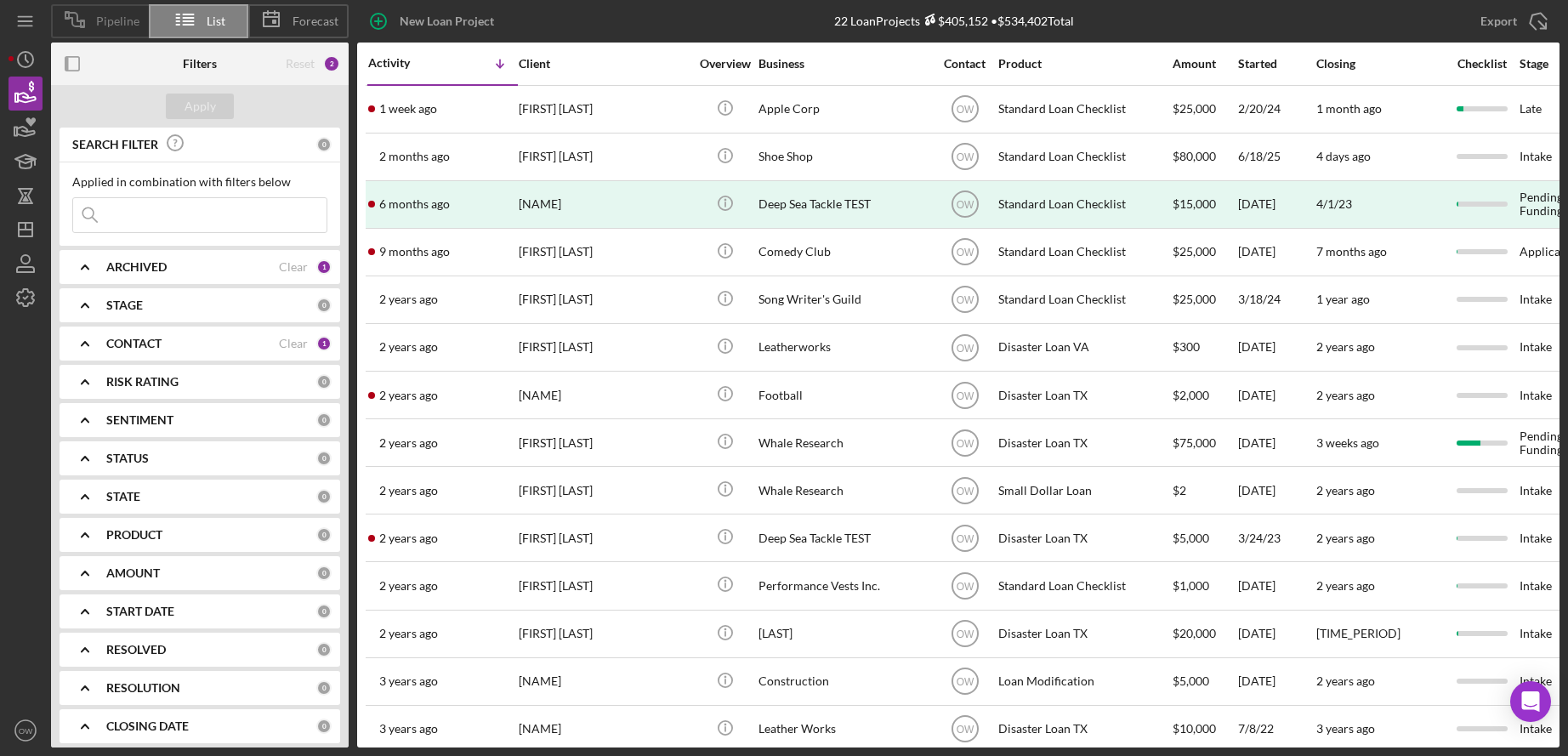 click on "Pipeline" at bounding box center [117, 21] 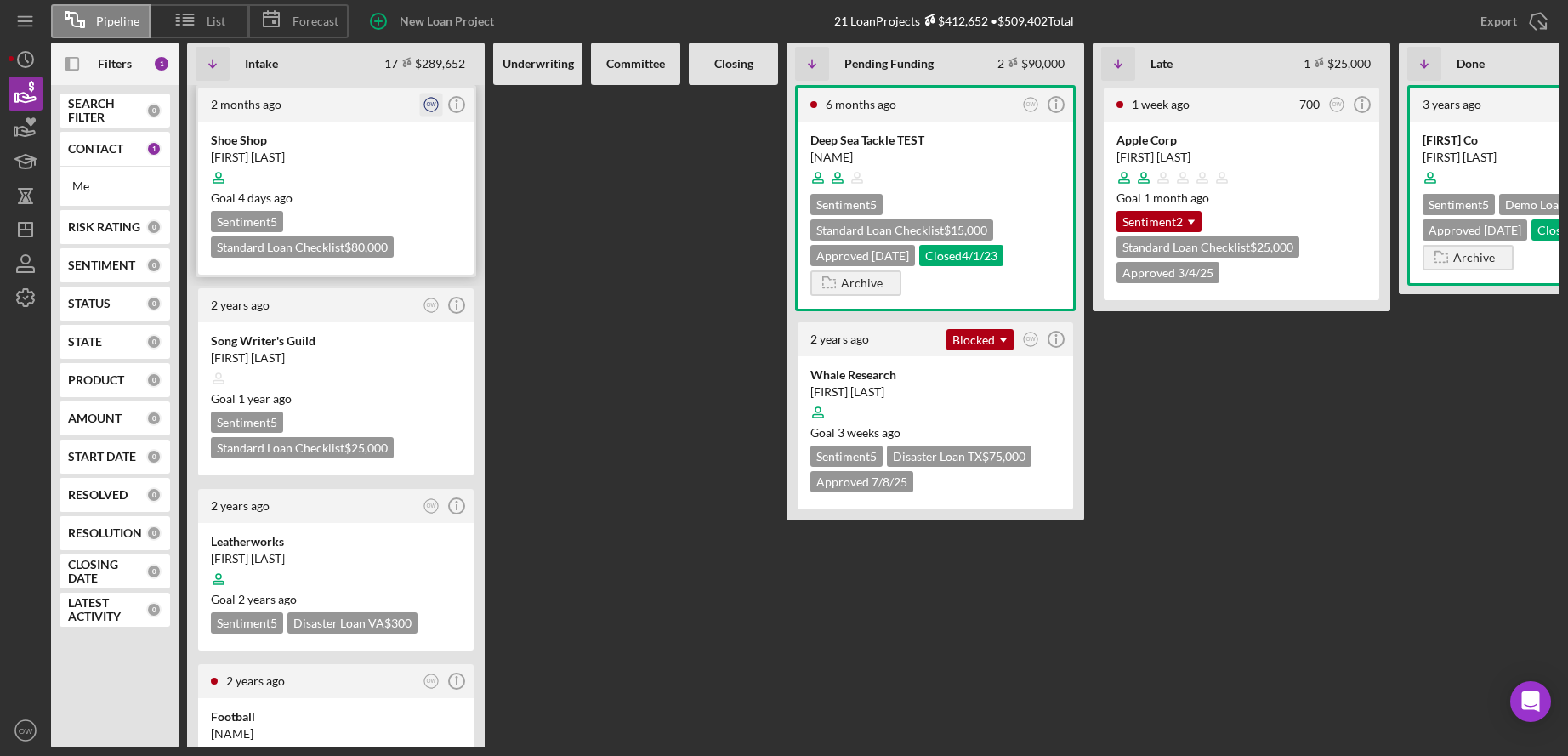 click on "OW" 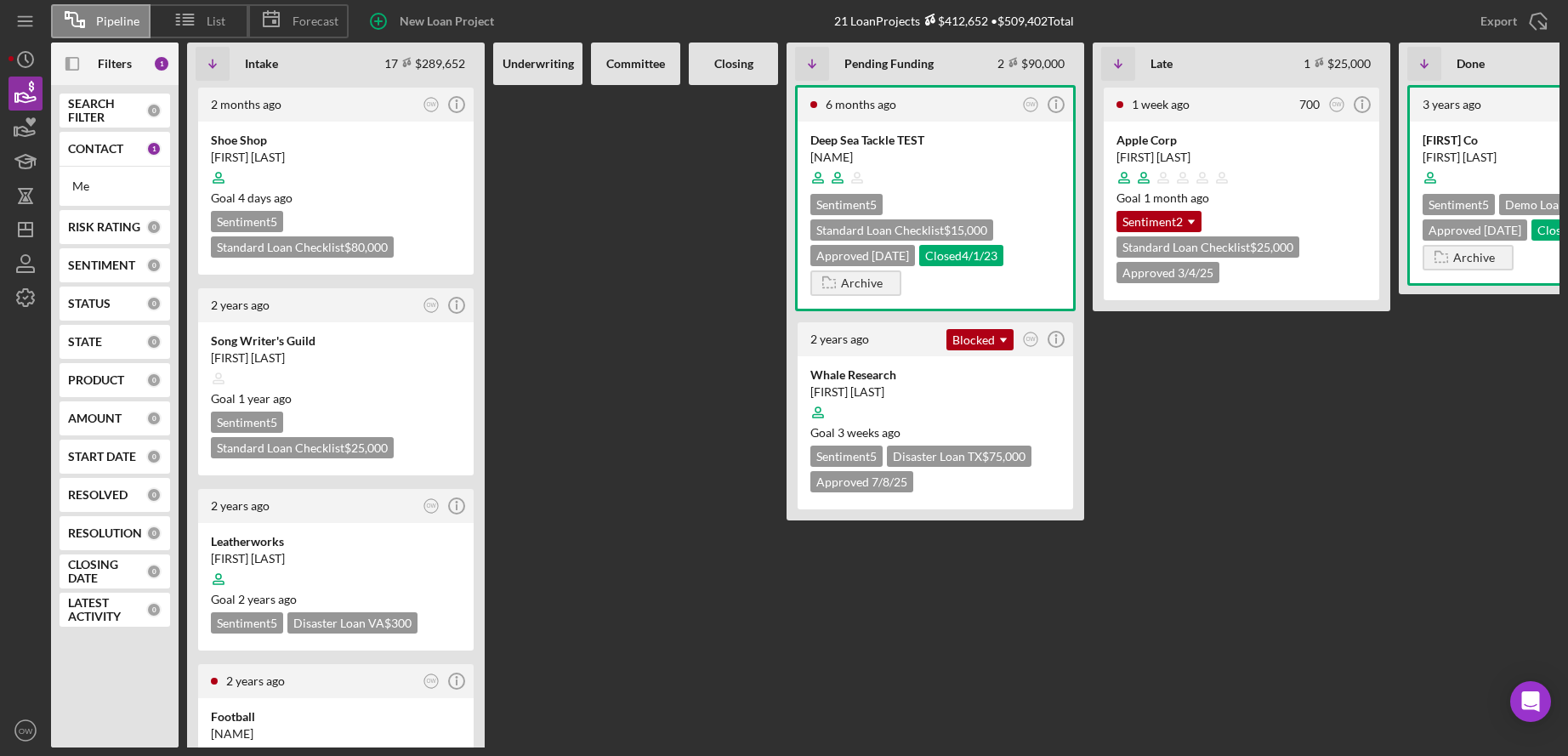 click at bounding box center [537, 416] 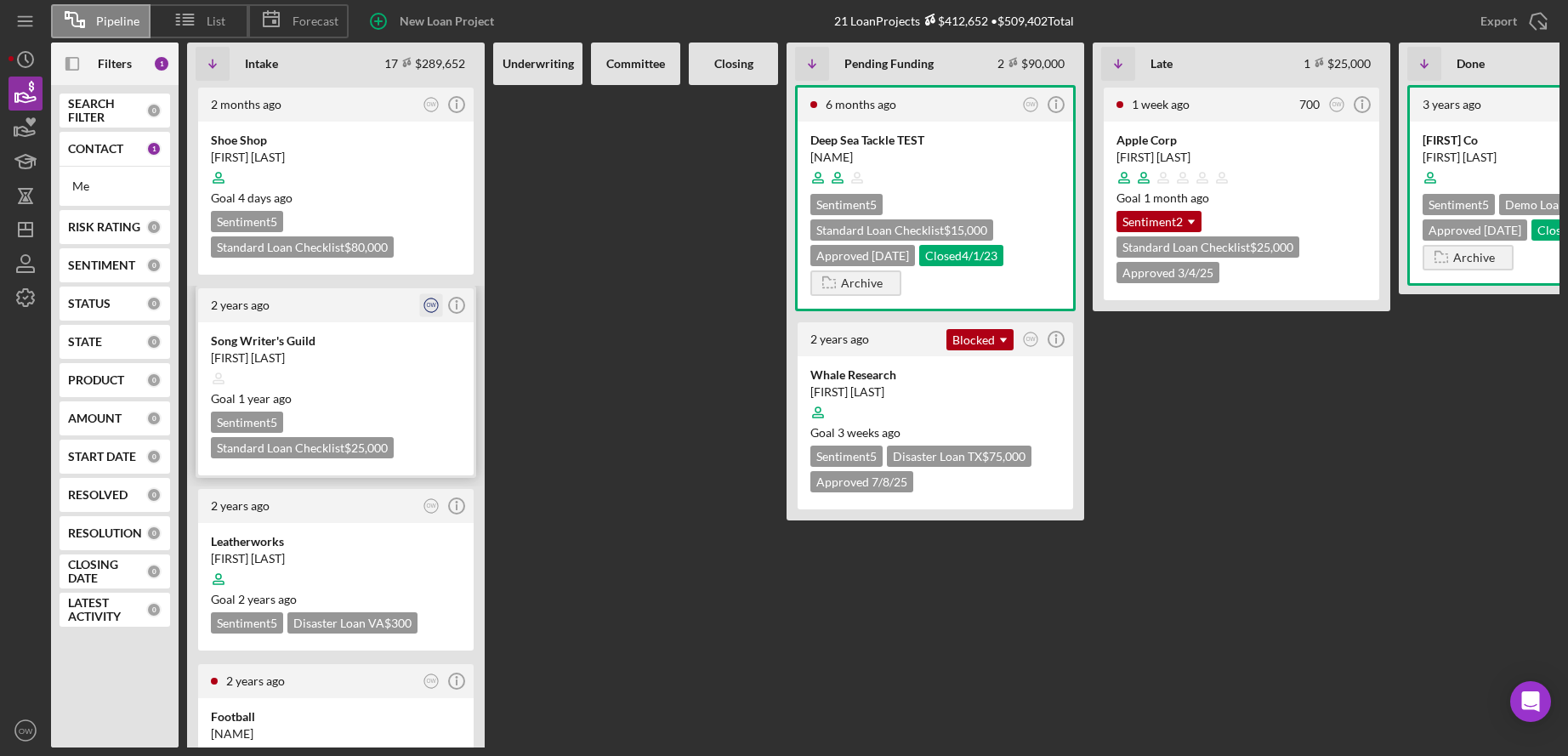 click on "OW" 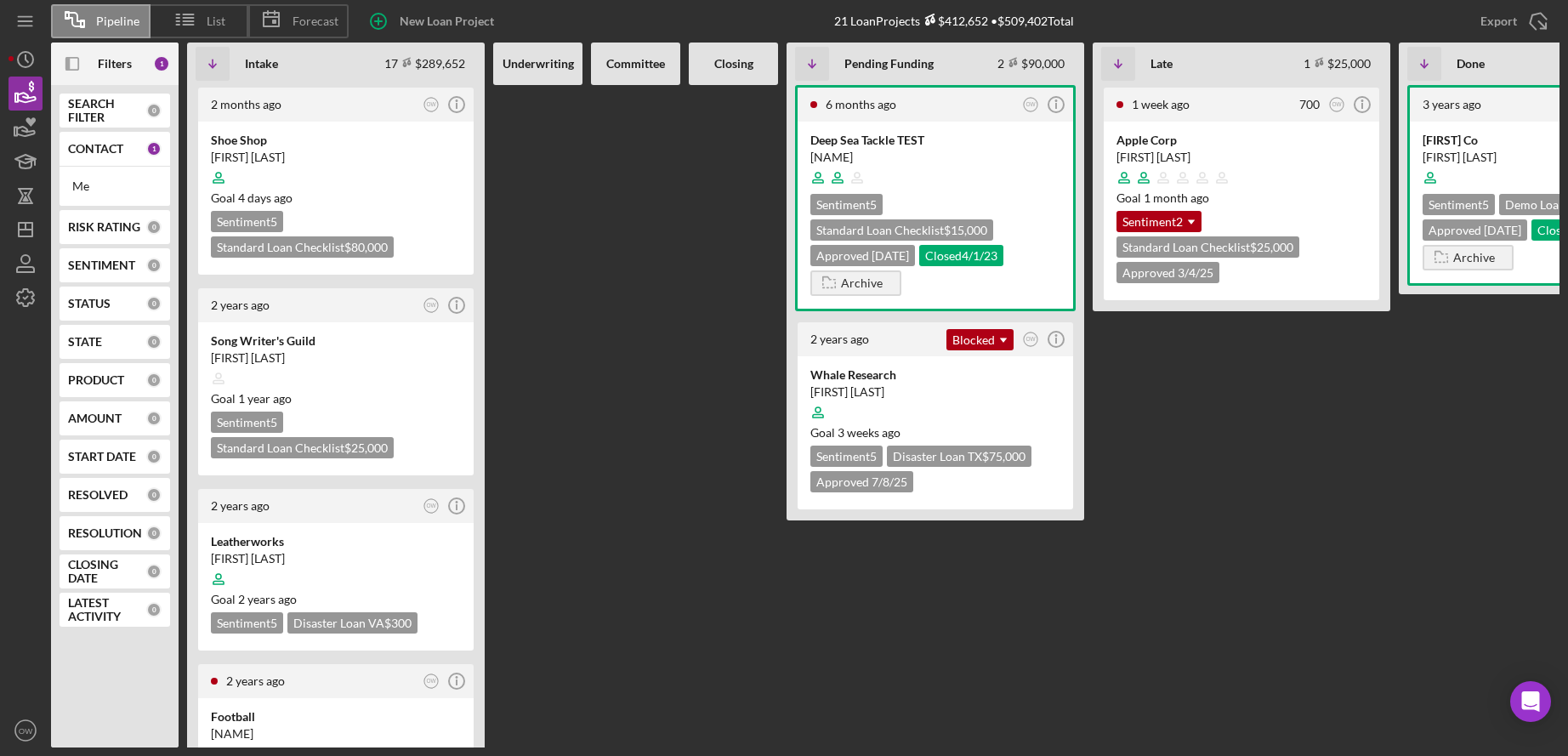 click at bounding box center [635, 416] 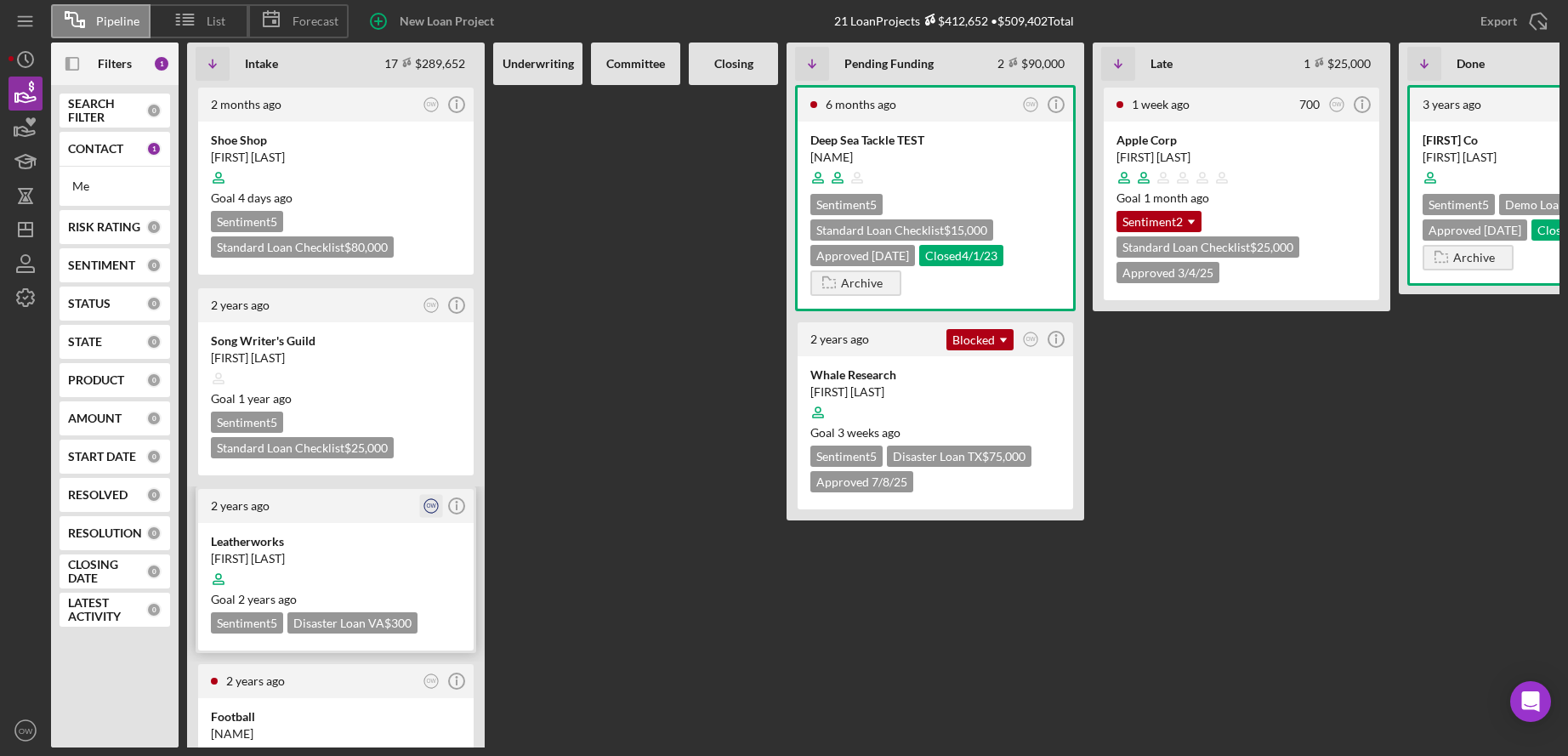 click on "OW" 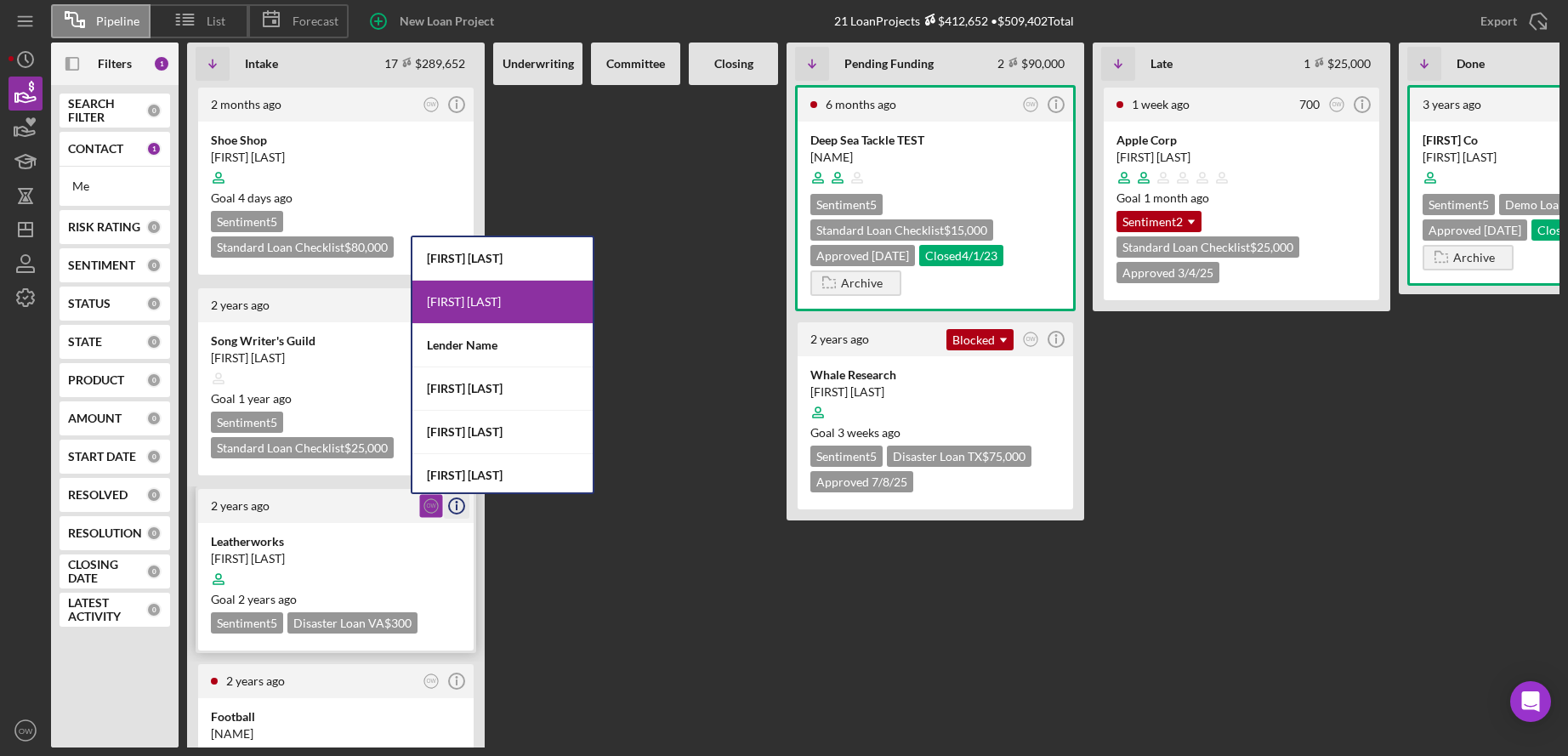 click on "Icon/Info" 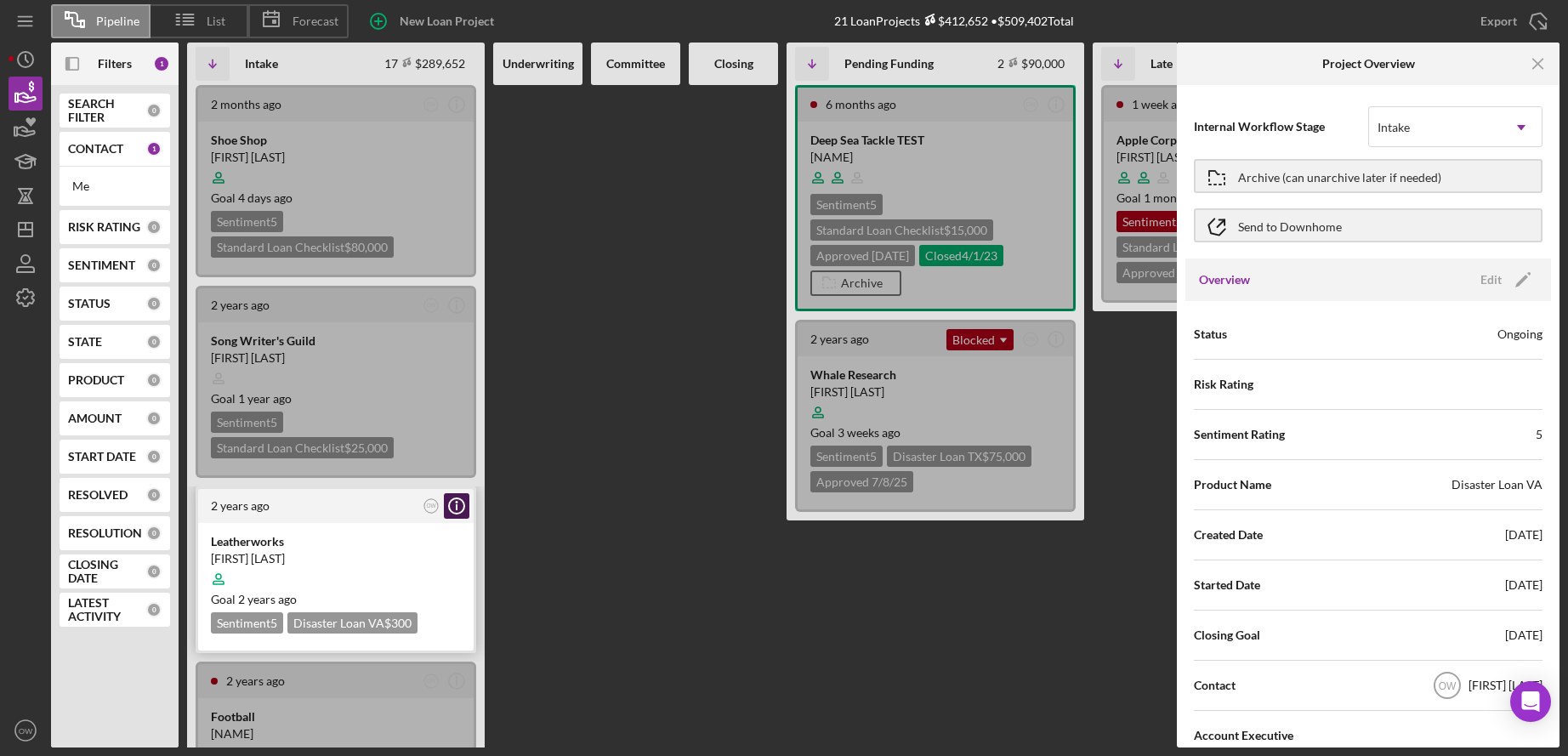 click on "Icon/Info" 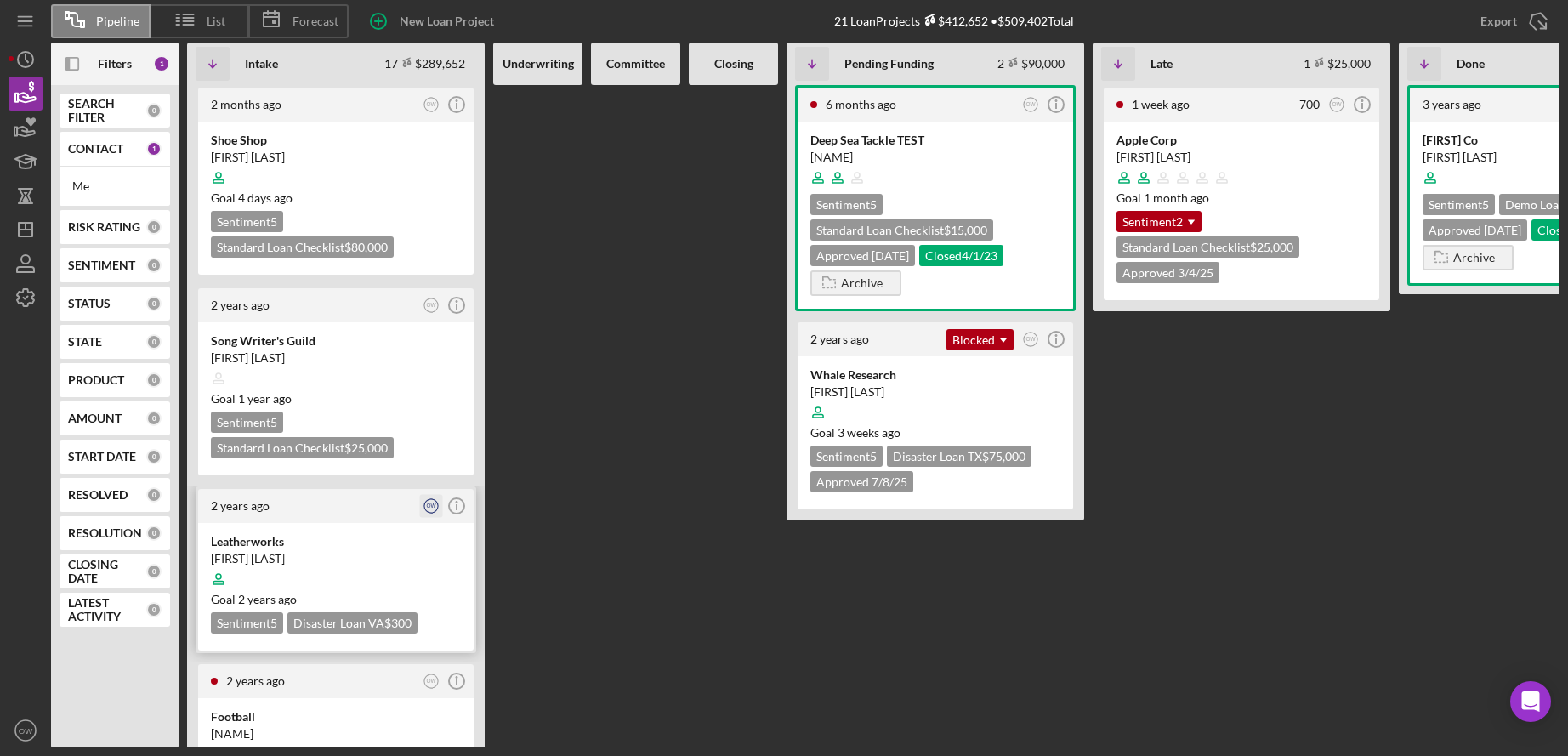 click on "OW" 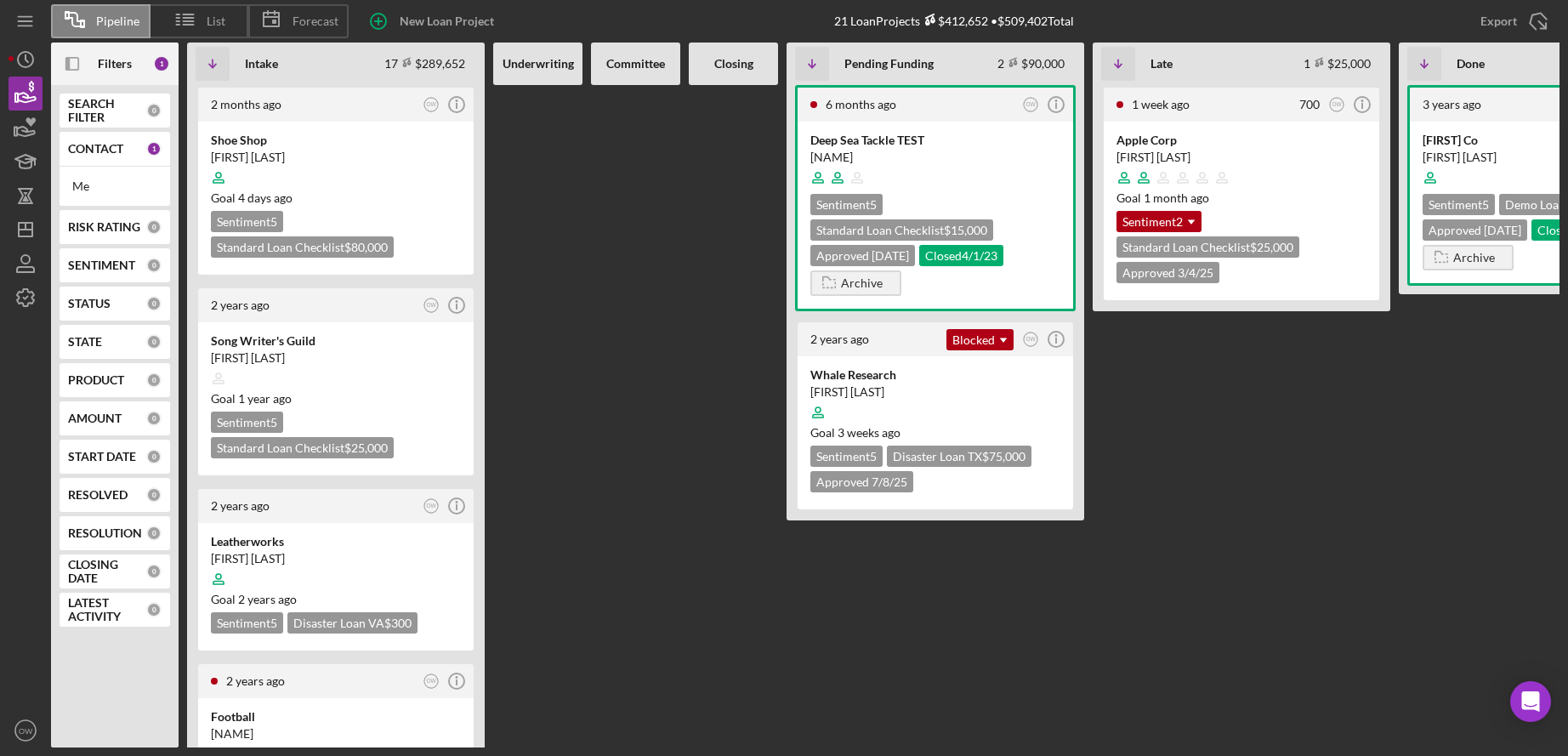 click at bounding box center [537, 416] 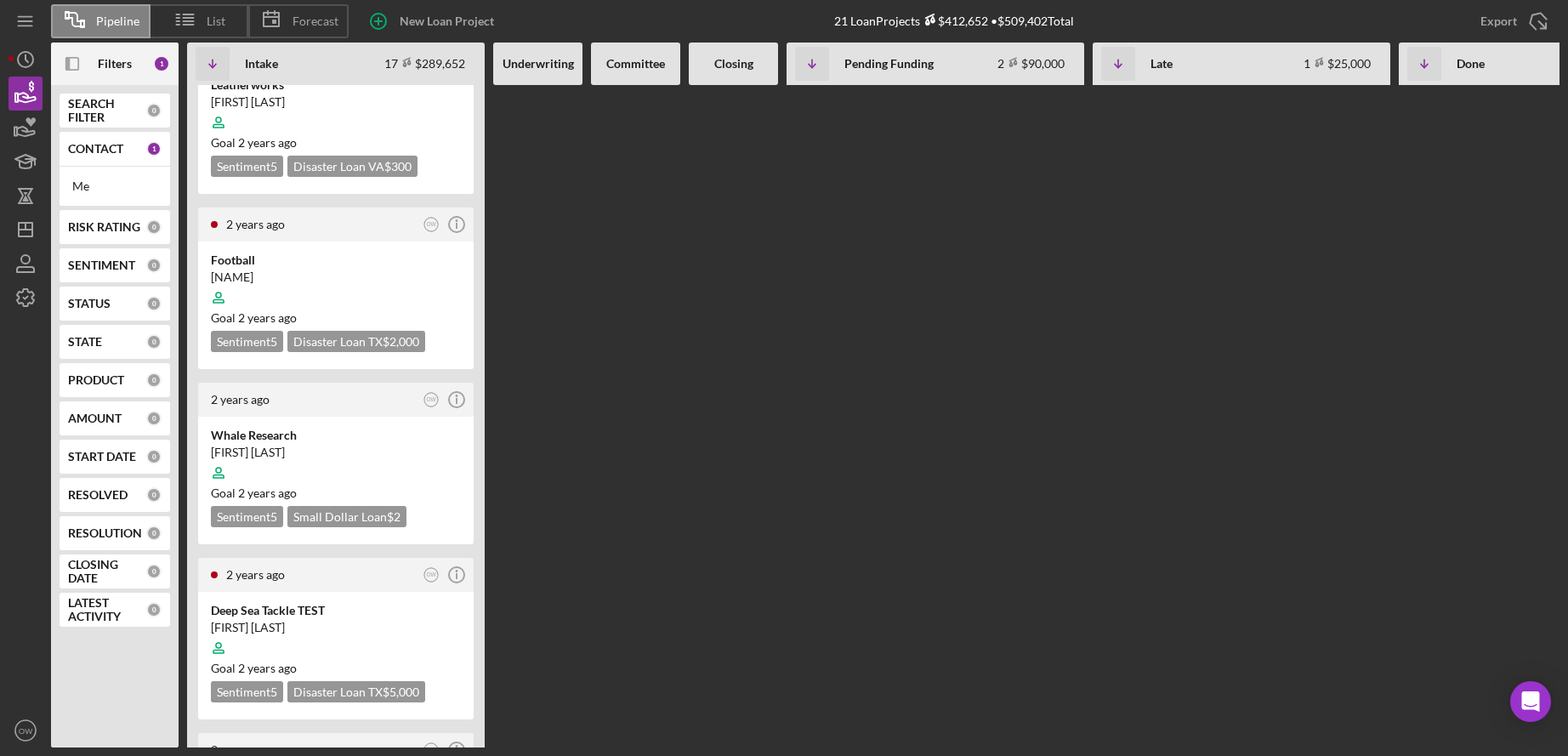 scroll, scrollTop: 0, scrollLeft: 0, axis: both 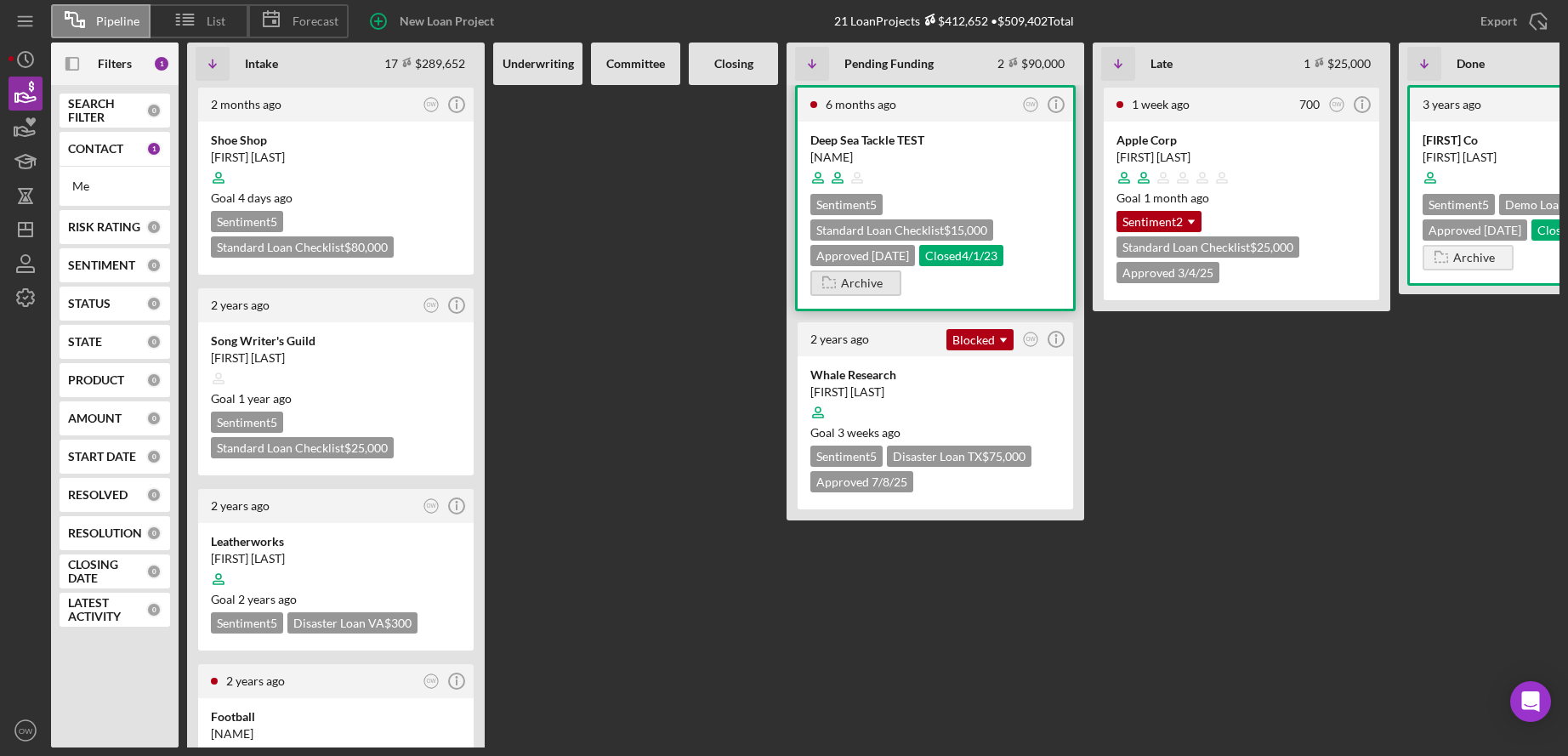 click on "Archive" at bounding box center [861, 283] 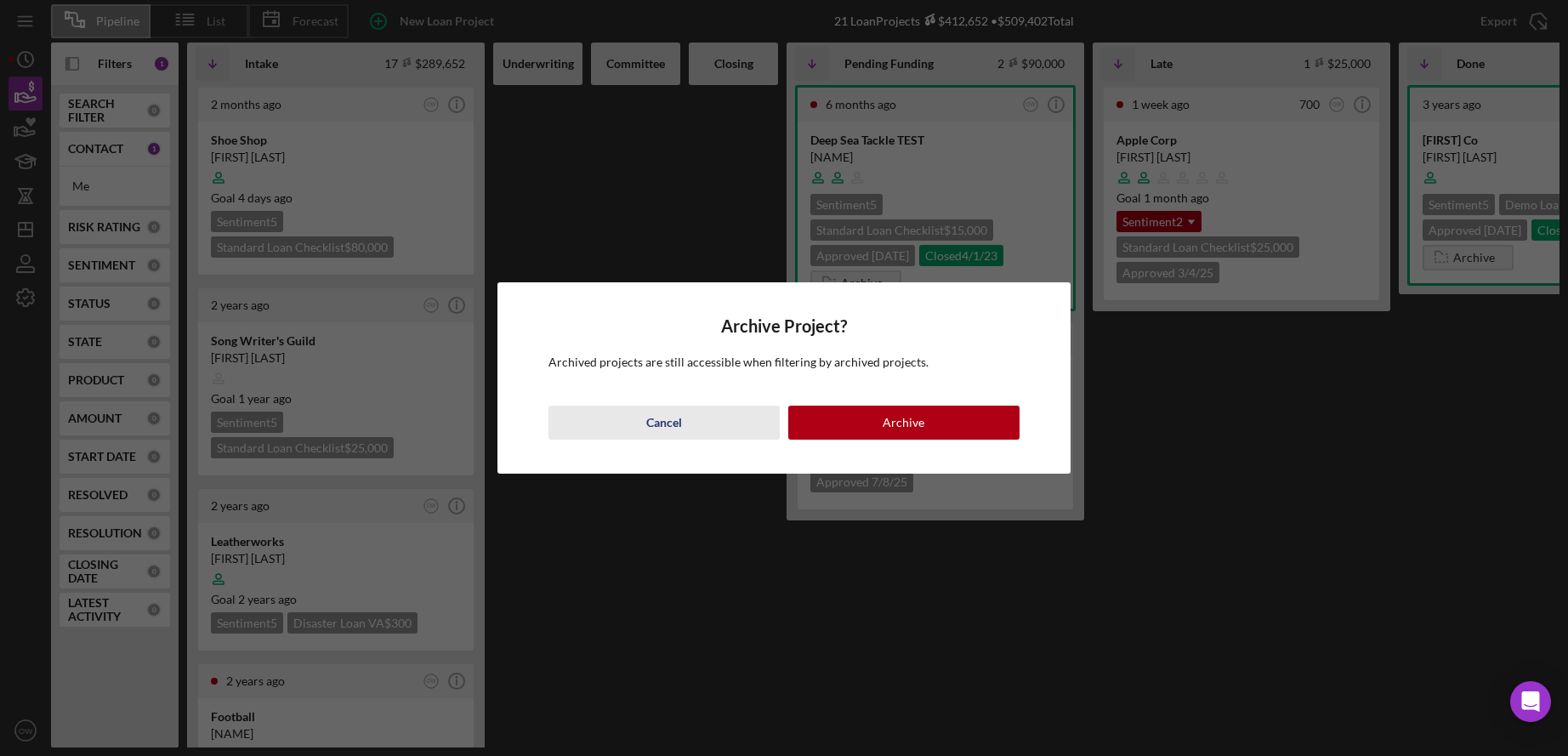 click on "Cancel" at bounding box center [664, 423] 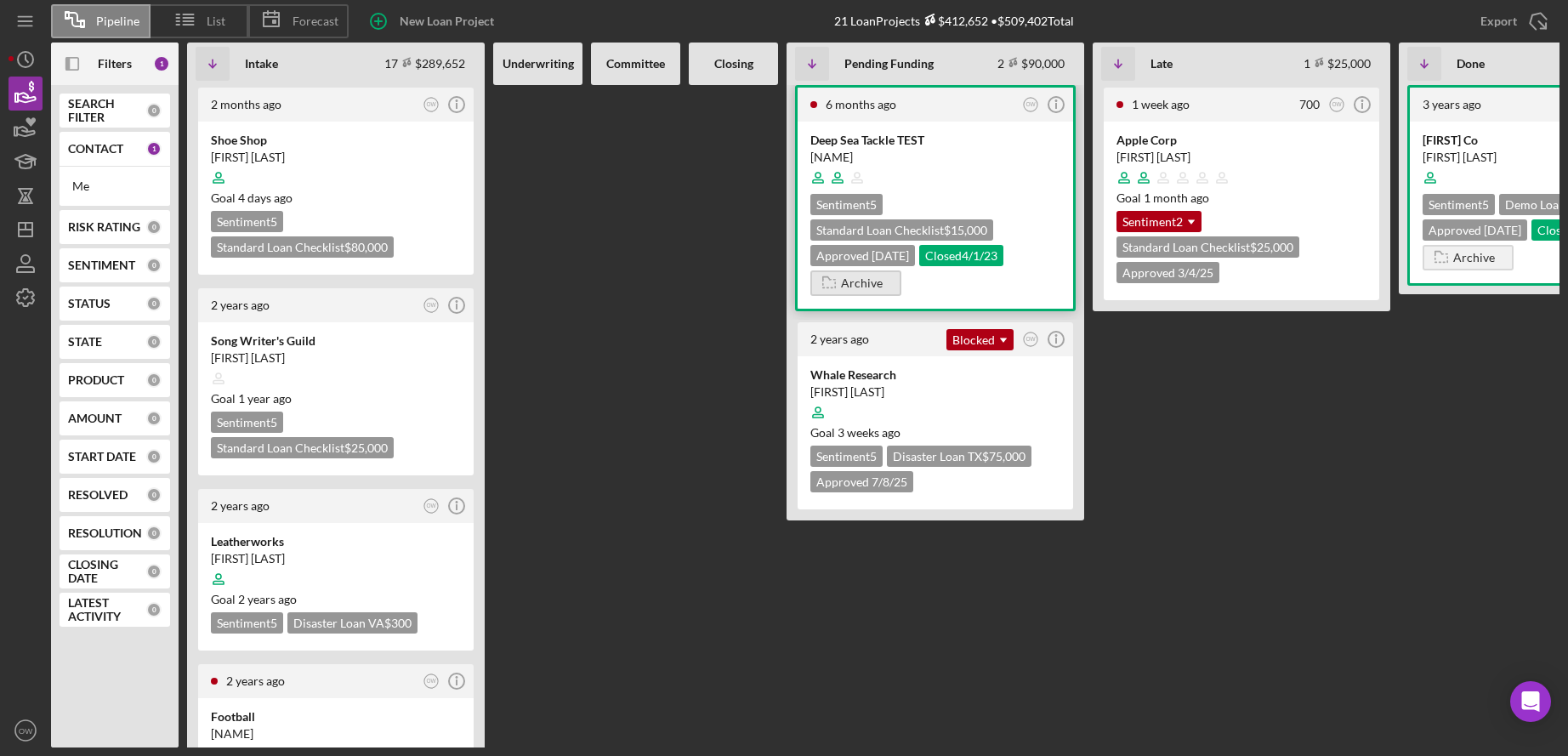 click 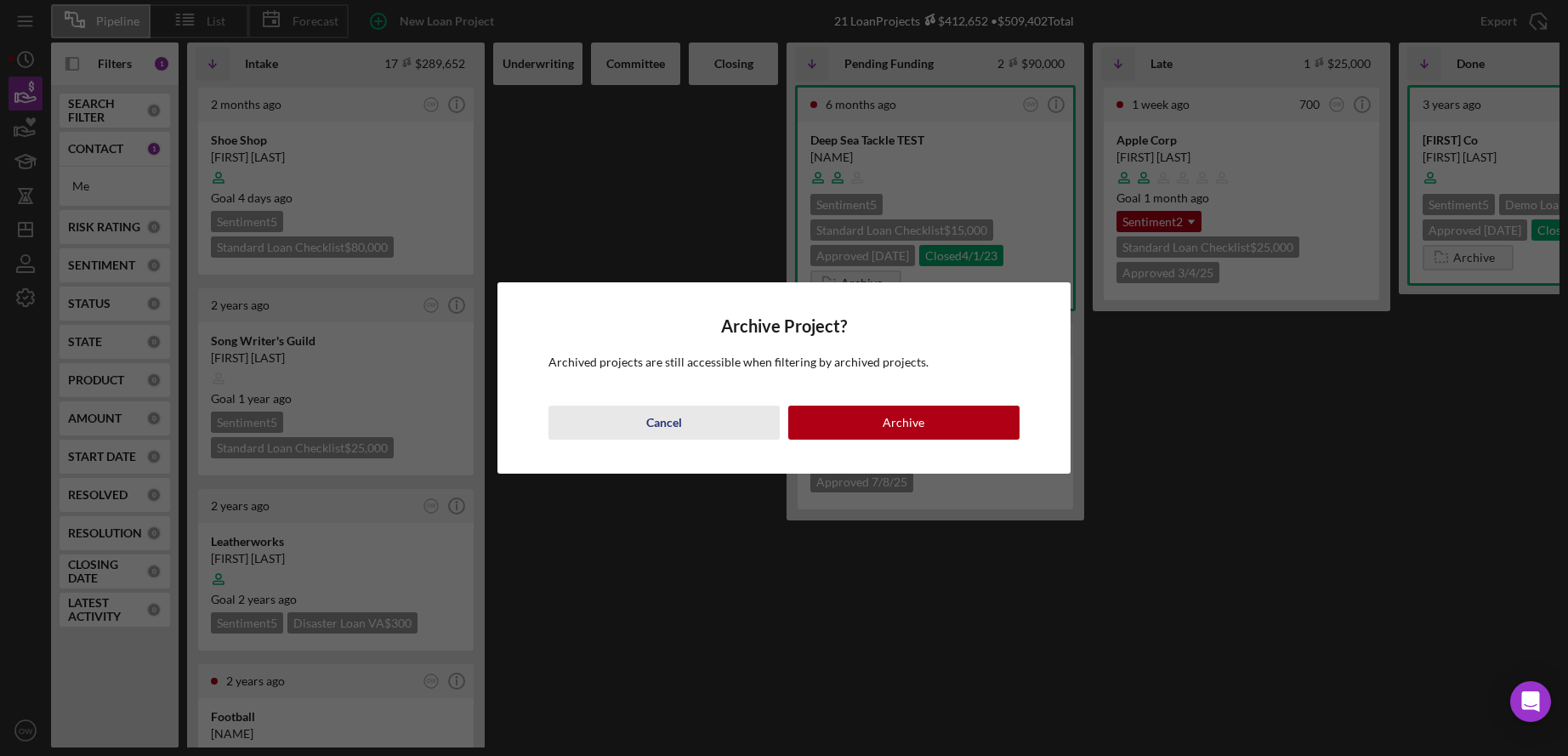 click on "Cancel" at bounding box center [664, 423] 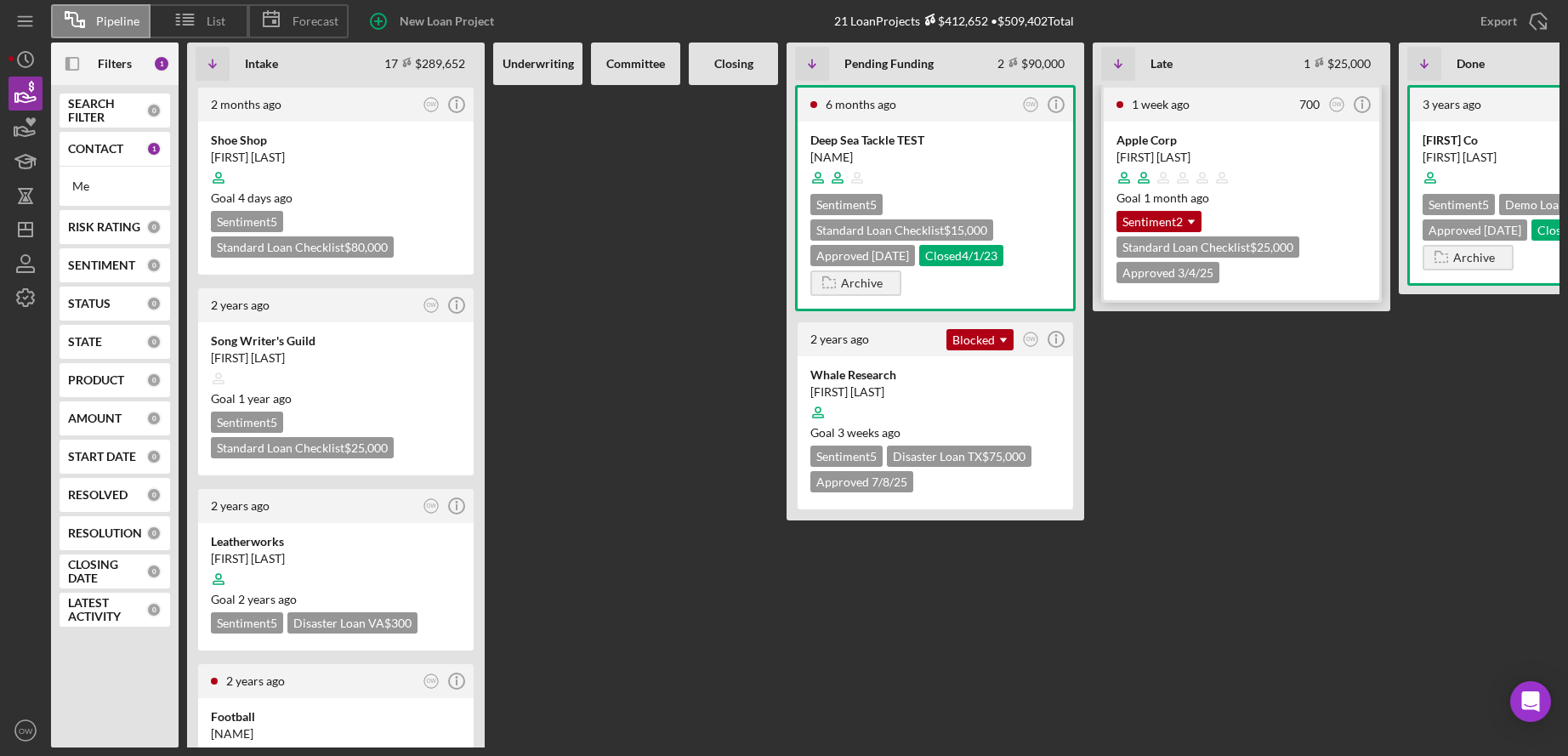 scroll, scrollTop: 0, scrollLeft: 145, axis: horizontal 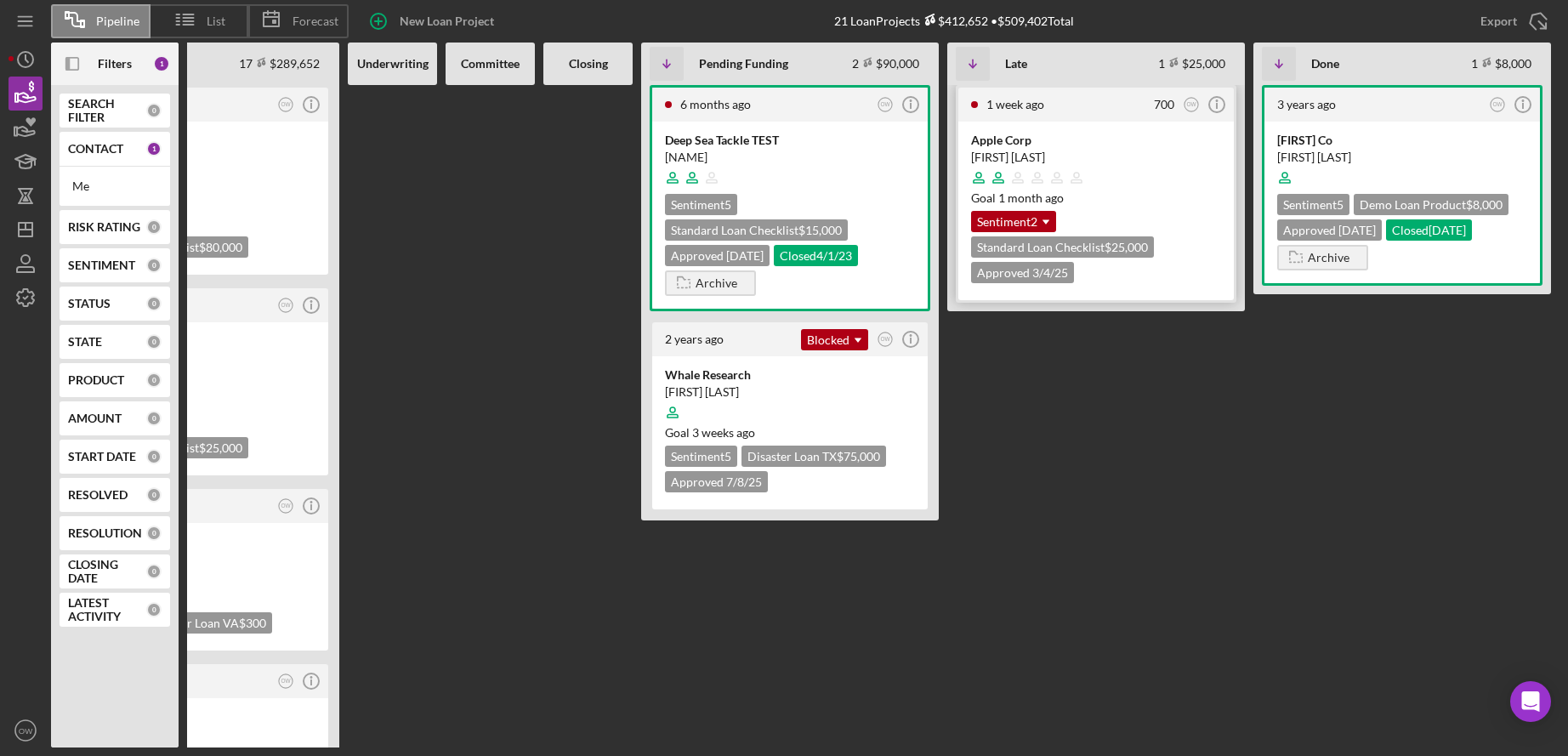 click at bounding box center [1096, 178] 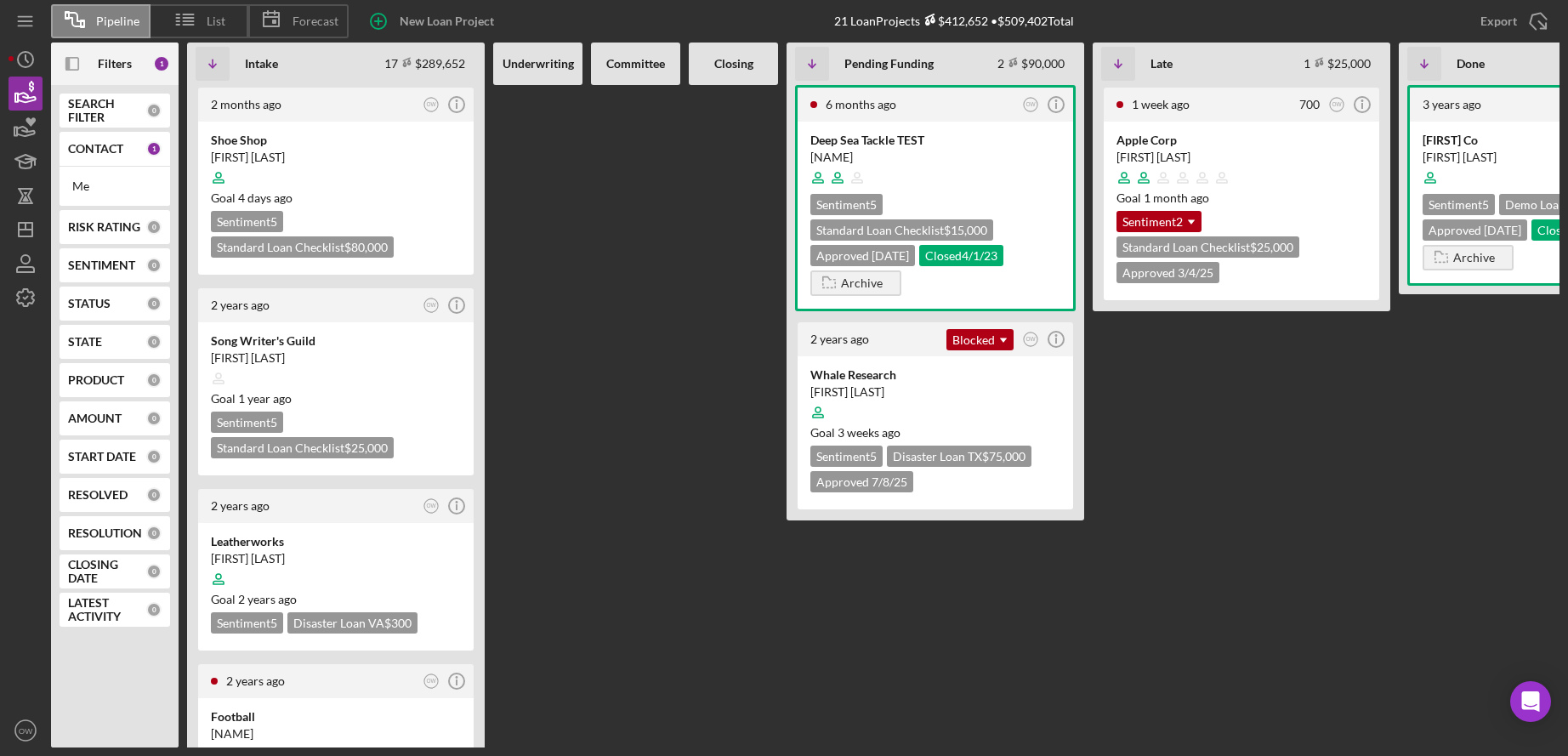 scroll, scrollTop: 0, scrollLeft: 145, axis: horizontal 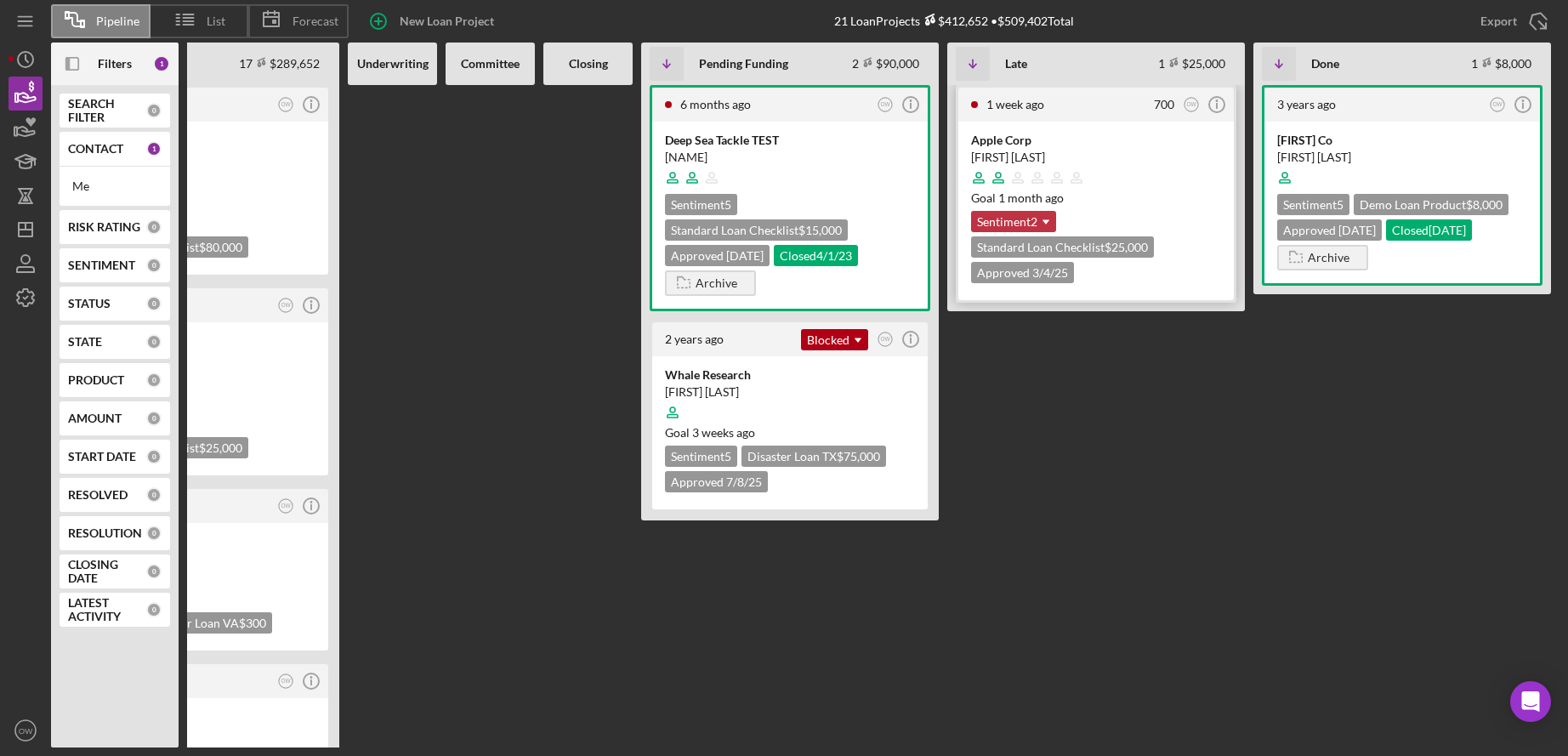 click on "Icon/Dropdown Arrow" 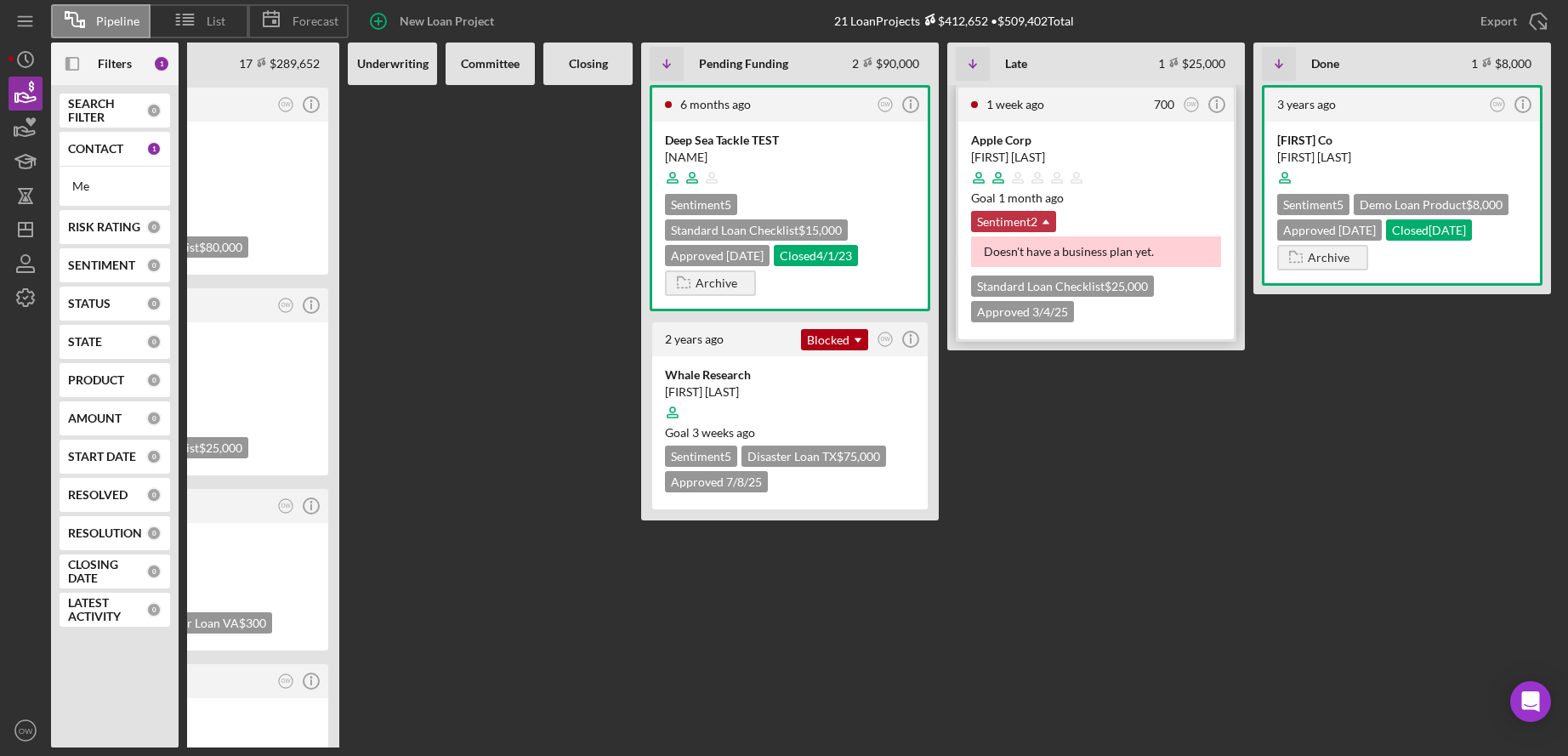 click on "Icon/Dropdown Arrow" 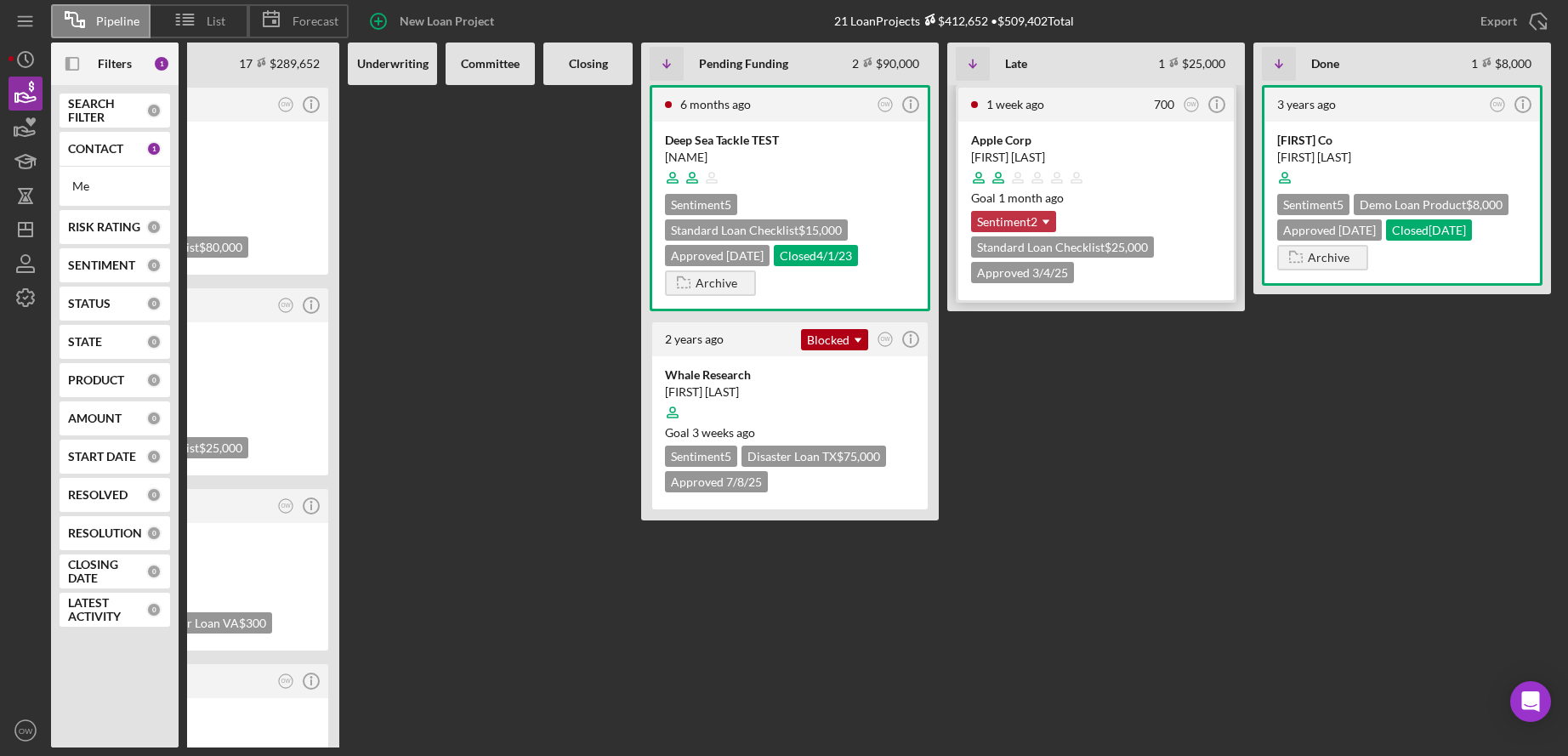 click on "Icon/Dropdown Arrow" 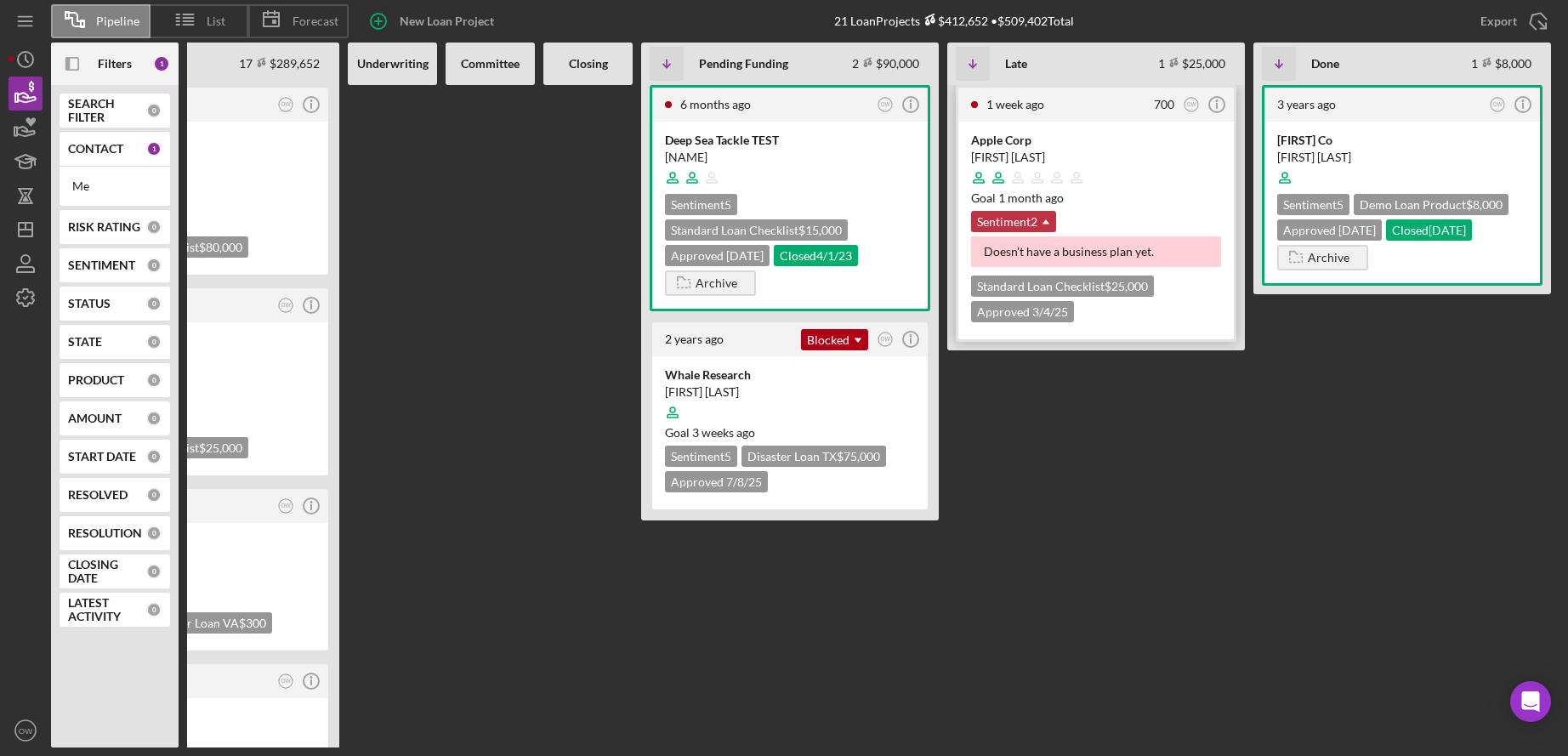 click on "Icon/Dropdown Arrow" 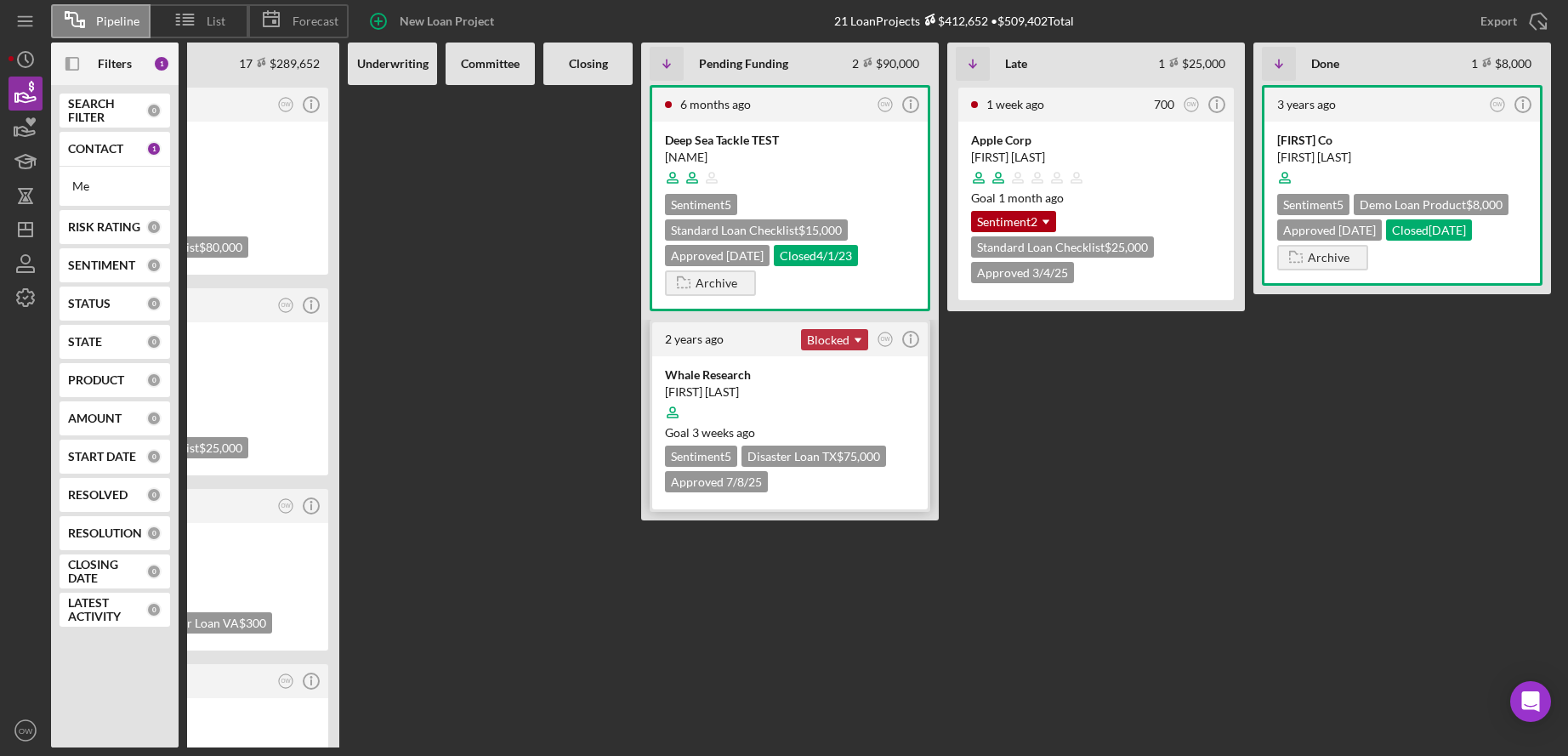 click on "Icon/Dropdown Arrow" 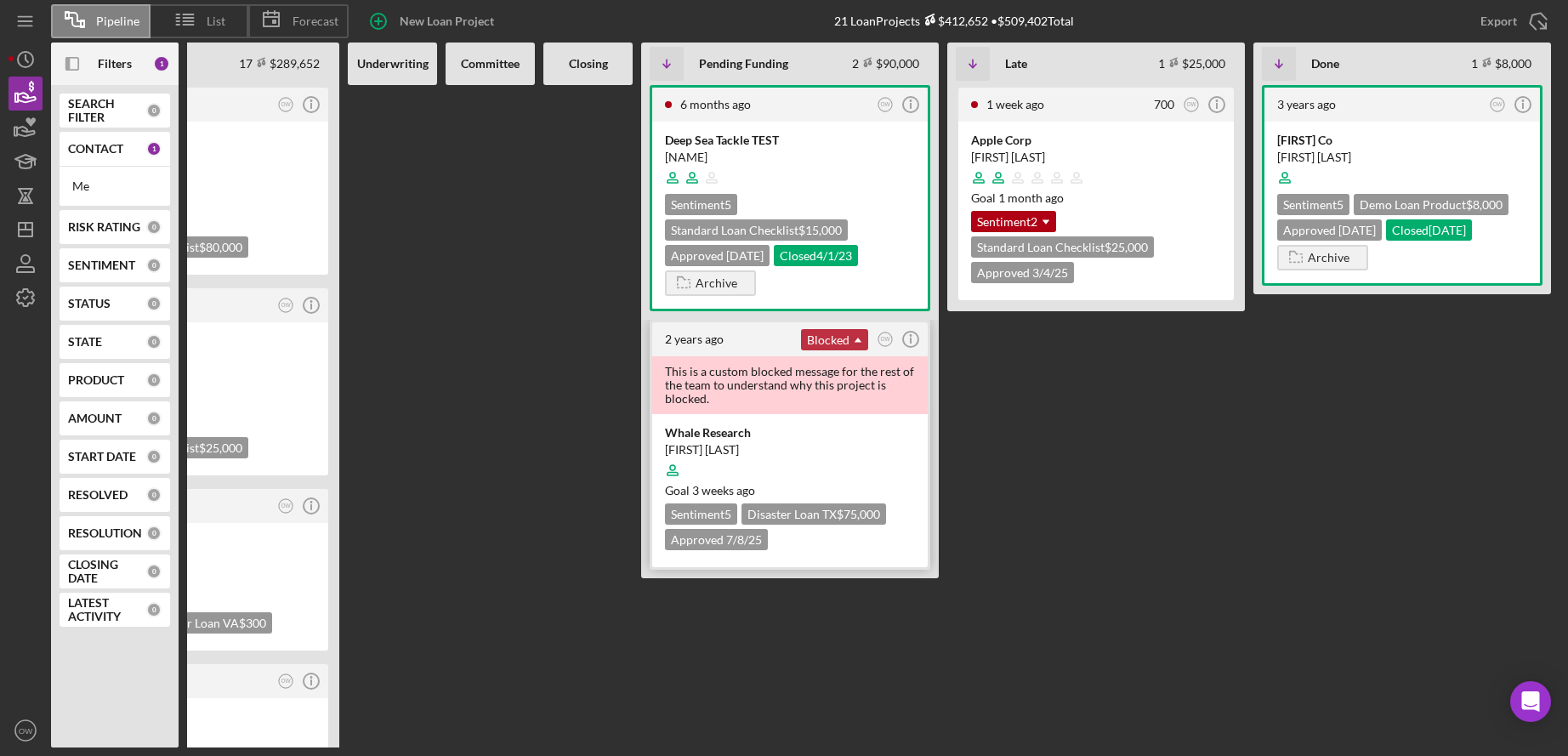 click on "Icon/Dropdown Arrow" 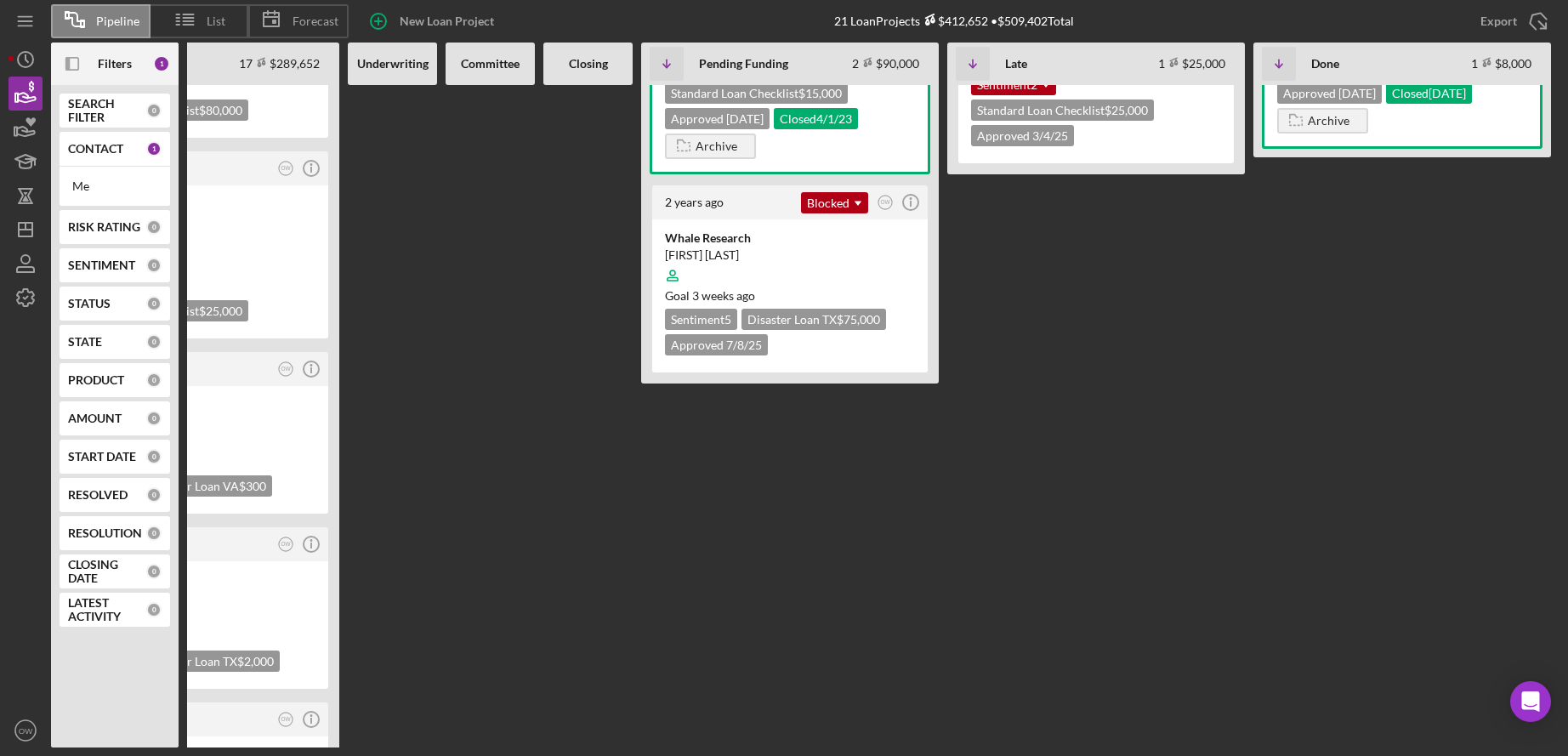 scroll, scrollTop: 0, scrollLeft: 0, axis: both 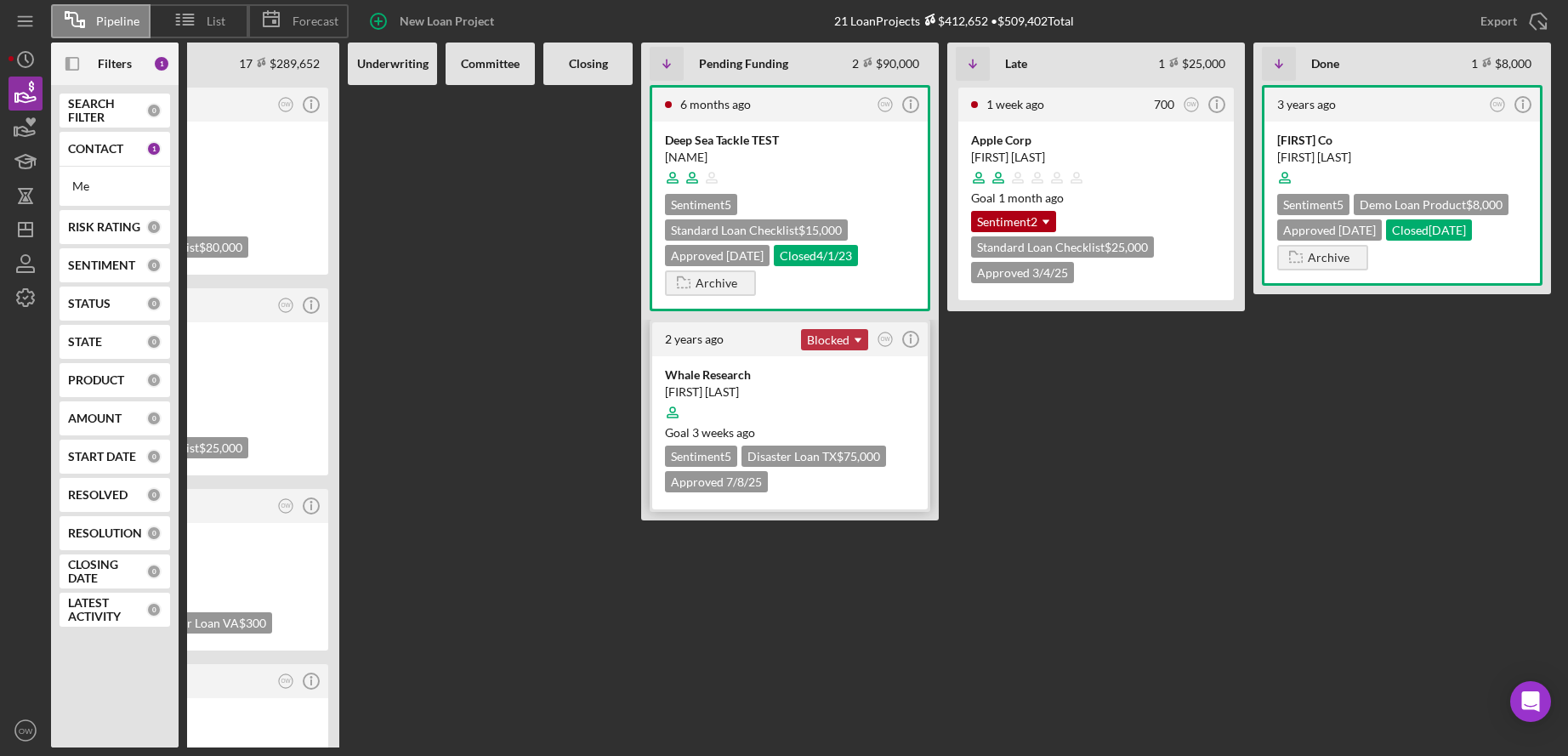 click on "Blocked Icon/Dropdown Arrow" at bounding box center [834, 339] 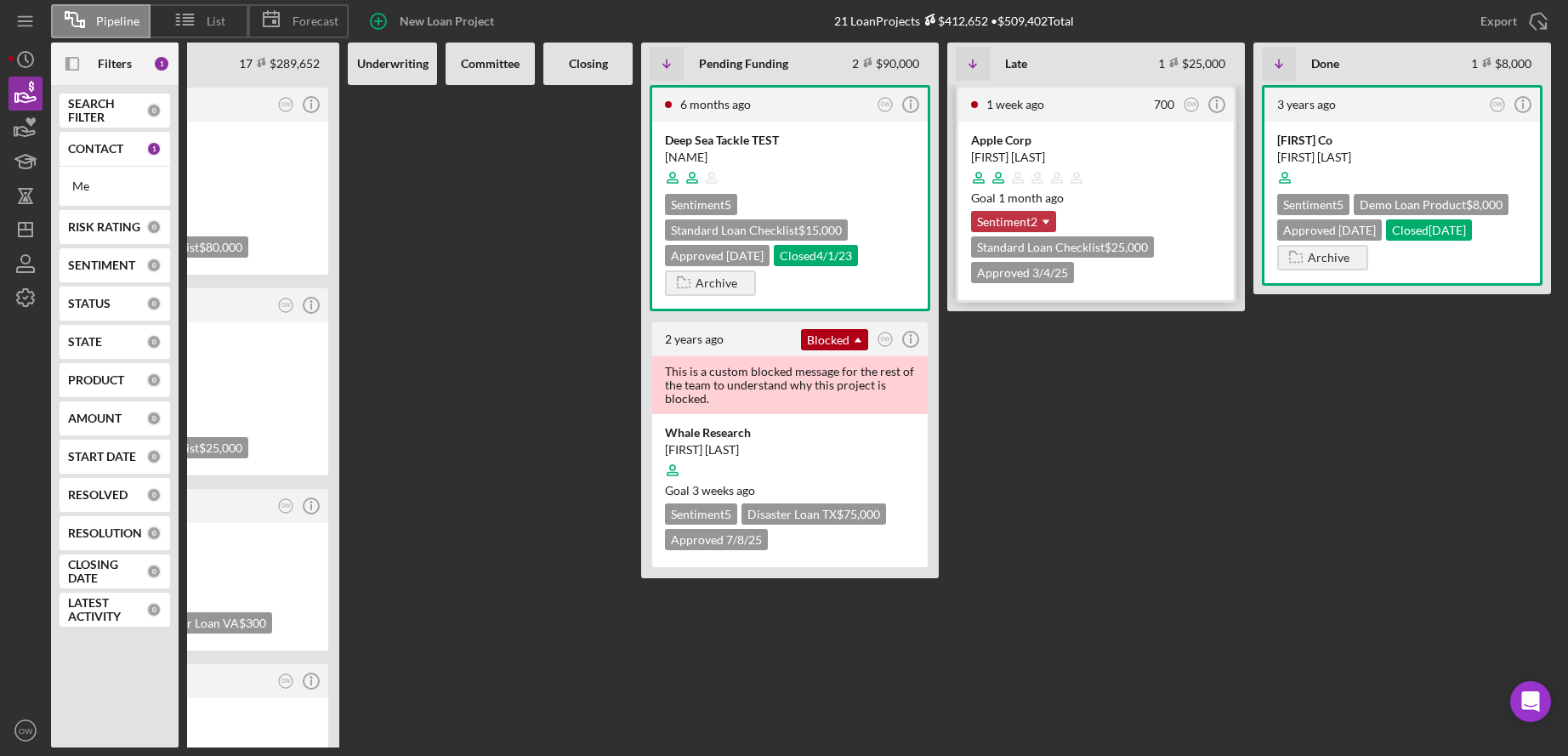 click on "Sentiment  2 Icon/Dropdown Arrow" at bounding box center (1014, 221) 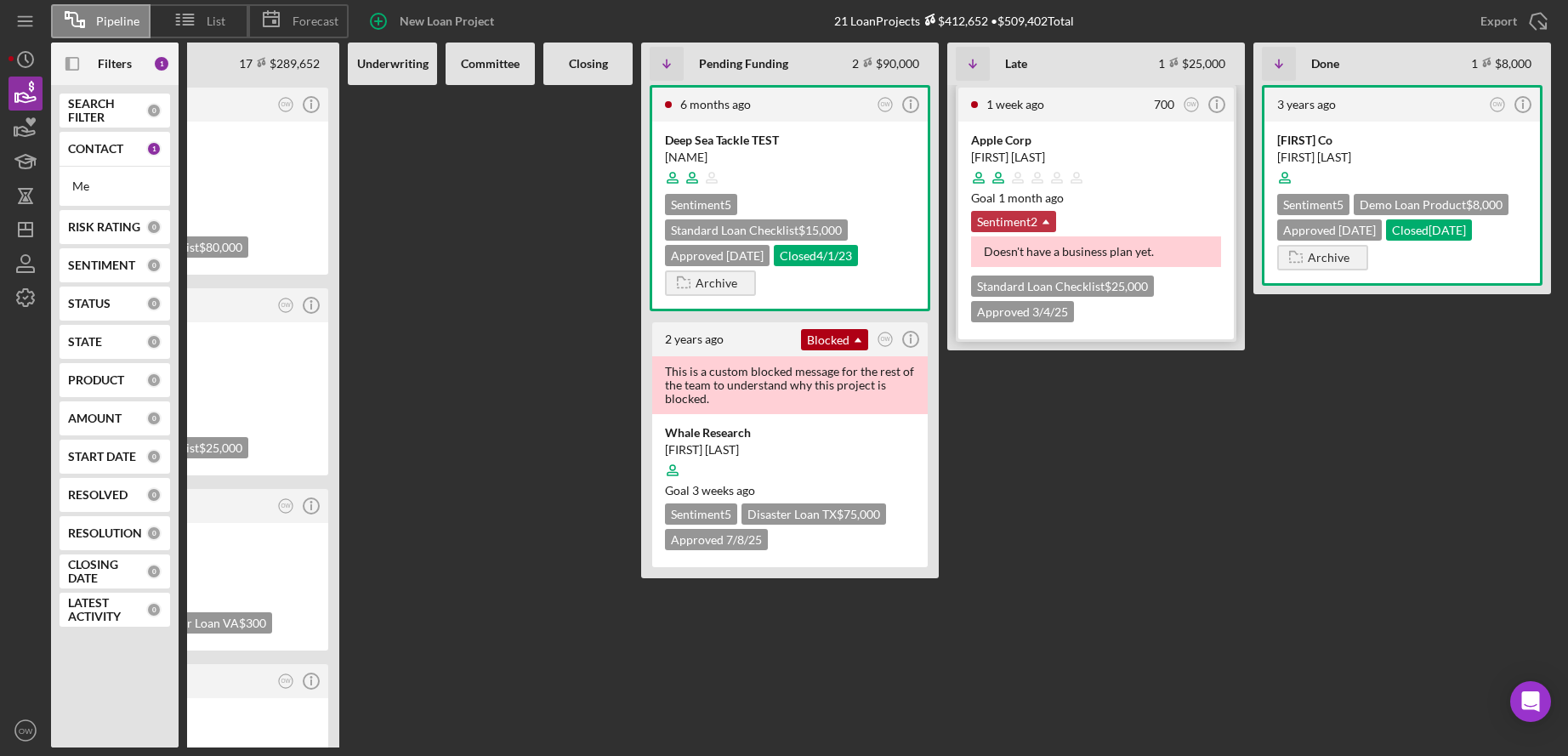 click on "Sentiment  2 Icon/Dropdown Arrow" at bounding box center [1014, 221] 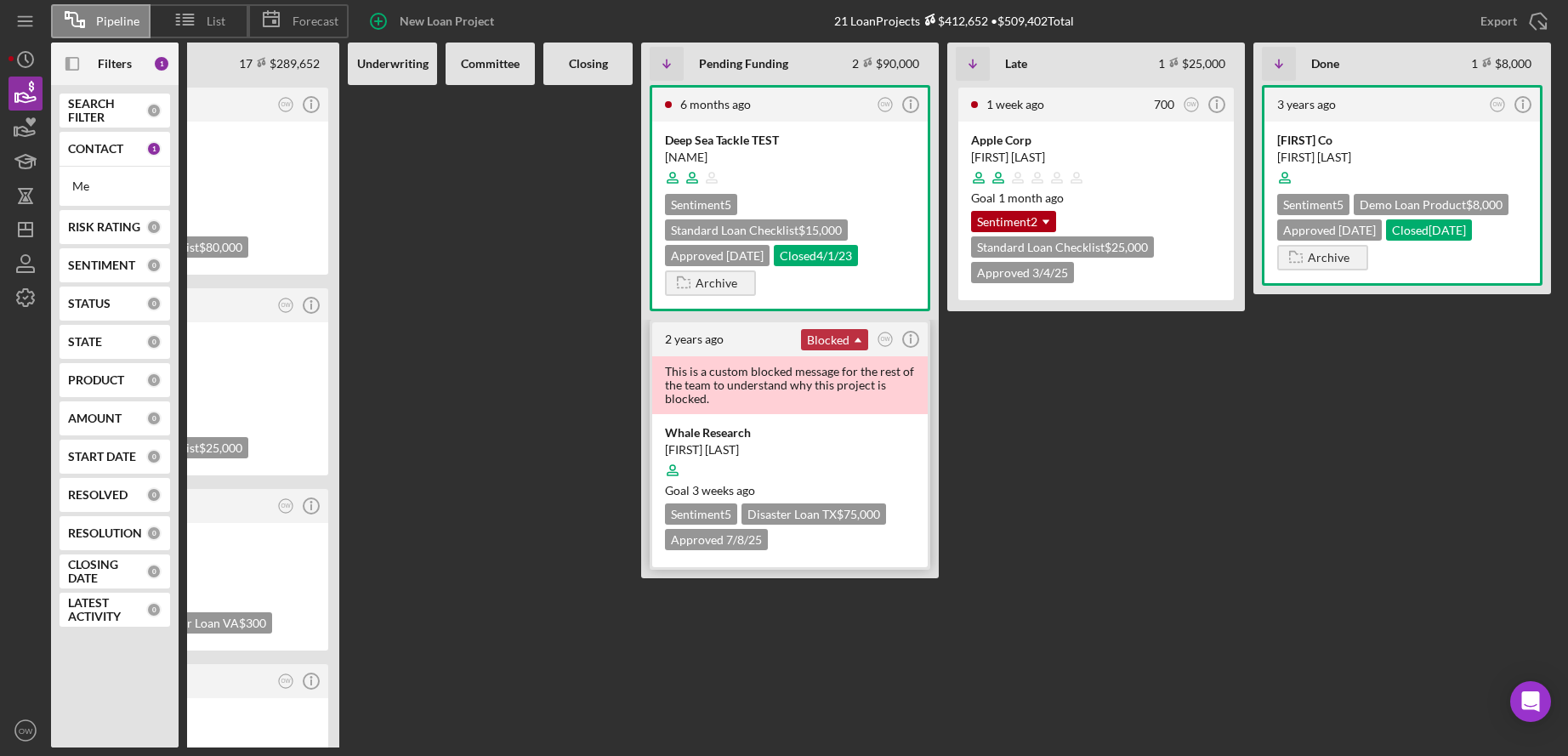 click on "Blocked Icon/Dropdown Arrow" at bounding box center [834, 339] 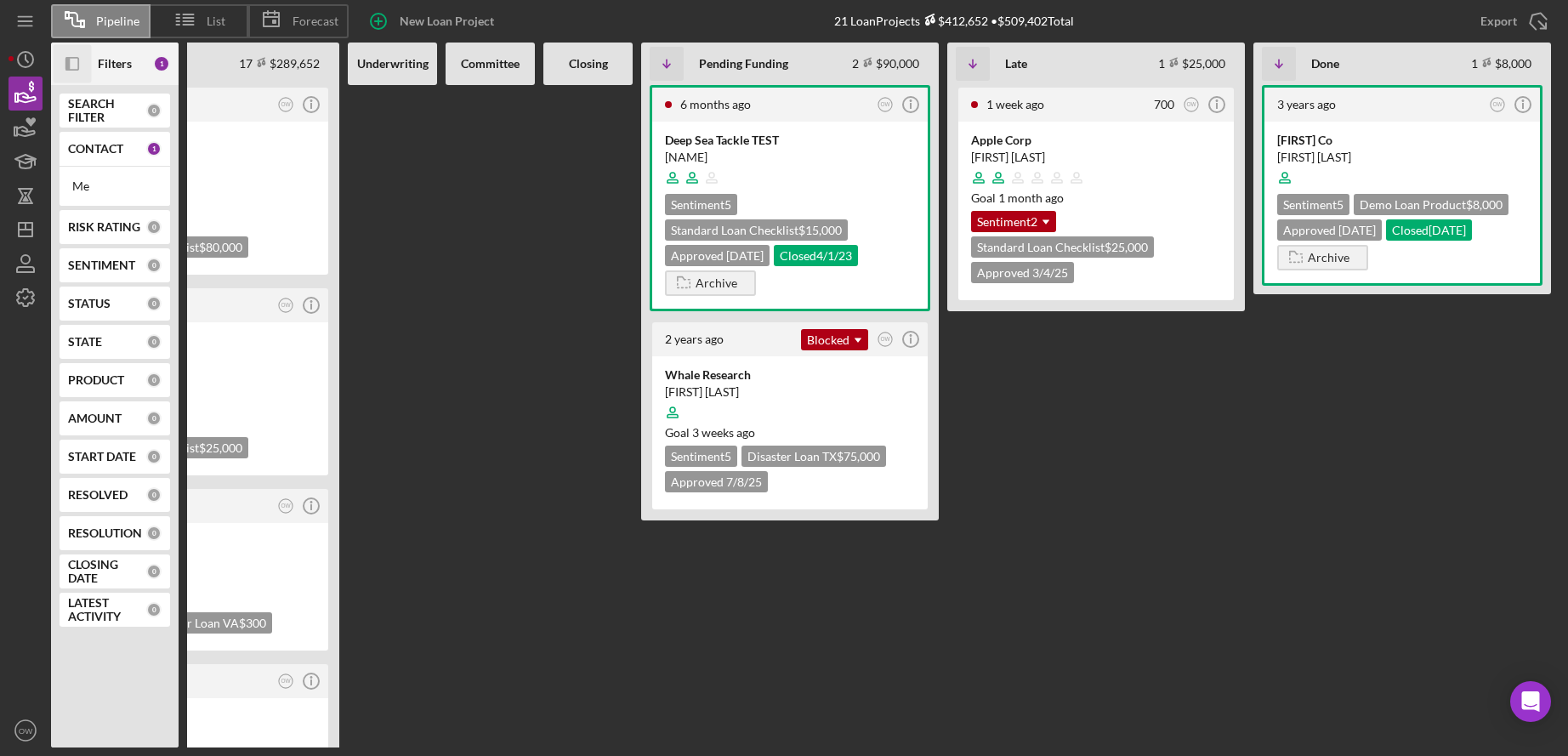 click 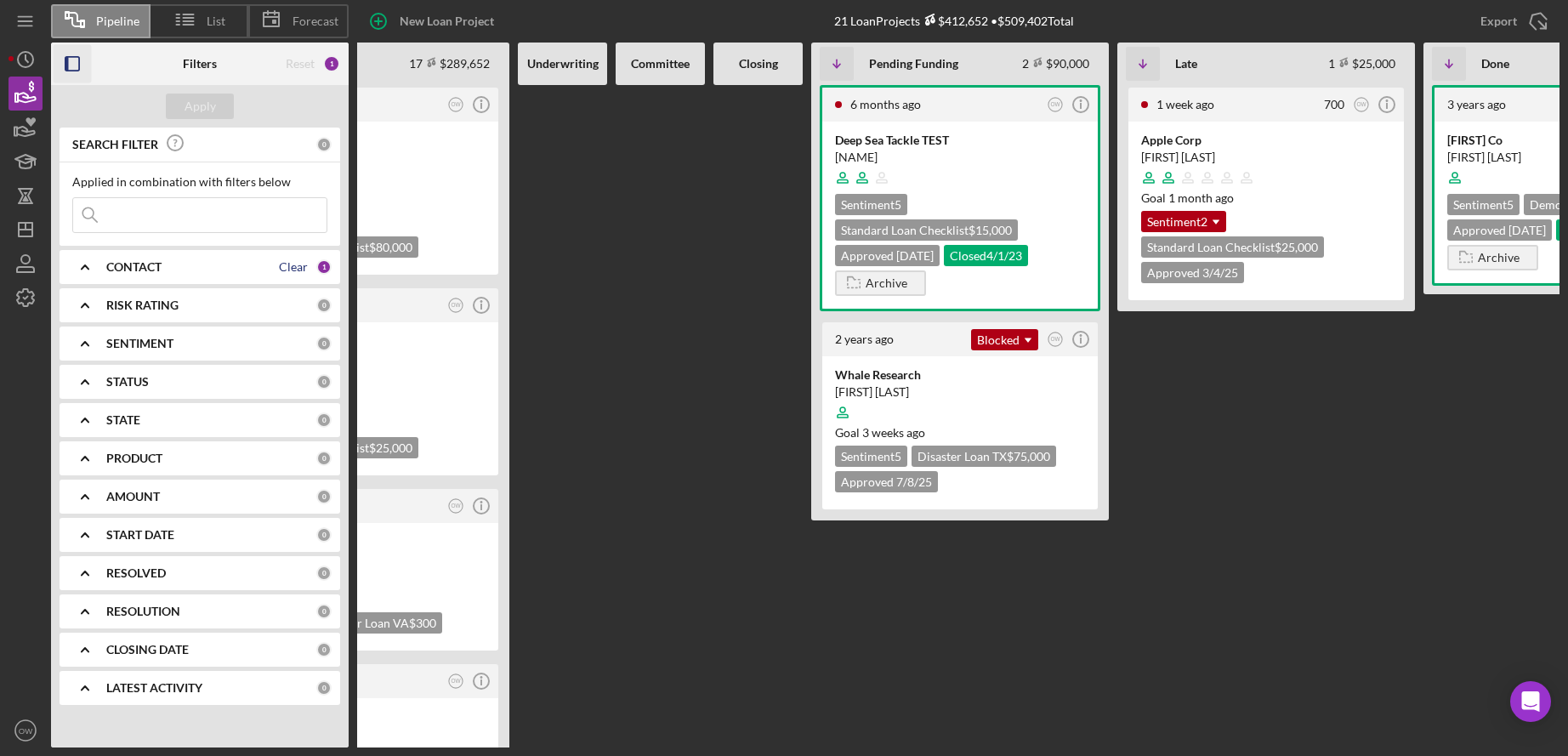 click on "Clear" at bounding box center [293, 267] 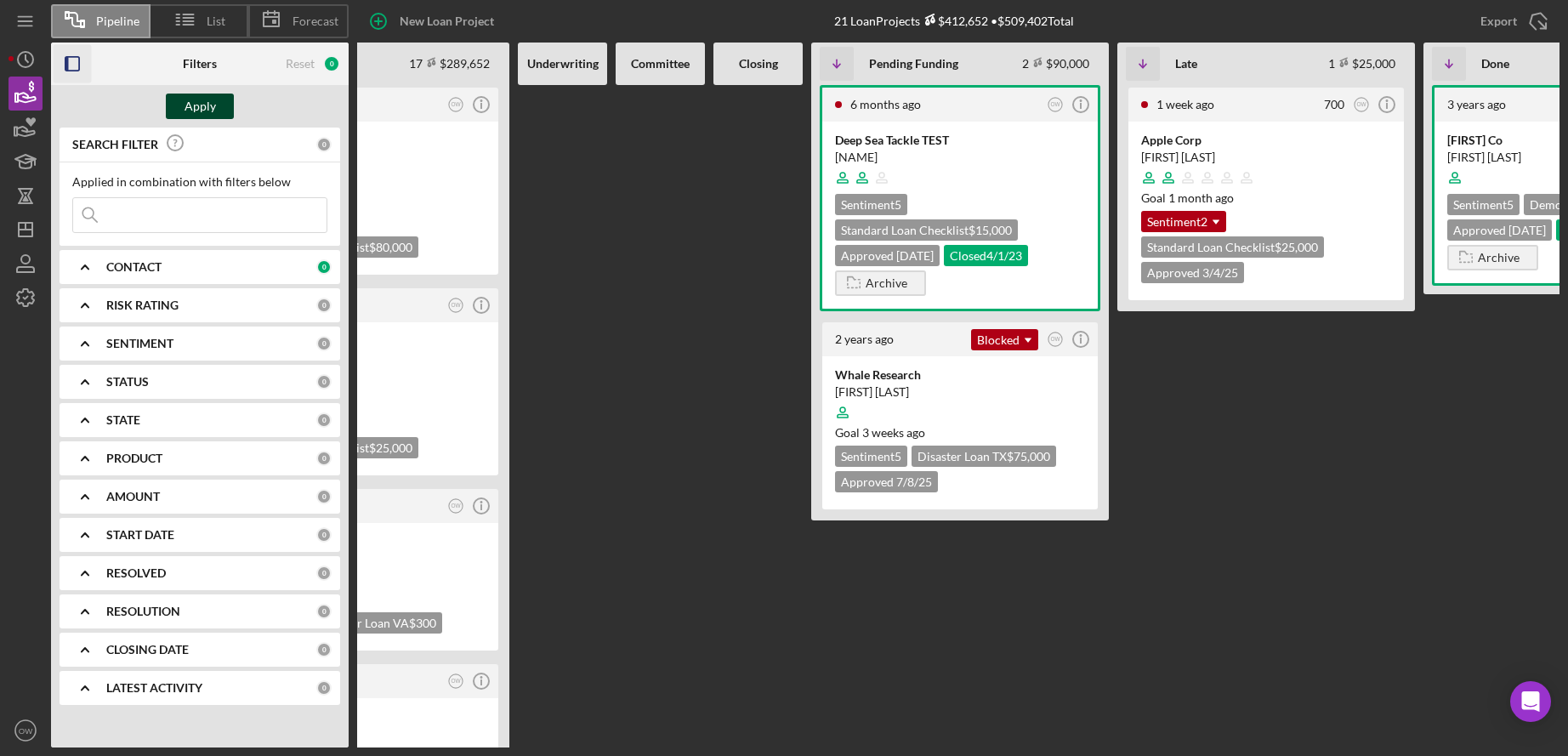 click on "Apply" at bounding box center (200, 106) 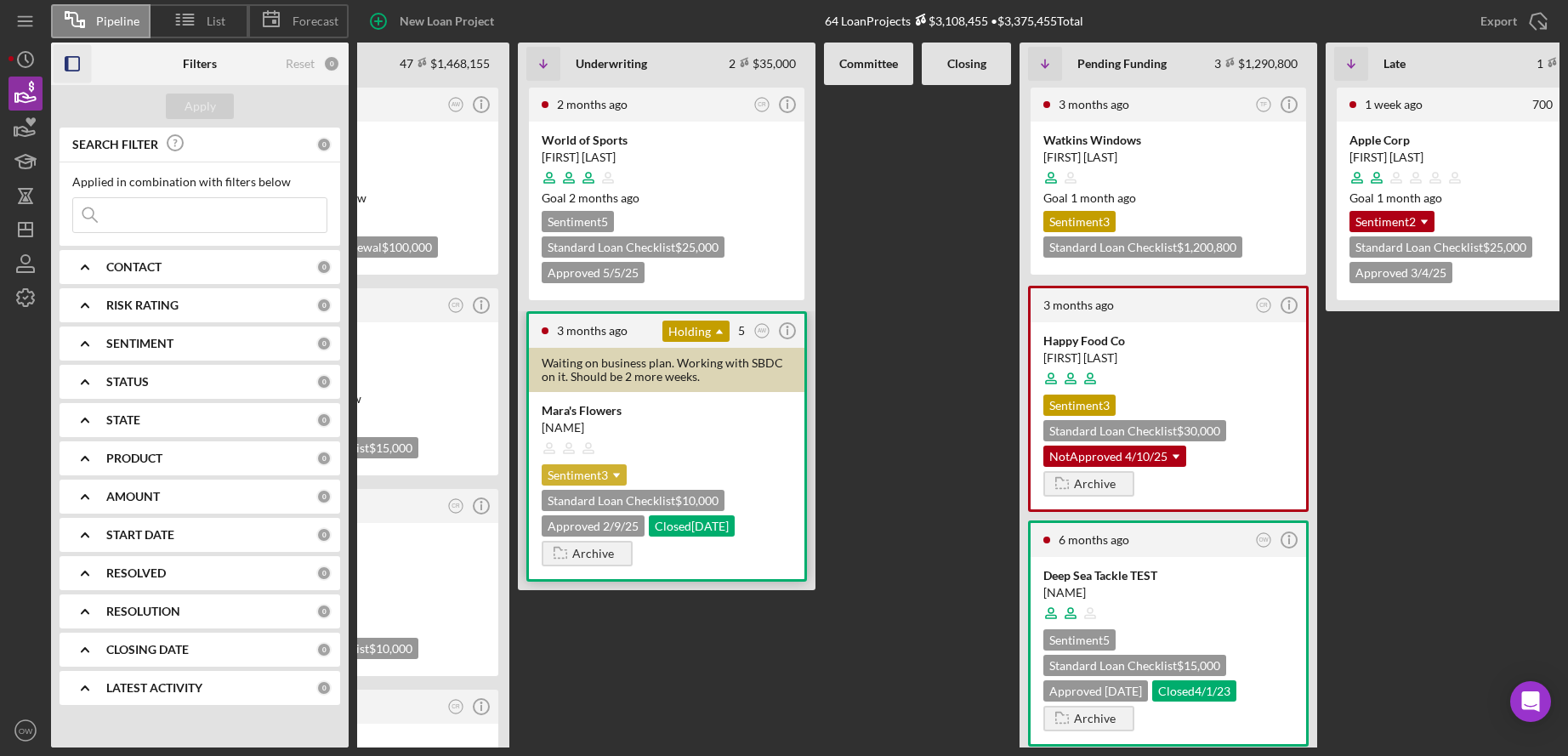 click on "Sentiment  3 Icon/Dropdown Arrow" at bounding box center [584, 475] 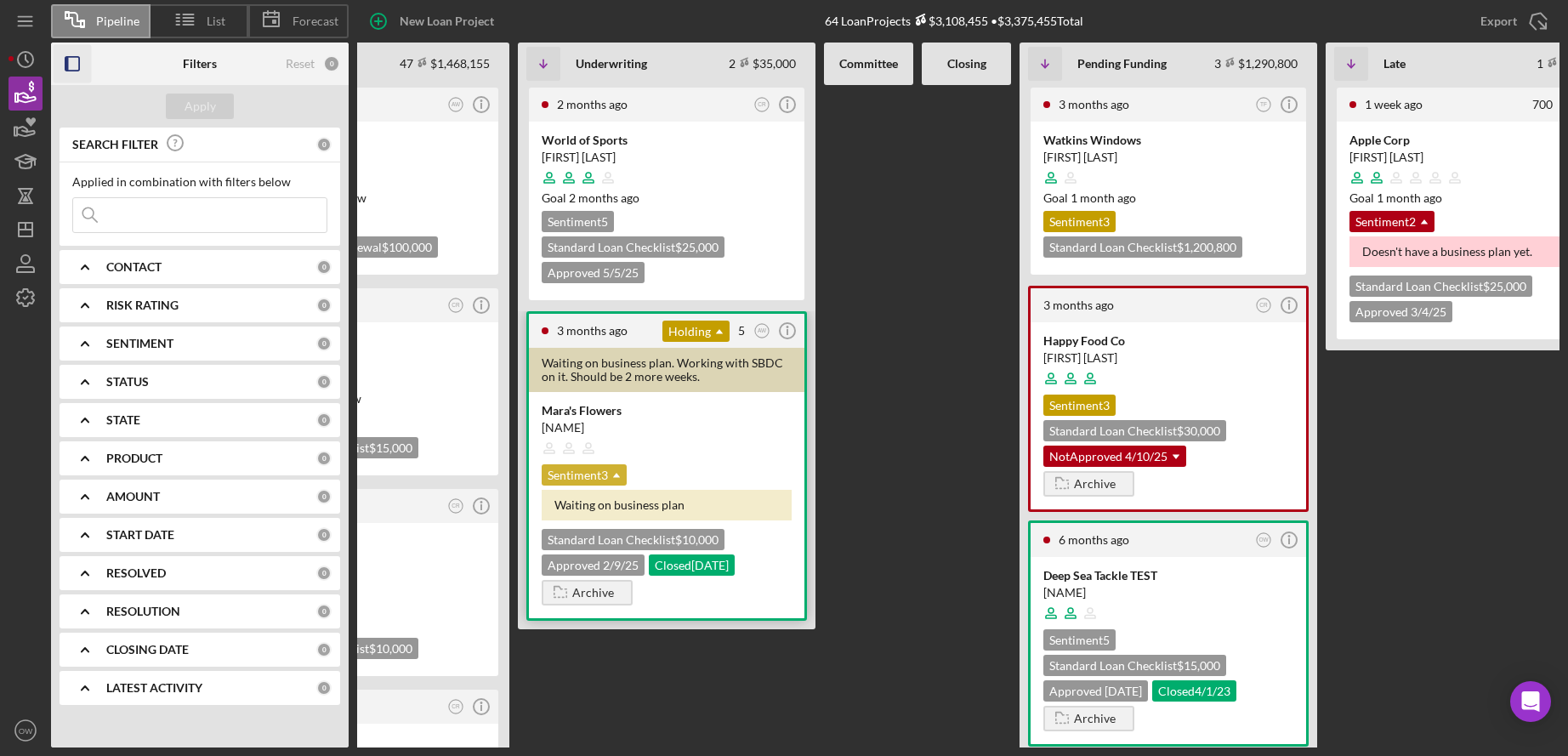 click on "Sentiment  3 Icon/Dropdown Arrow" at bounding box center [584, 475] 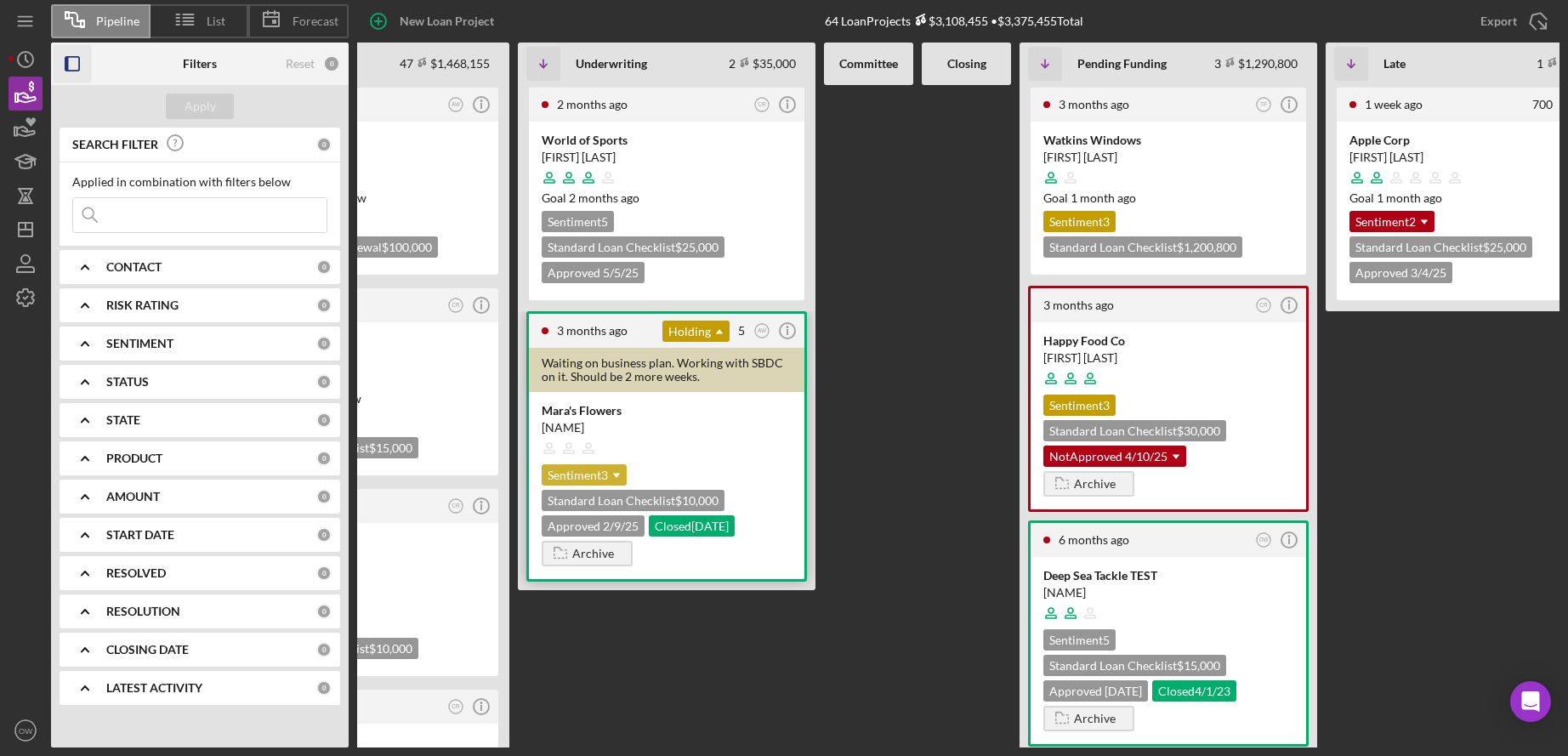 click on "Sentiment  3 Icon/Dropdown Arrow" at bounding box center (584, 475) 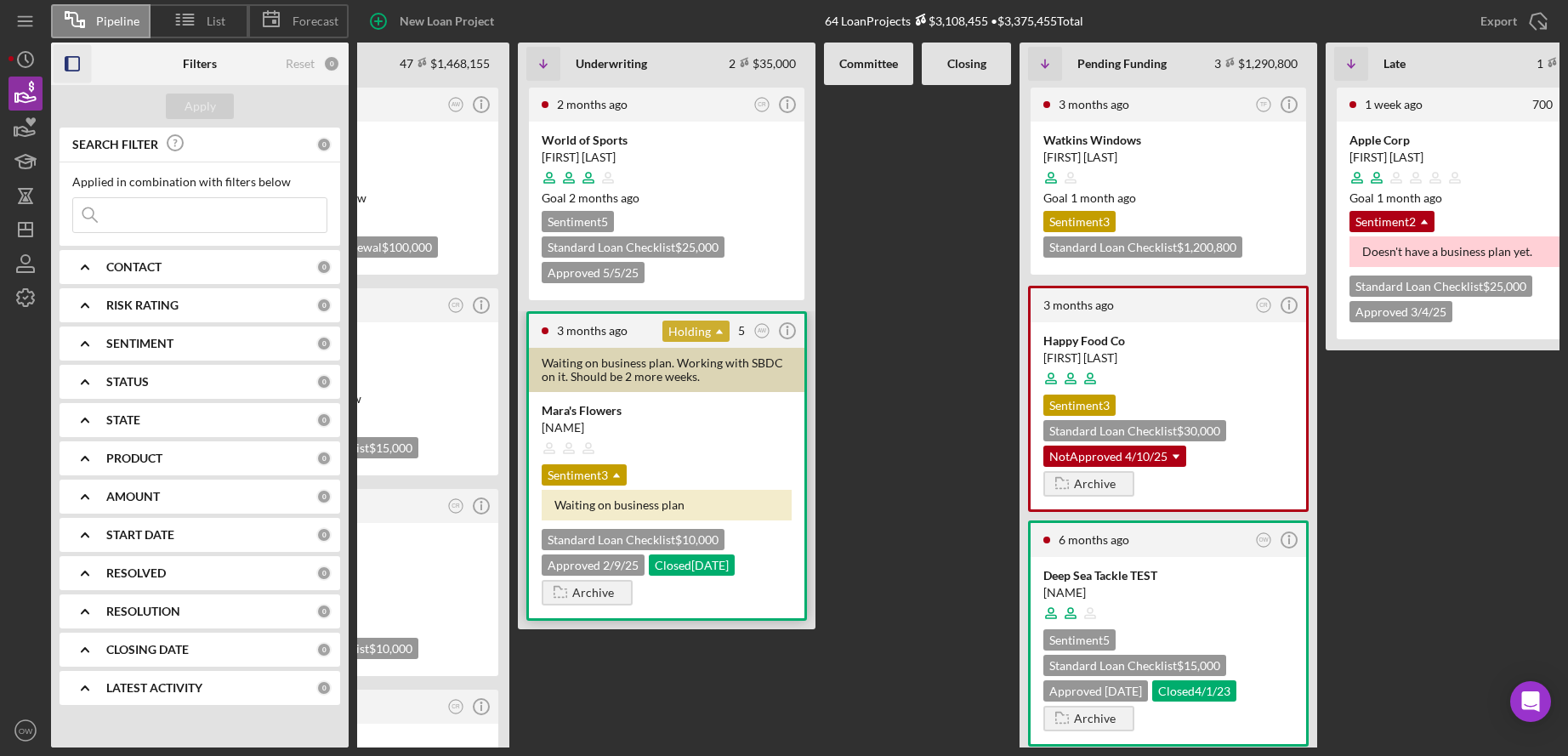 click on "Icon/Dropdown Arrow" 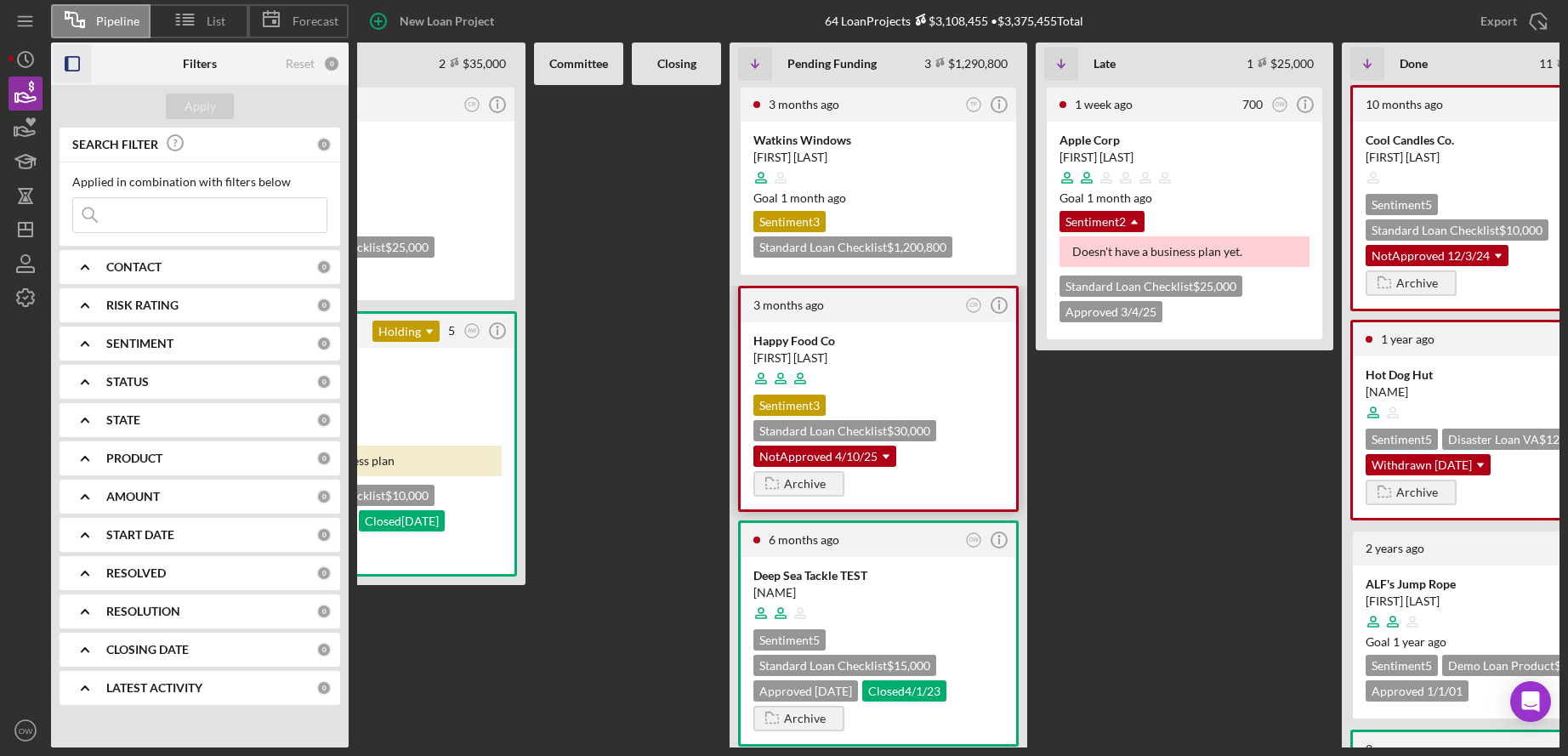 scroll, scrollTop: 0, scrollLeft: 524, axis: horizontal 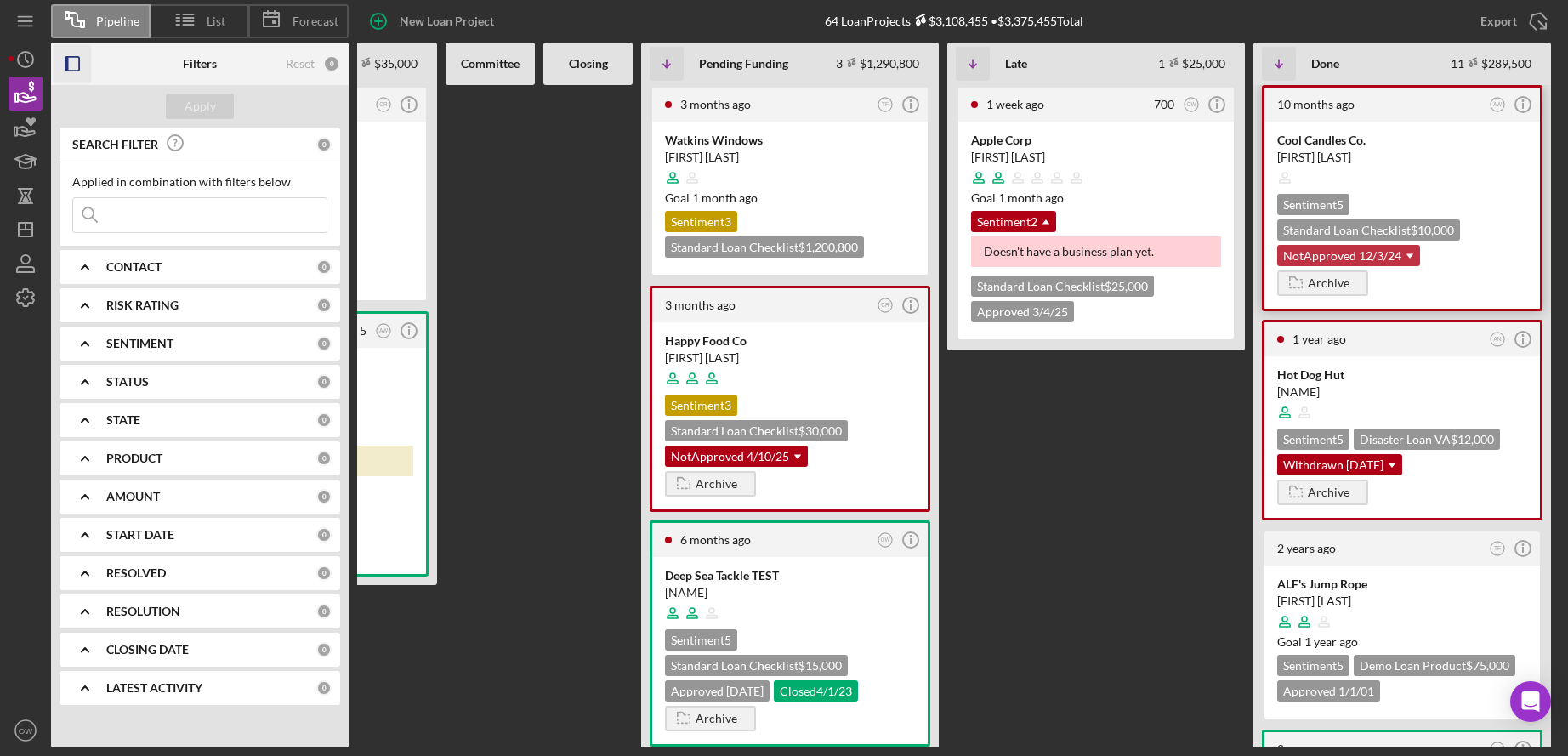 click on "NotApproved   [DATE] Icon/Dropdown Arrow" at bounding box center (1349, 255) 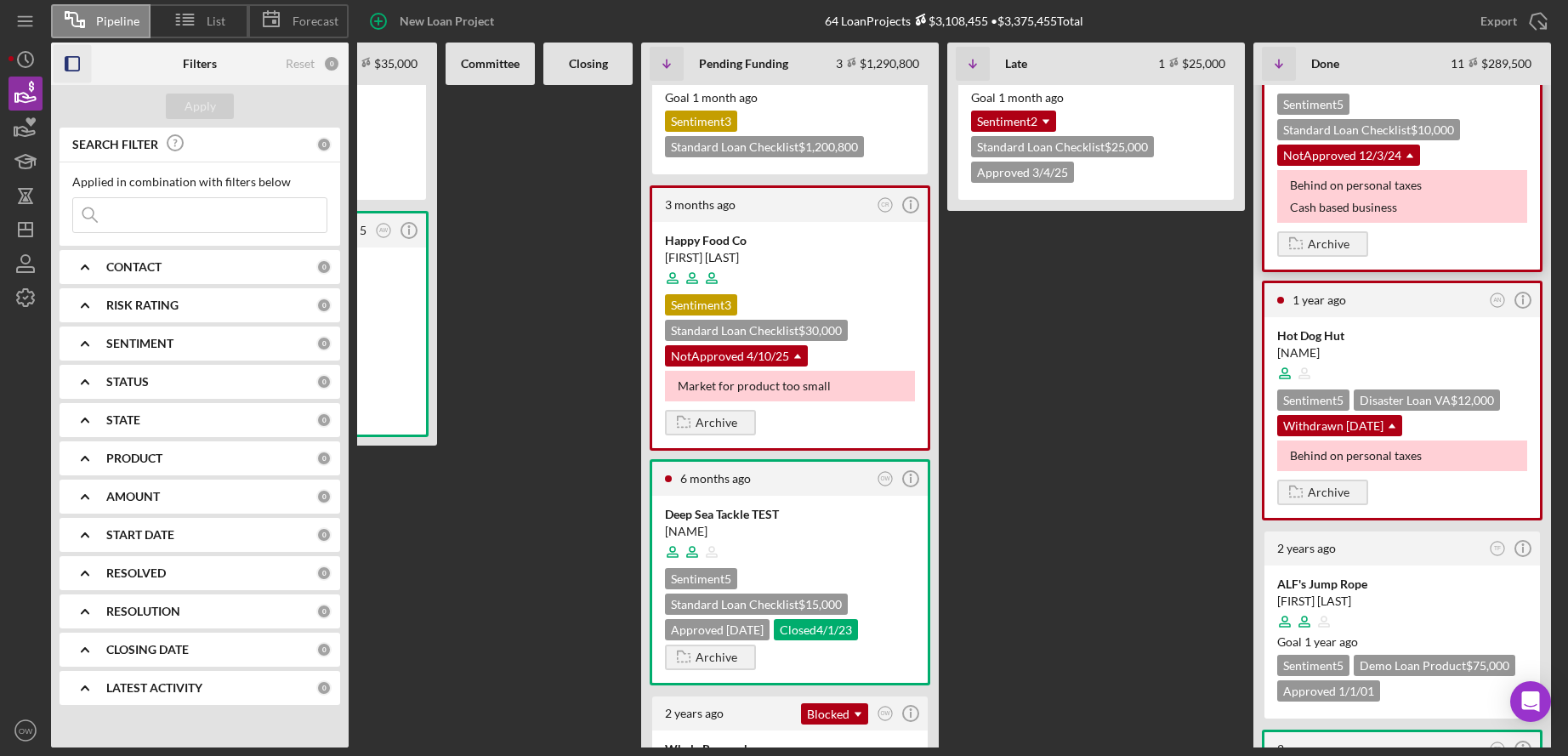 scroll, scrollTop: 117, scrollLeft: 0, axis: vertical 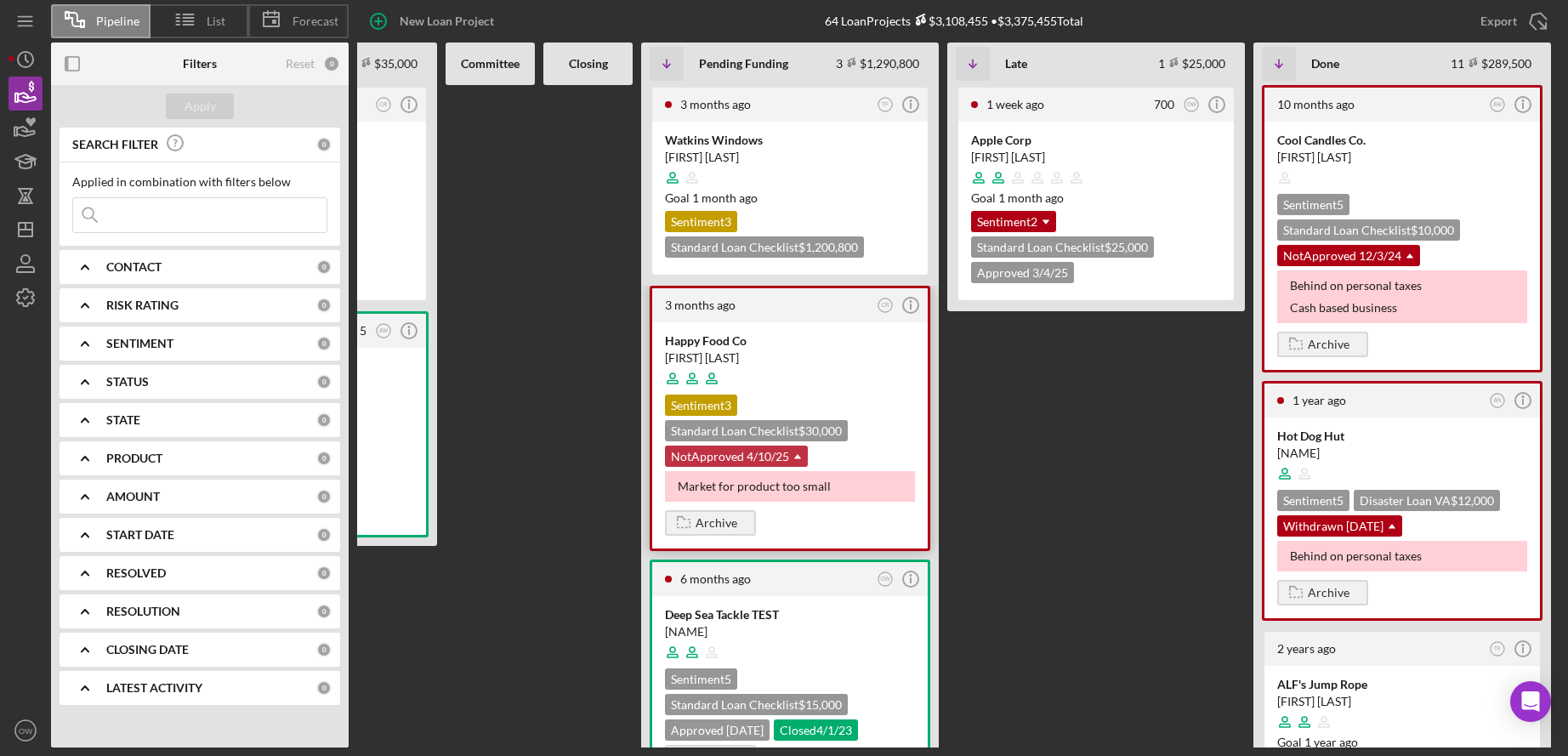 click on "Icon/Dropdown Arrow" 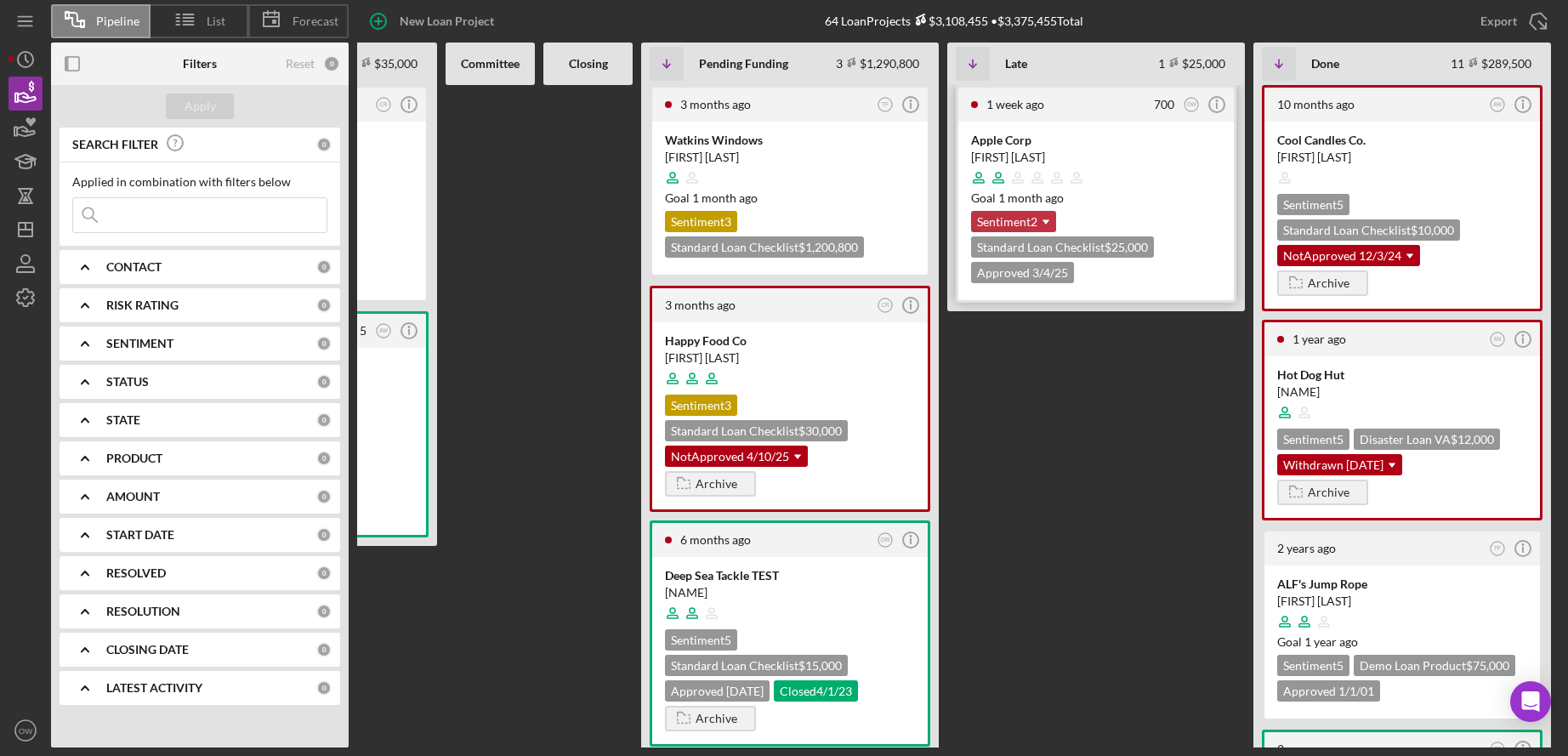 click on "Icon/Dropdown Arrow" 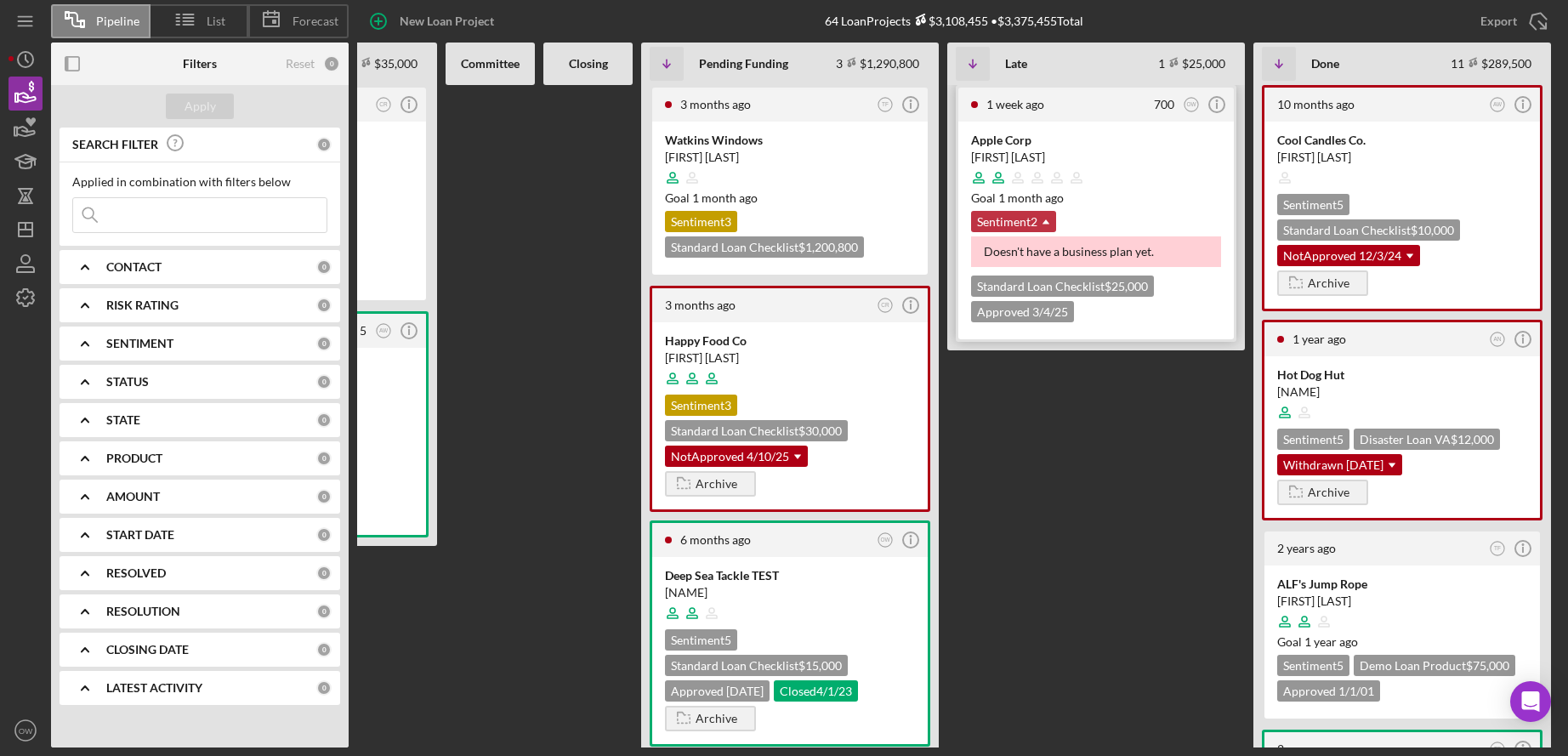 click on "Icon/Dropdown Arrow" 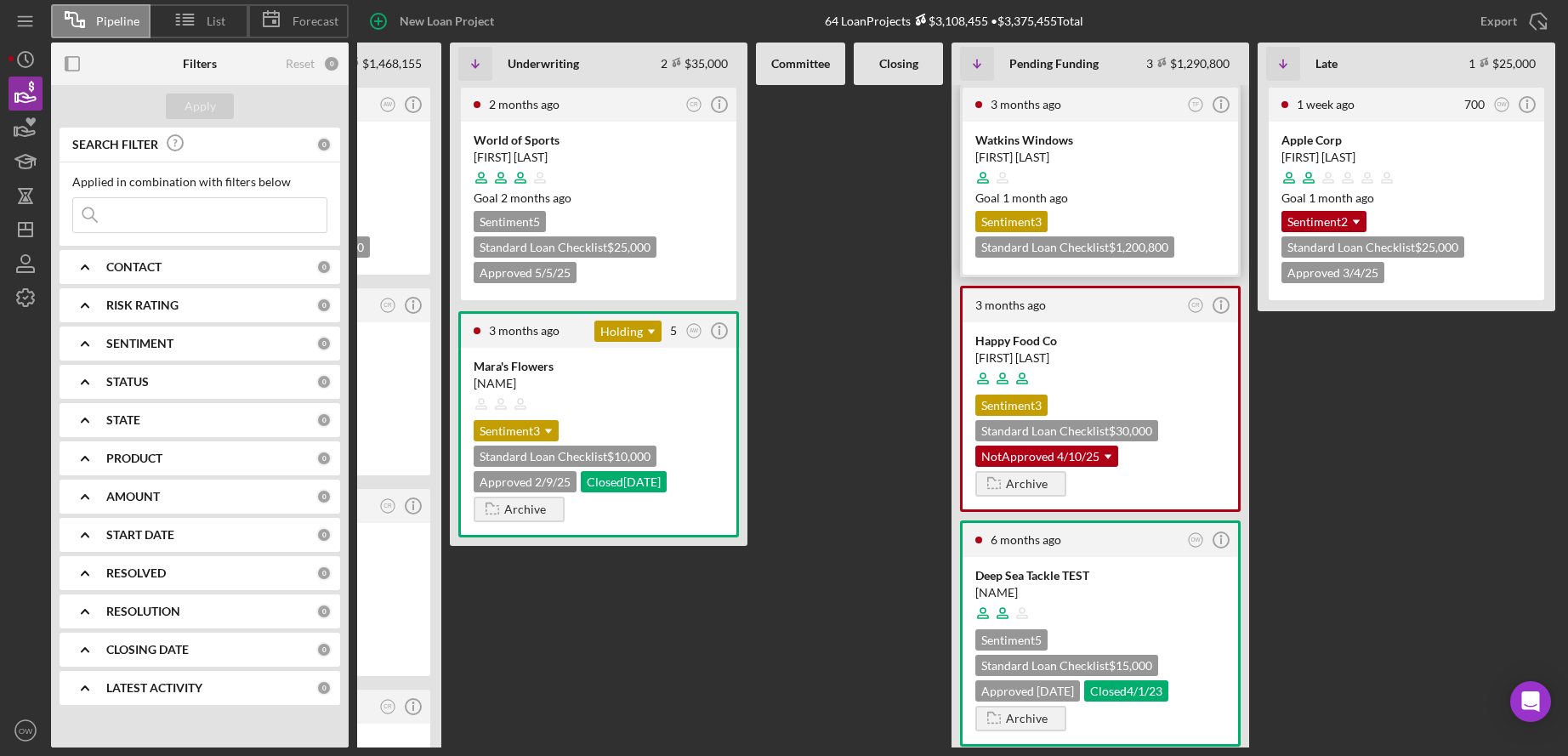 scroll, scrollTop: 0, scrollLeft: 196, axis: horizontal 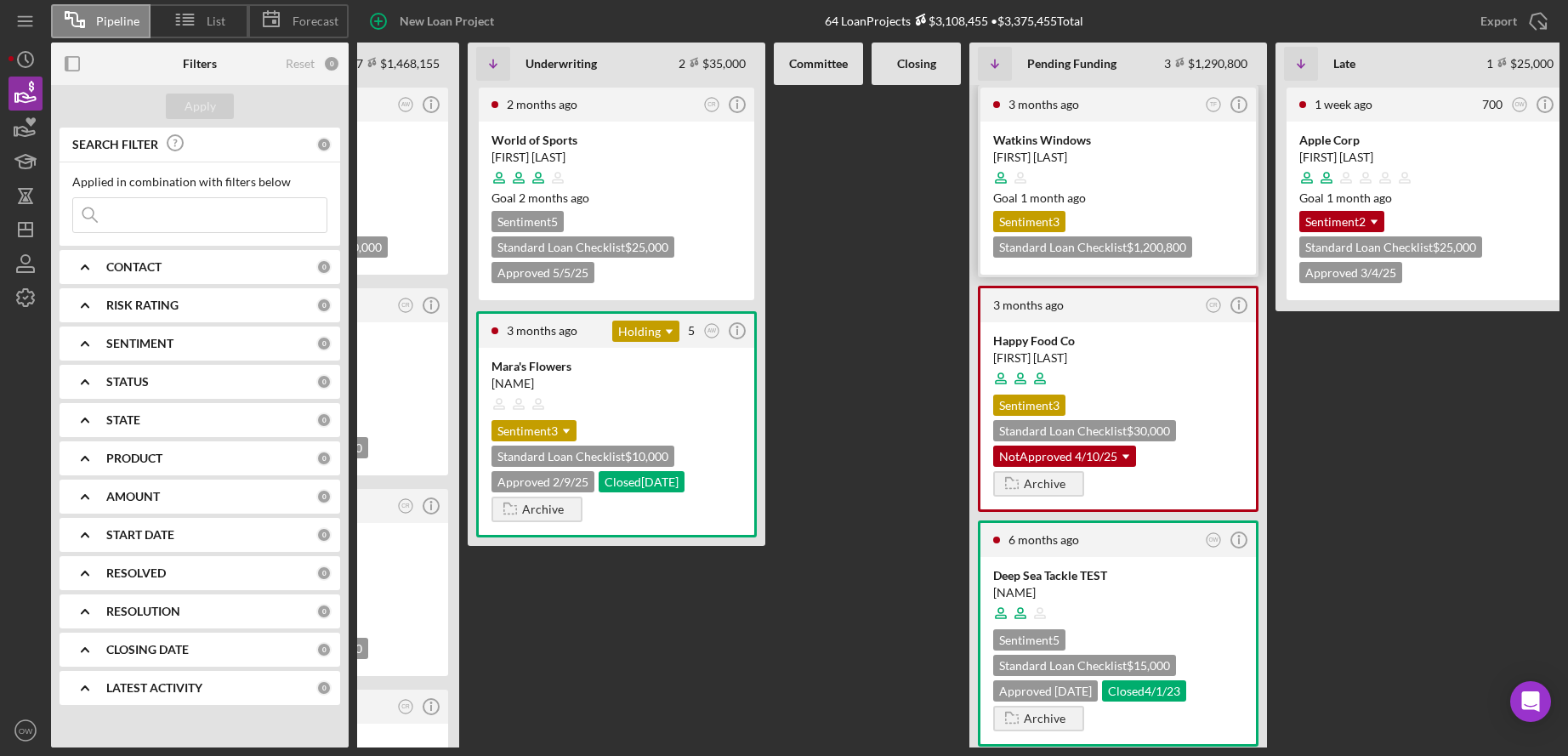 click on "Sentiment  3" at bounding box center [1029, 221] 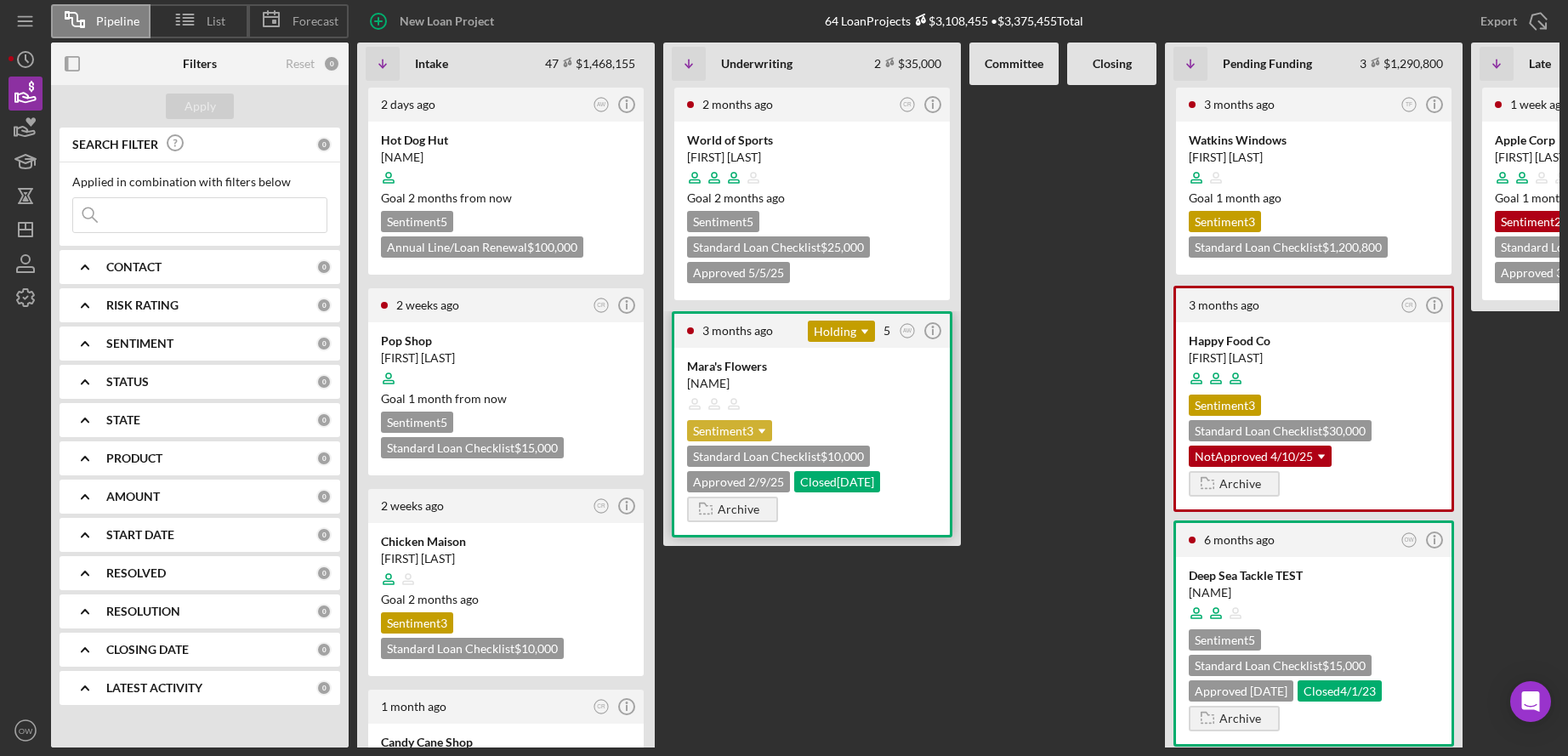 click on "Icon/Dropdown Arrow" 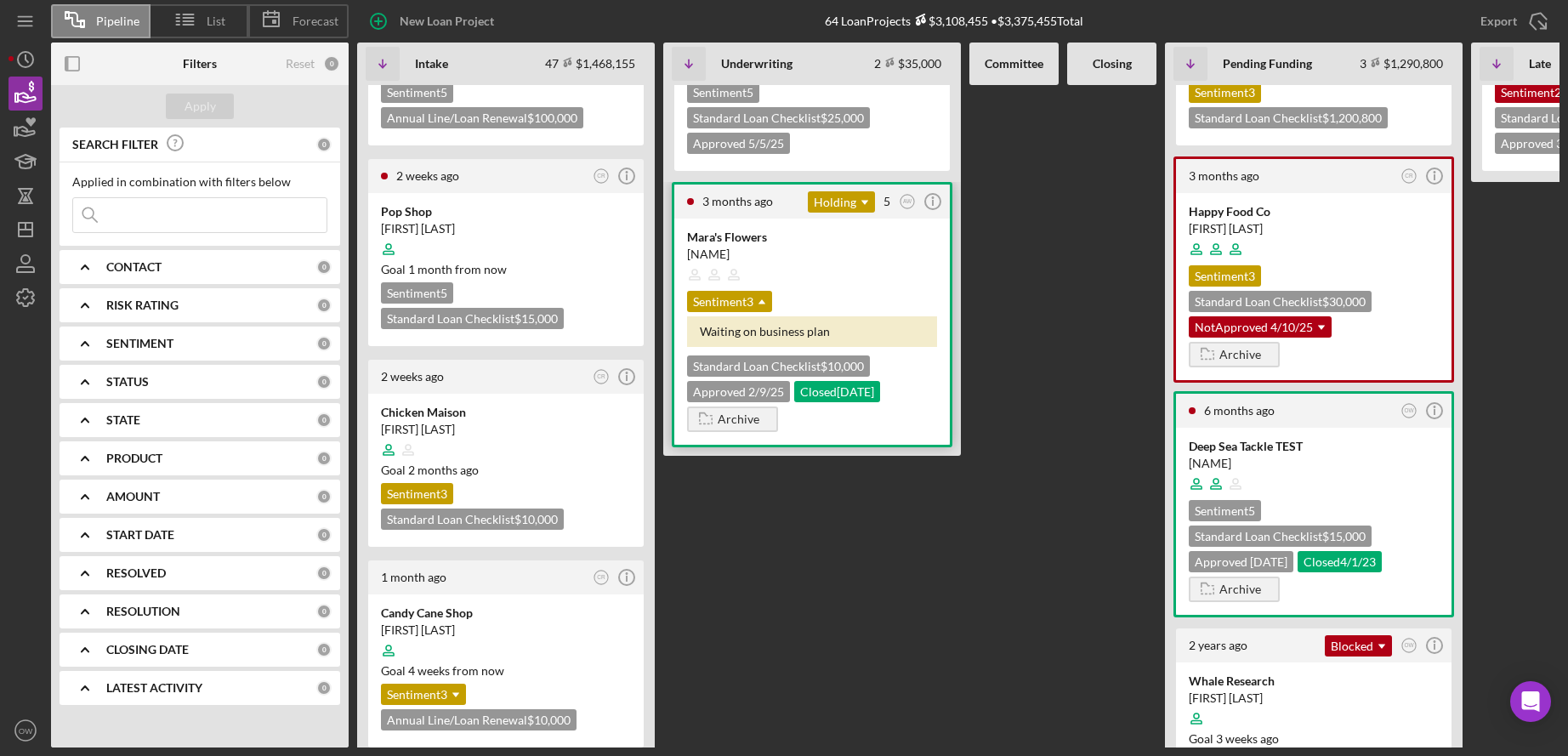 scroll, scrollTop: 128, scrollLeft: 0, axis: vertical 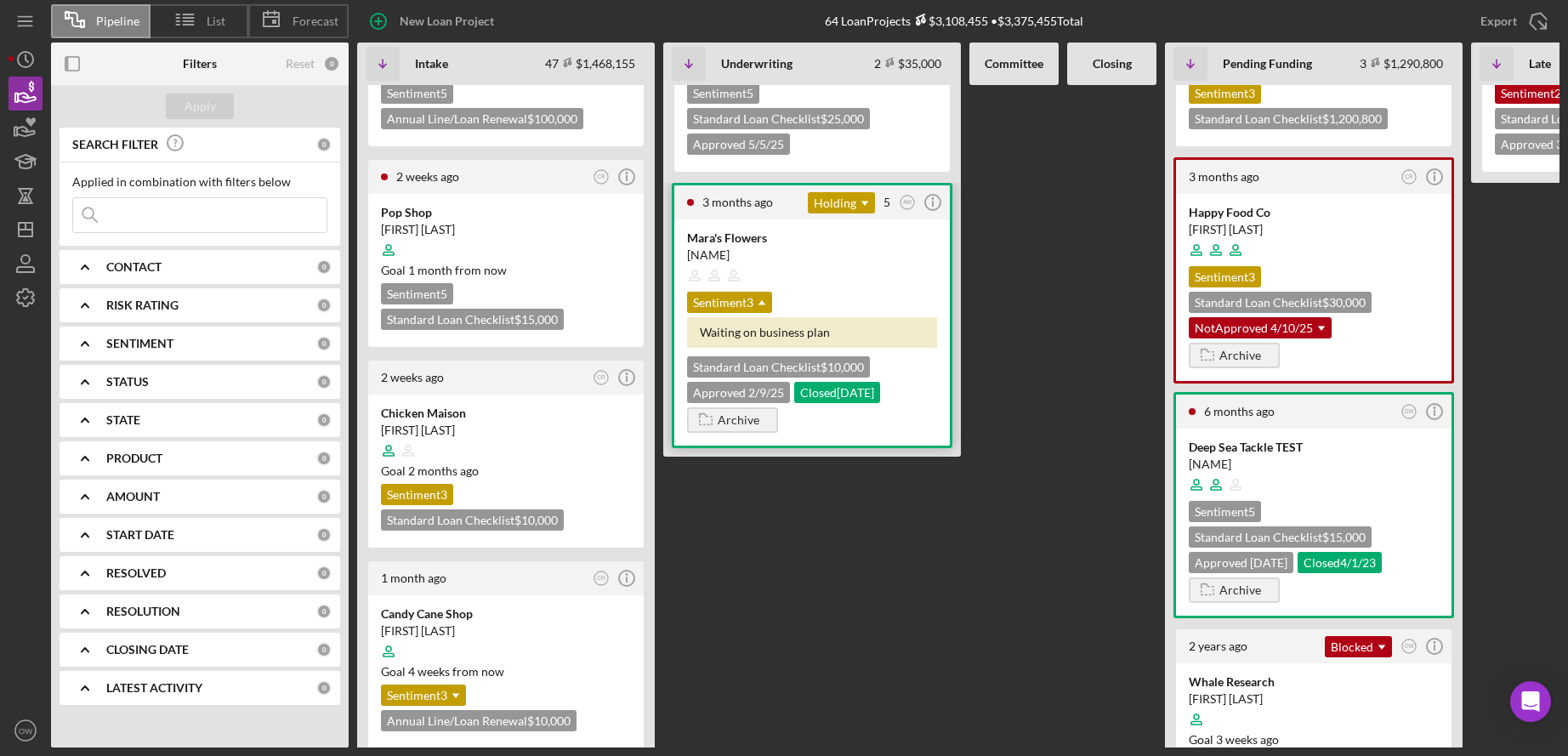 click on "[TIME_PERIOD] Holding Icon/Dropdown Arrow 5 AW Icon/Info" at bounding box center (812, 202) 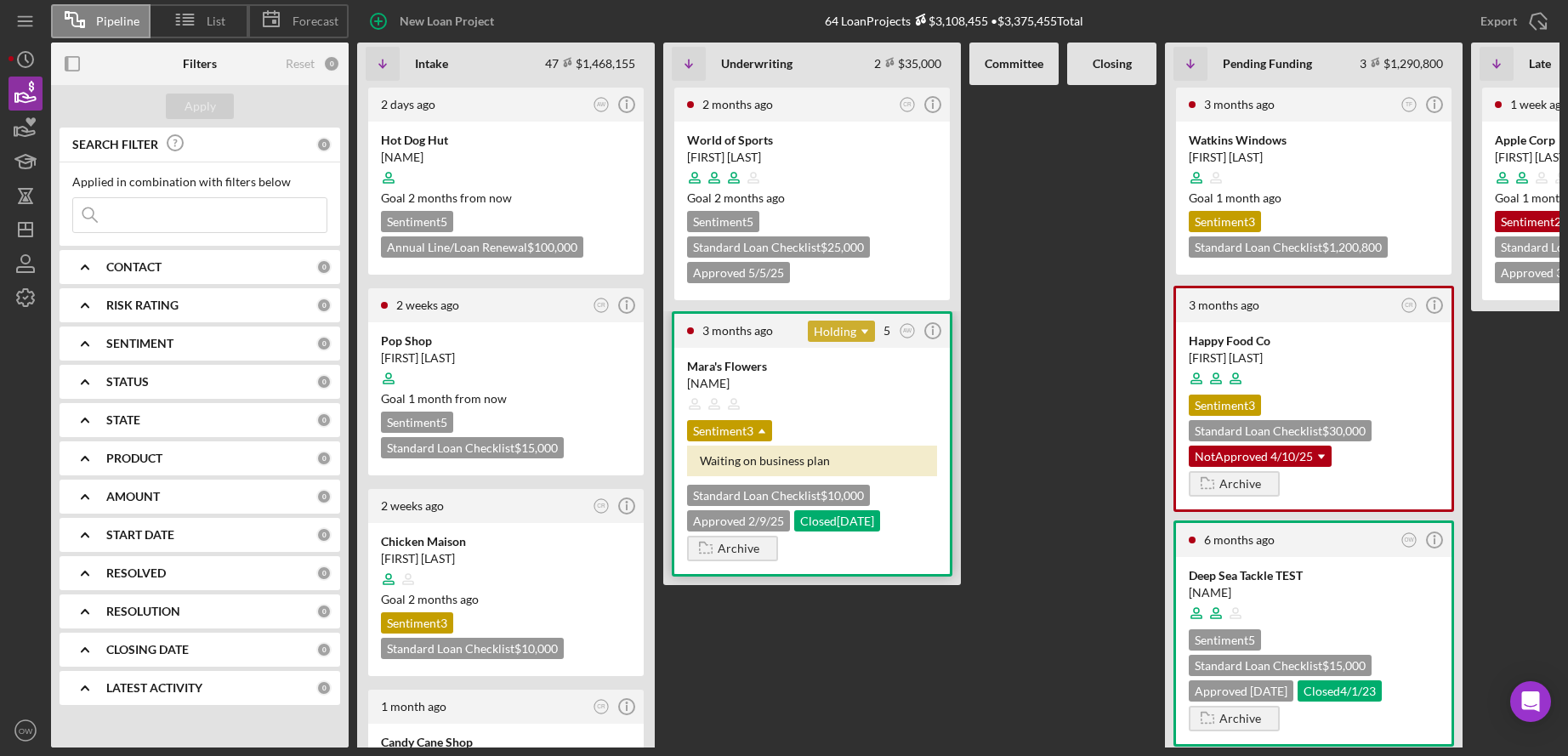 click on "Icon/Dropdown Arrow" 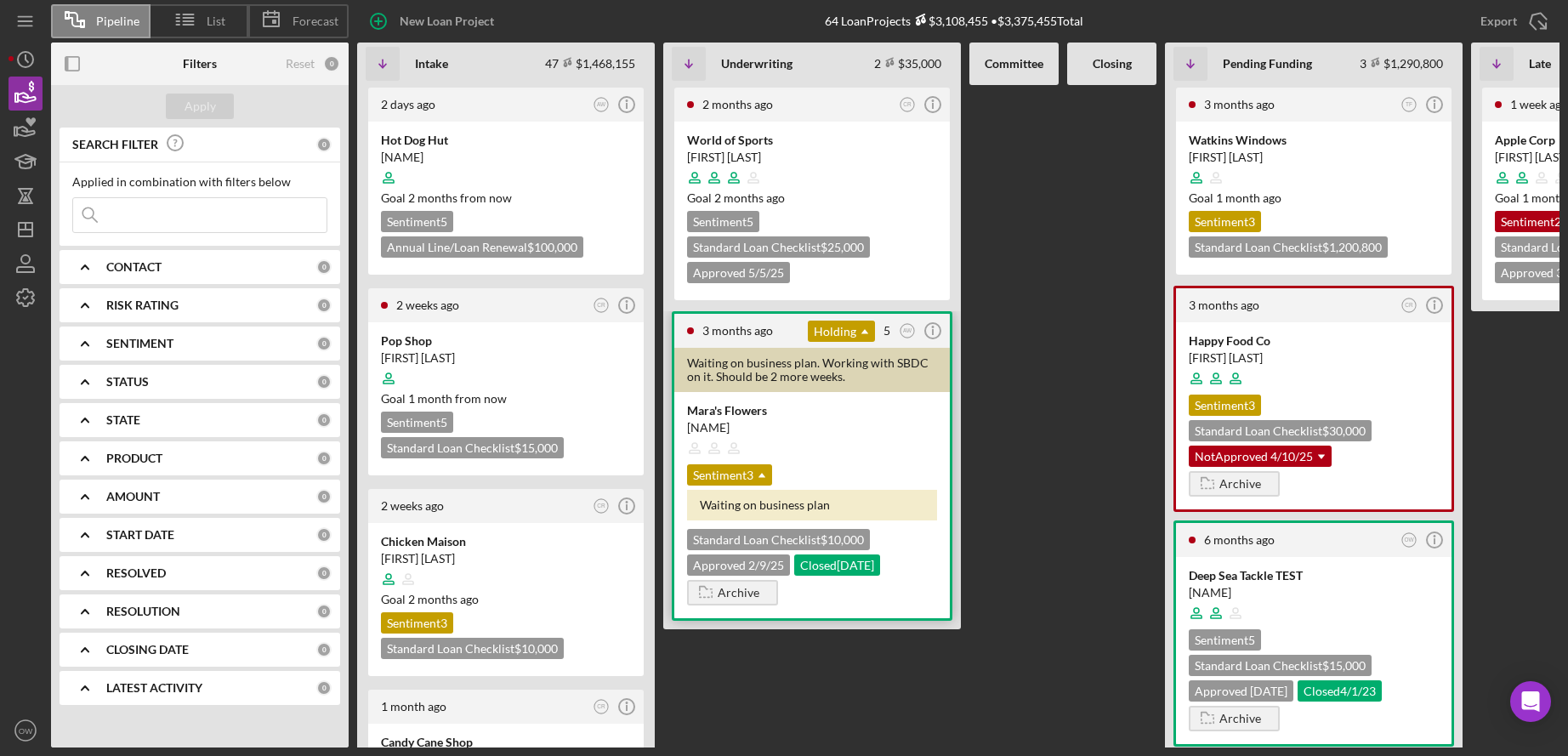 click at bounding box center [812, 448] 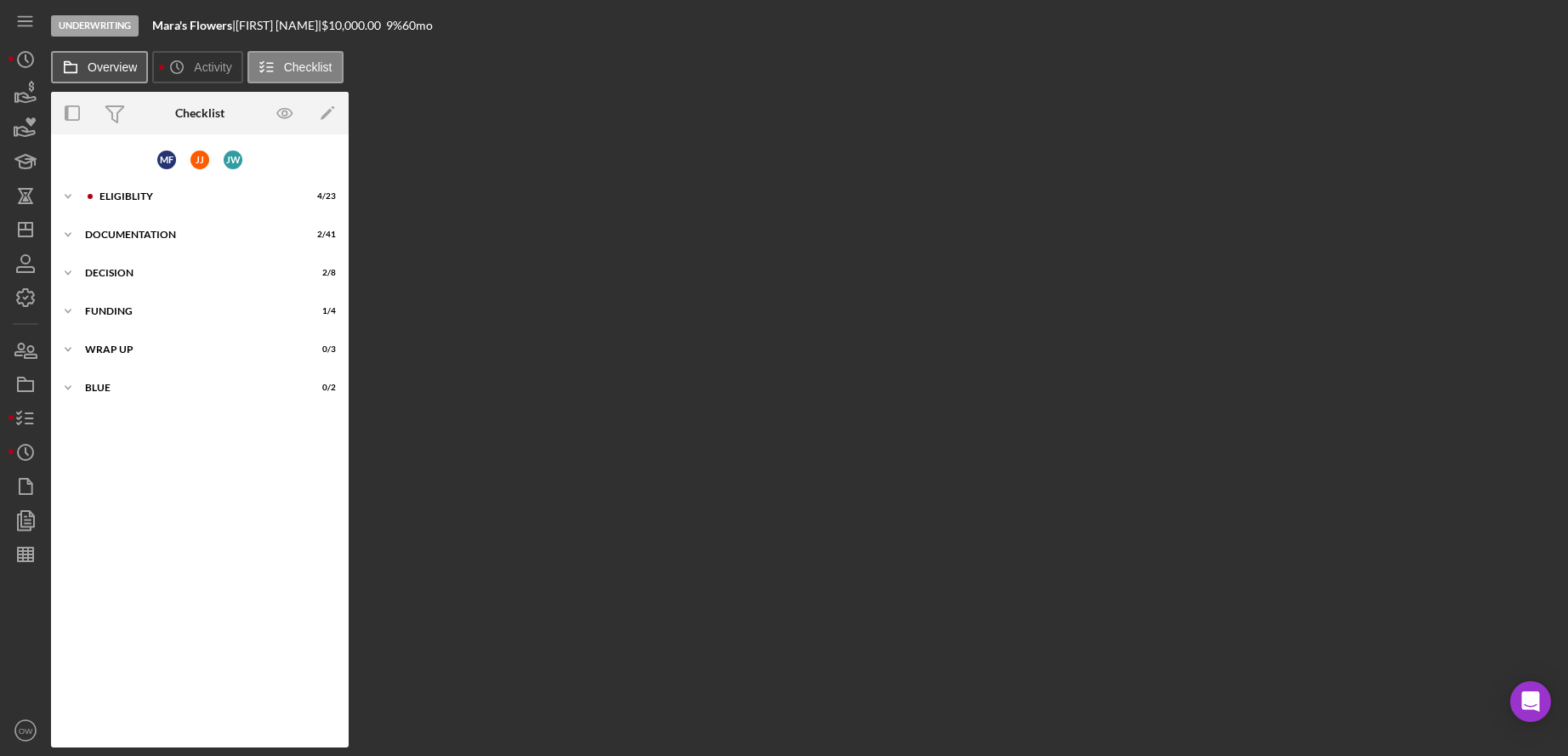 click 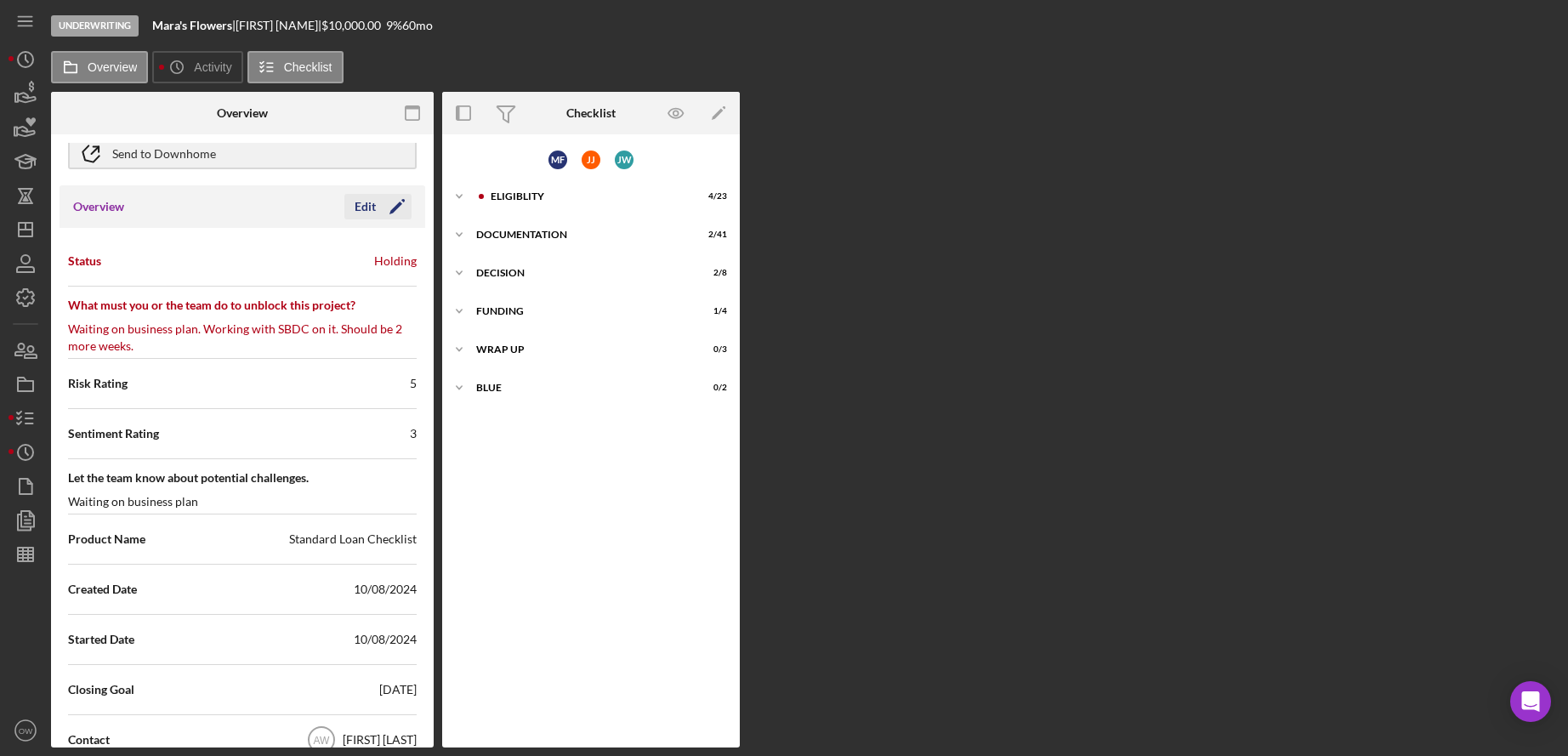 click on "Edit" at bounding box center (365, 207) 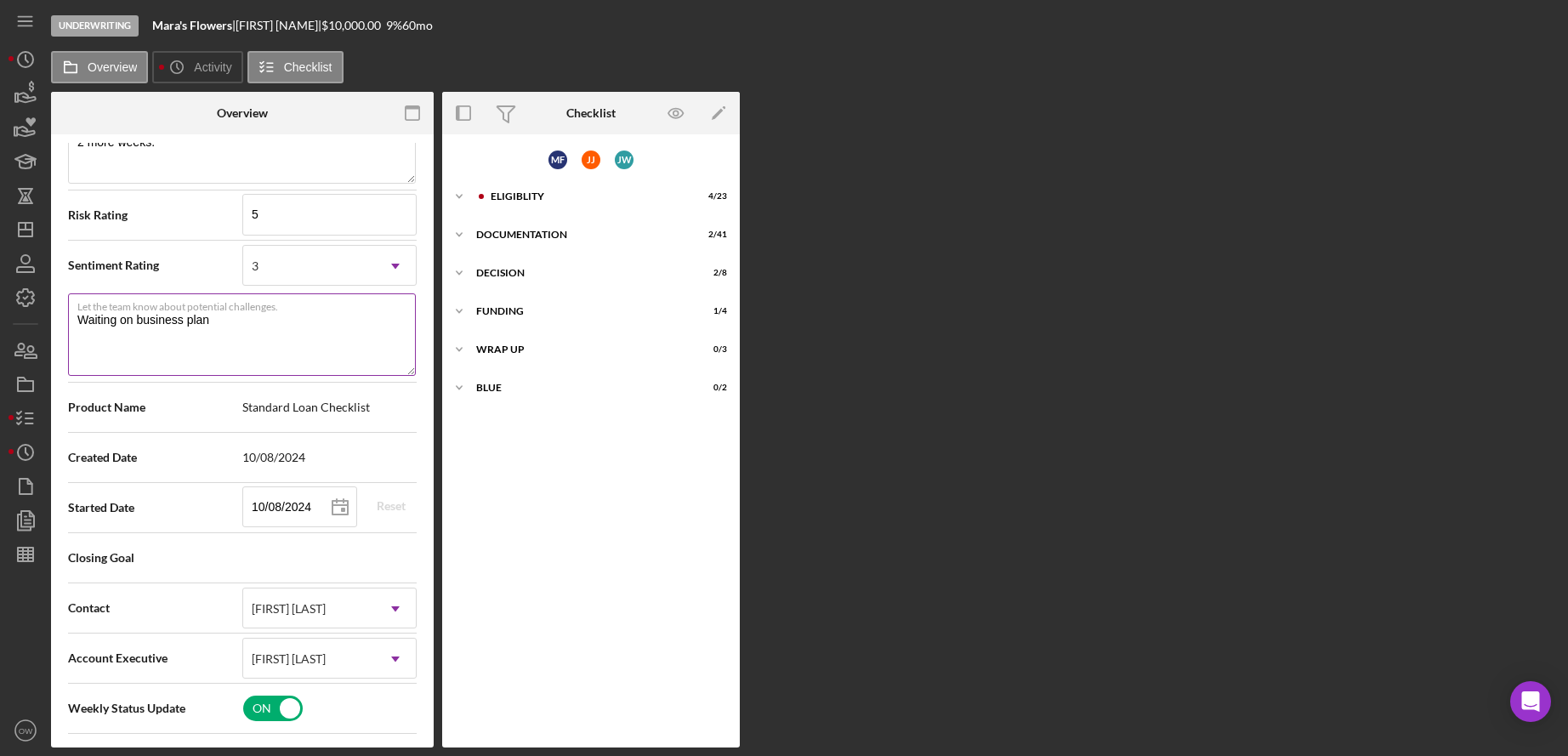 scroll, scrollTop: 298, scrollLeft: 0, axis: vertical 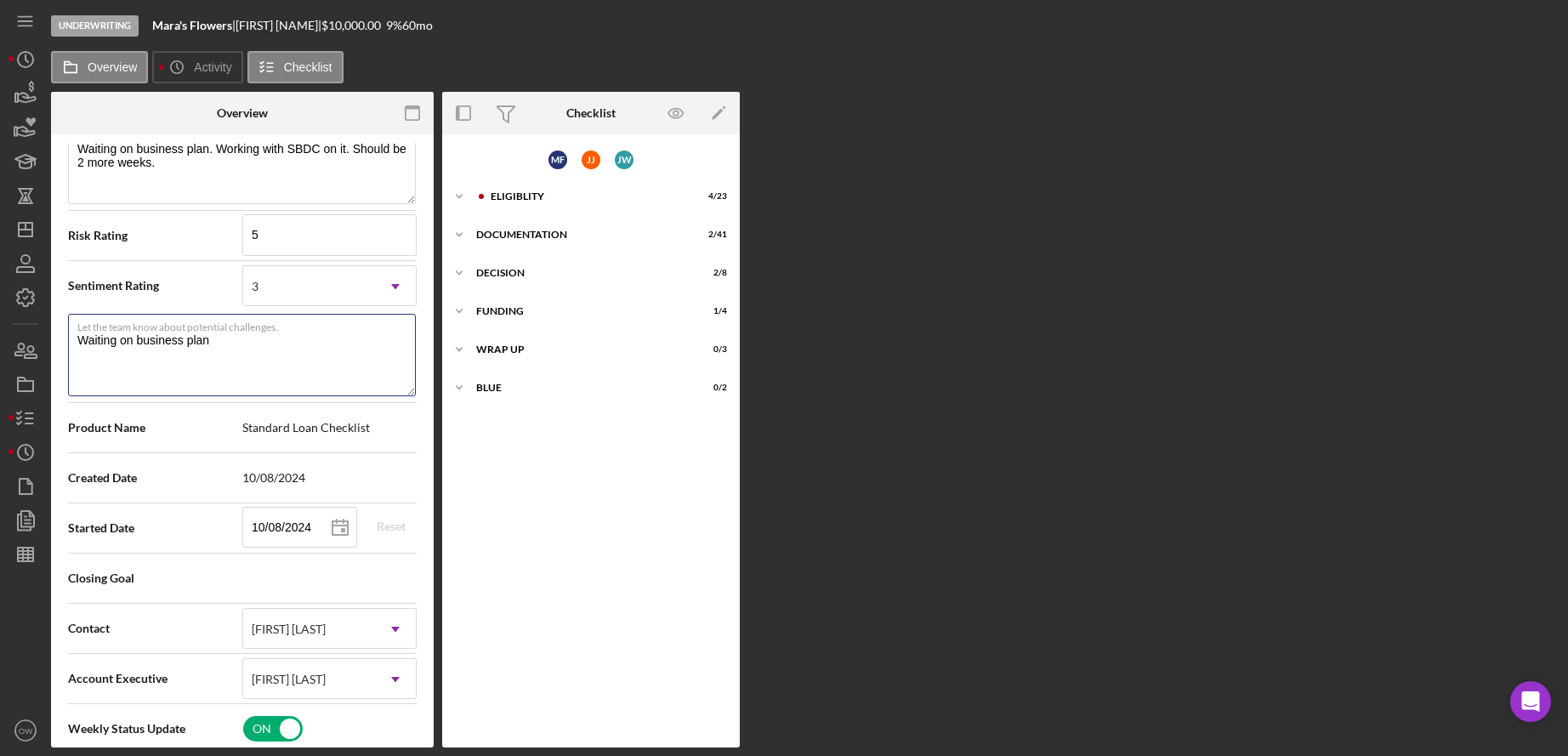 drag, startPoint x: 250, startPoint y: 350, endPoint x: -14, endPoint y: 350, distance: 264 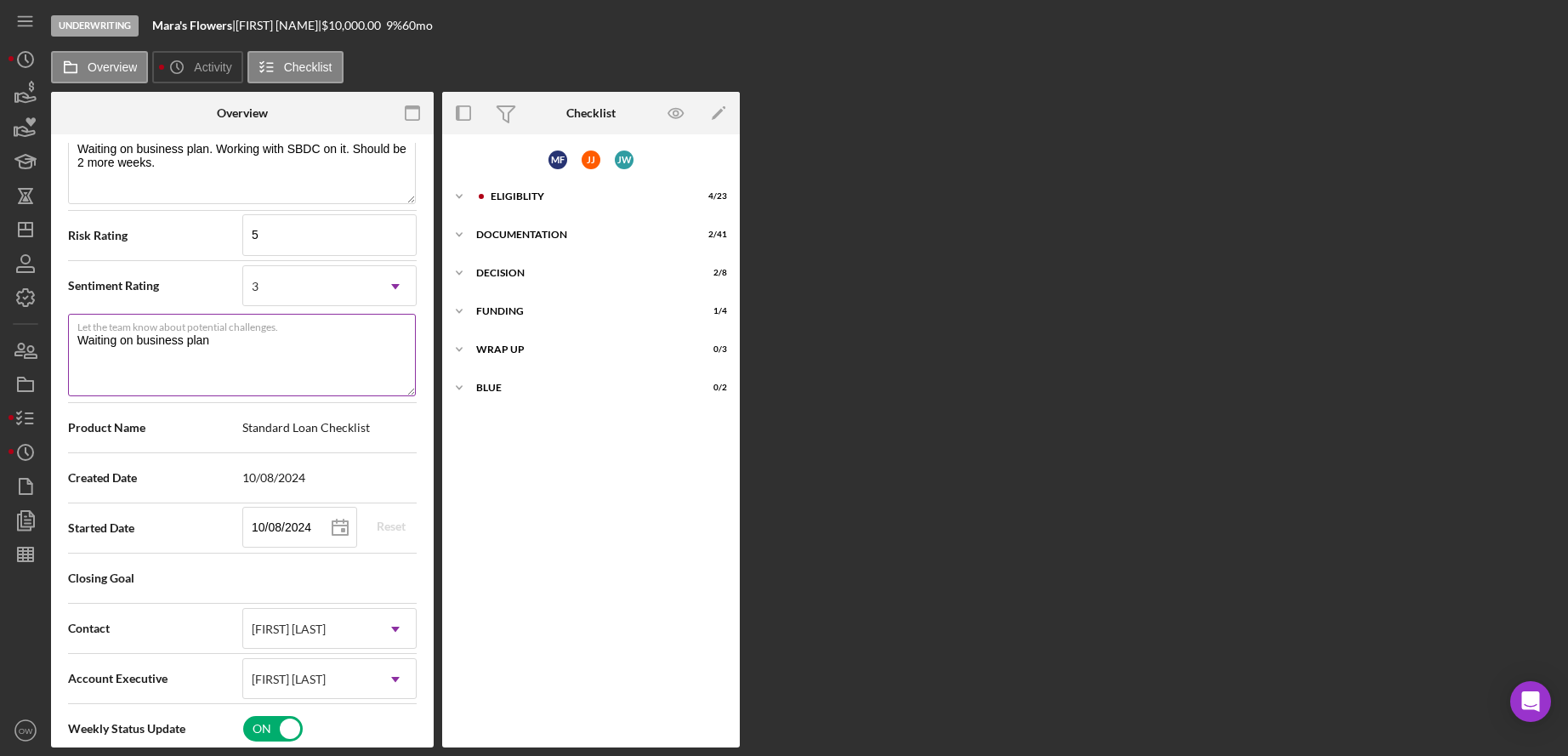 click on "Waiting on business plan" at bounding box center (241, 355) 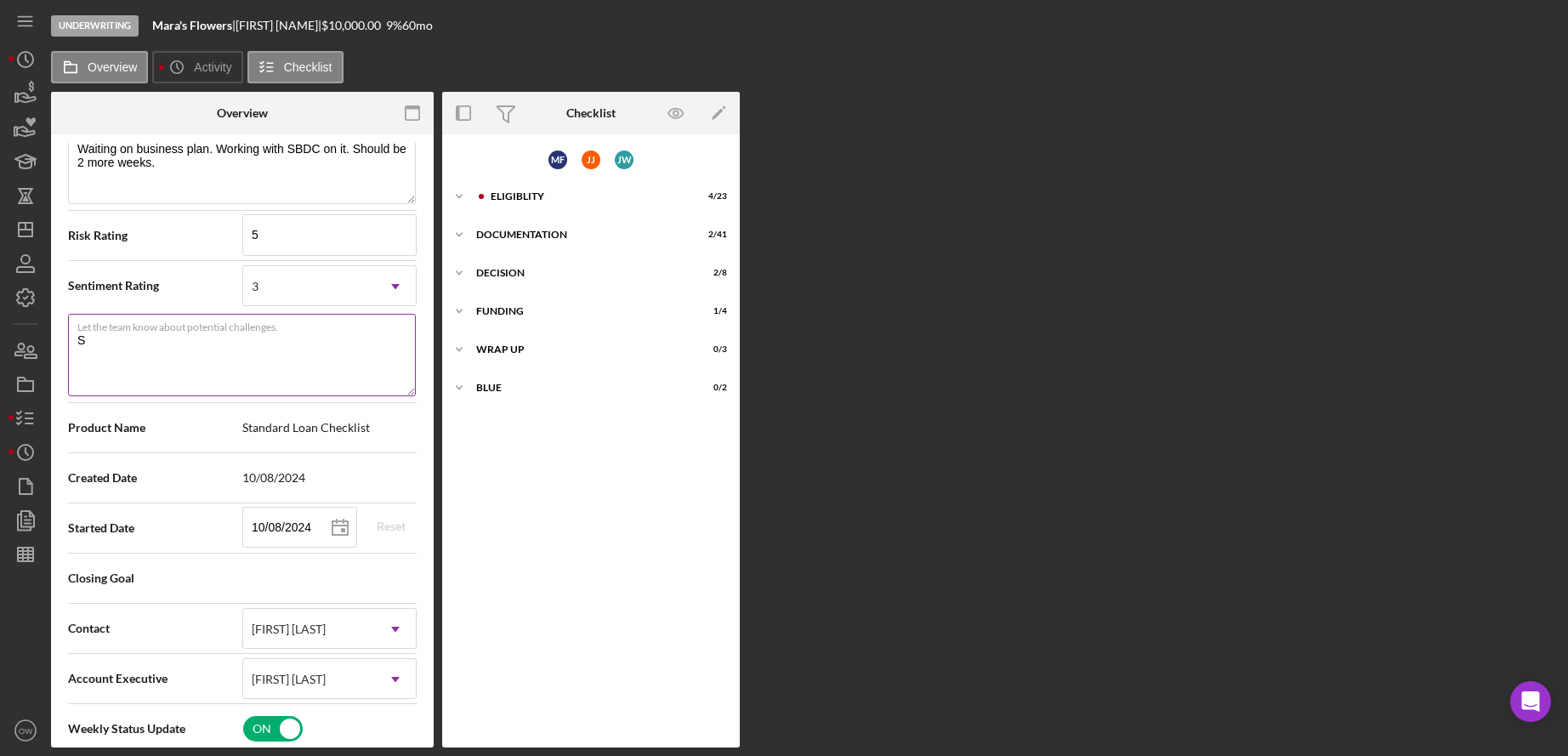 type 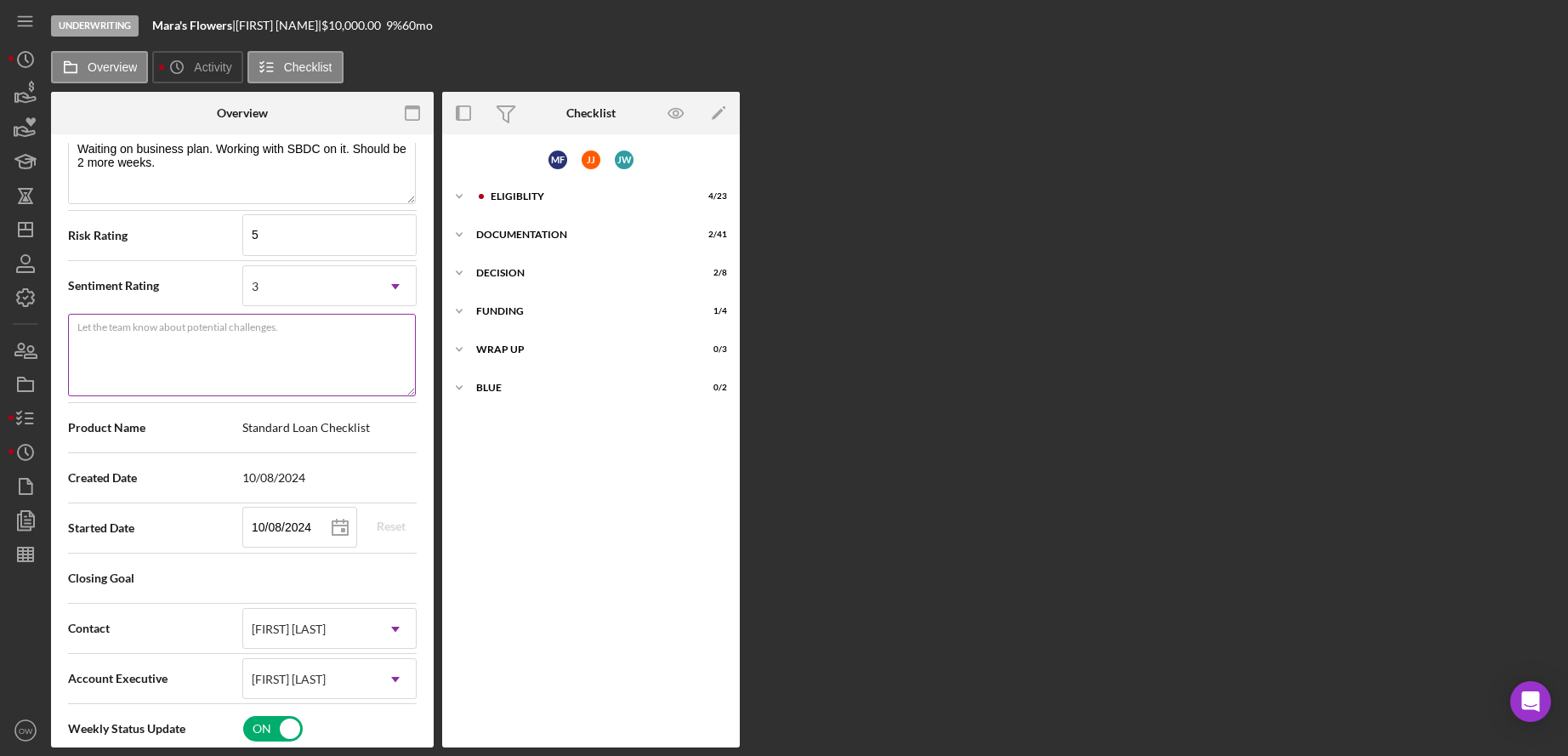 type on "Here's a snapshot of information that has been fully approved, as well as the items we still need.
If you've worked up to a milestone (purple) item, then the ball is our court. We'll respond as soon as we can." 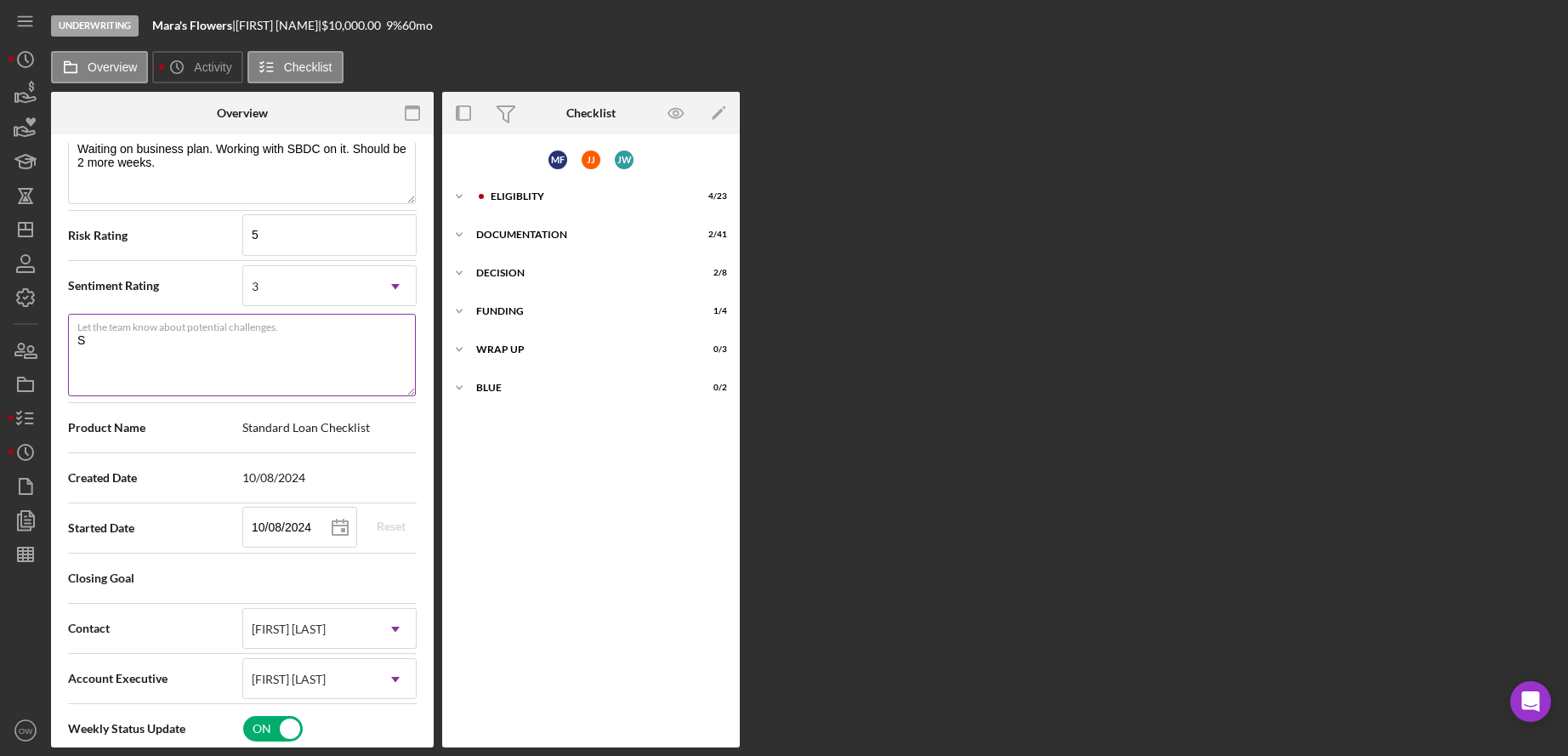 type 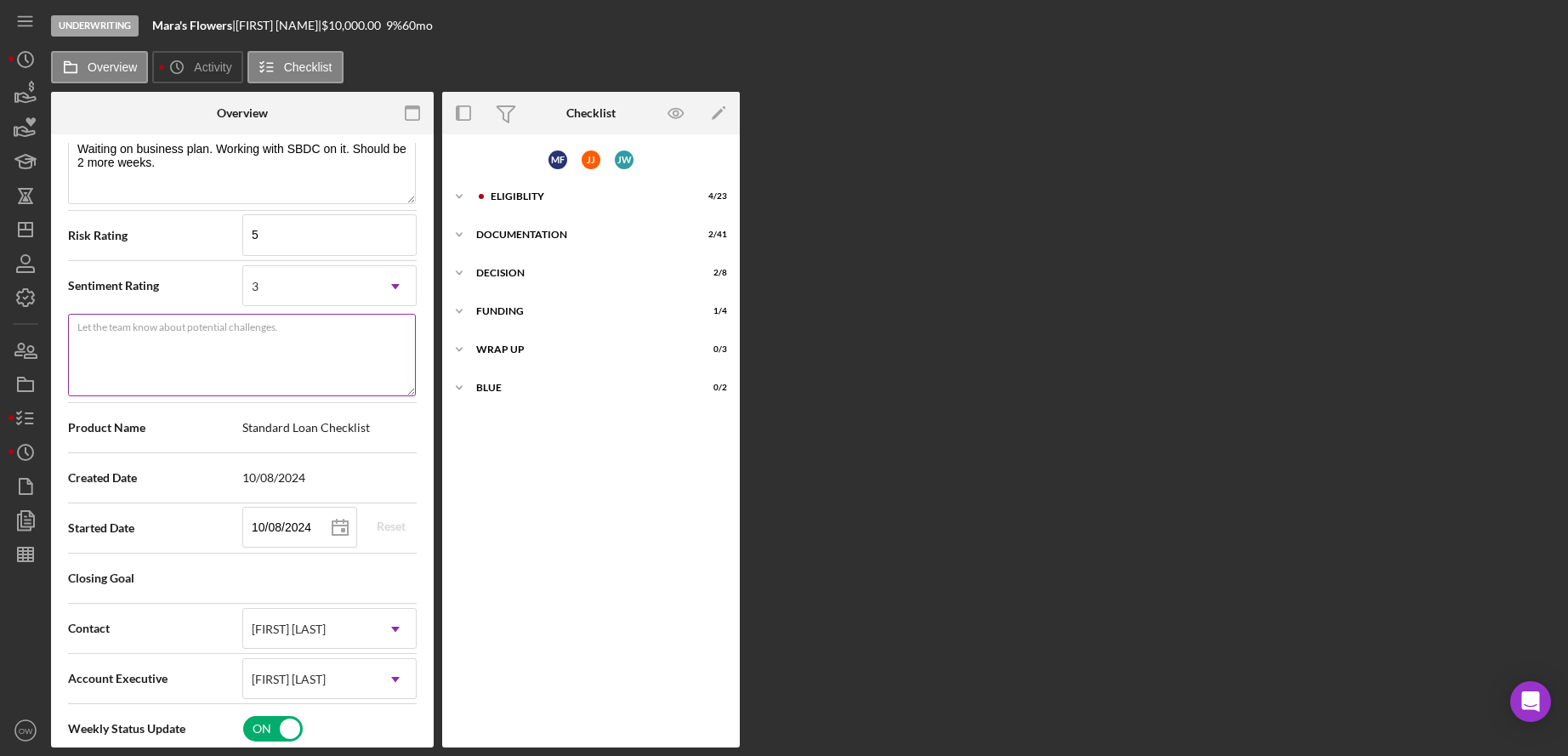 type on "C" 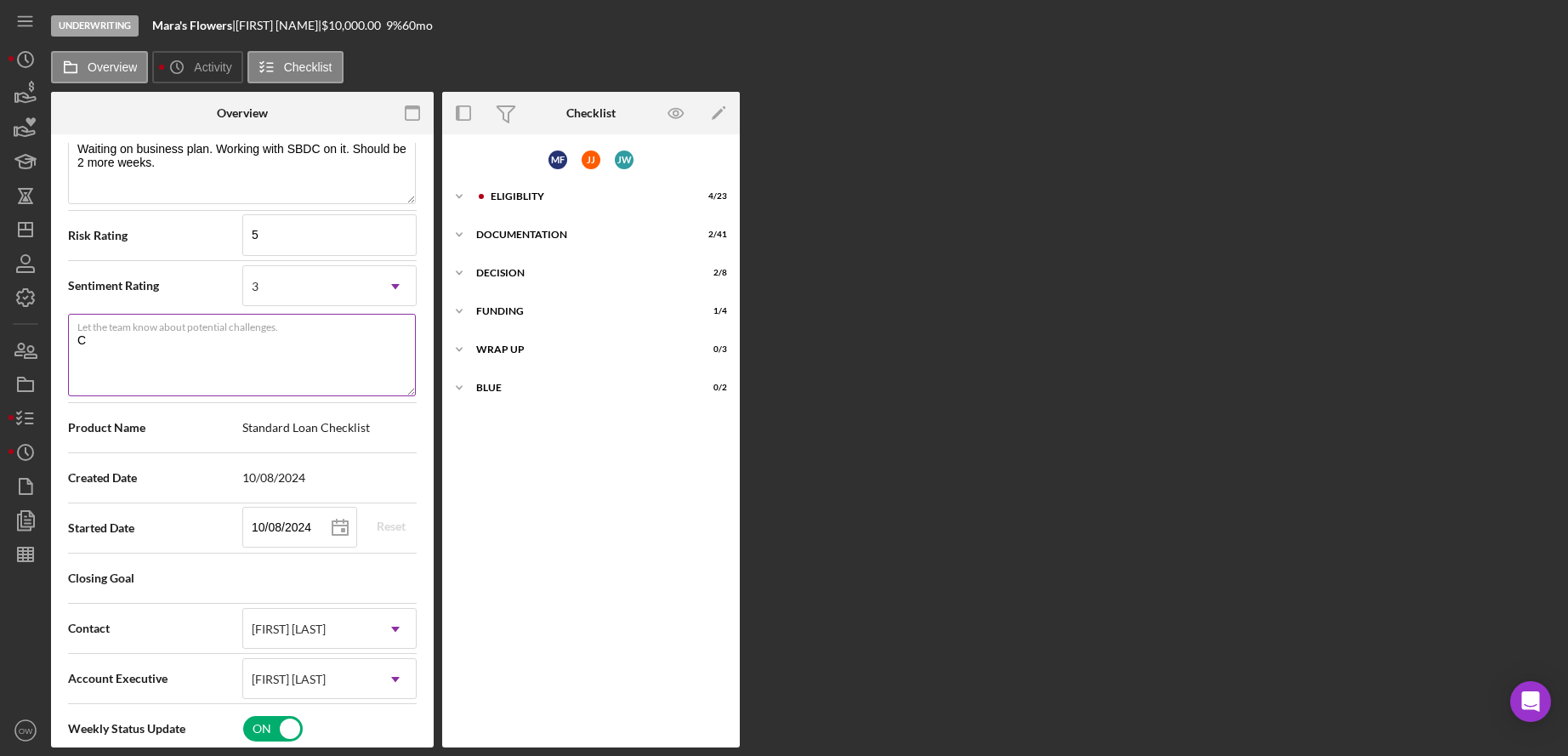 type on "Cr" 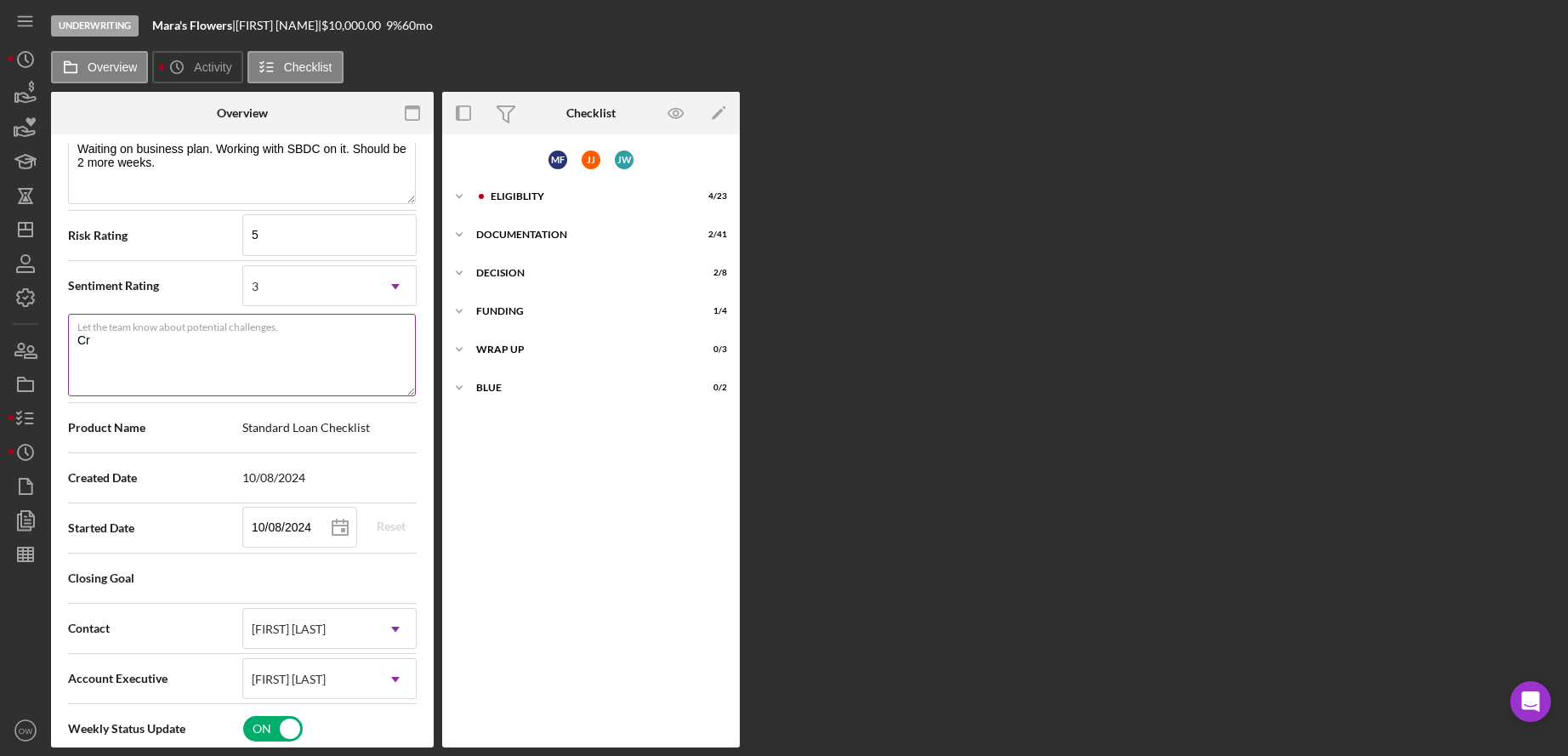 type on "Cre" 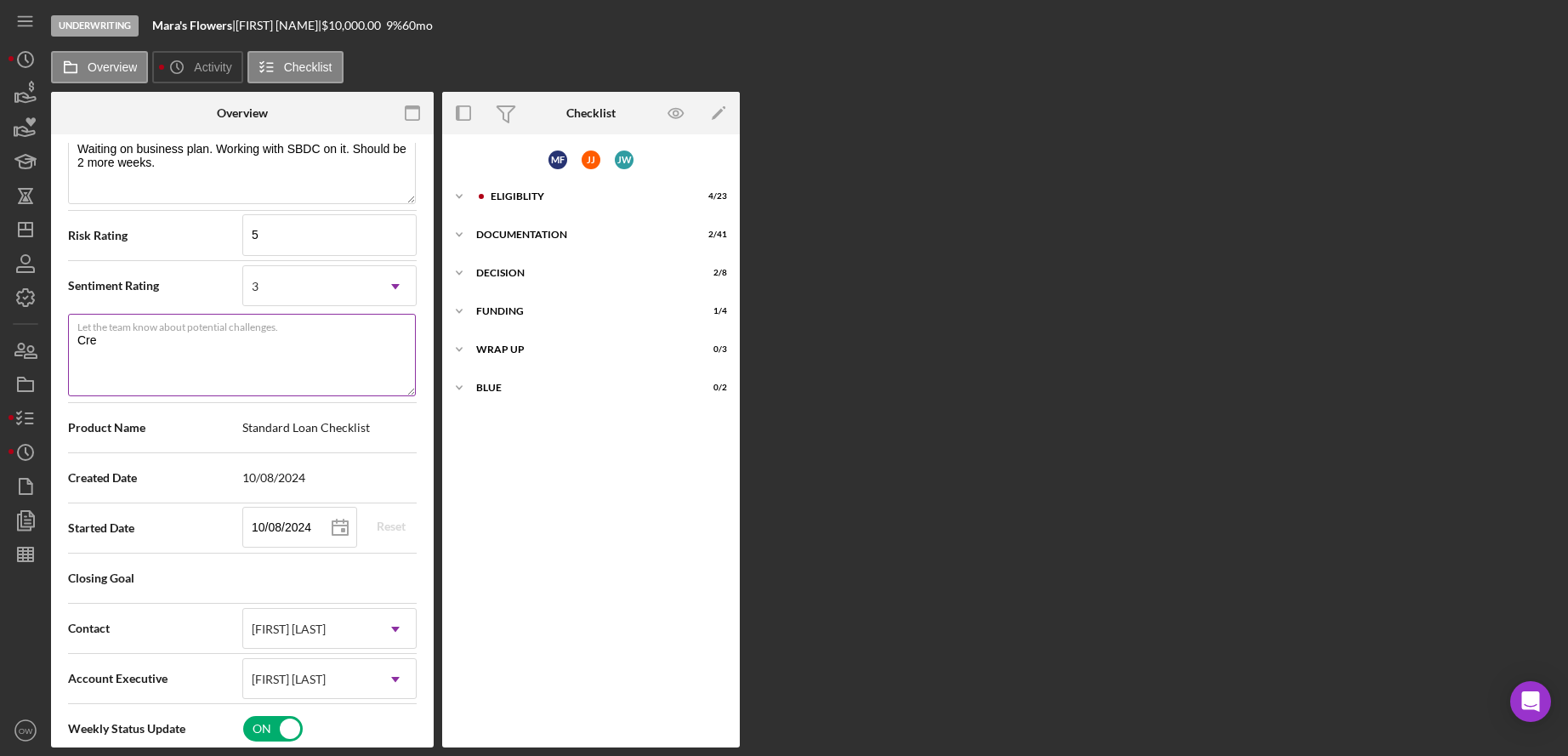 type on "Crea" 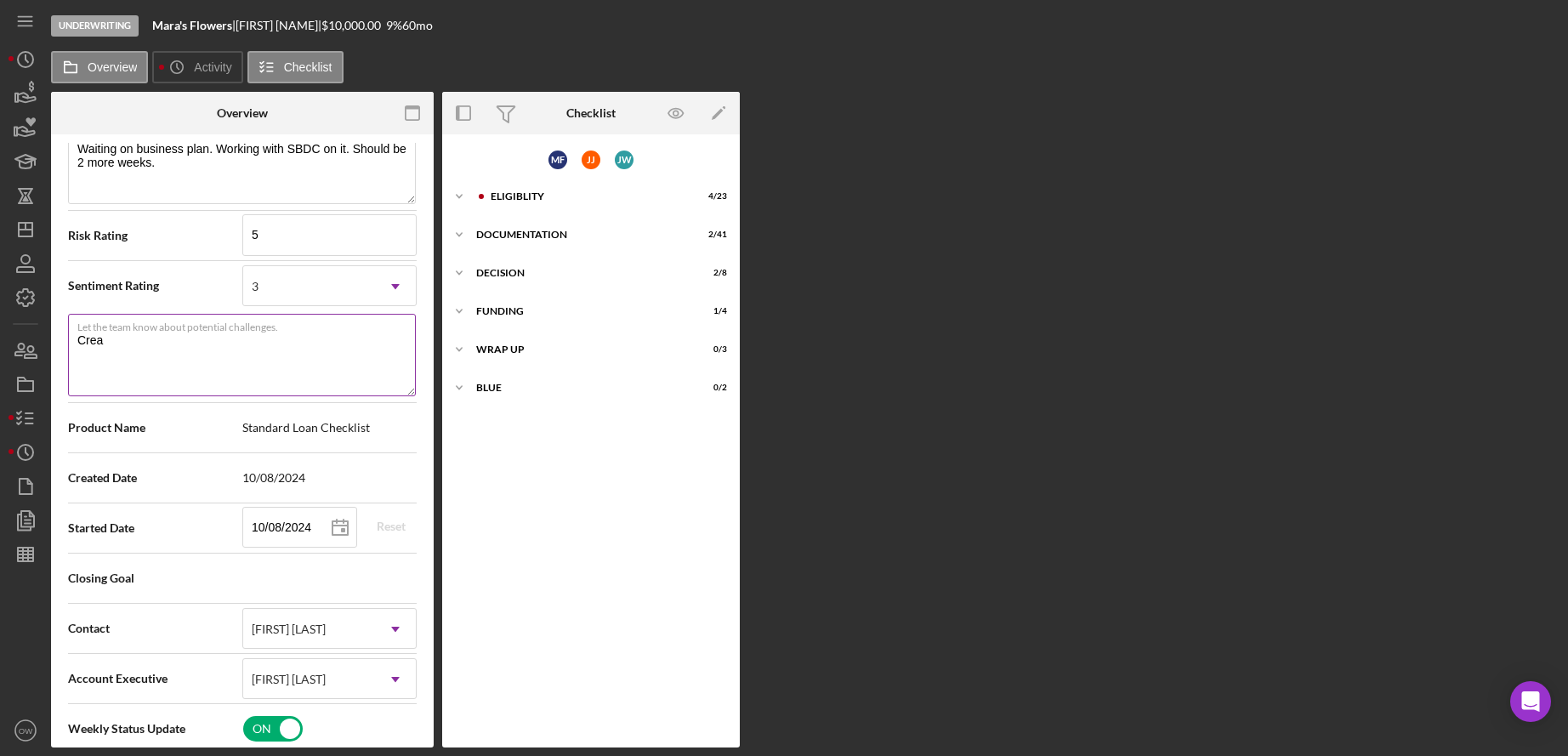 type on "Creat" 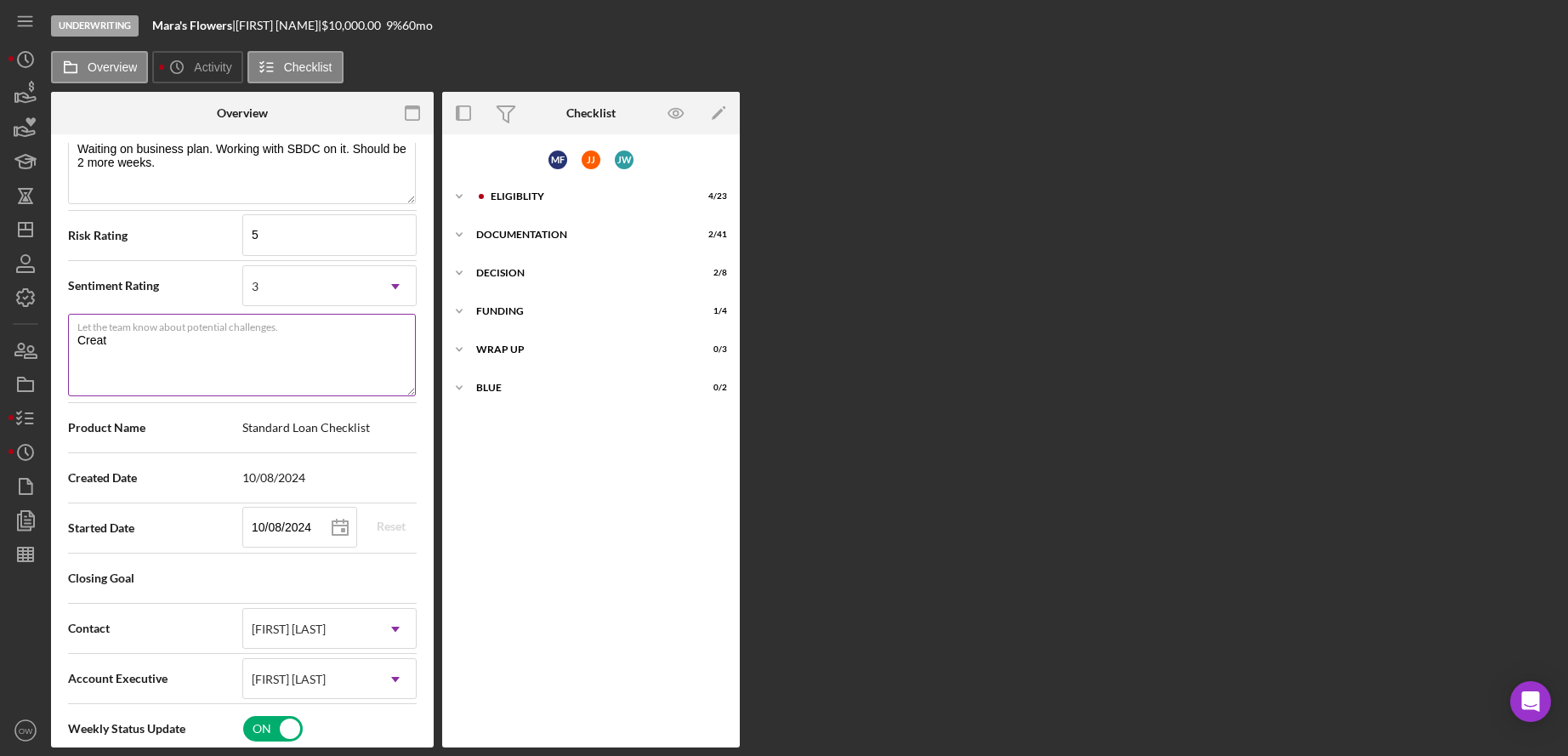 type on "Create" 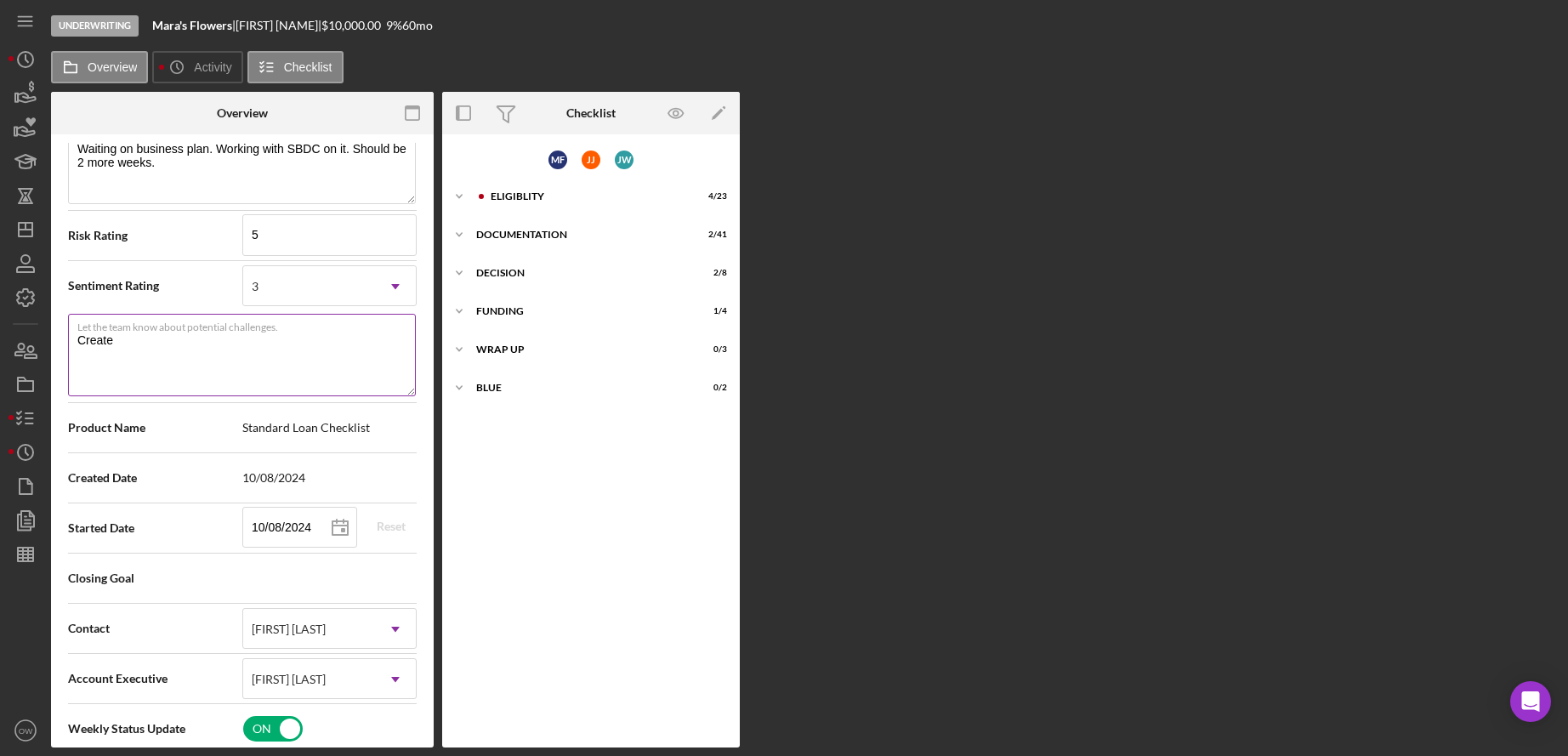 type on "Create" 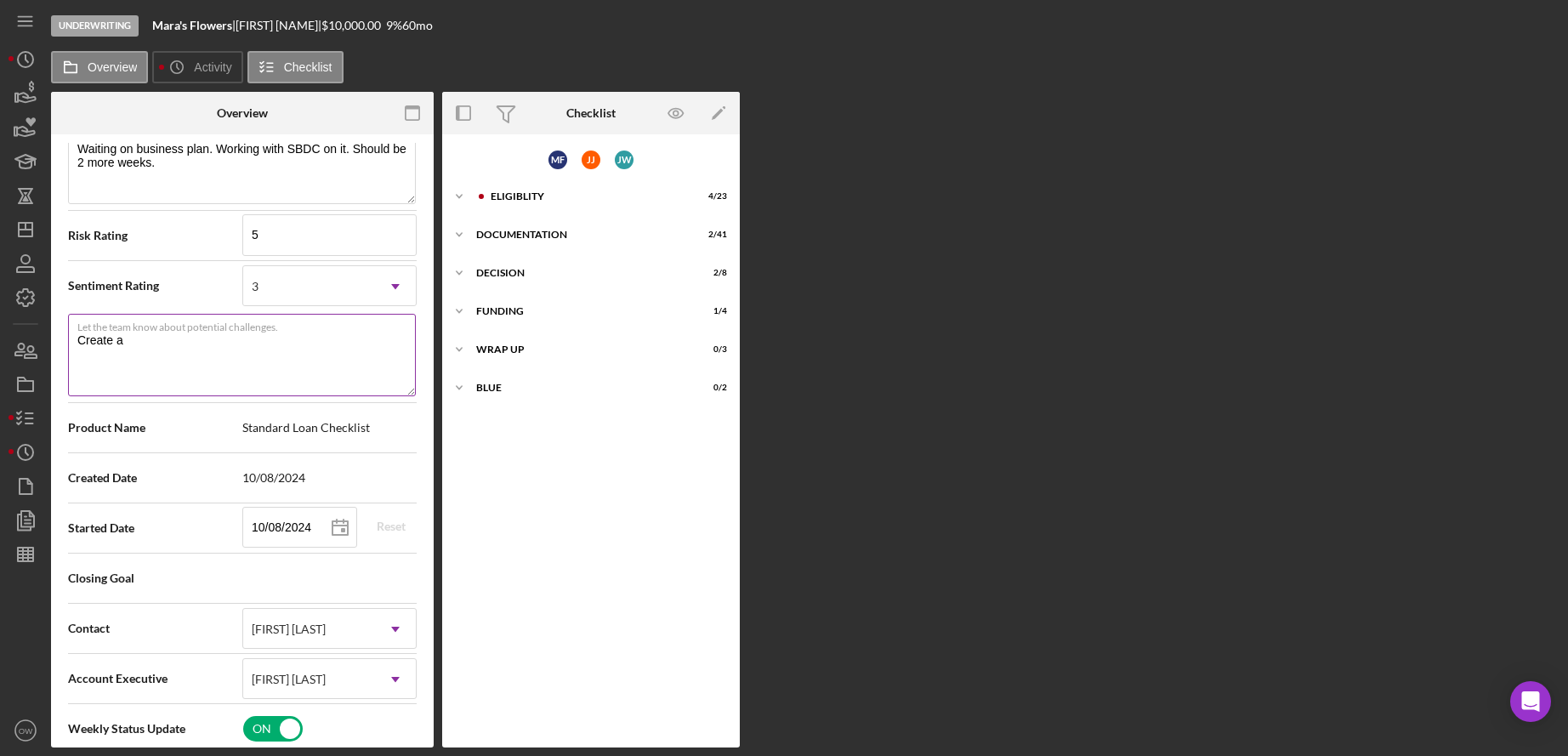 type on "Create a" 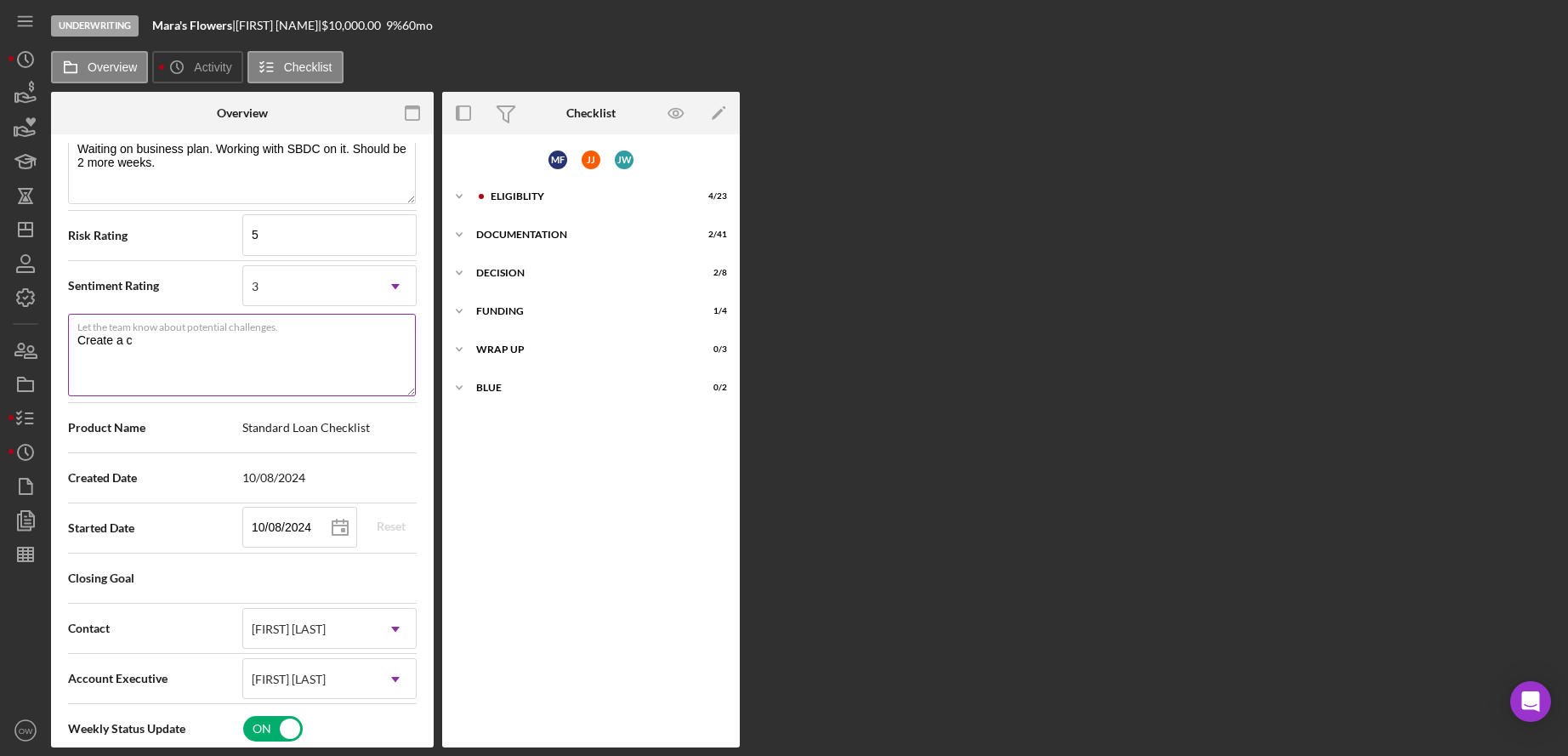 type on "Create a cu" 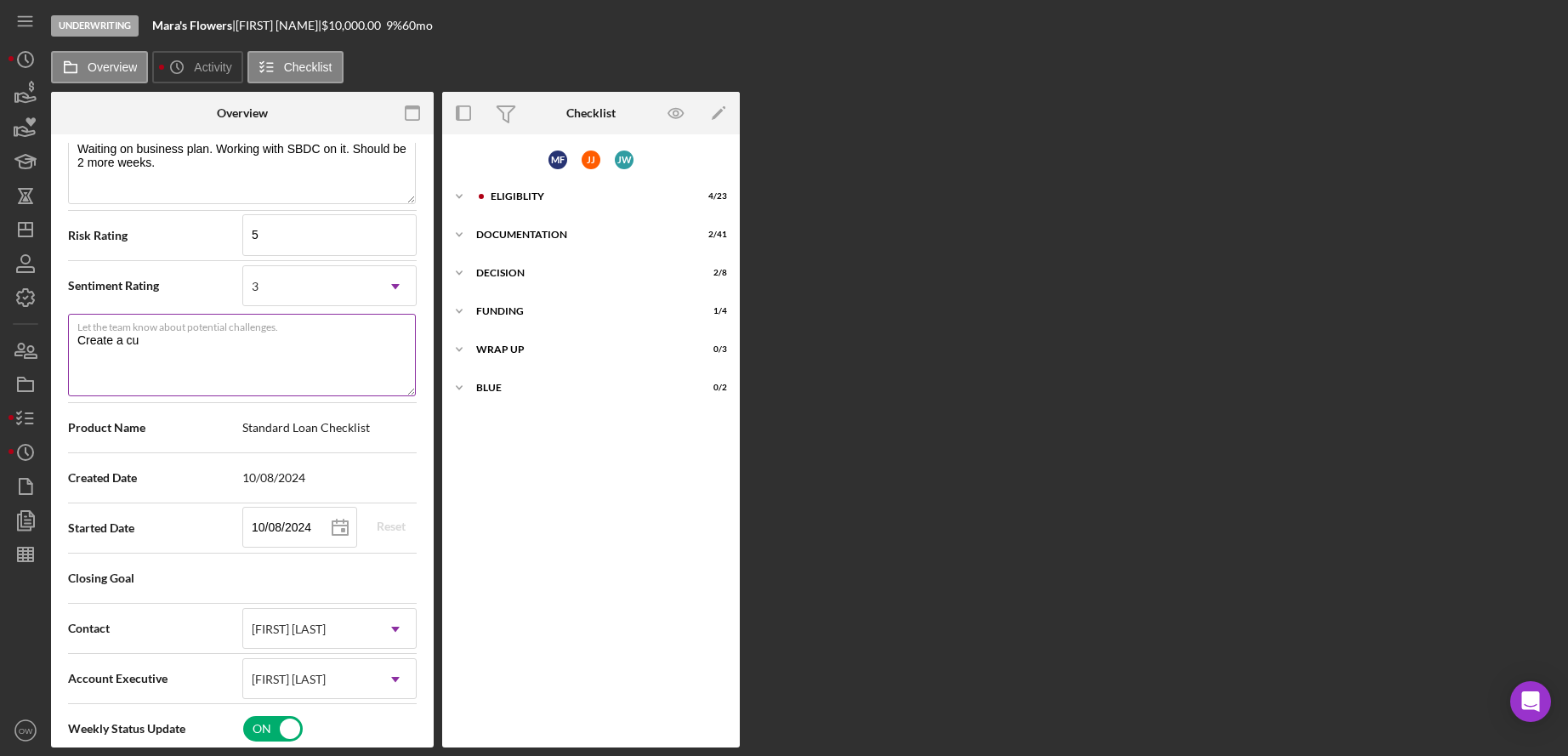type on "Create a cus" 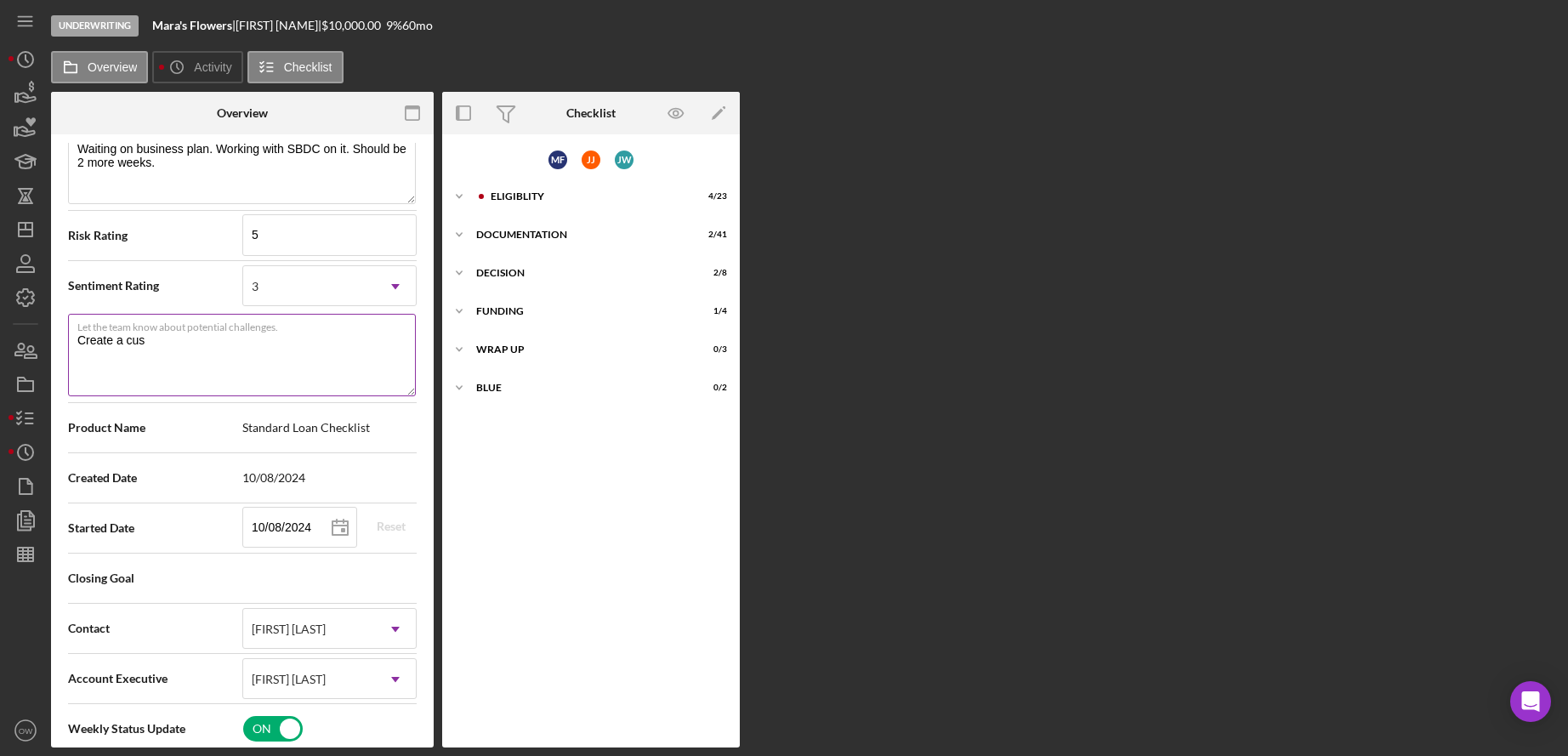 type on "Here's a snapshot of information that has been fully approved, as well as the items we still need.
If you've worked up to a milestone (purple) item, then the ball is our court. We'll respond as soon as we can." 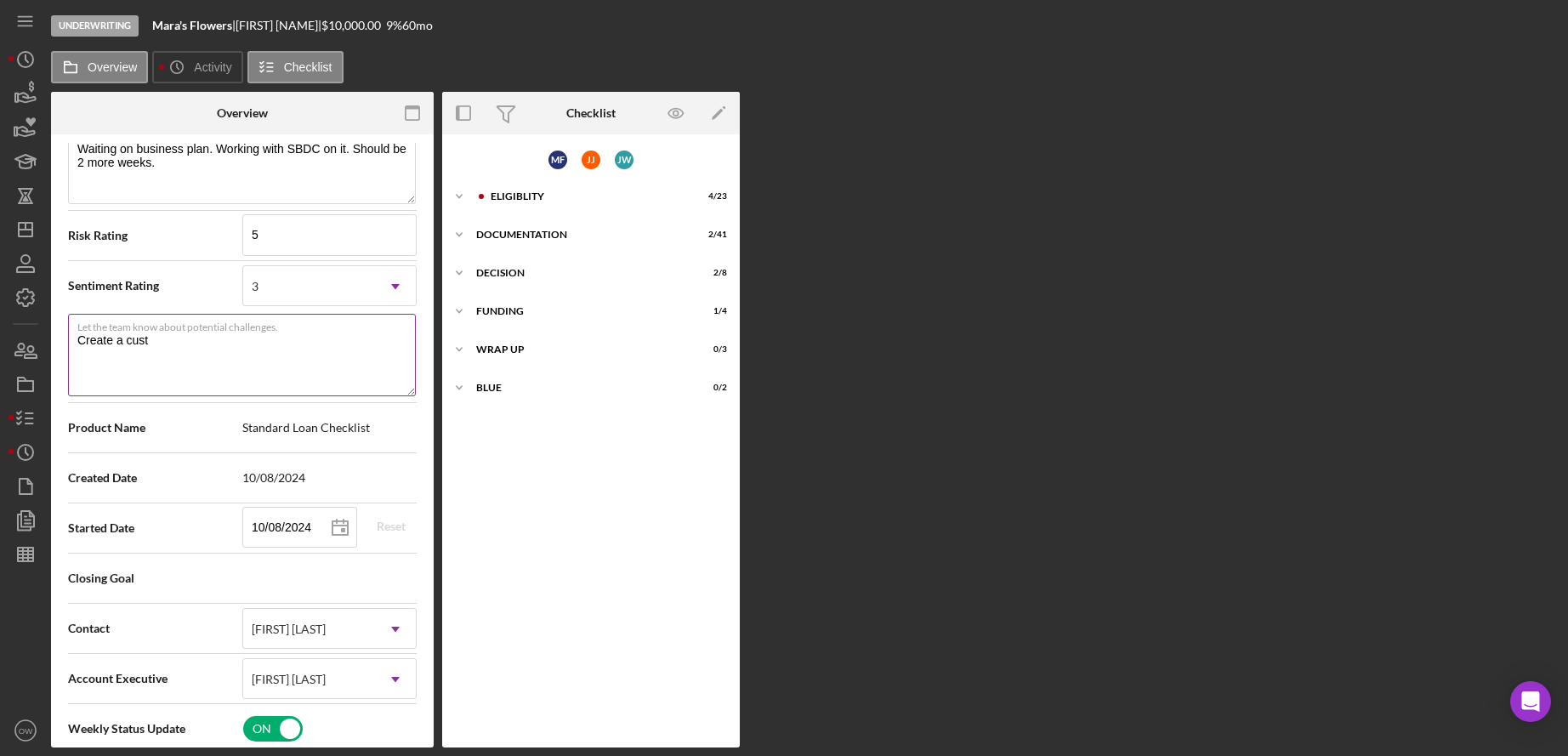 type on "Create a custo" 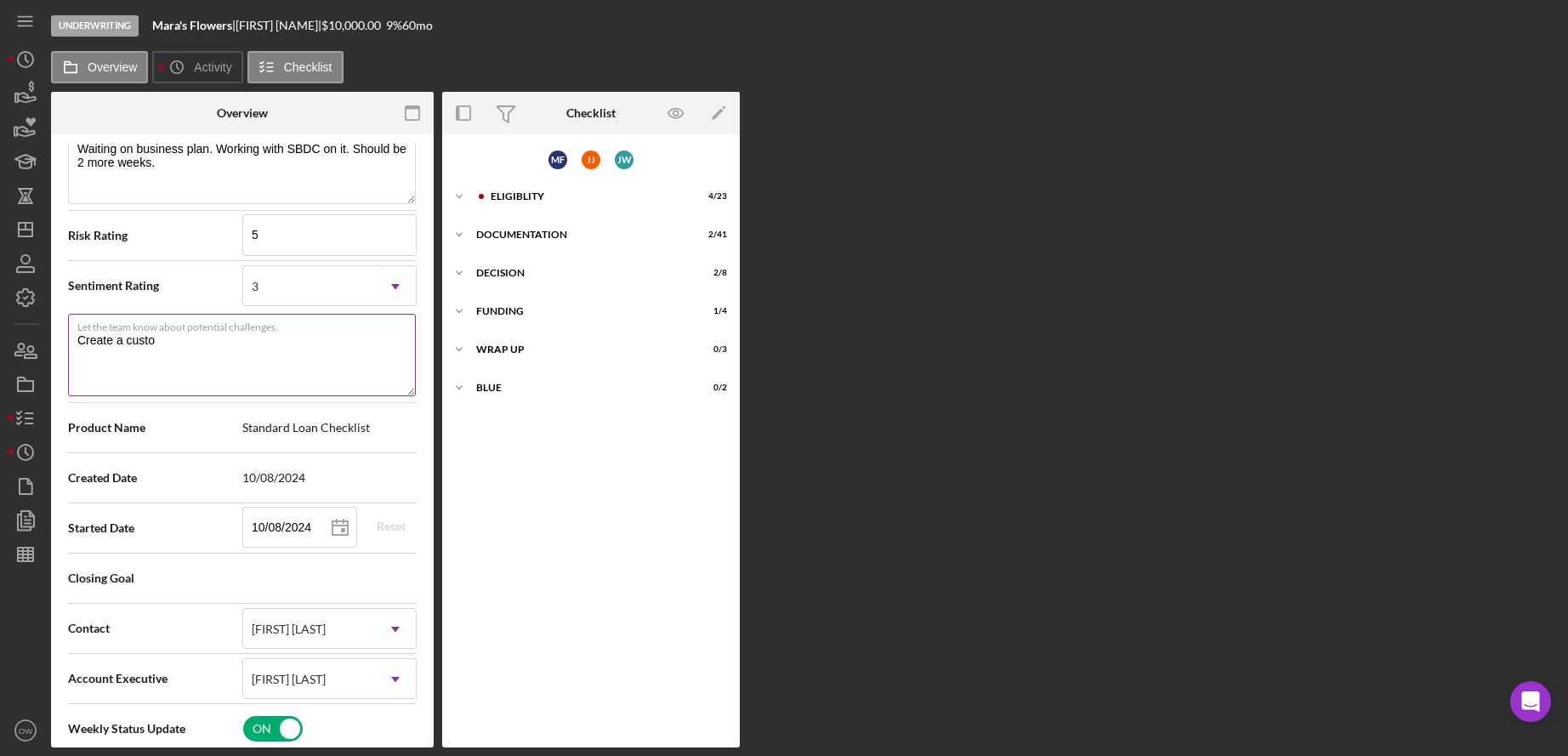 type on "Create a custom" 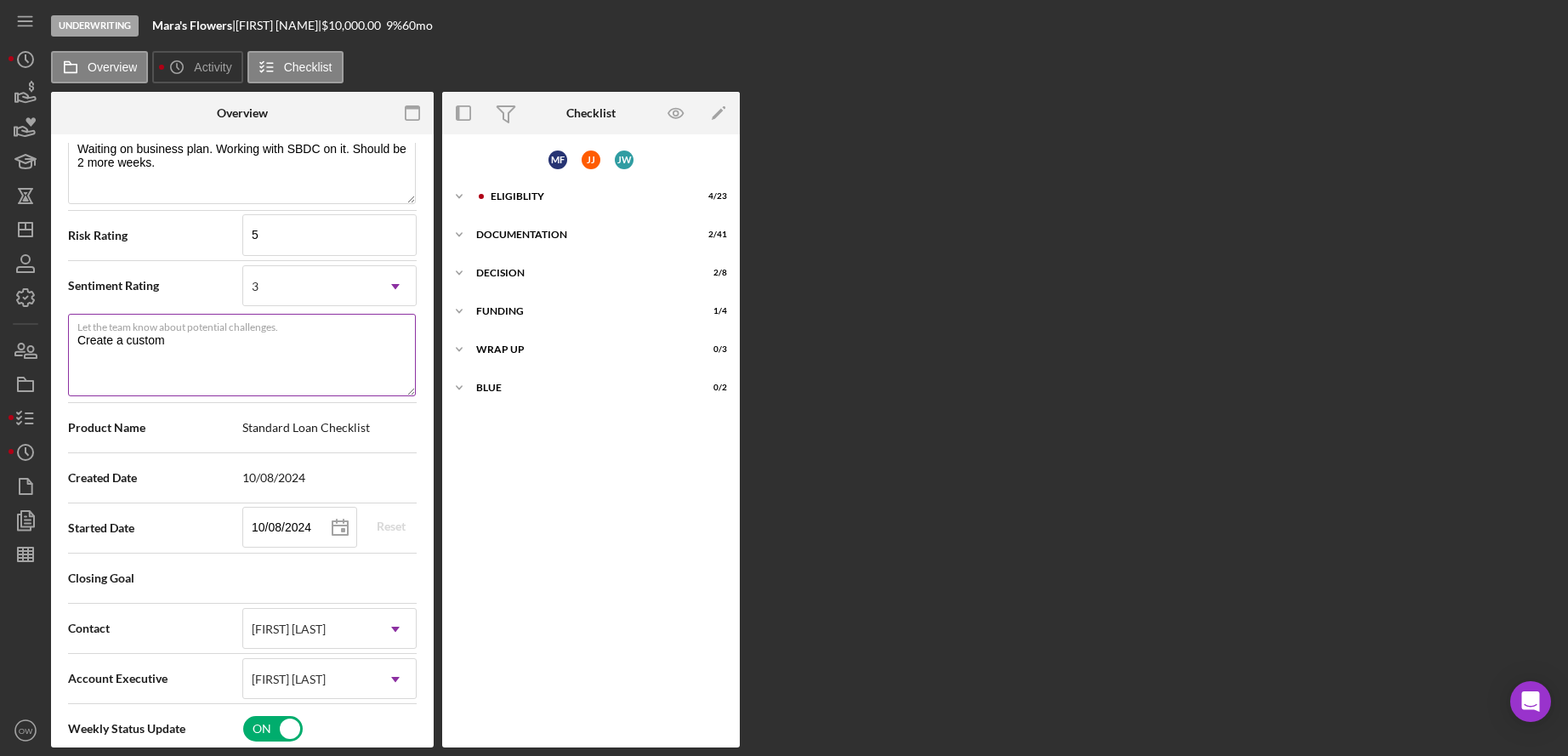 type on "Create a custom" 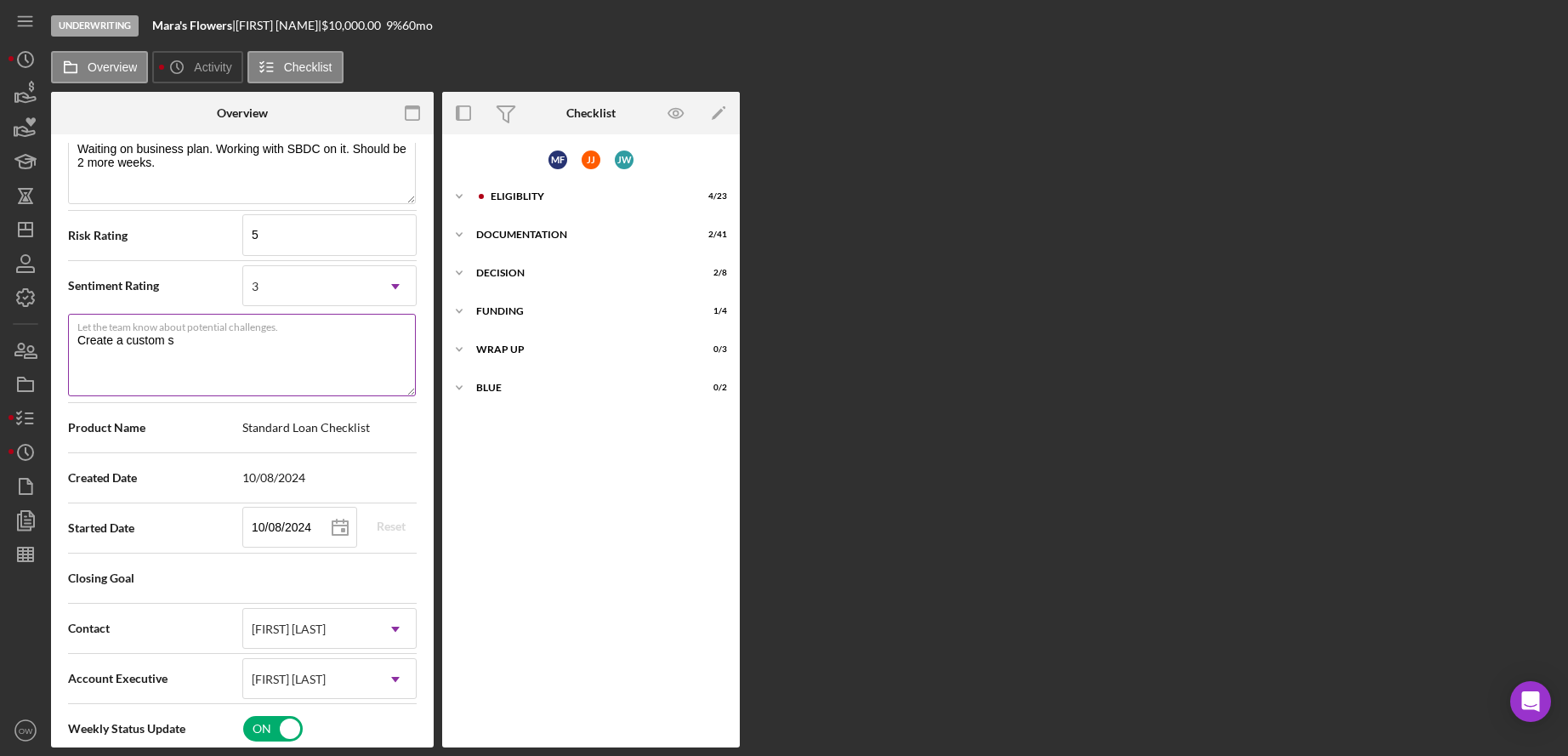 type on "Create a custom se" 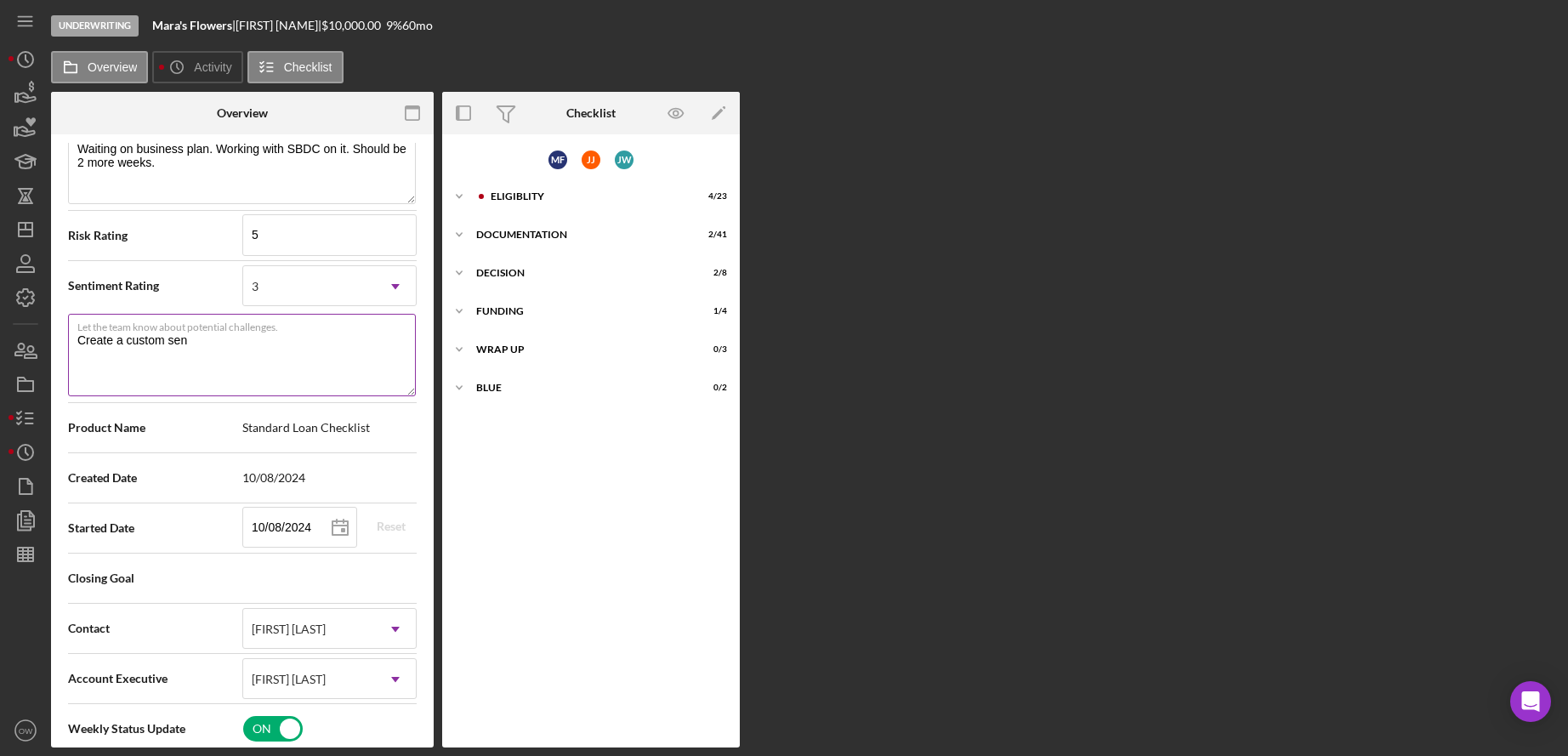 type on "Create a custom sent" 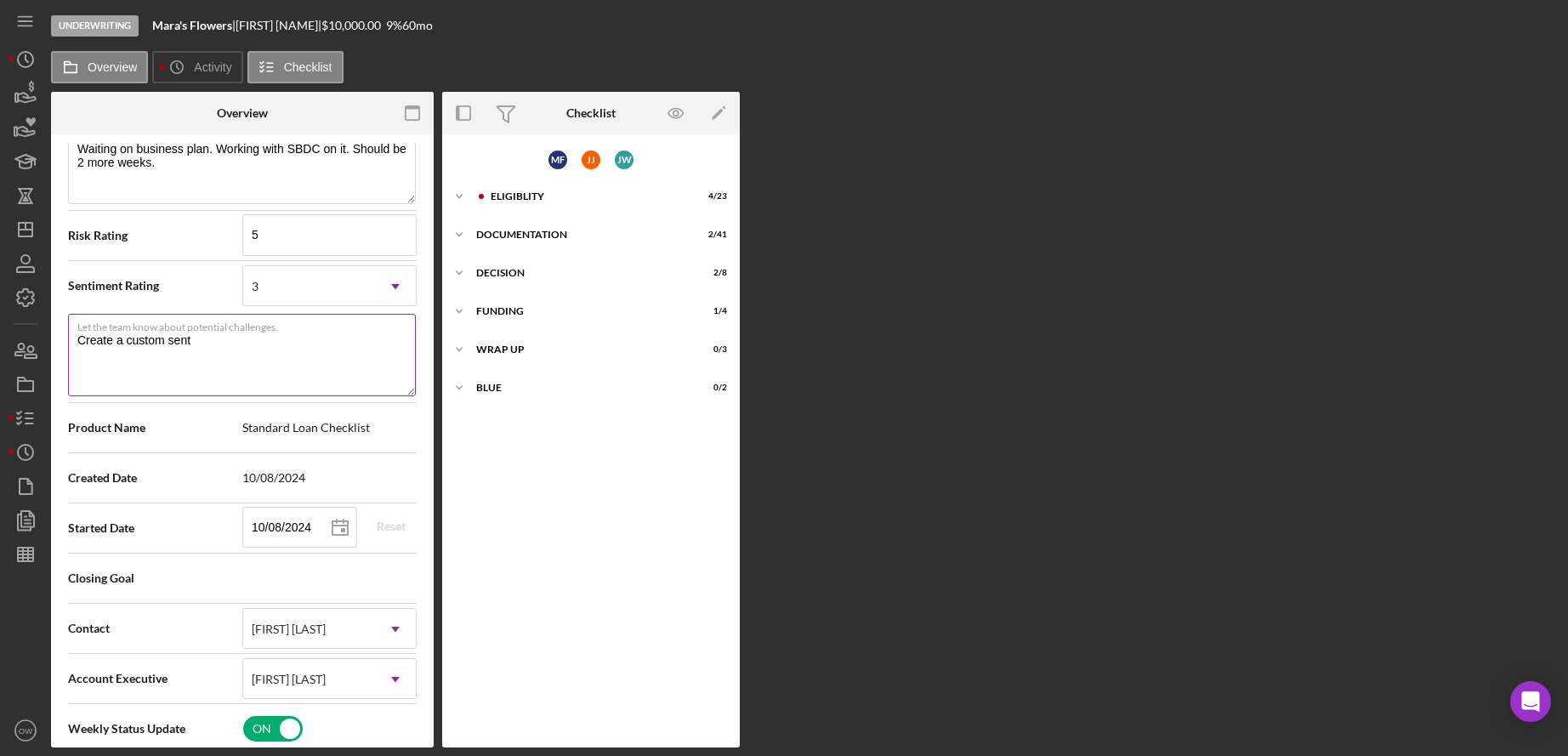 type on "Create a custom sen" 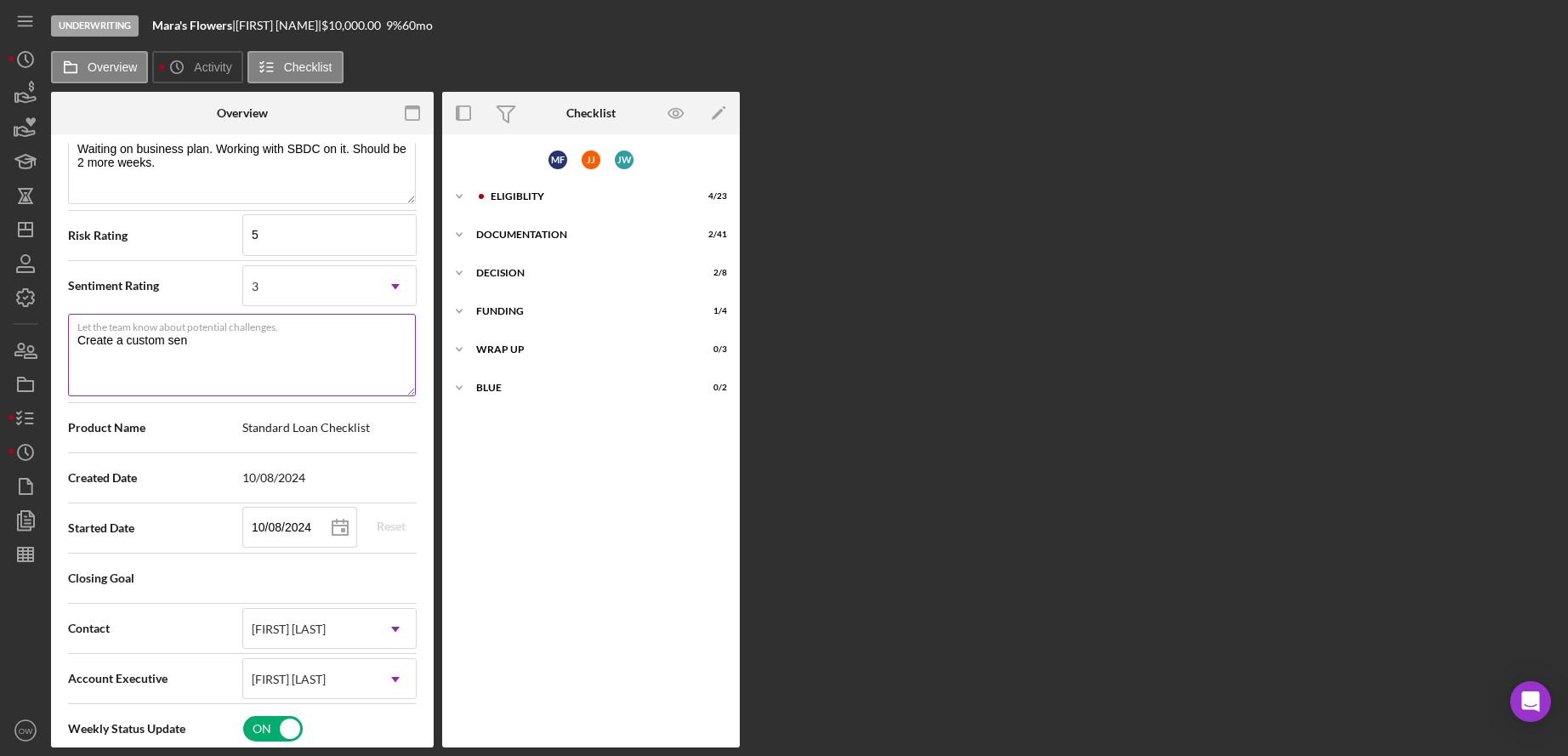 type on "Create a custom se" 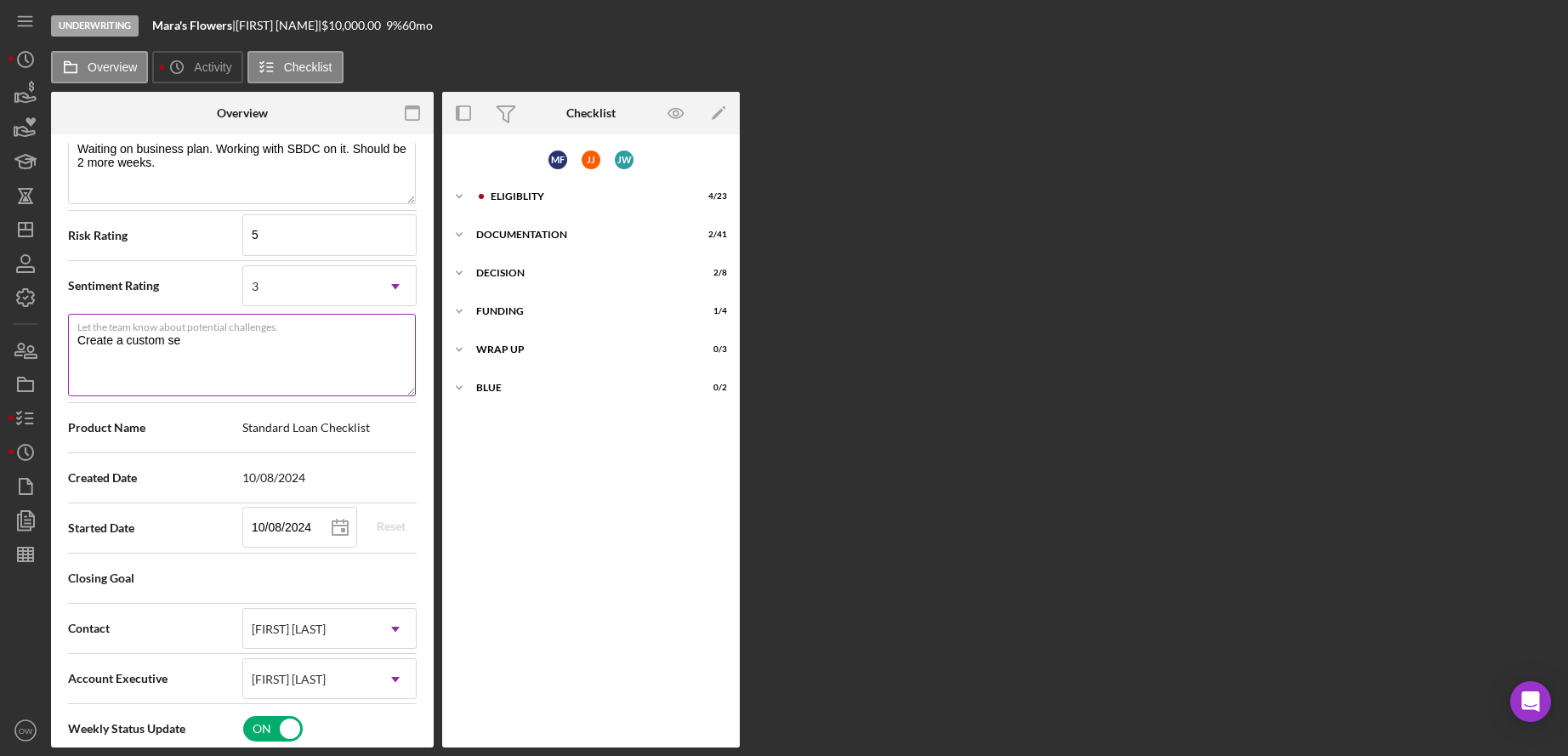 type on "Here's a snapshot of information that has been fully approved, as well as the items we still need.
If you've worked up to a milestone (purple) item, then the ball is our court. We'll respond as soon as we can." 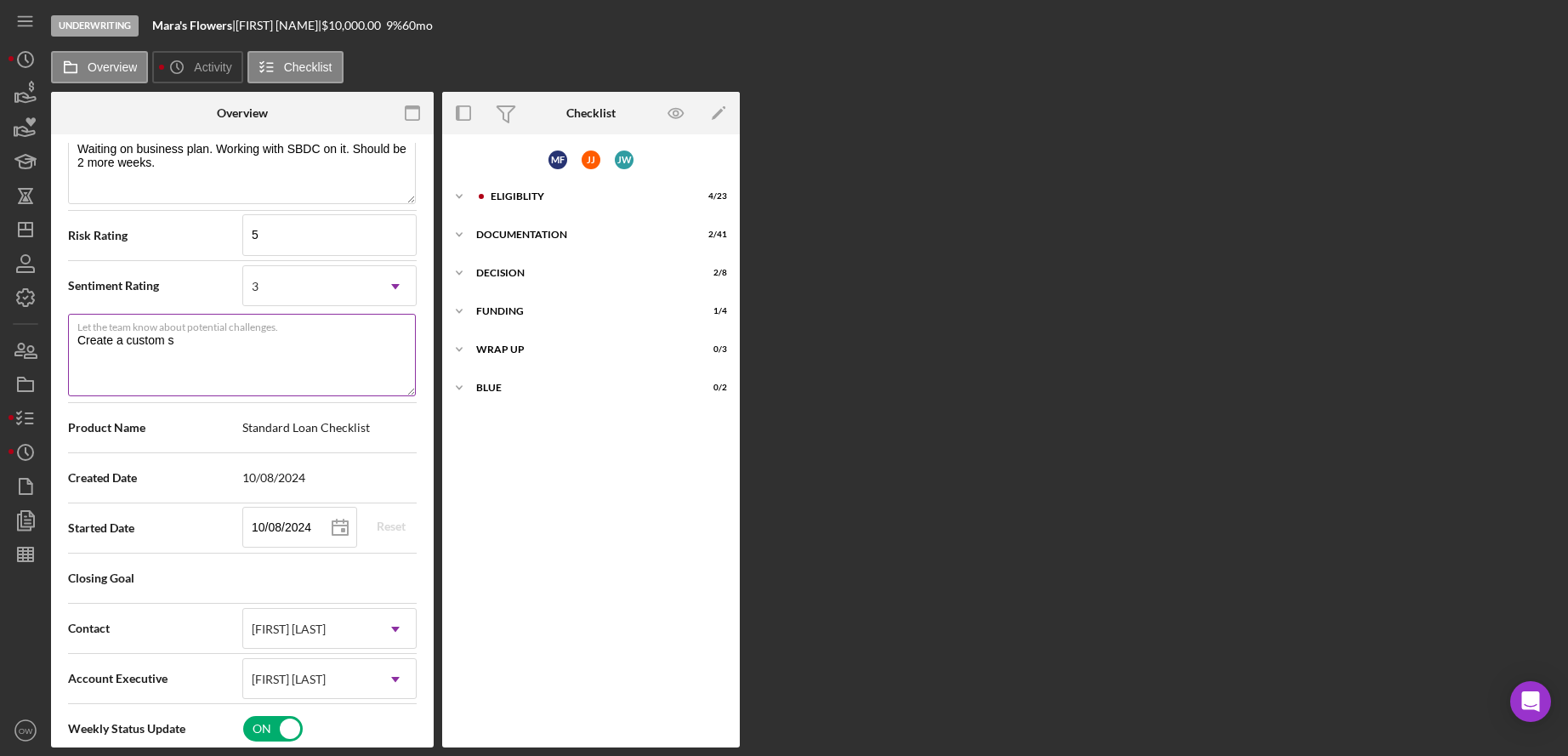 type on "Create a custom" 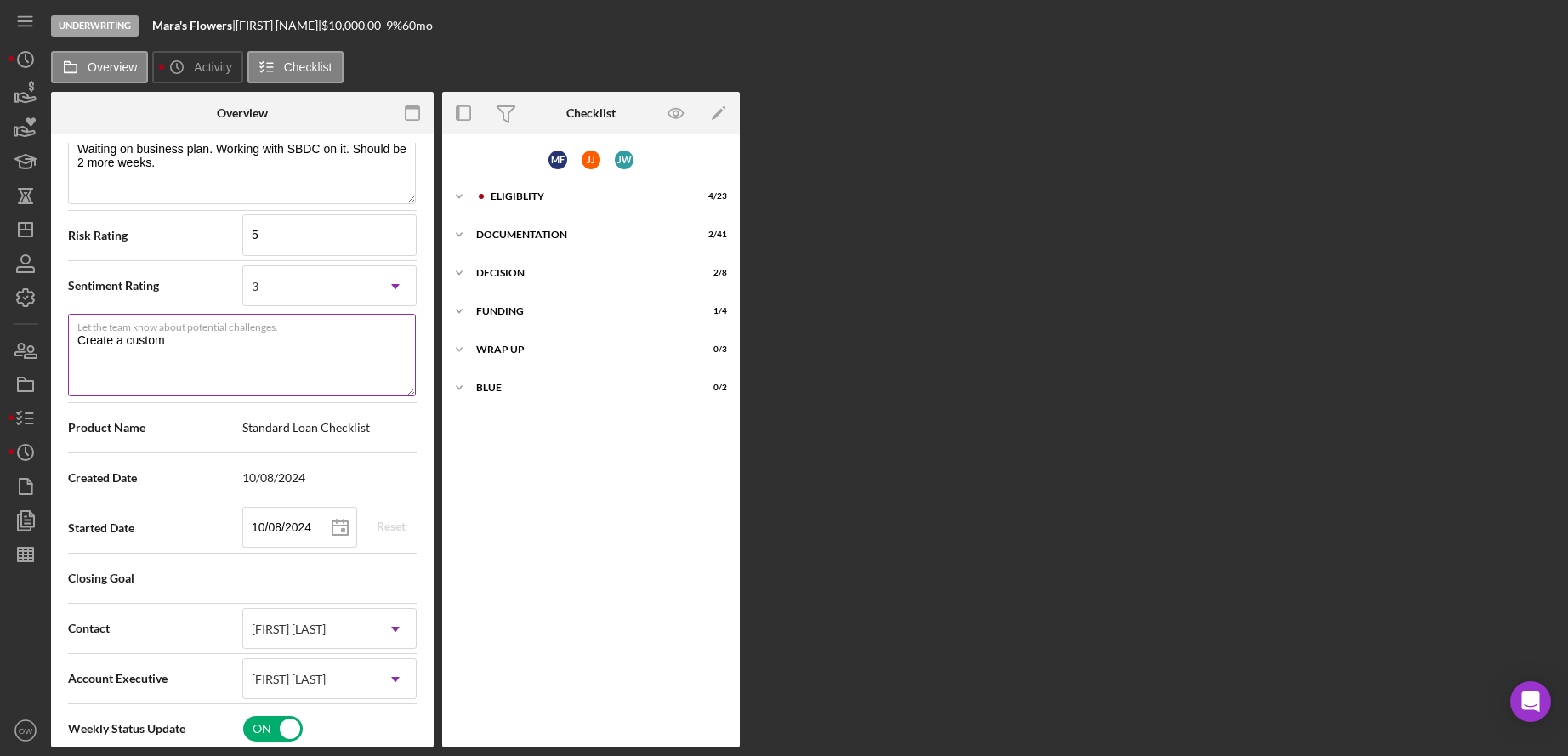 type on "Create a custom n" 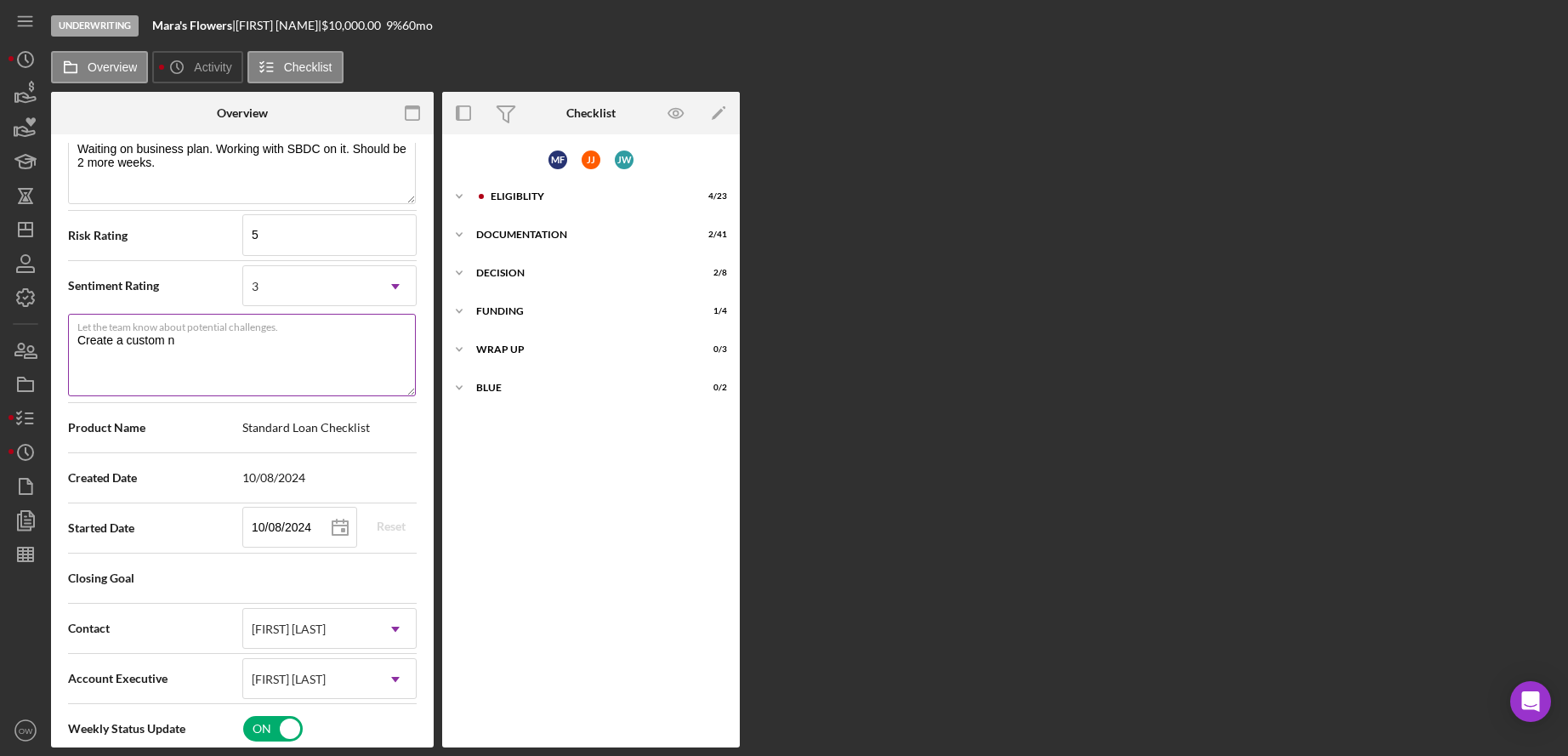 type on "Create a custom no" 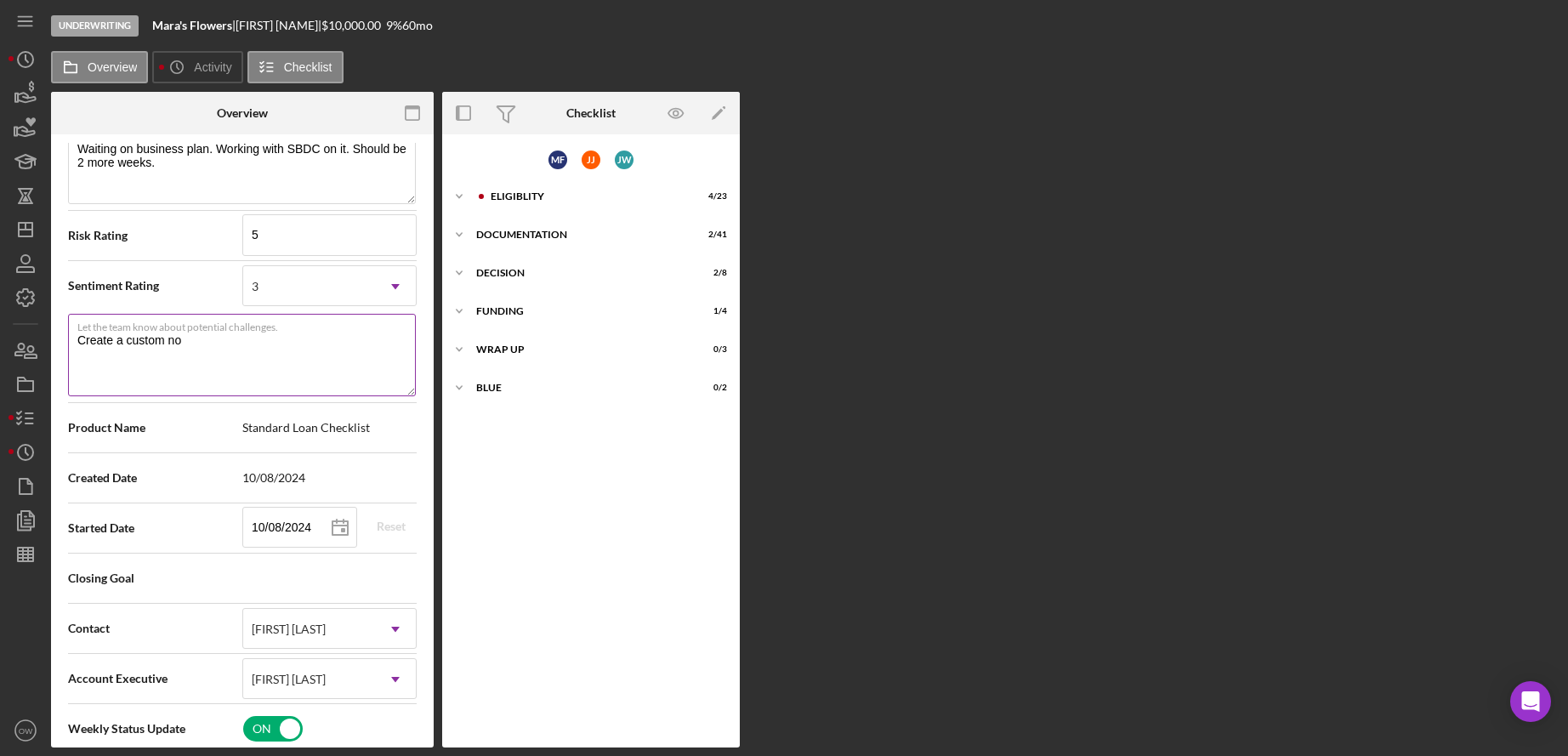 type on "Create a custom not" 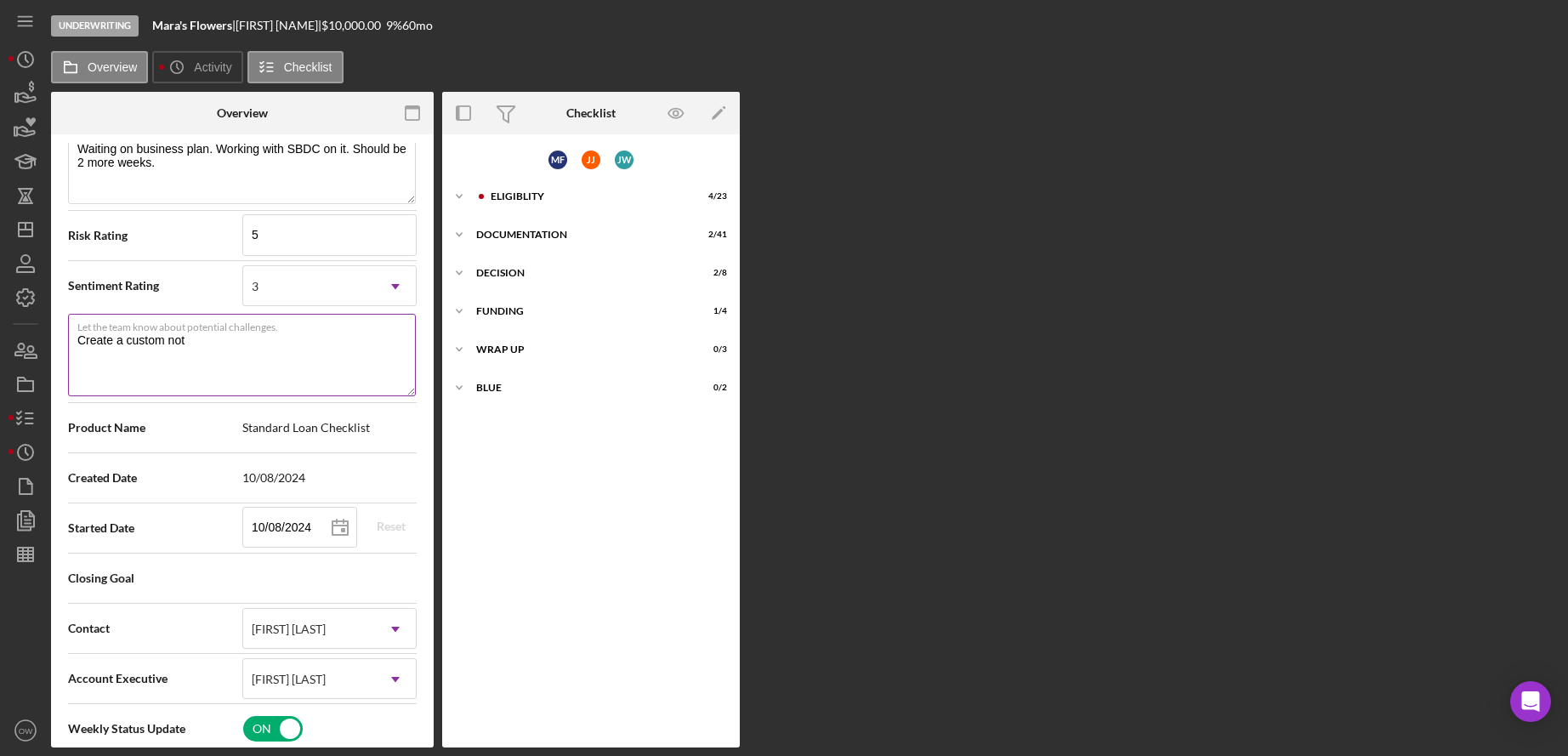 type on "Create a custom note" 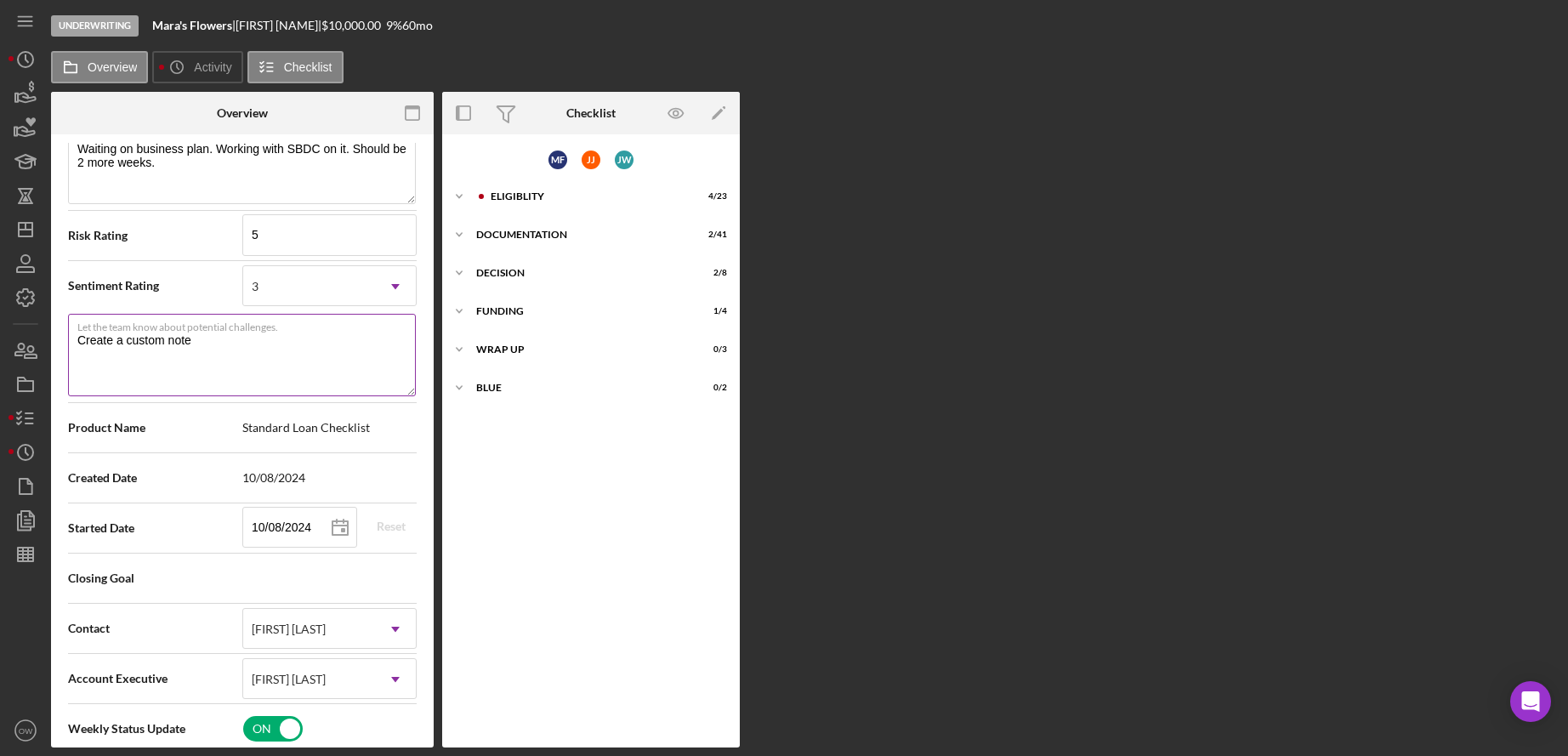type on "Here's a snapshot of information that has been fully approved, as well as the items we still need.
If you've worked up to a milestone (purple) item, then the ball is our court. We'll respond as soon as we can." 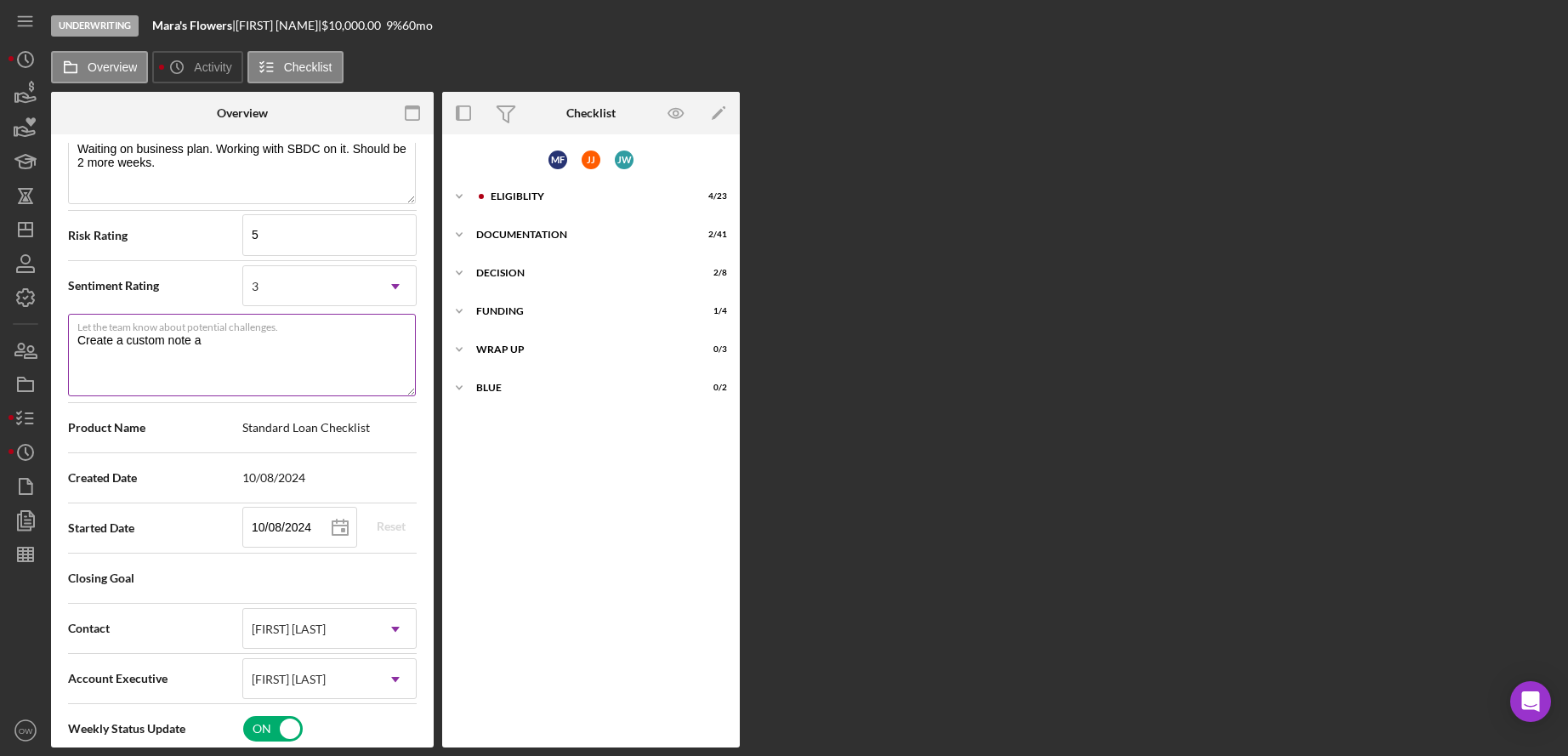 type on "Create a custom note ab" 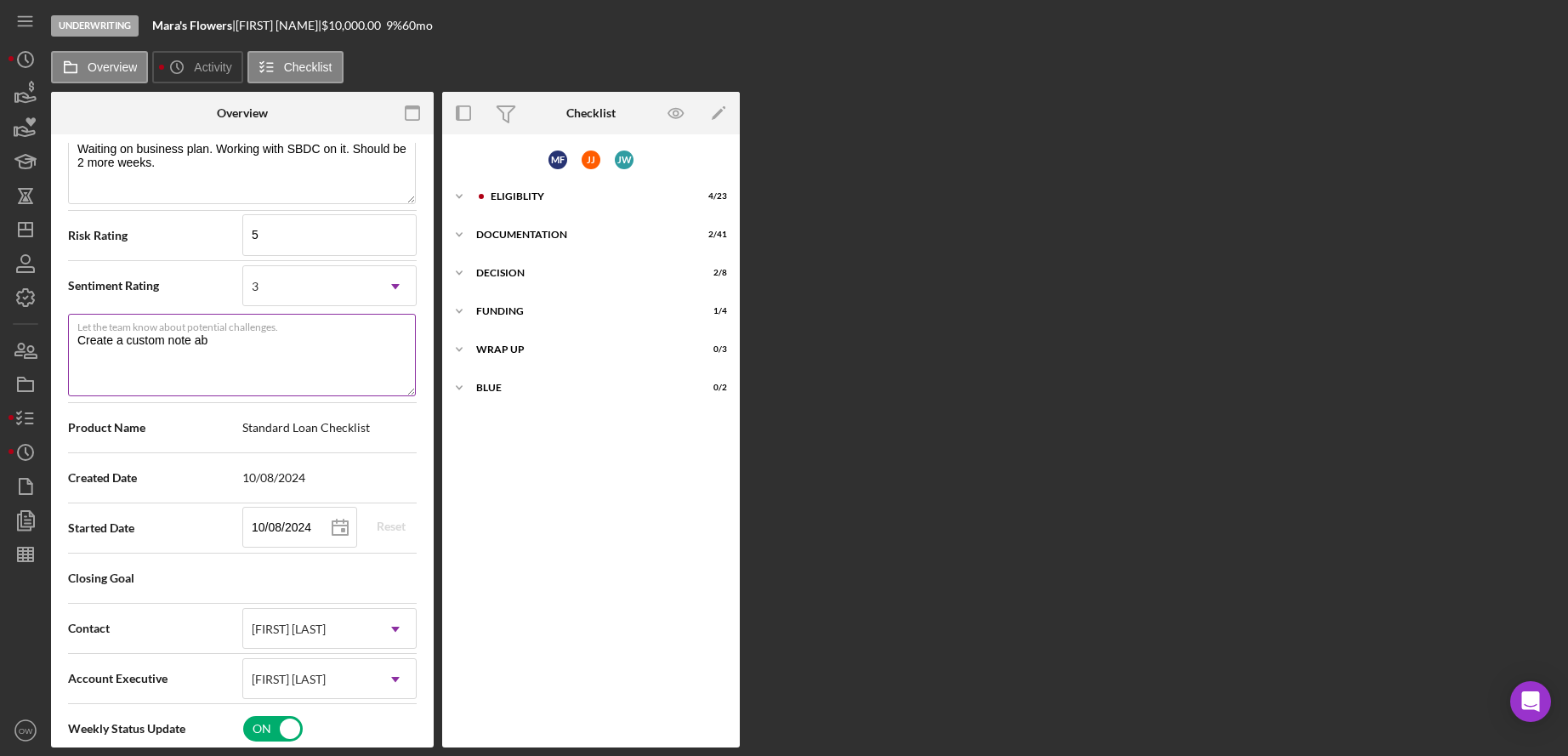type on "Create a custom note abo" 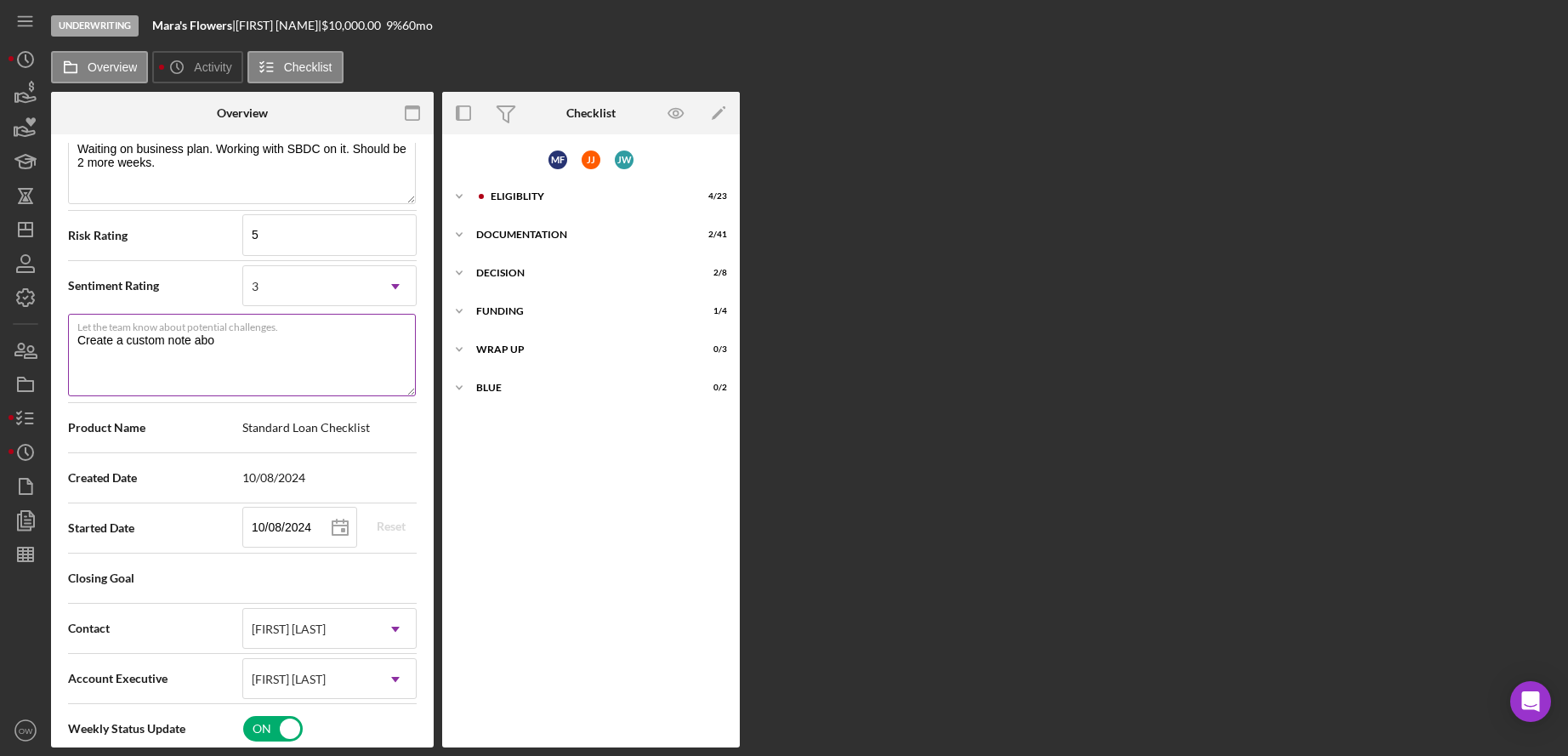 type on "Create a custom note abou" 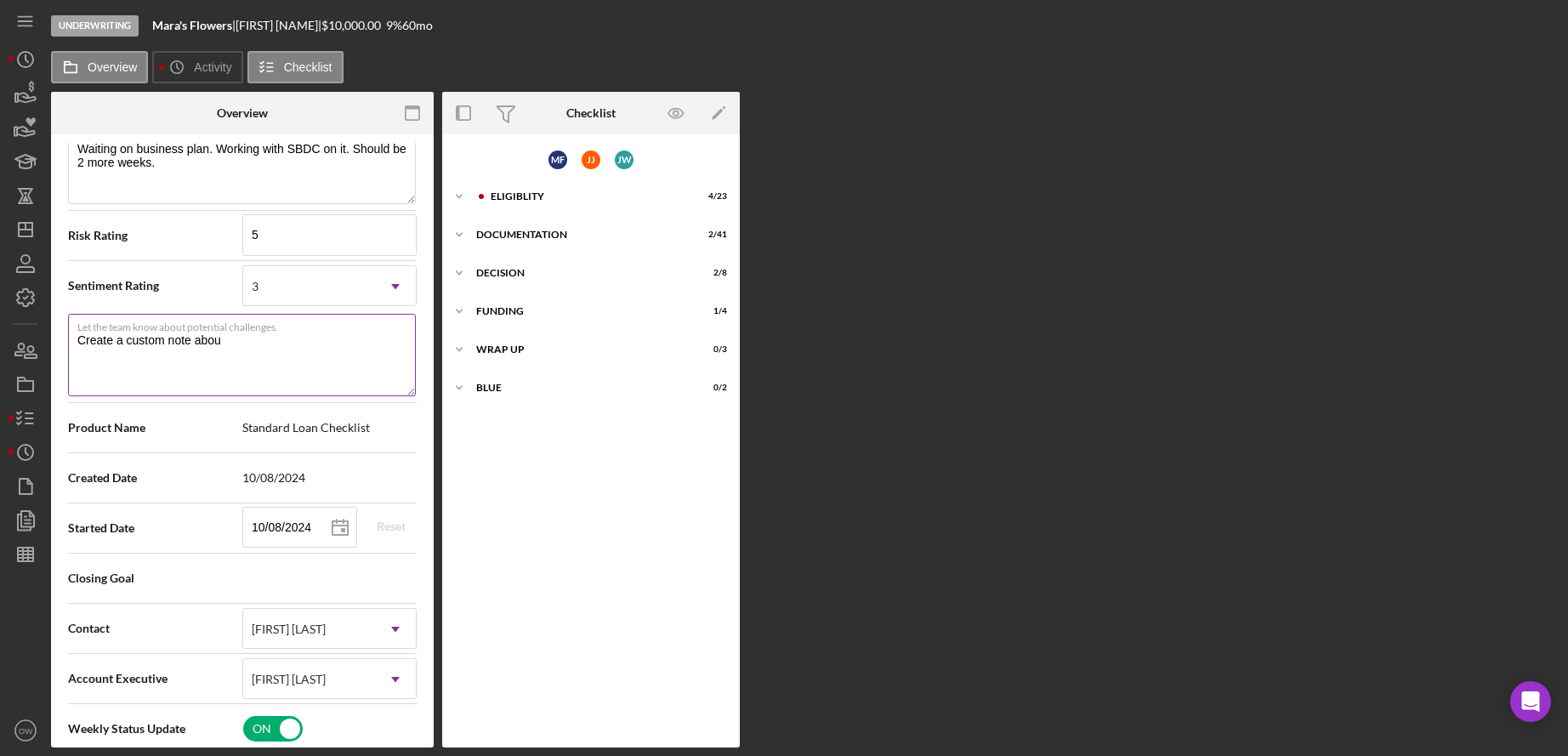type on "Create a custom note about" 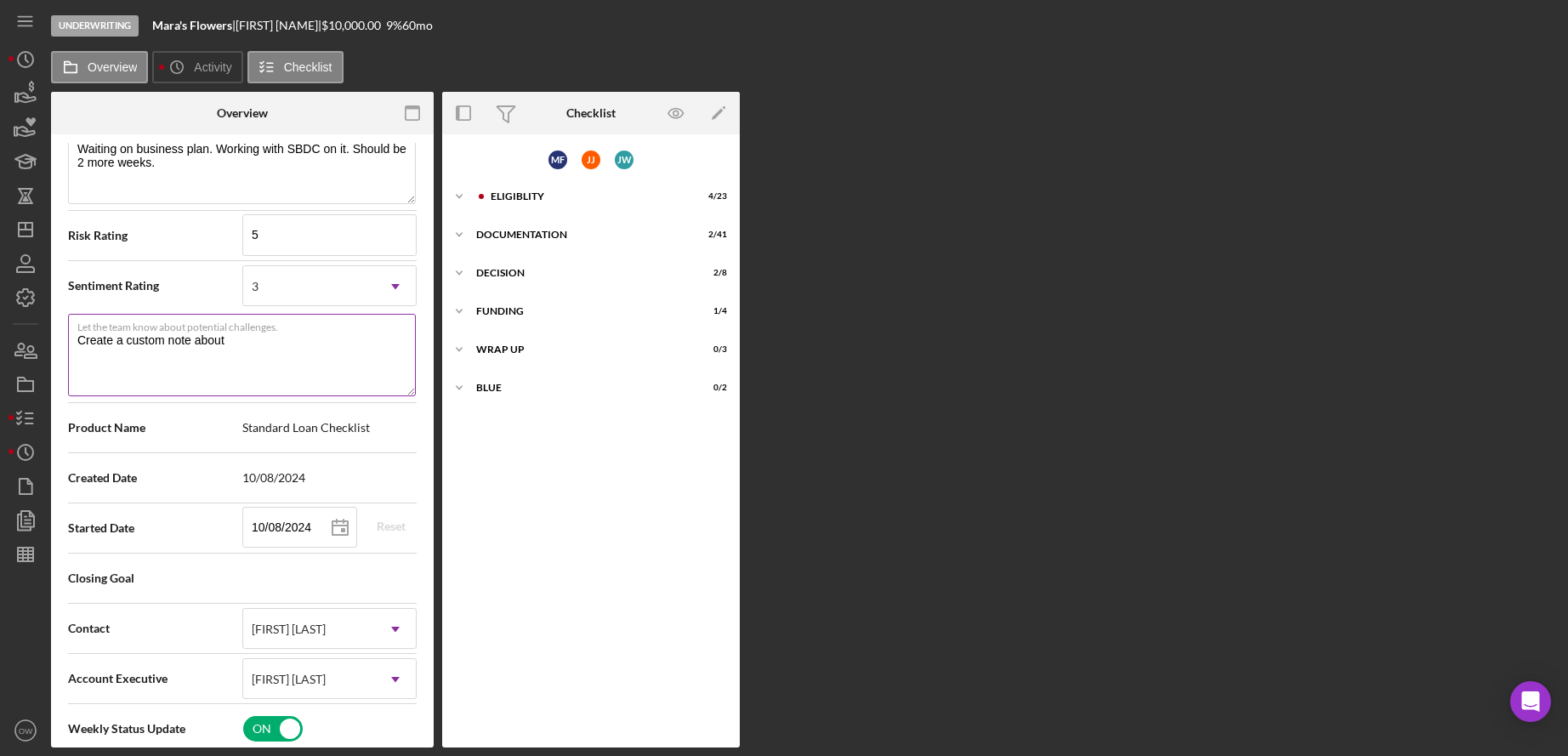 type on "Create a custom note abou" 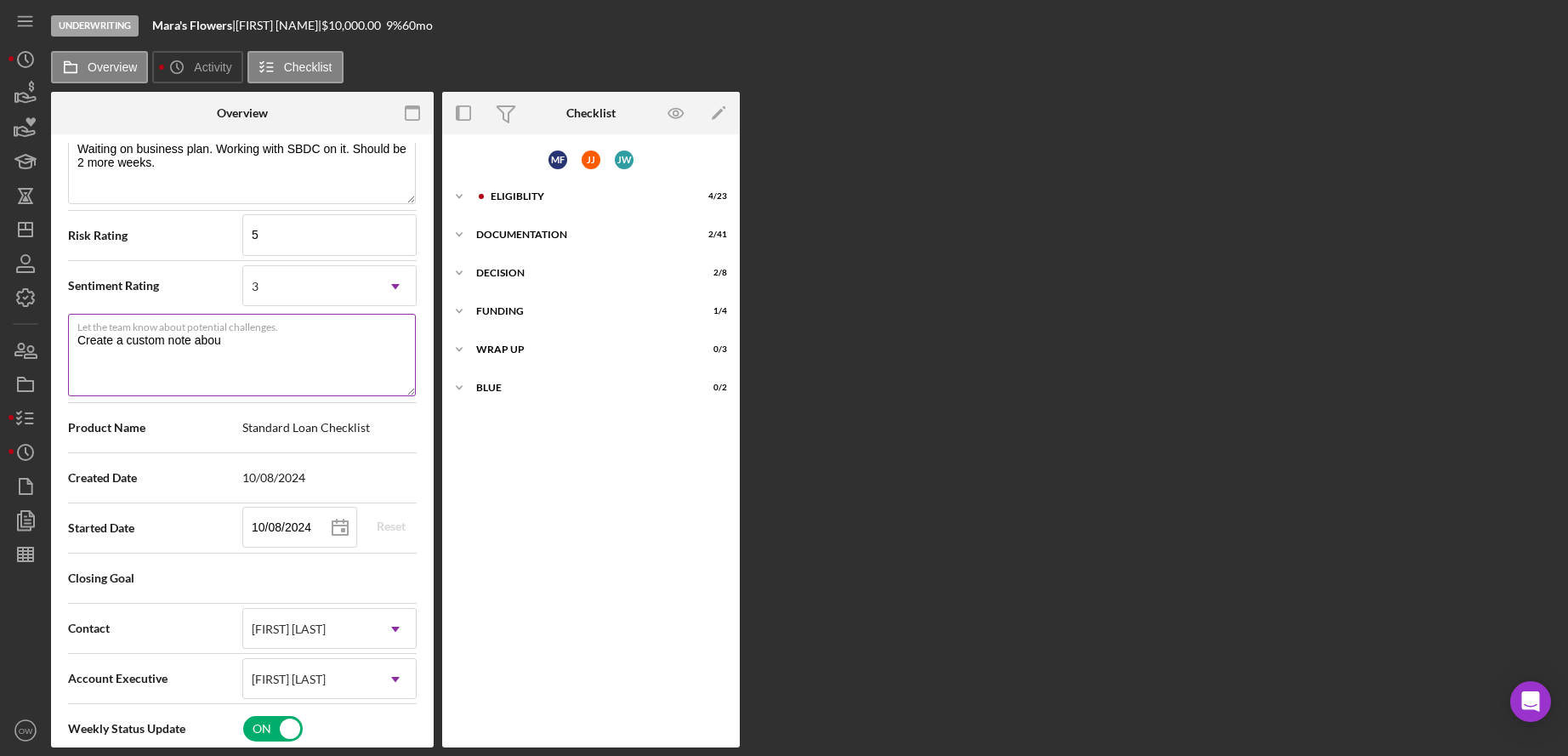 type on "Create a custom note abo" 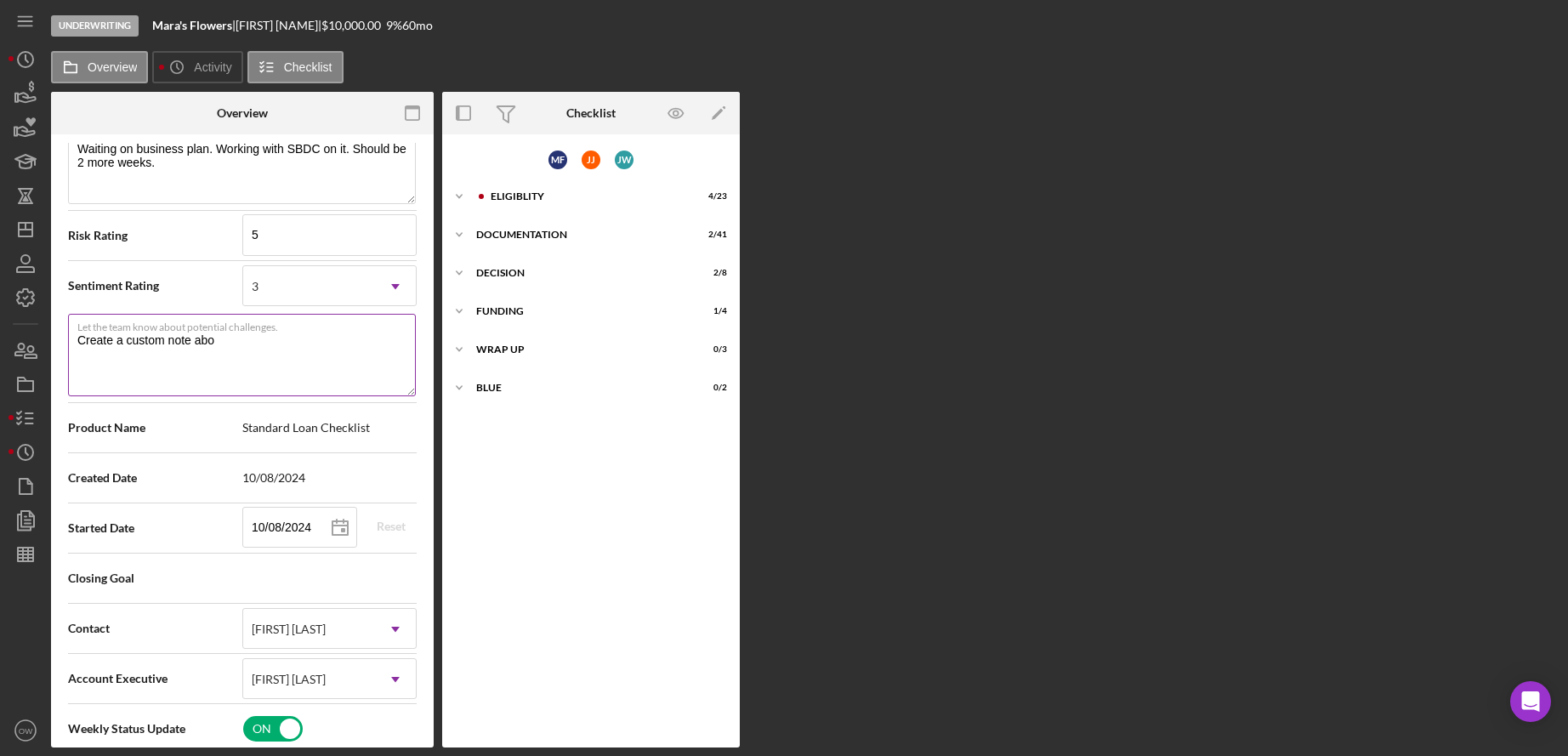 type on "Create a custom note ab" 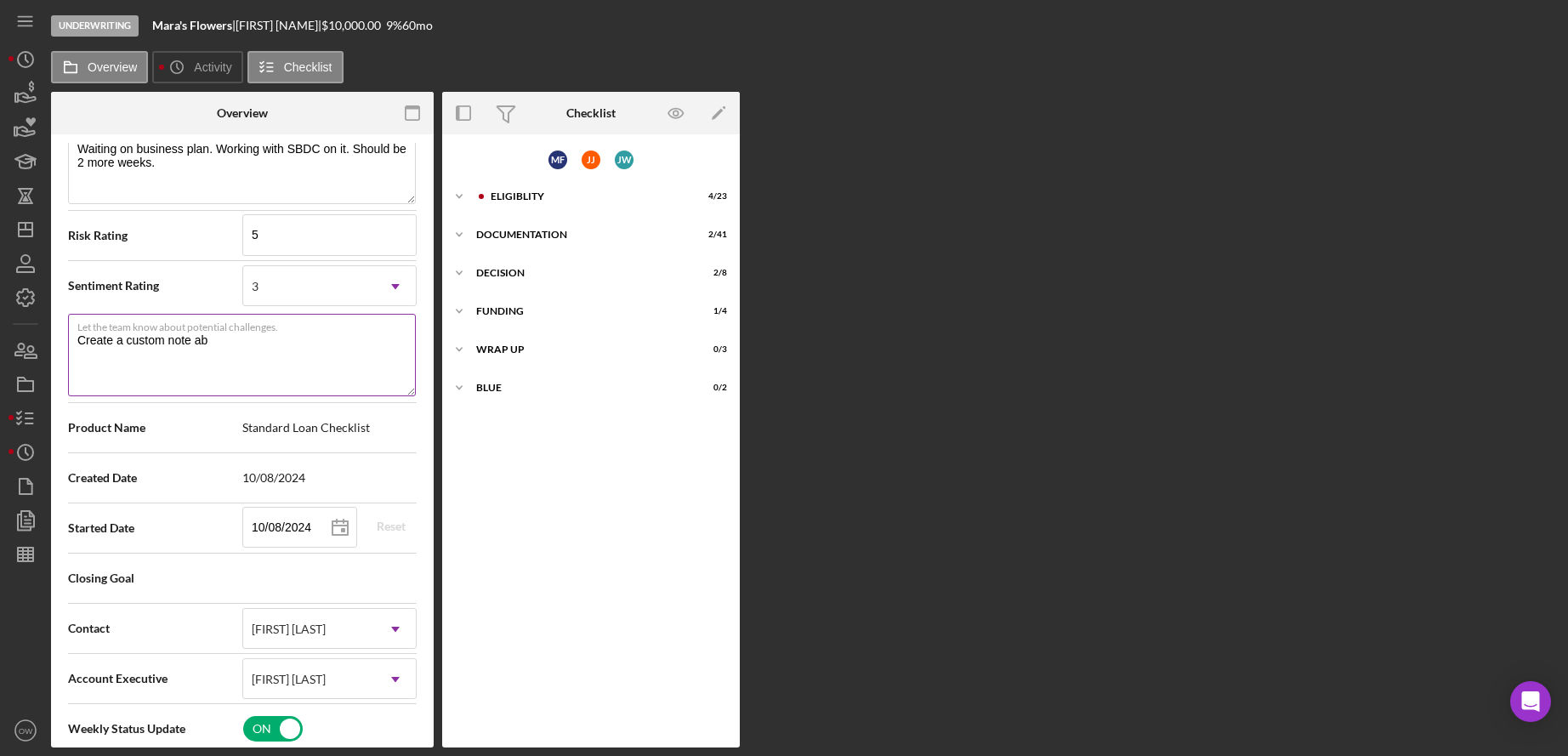 type on "Create a custom note a" 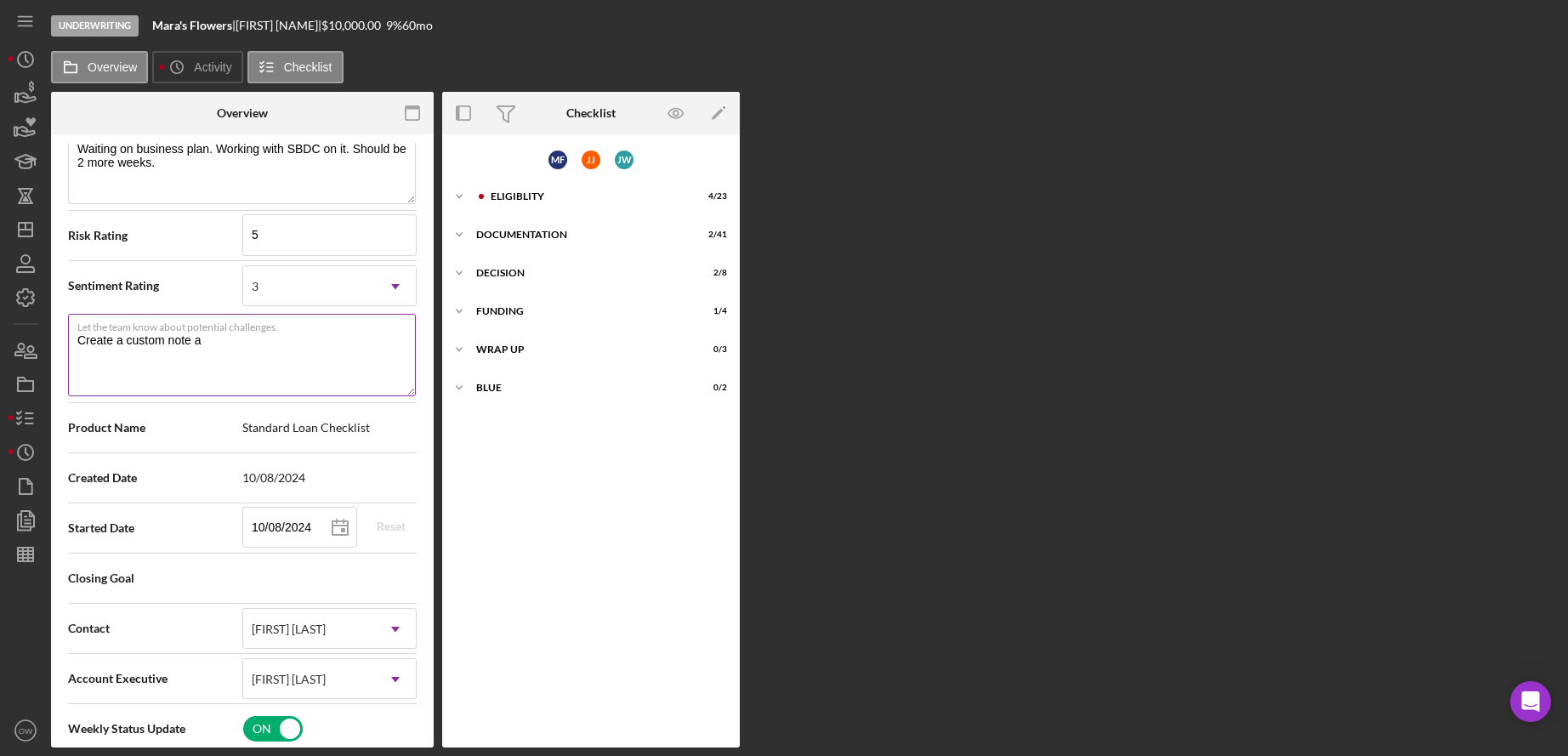 type on "Create a custom note" 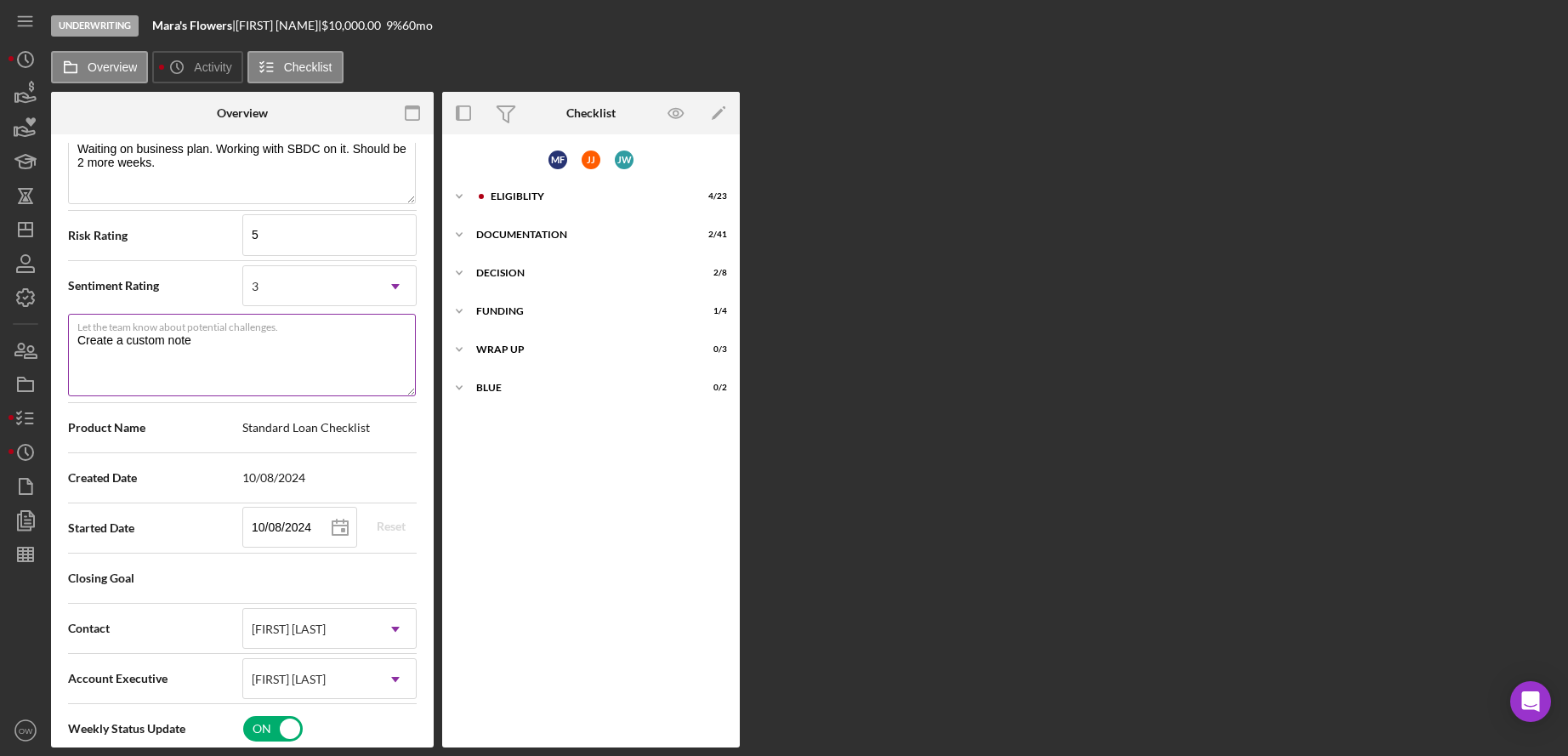 type on "Create a custom note r" 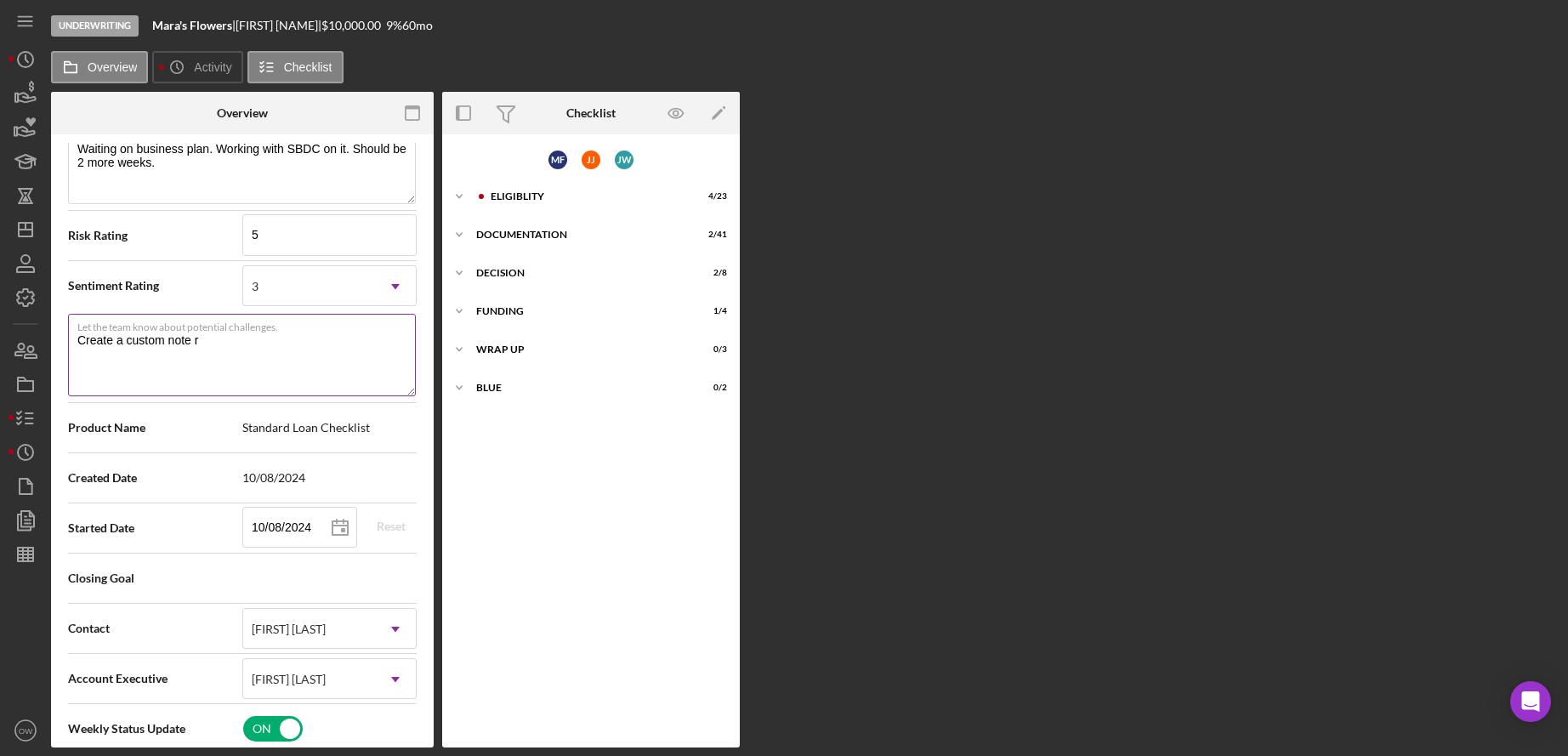 type on "Create a custom note re" 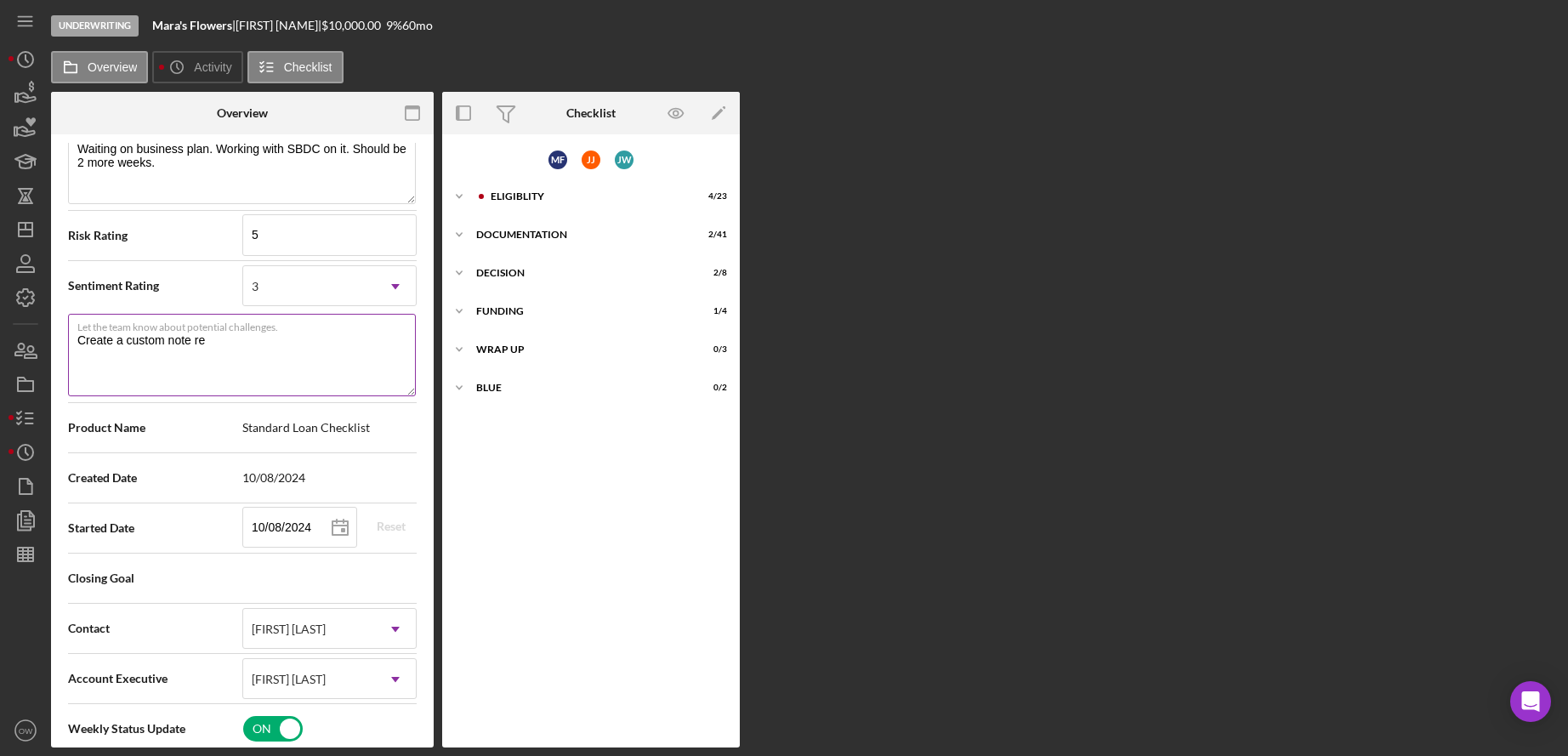 type on "Create a custom note rea" 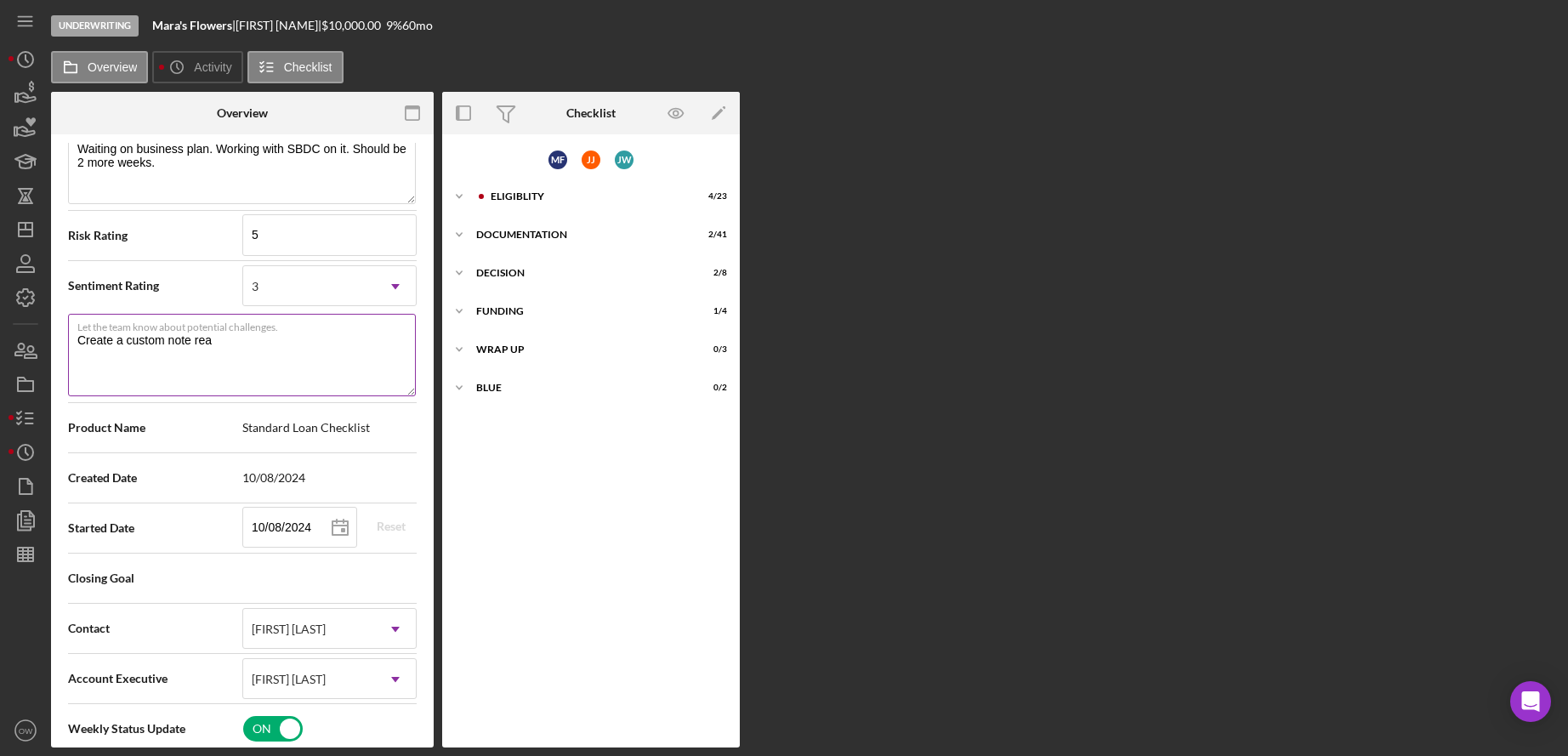 type on "Here's a snapshot of information that has been fully approved, as well as the items we still need.
If you've worked up to a milestone (purple) item, then the ball is our court. We'll respond as soon as we can." 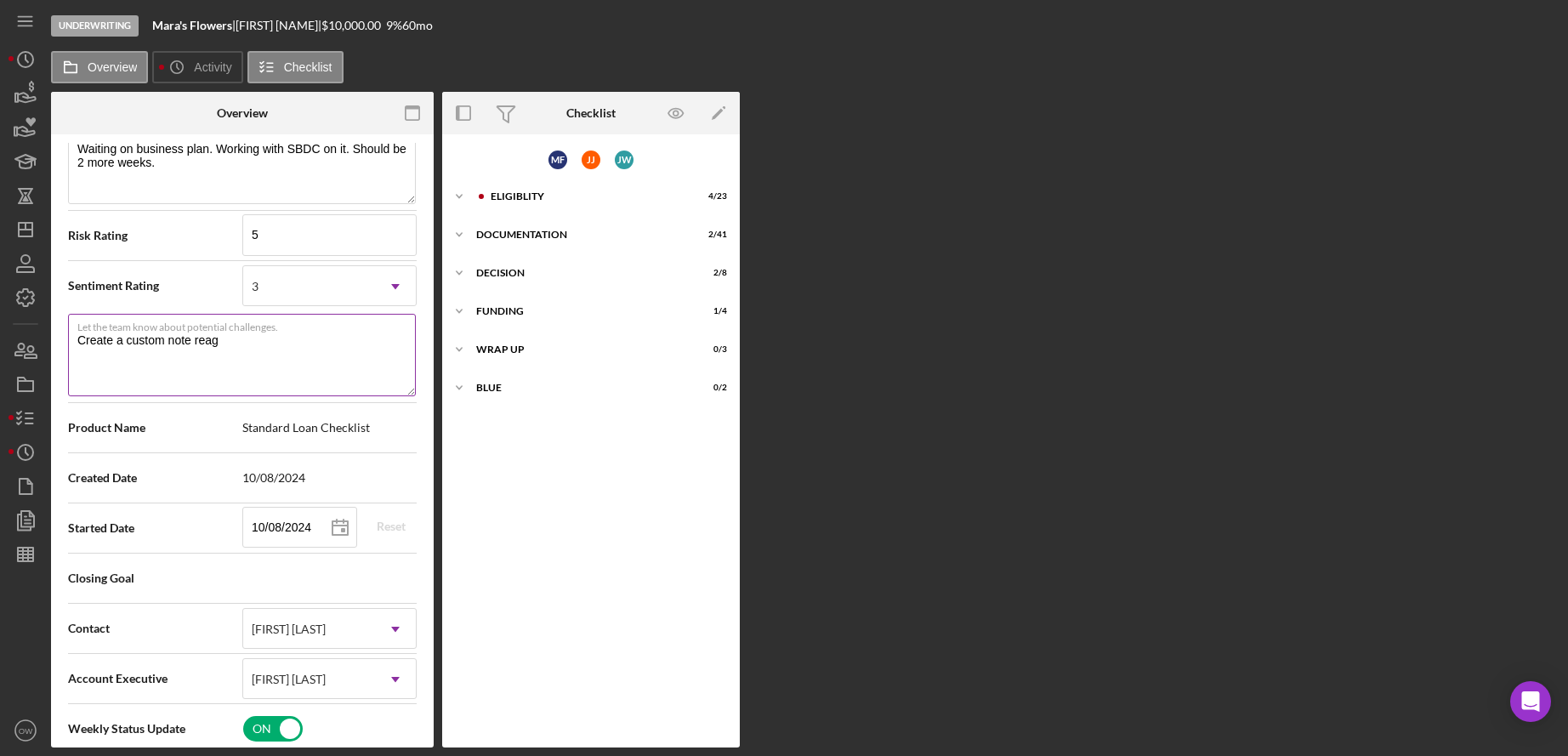 type on "Create a custom note reaga" 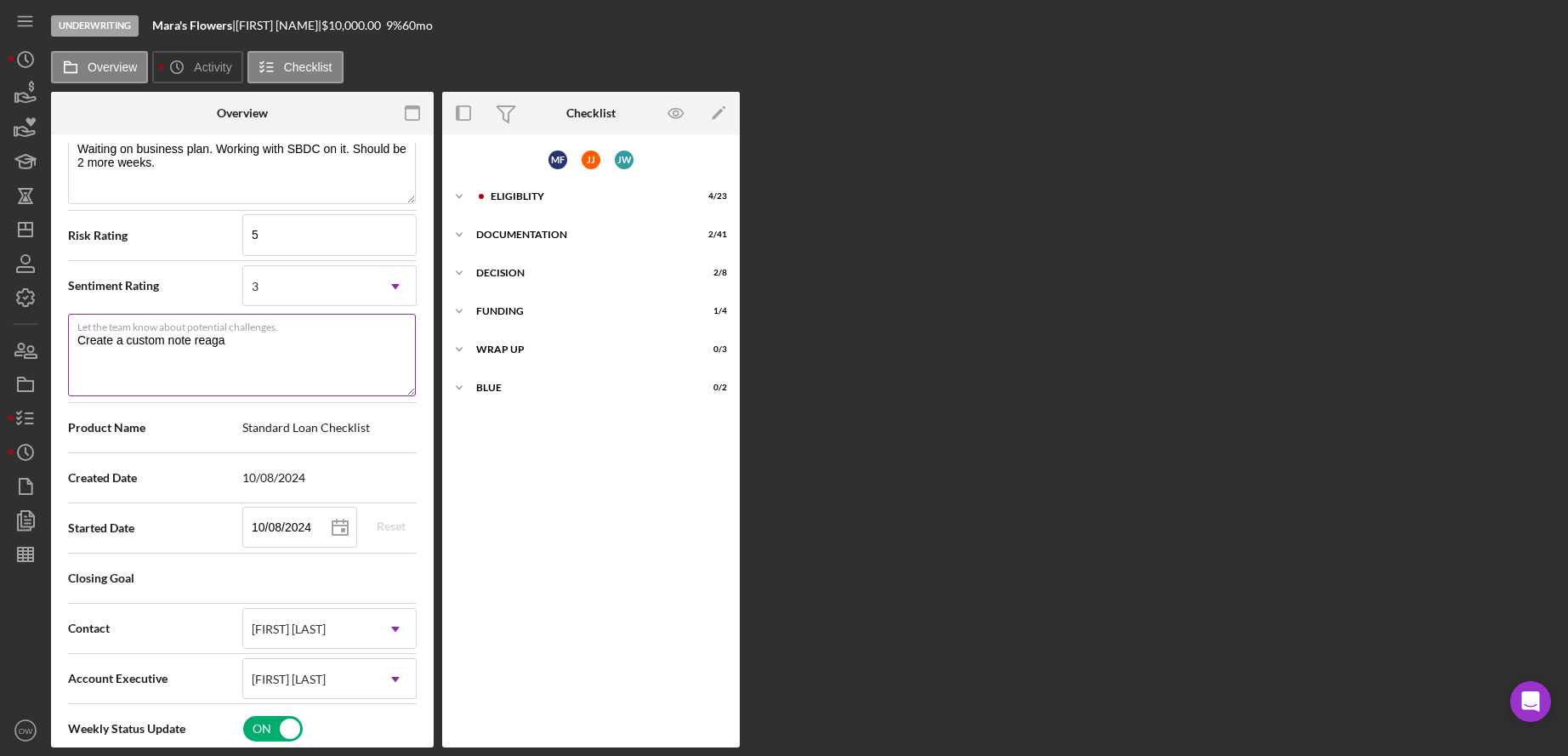type on "Create a custom note reagar" 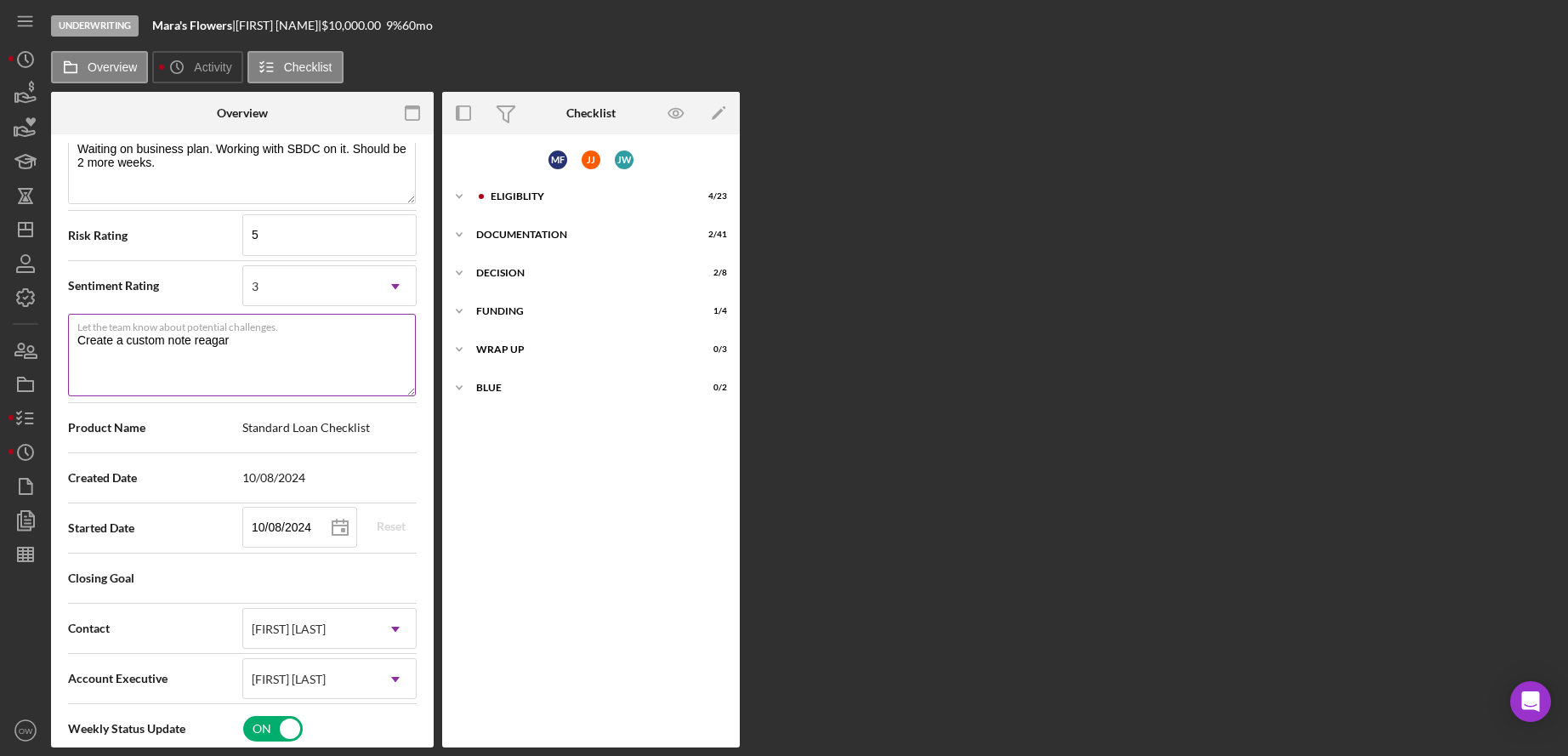 type on "Create a custom note reagard" 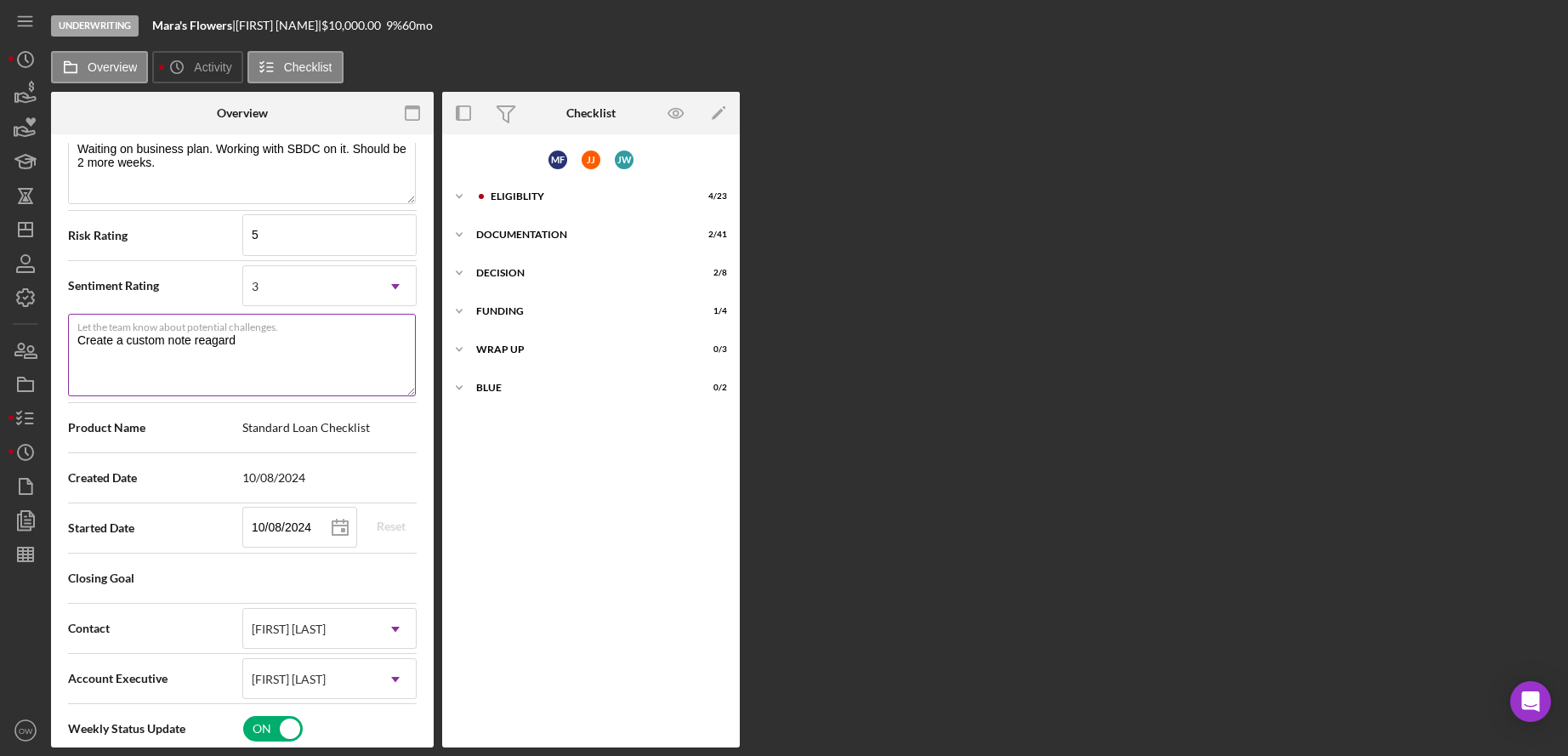 type on "Here's a snapshot of information that has been fully approved, as well as the items we still need.
If you've worked up to a milestone (purple) item, then the ball is our court. We'll respond as soon as we can." 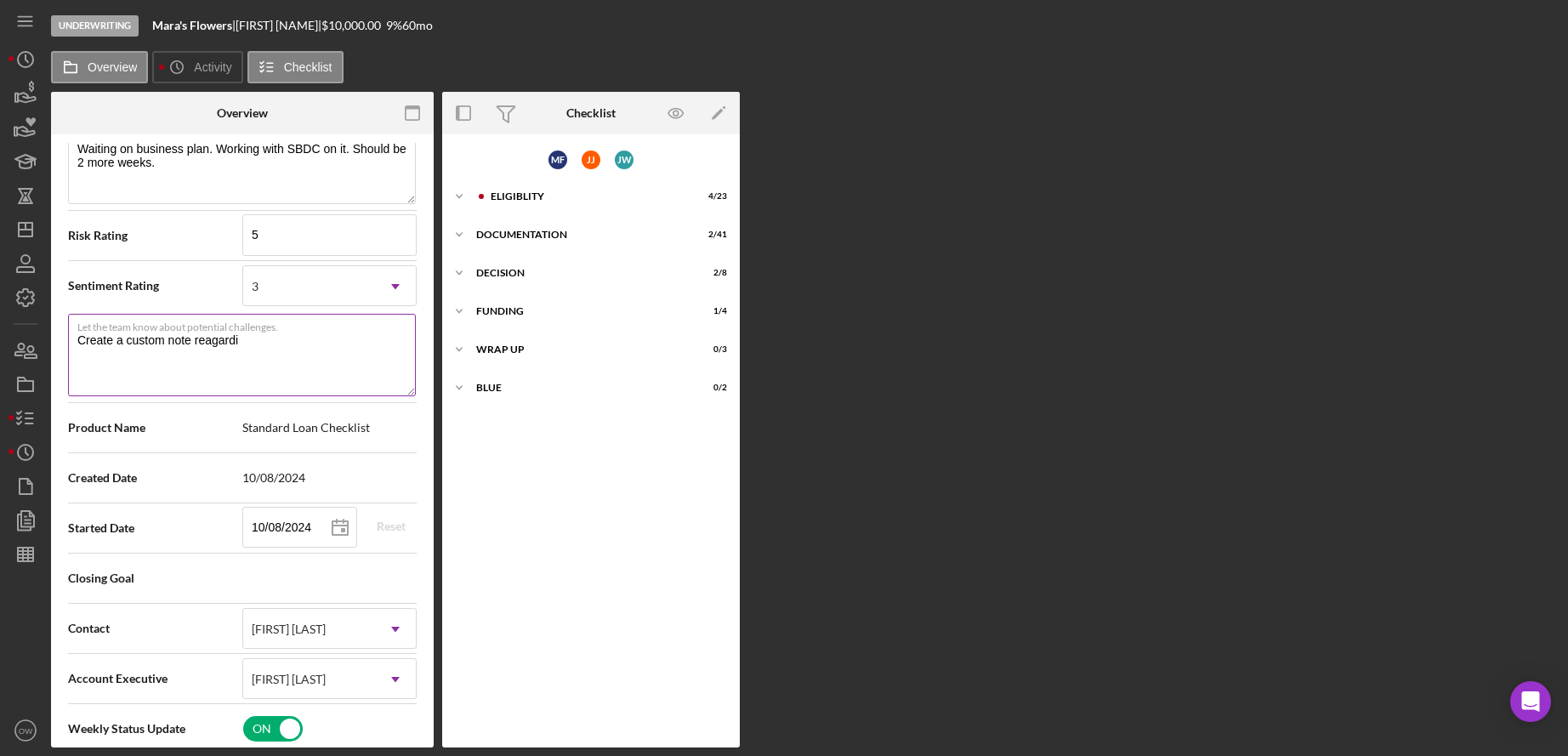 type on "Create a custom note reagardin" 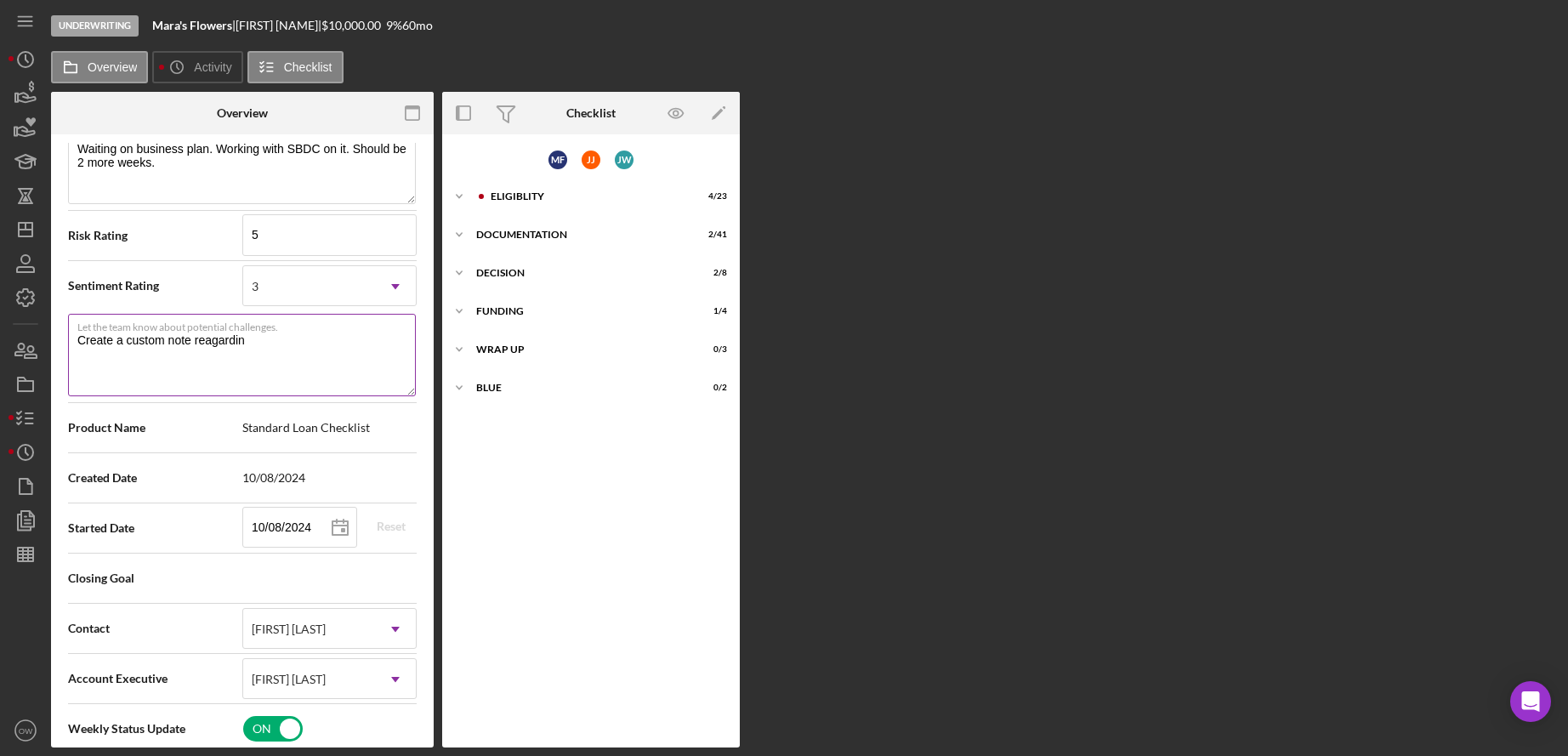 type on "Create a custom note reagarding" 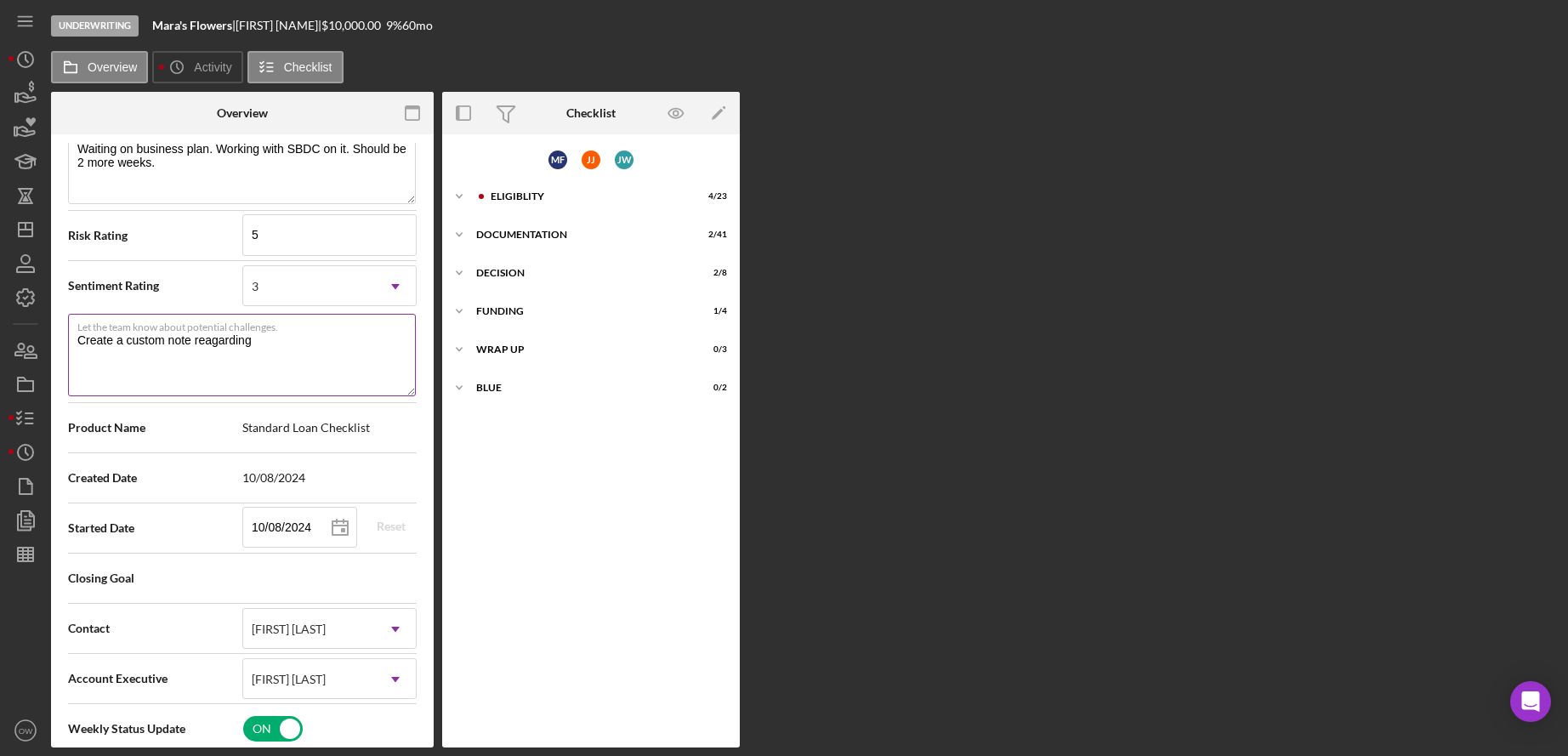 type on "Create a custom note reagarding" 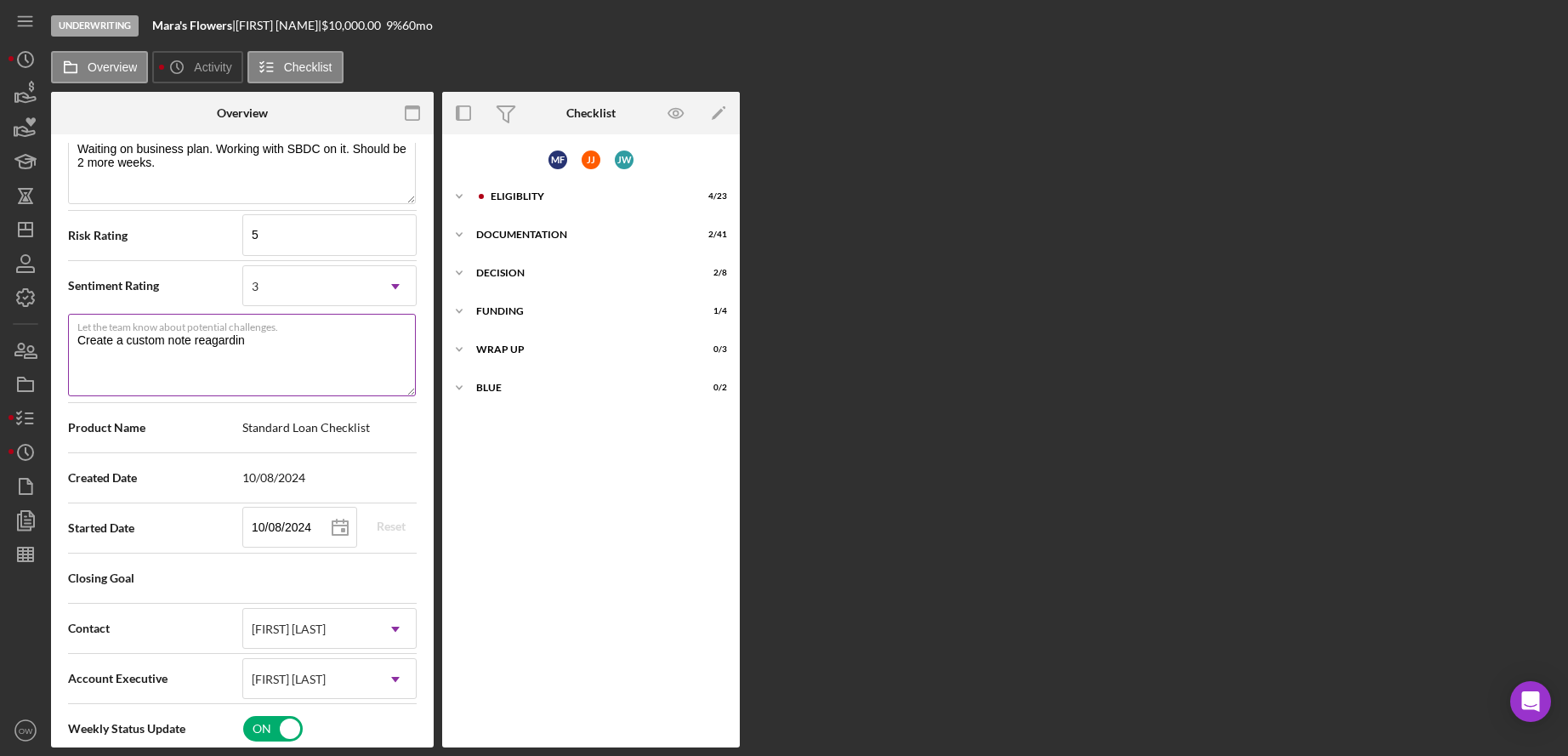 type on "Create a custom note reagardi" 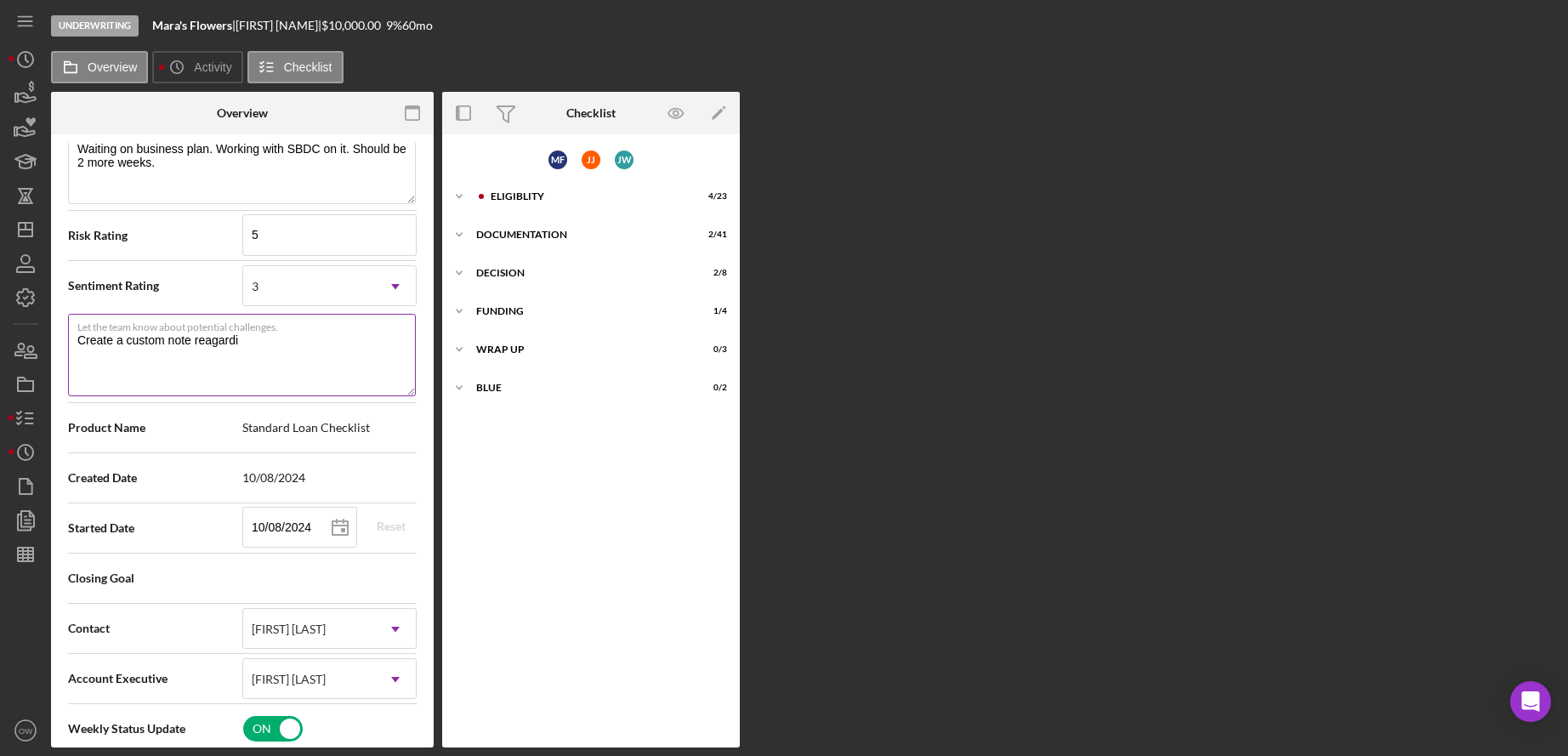 type on "Create a custom note reagard" 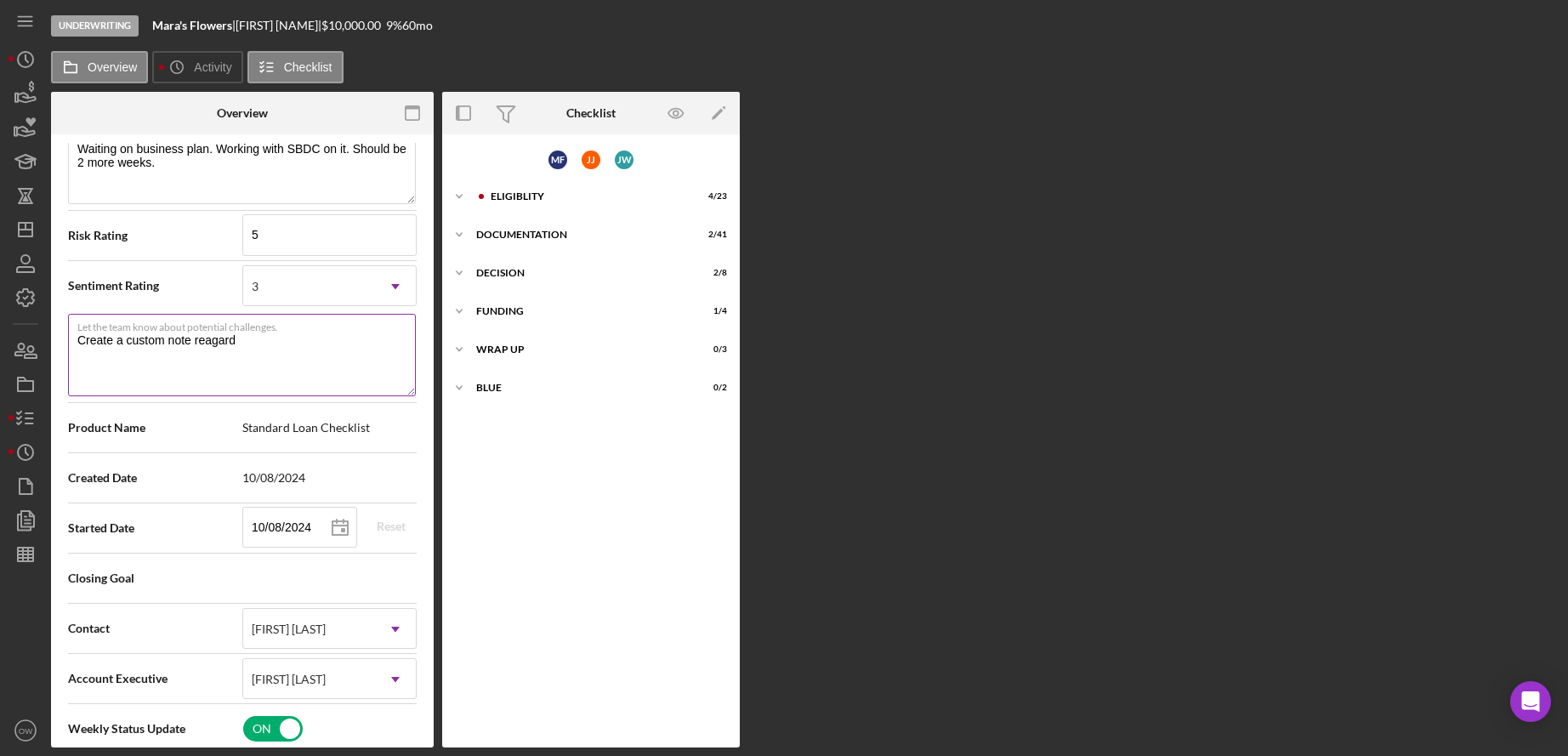 type on "Create a custom note reagar" 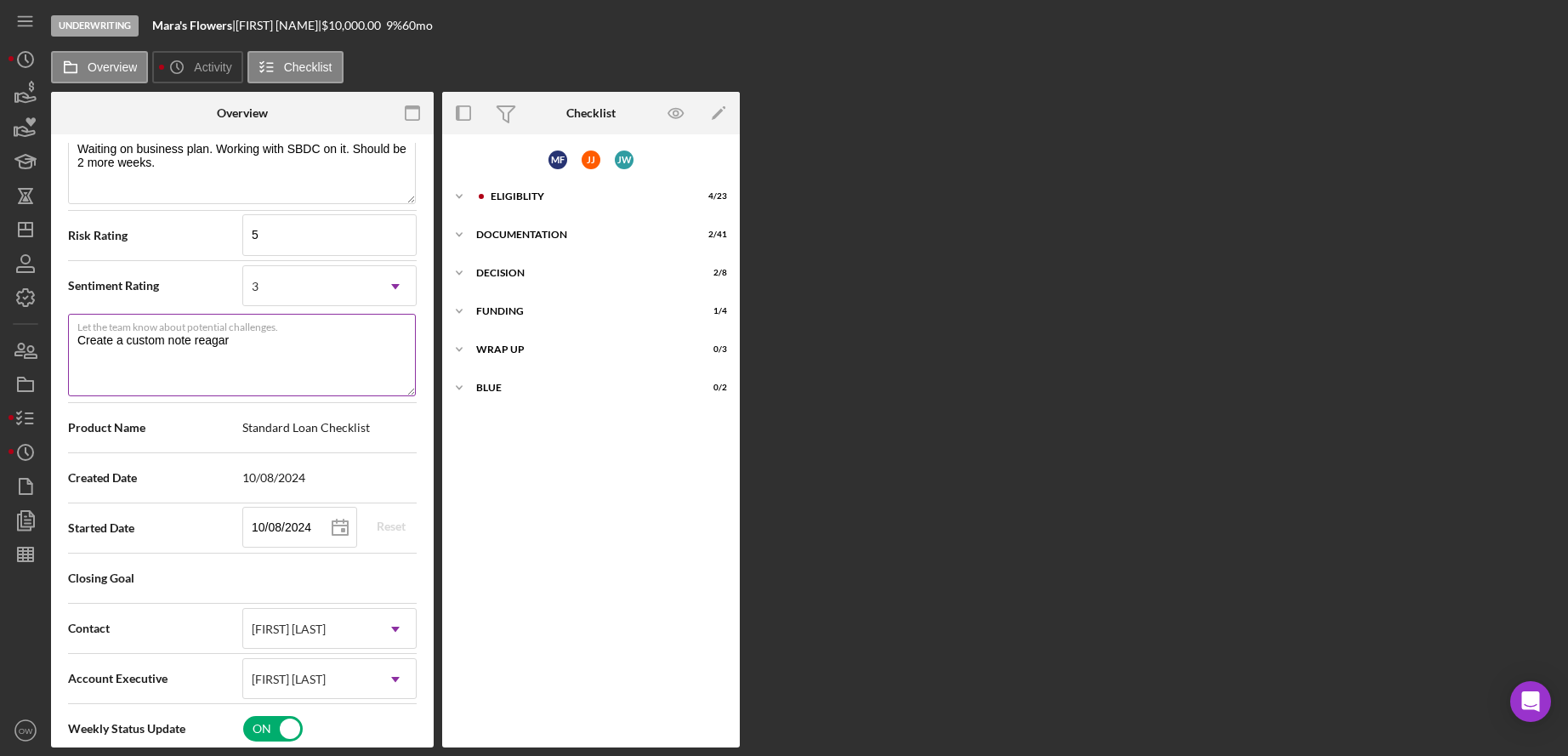 type on "Create a custom note reaga" 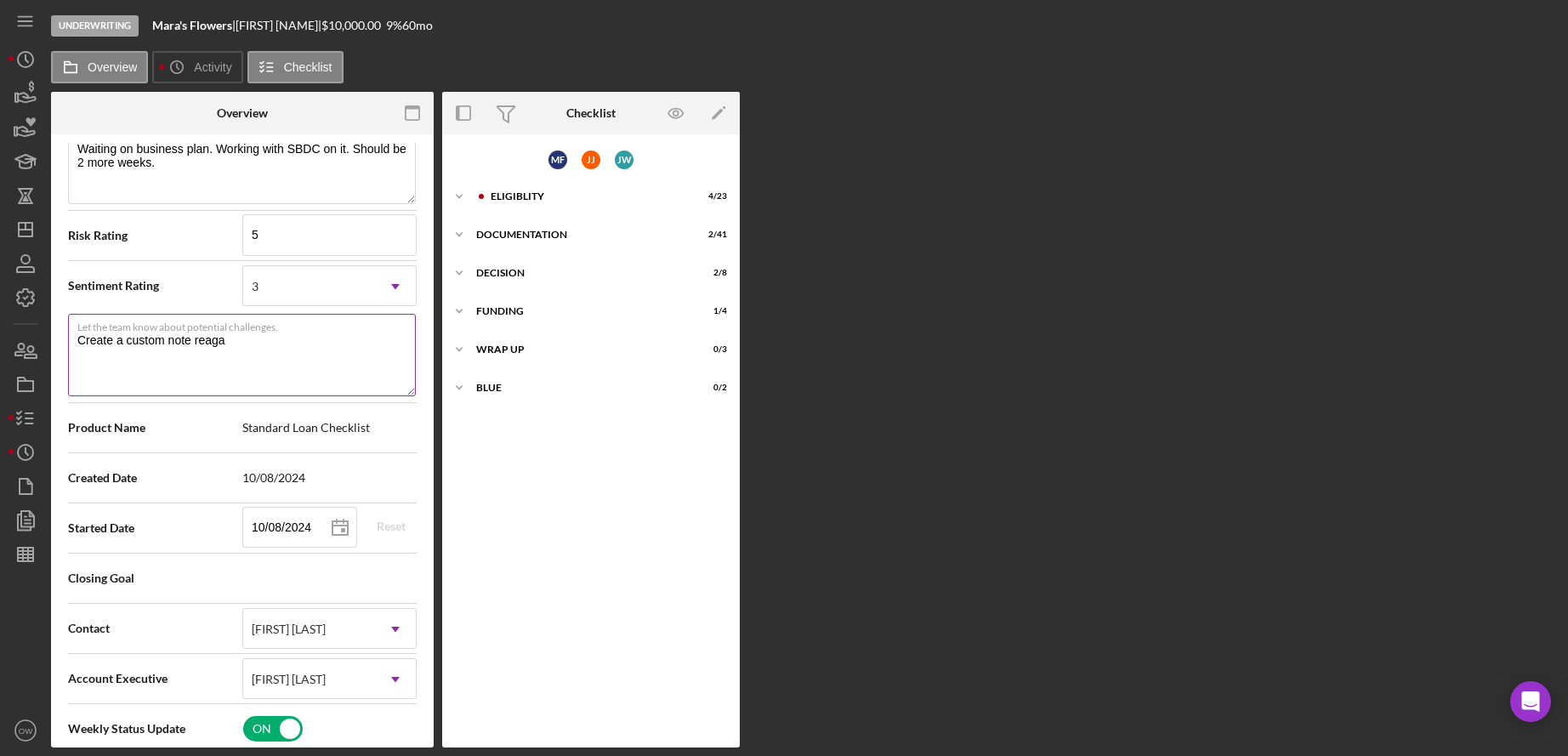 type on "Create a custom note reag" 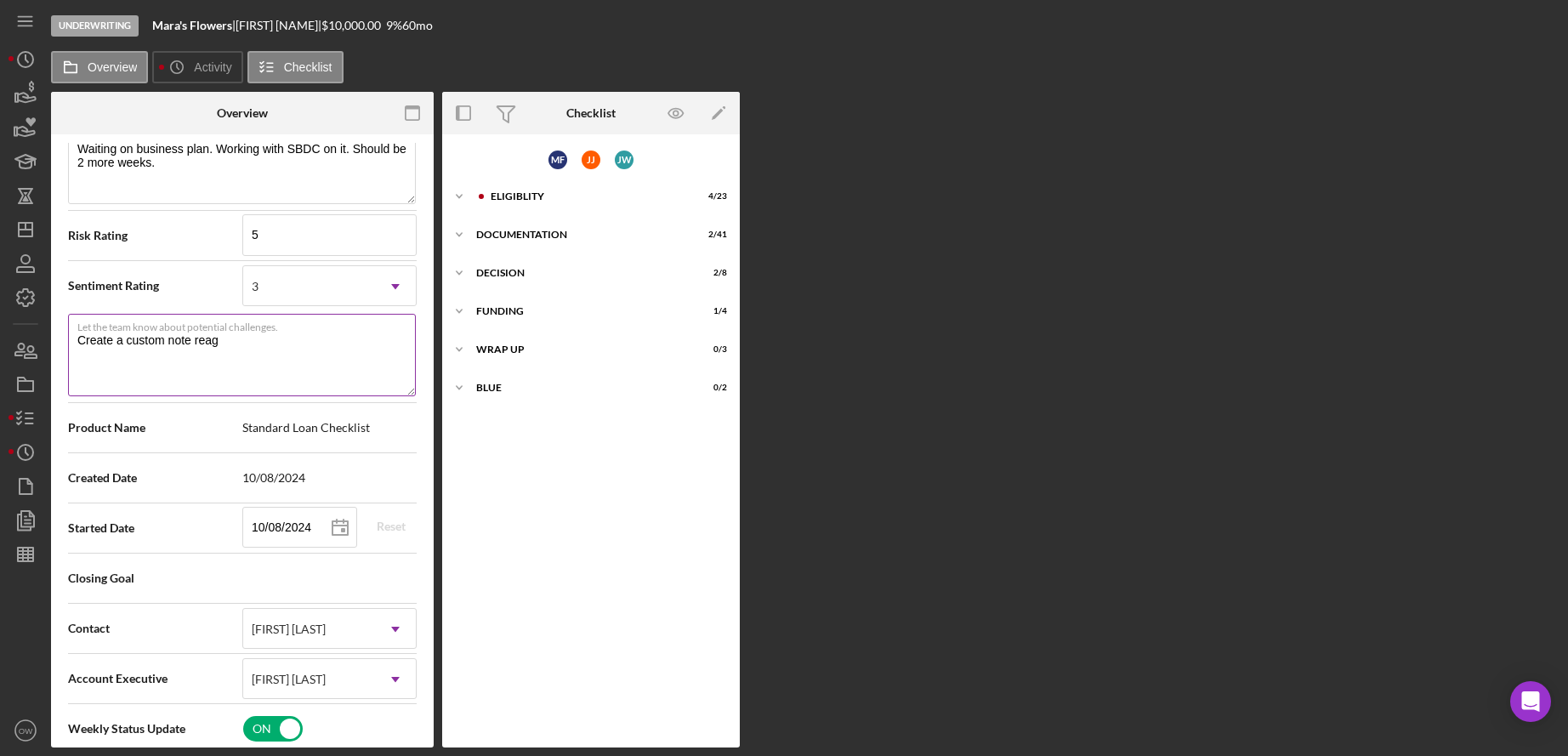 type on "Create a custom note rea" 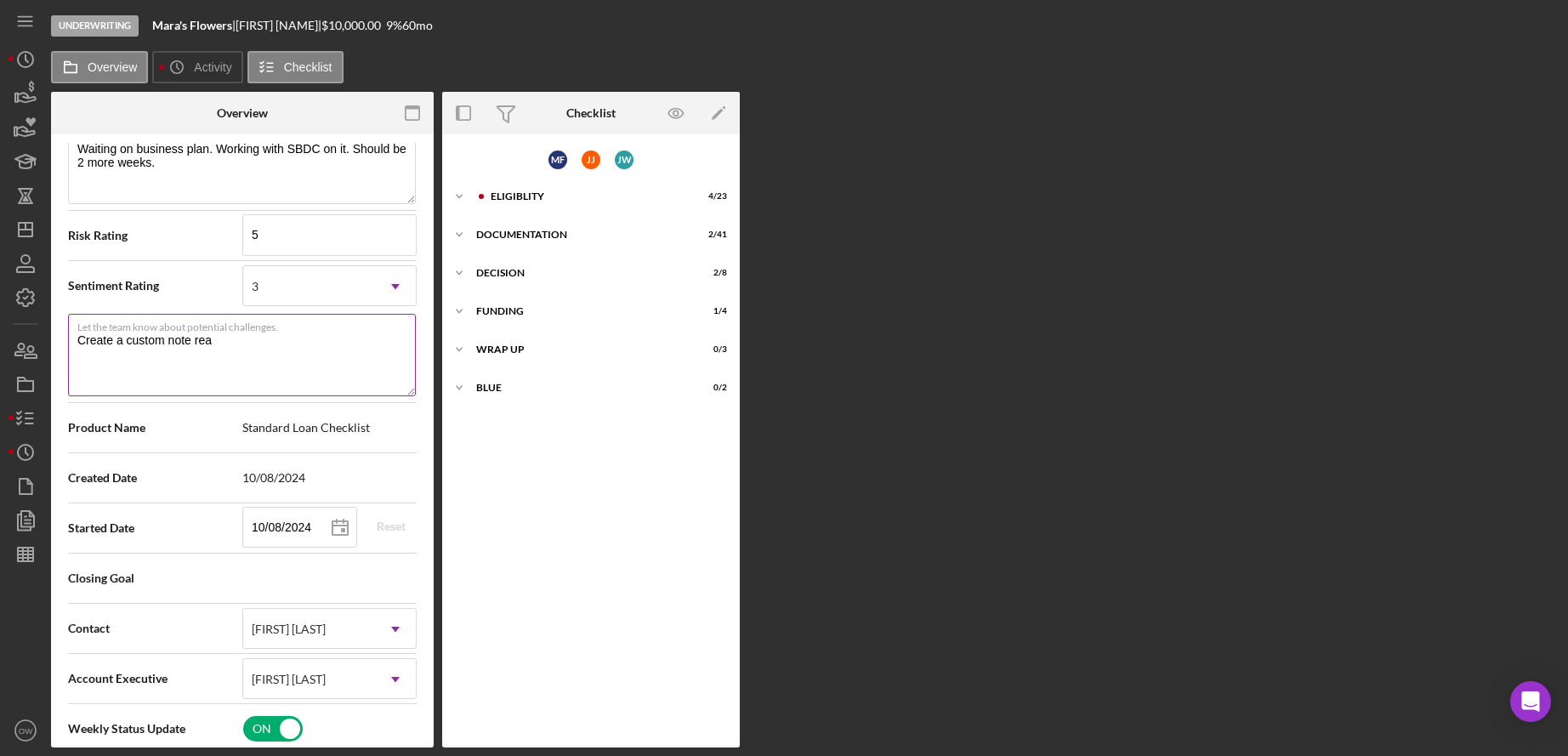 type on "Create a custom note re" 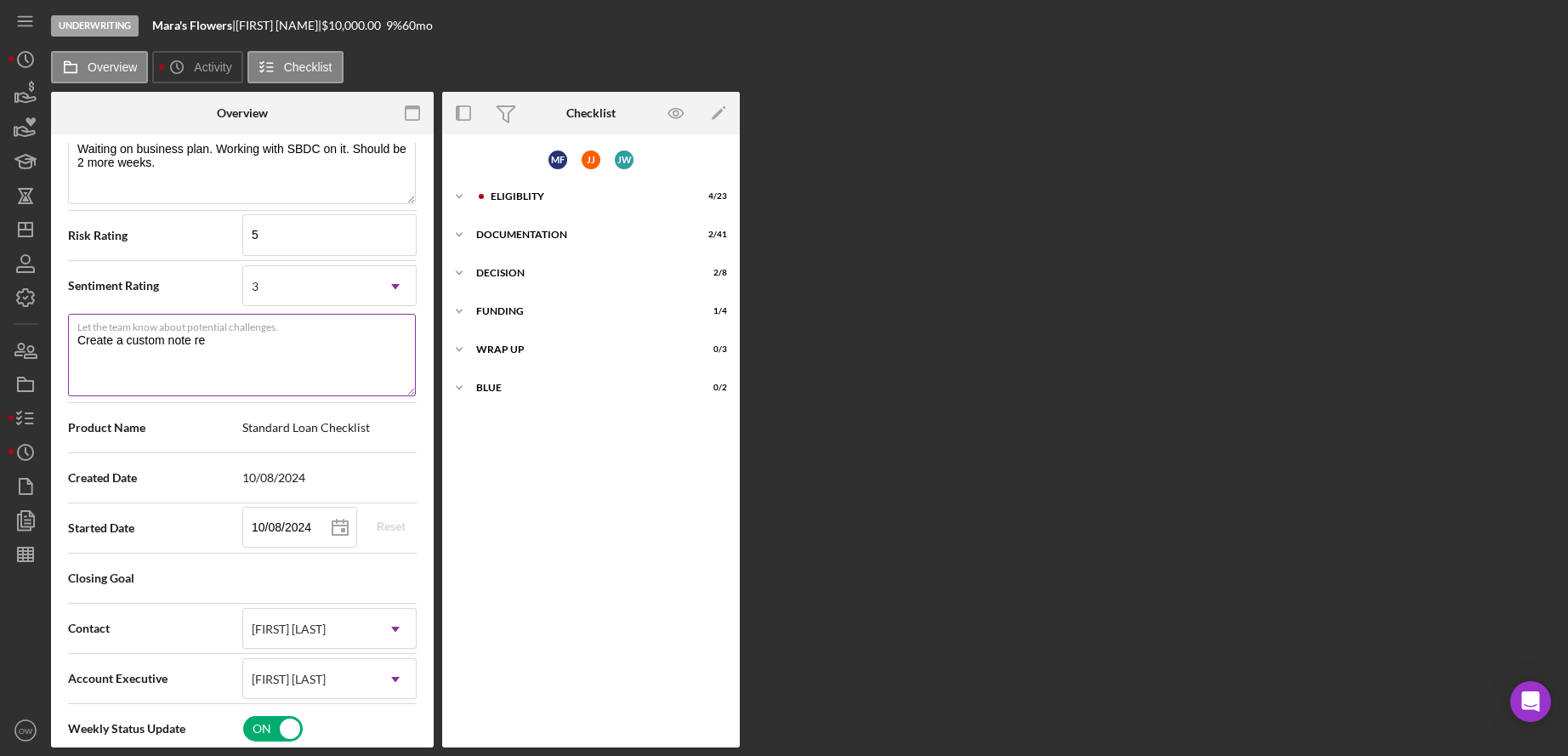 type on "Create a custom note r" 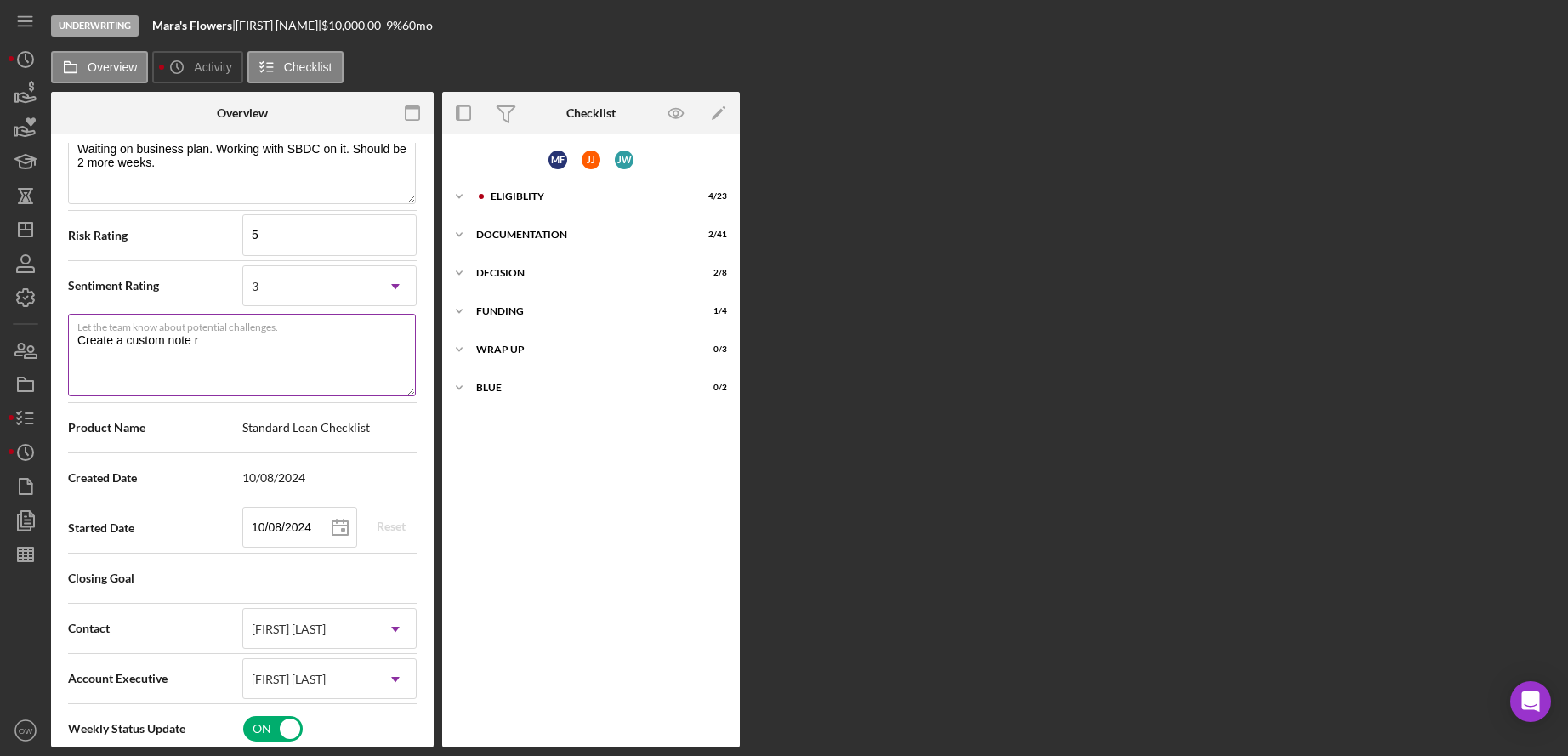 type on "Create a custom note" 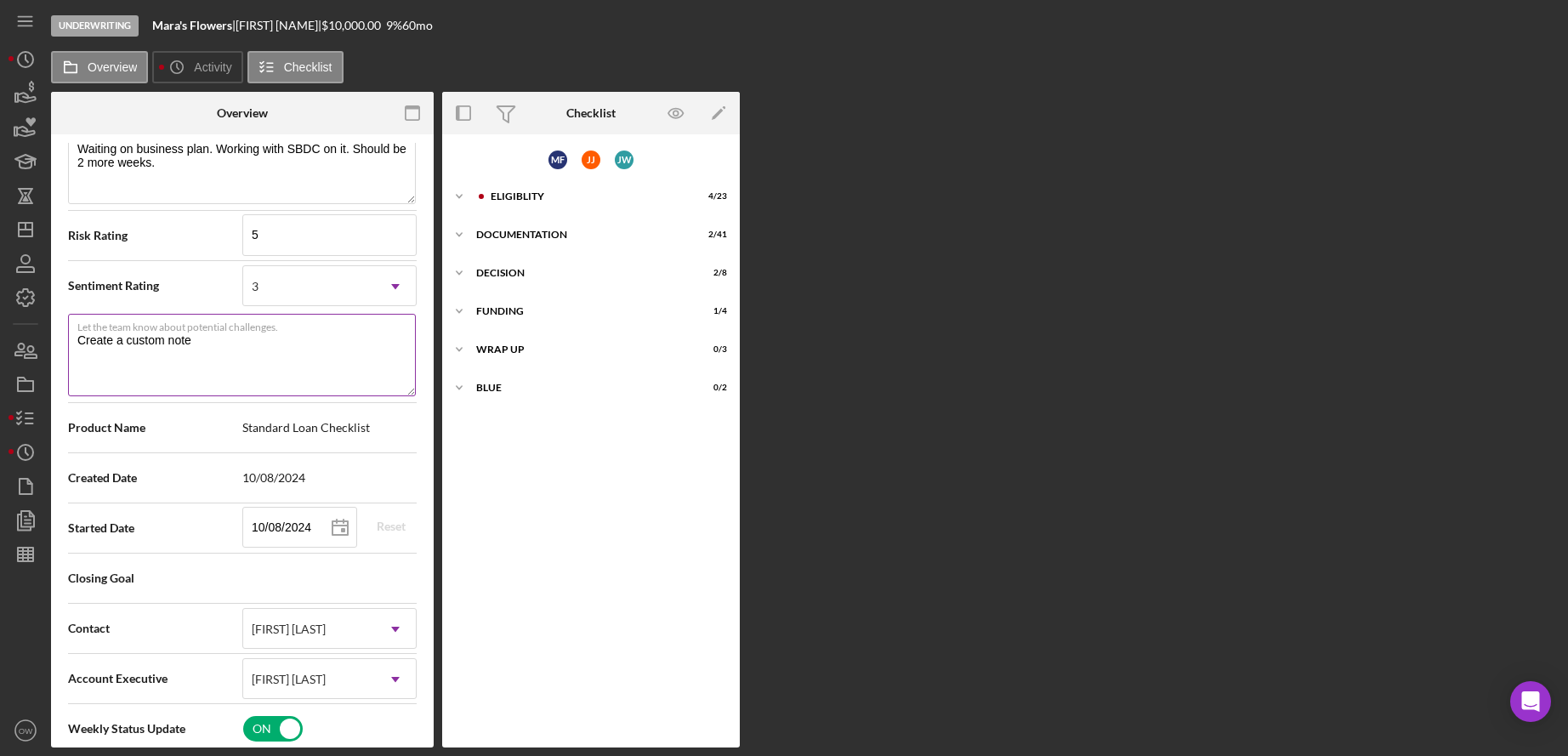 type on "Create a custom note r" 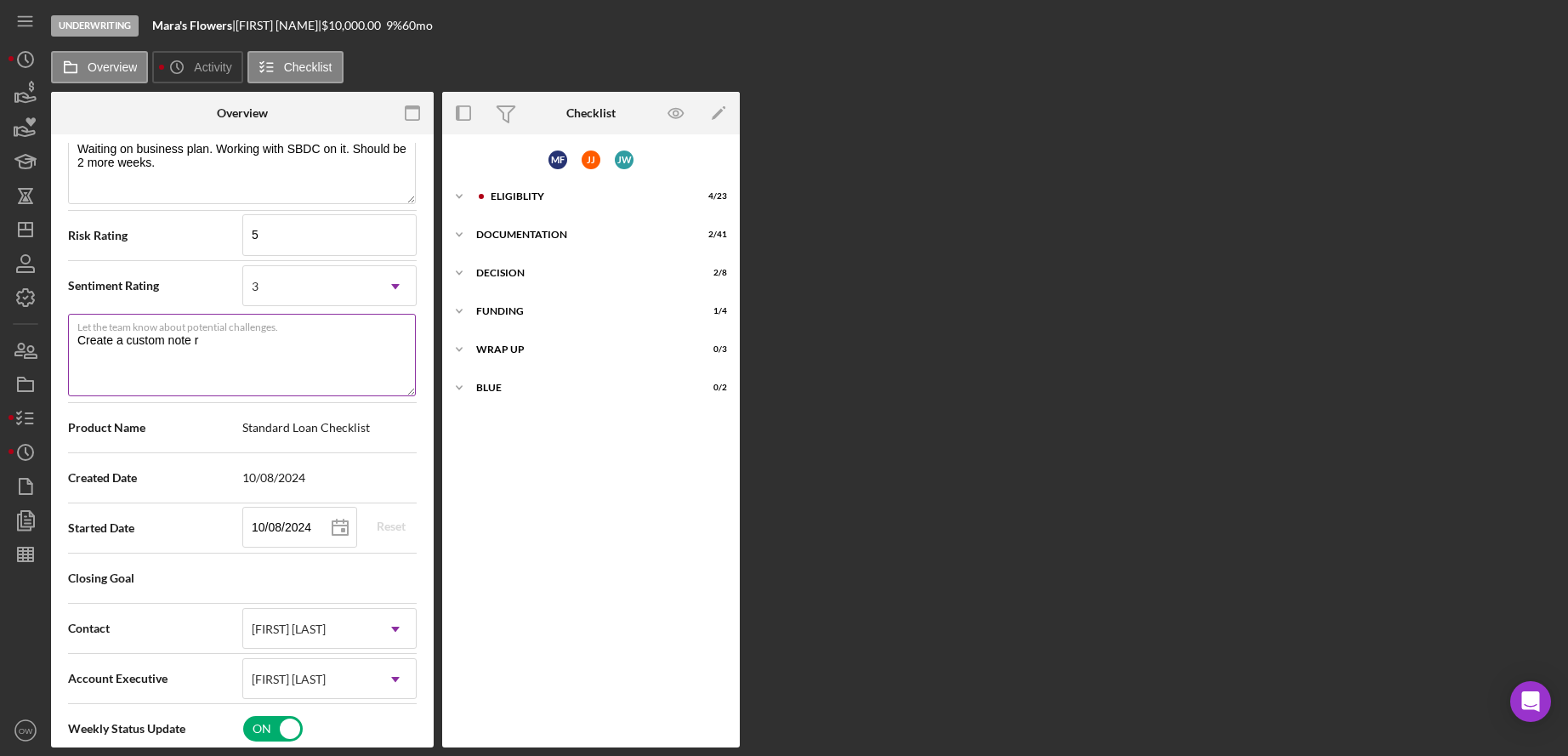type on "Create a custom note re" 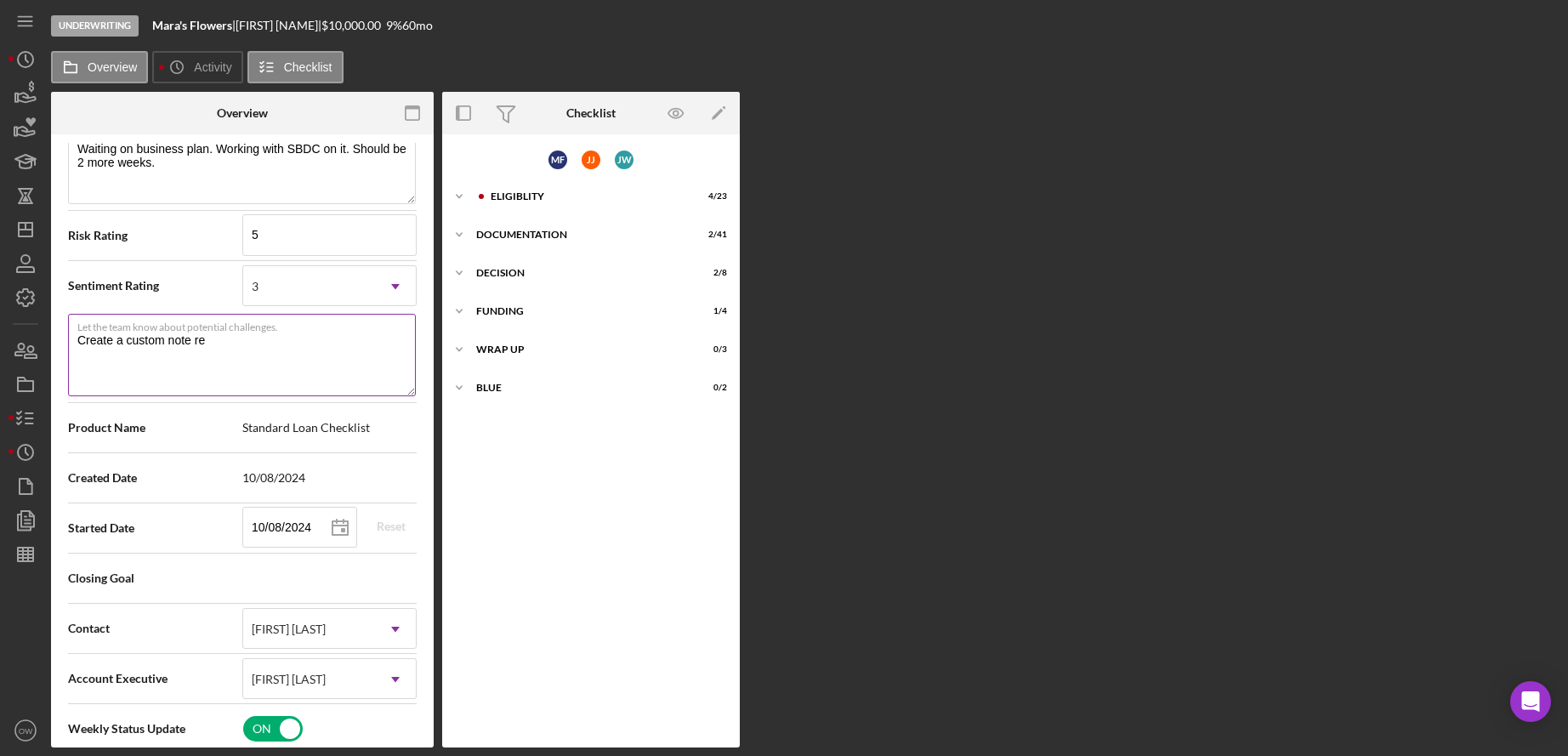 type on "Create a custom note reg" 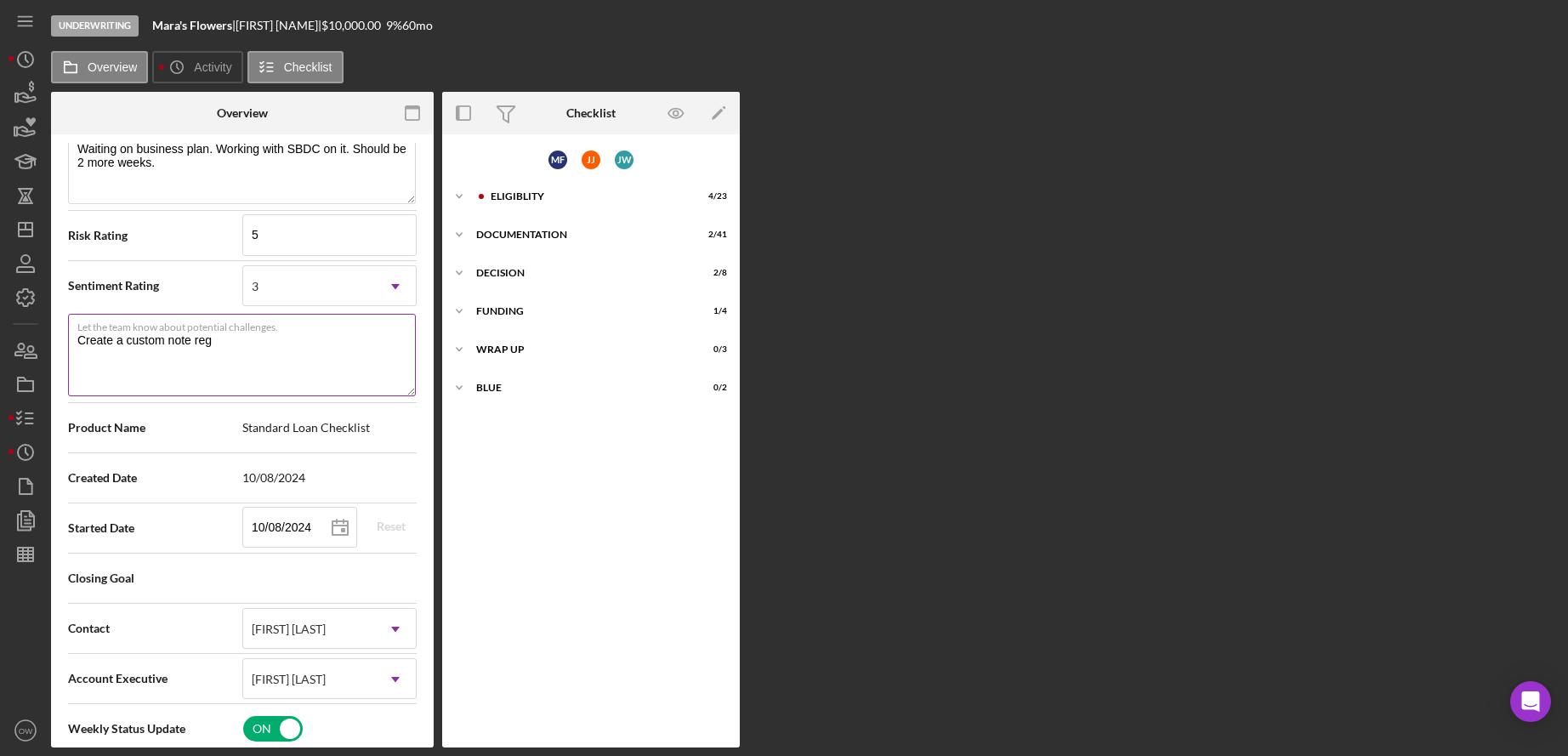 type on "Create a custom note rega" 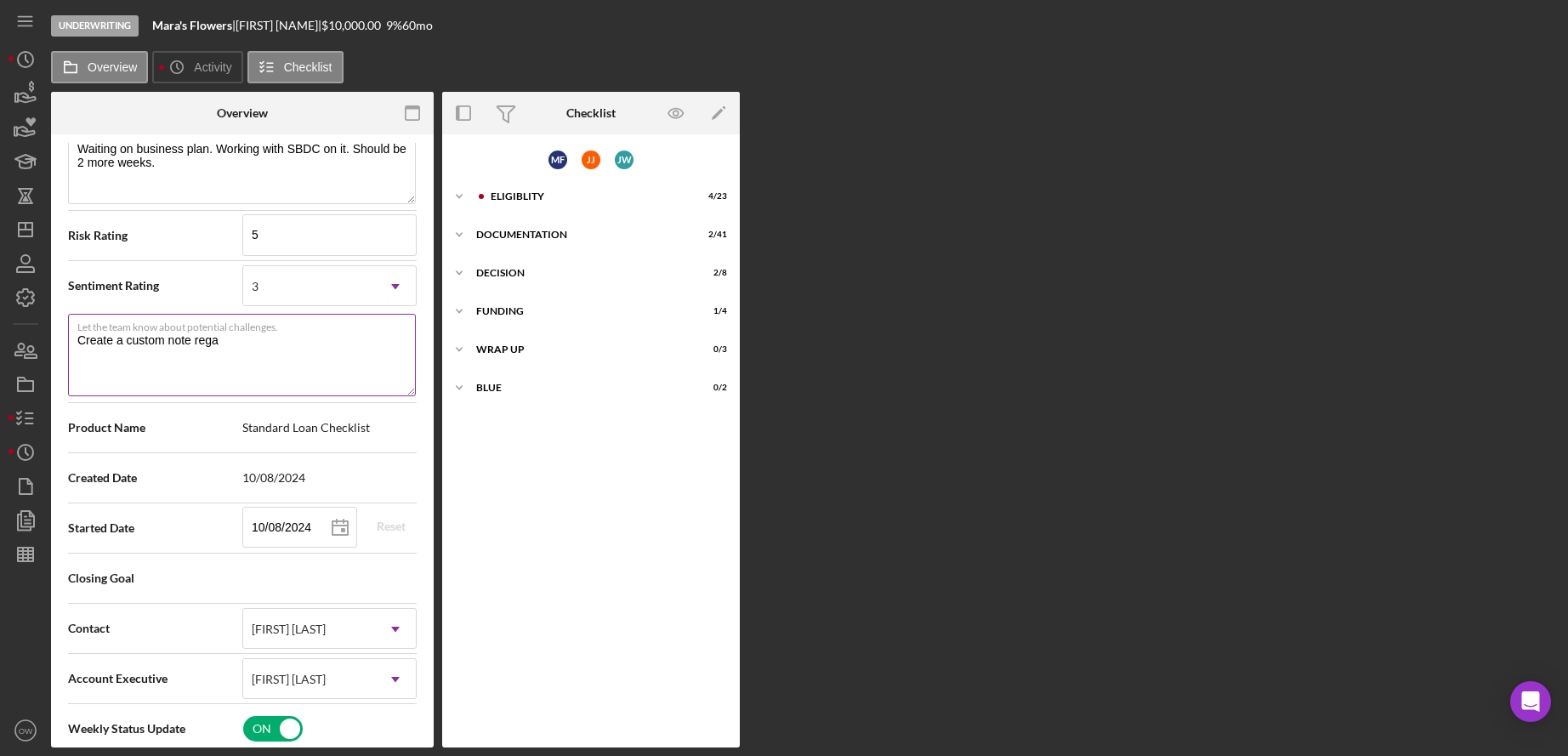 type on "Here's a snapshot of information that has been fully approved, as well as the items we still need.
If you've worked up to a milestone (purple) item, then the ball is our court. We'll respond as soon as we can." 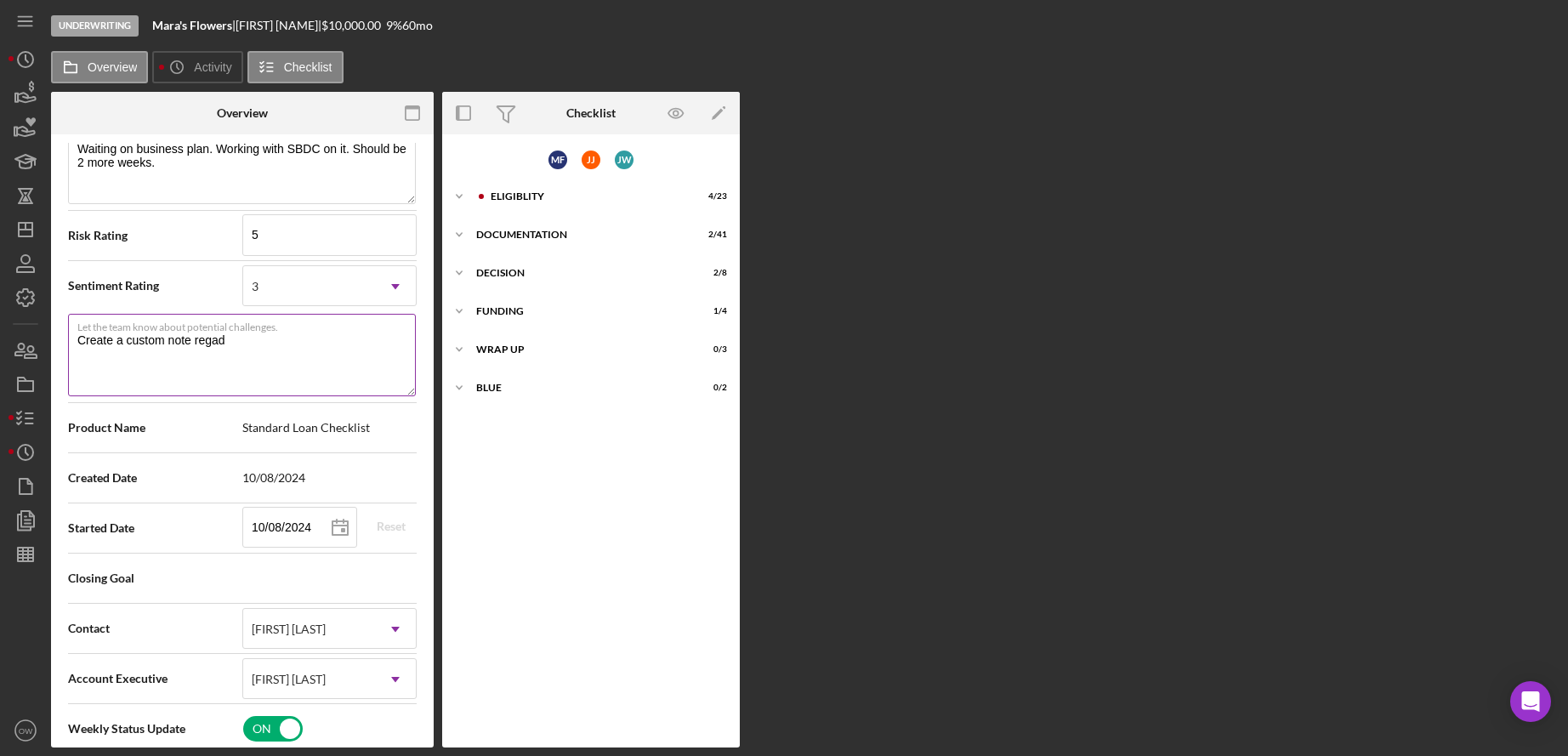 type on "Create a custom note regadr" 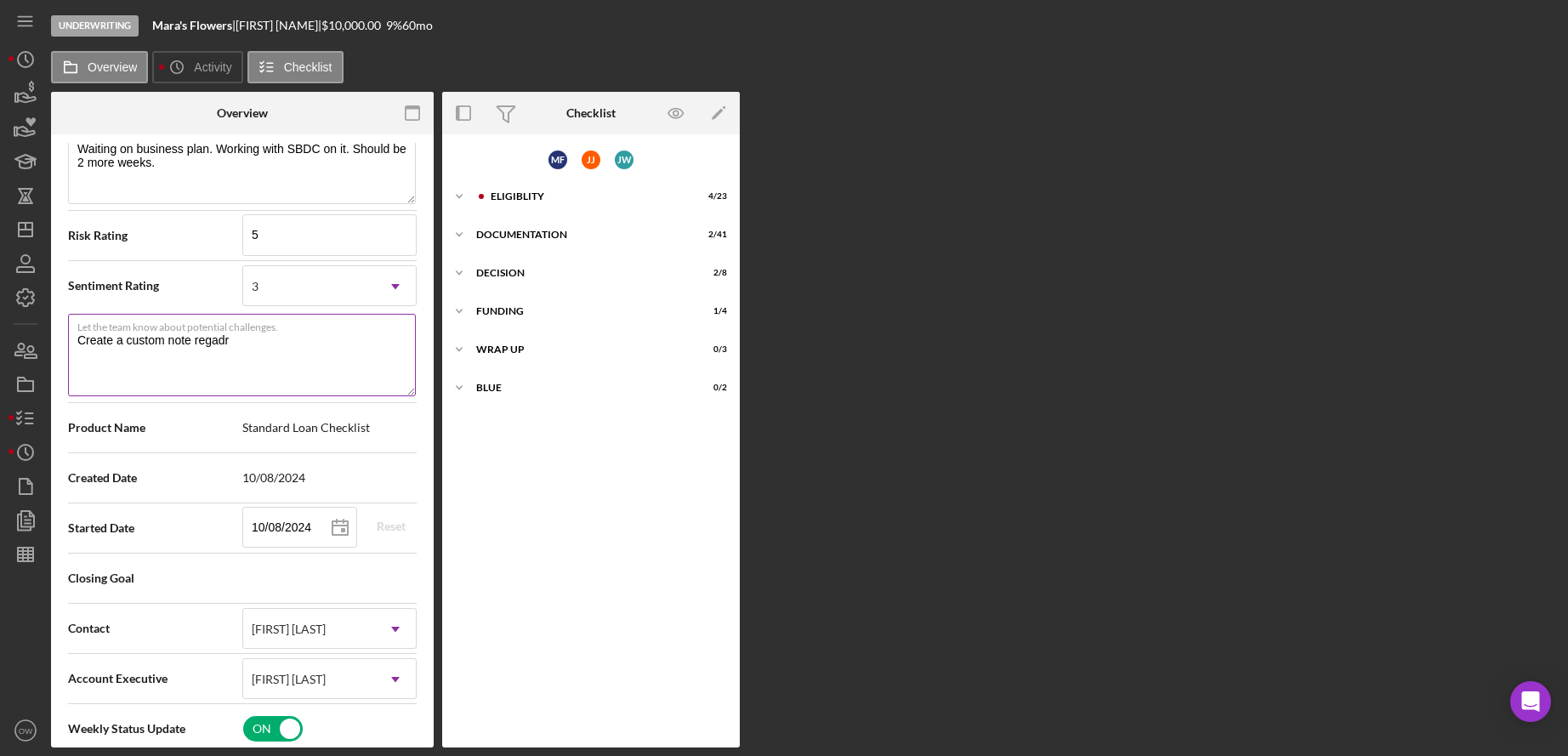 type on "Create a custom note regadri" 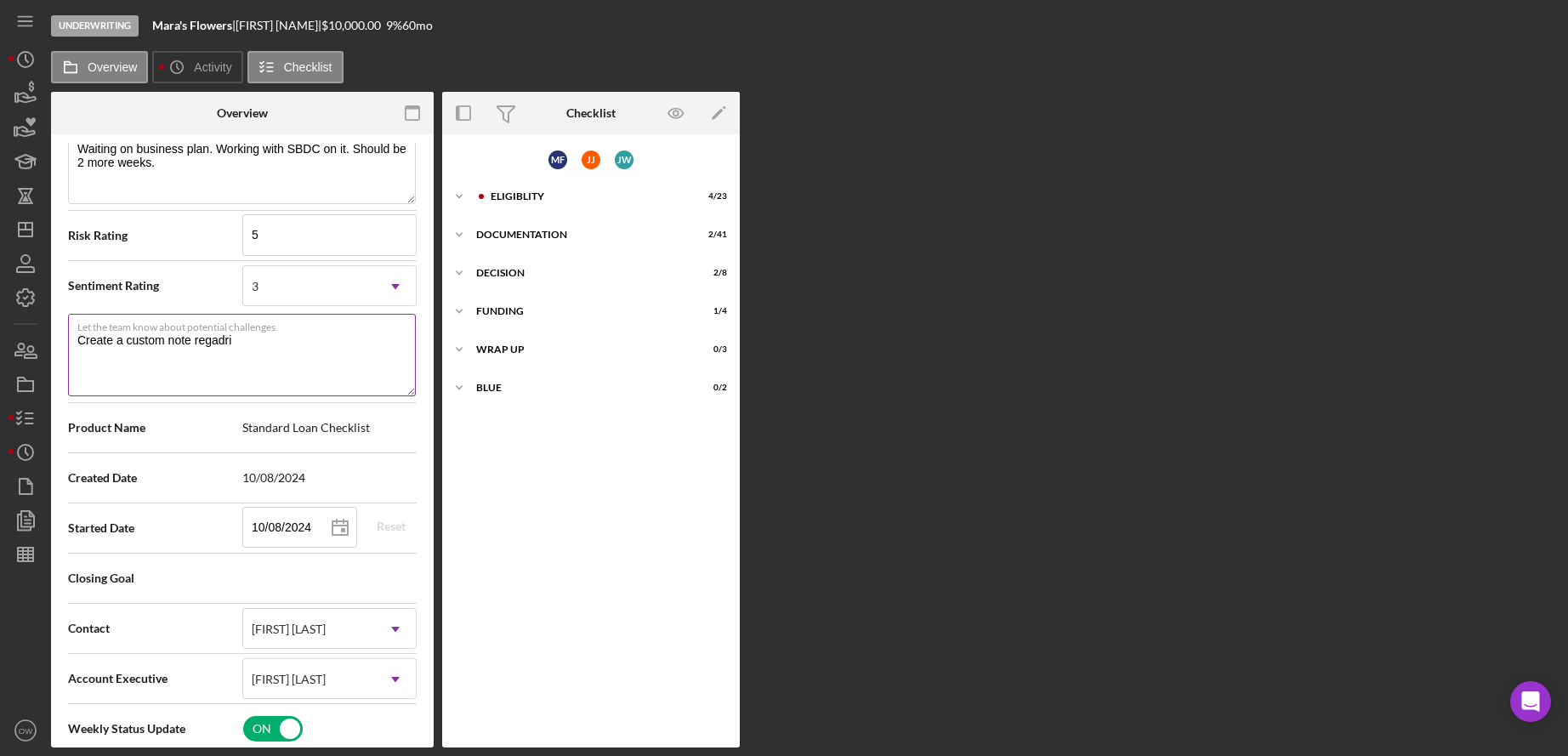 type on "Create a custom note regadrin" 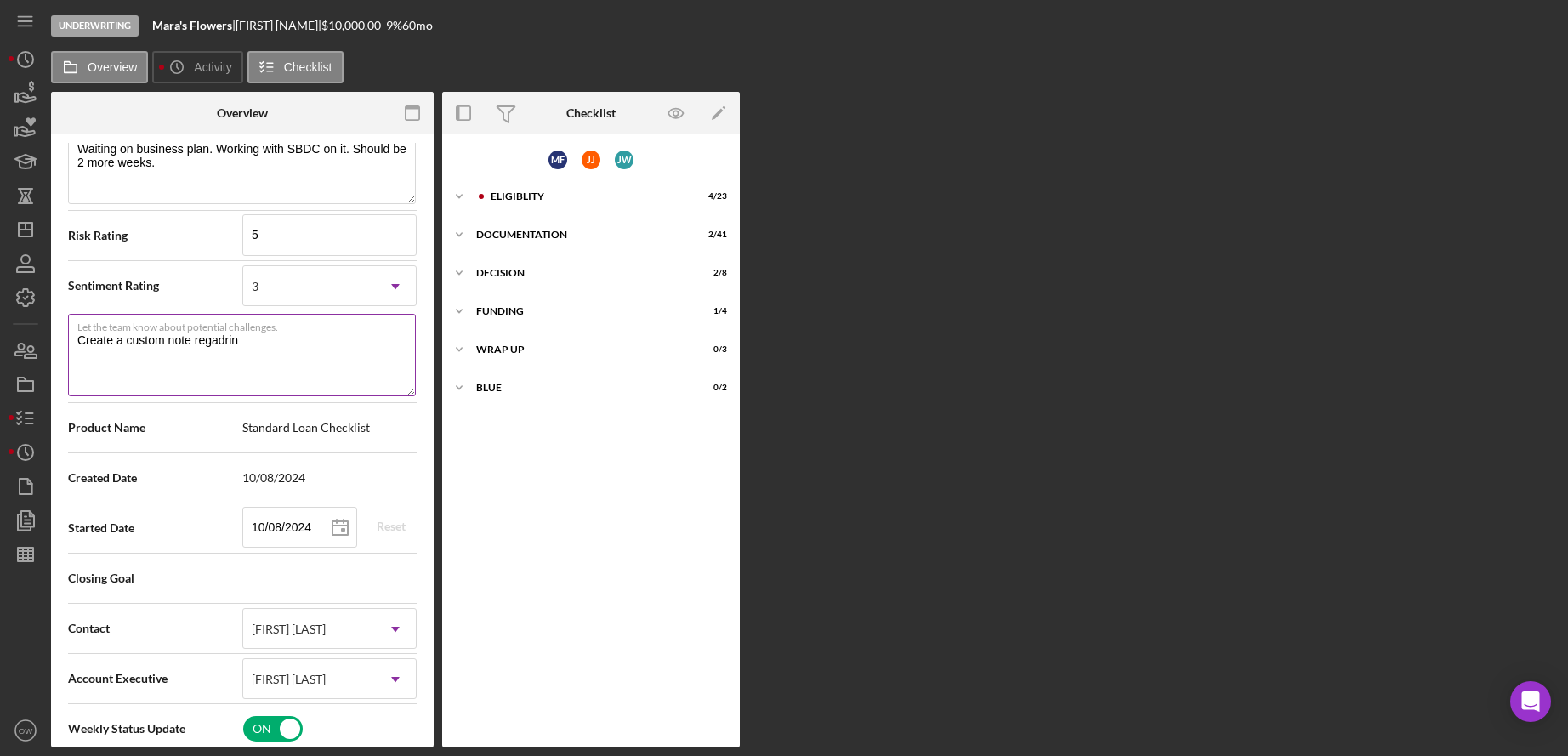 type on "Create a custom note regadring" 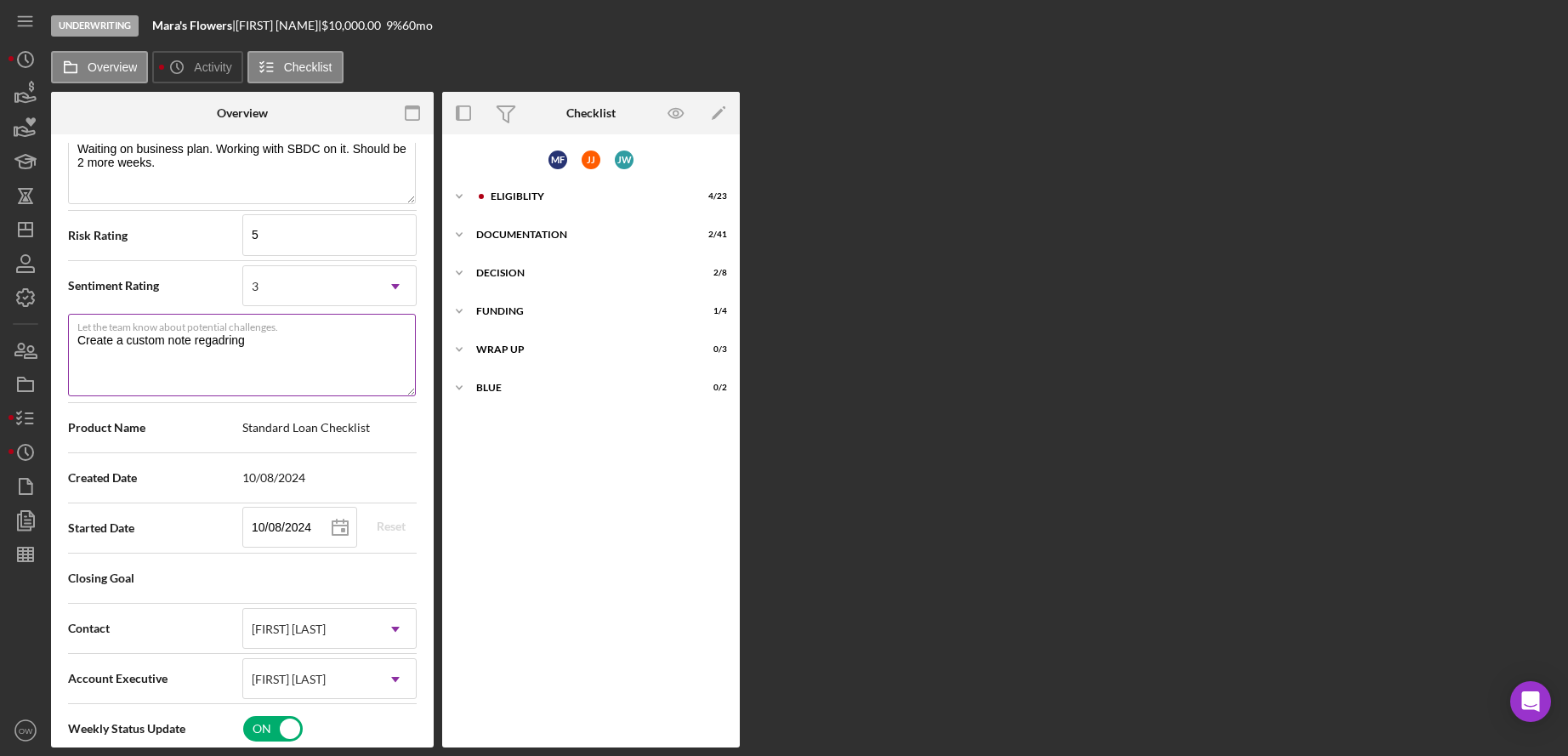 type on "Create a custom note regadring" 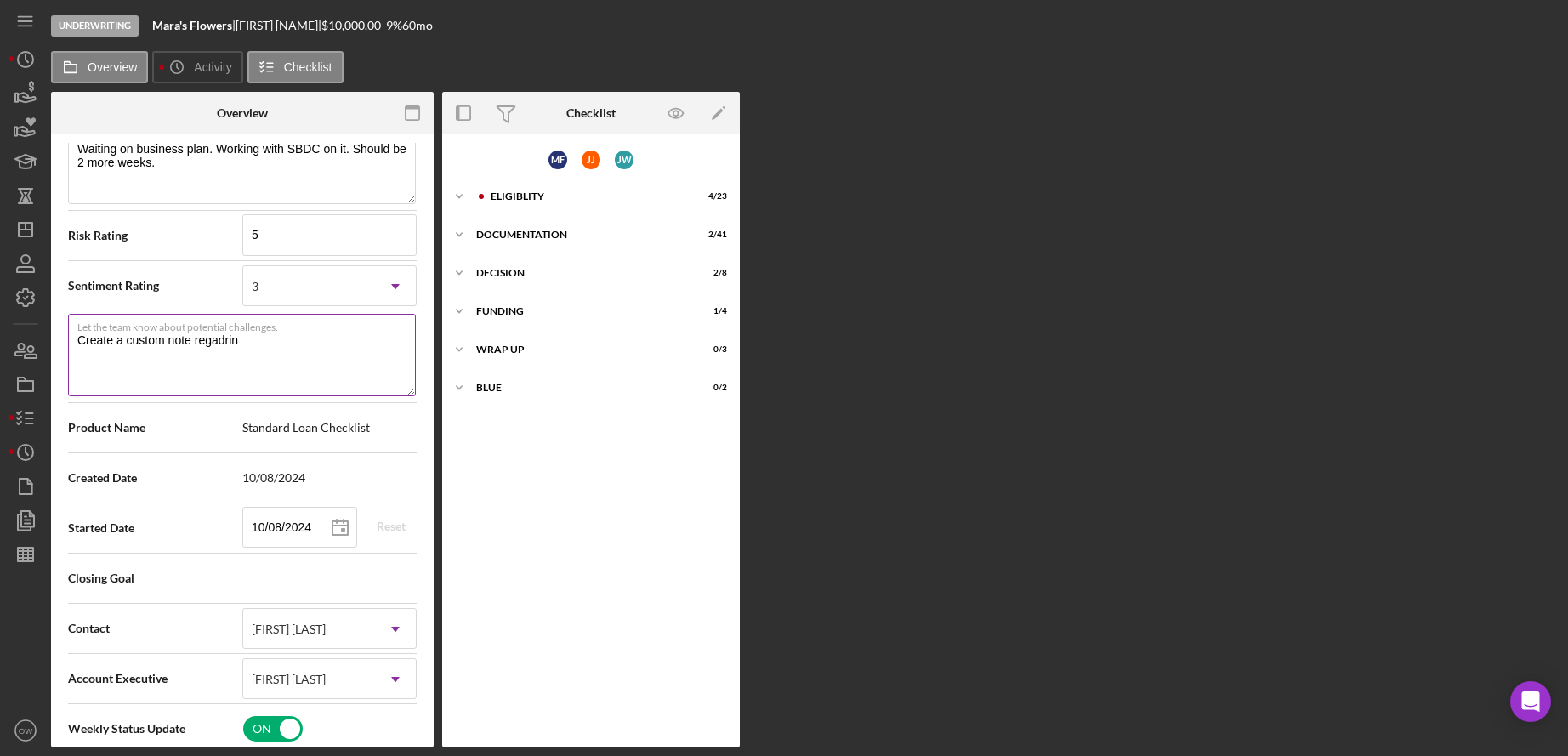 type on "Create a custom note regadri" 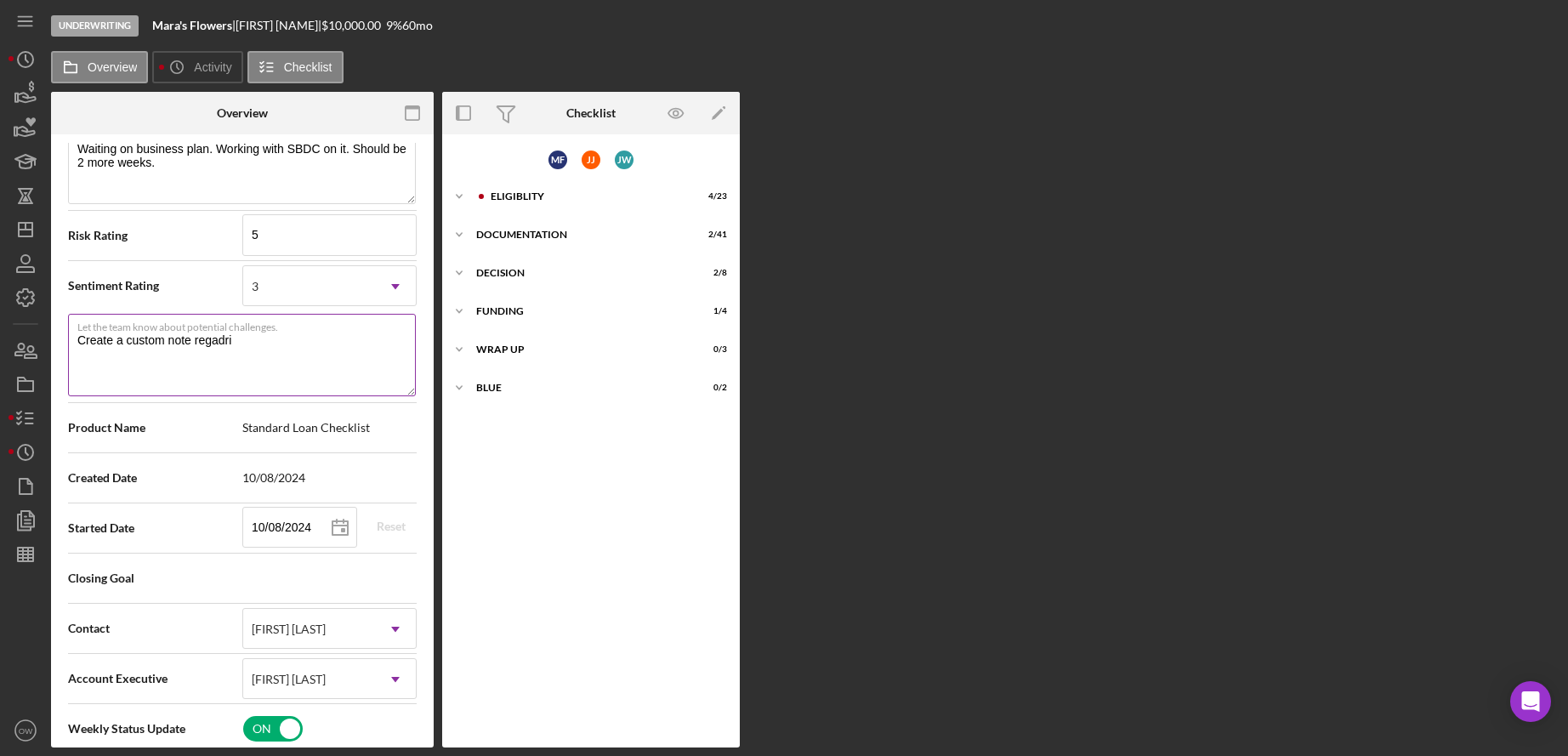 type on "Create a custom note regadr" 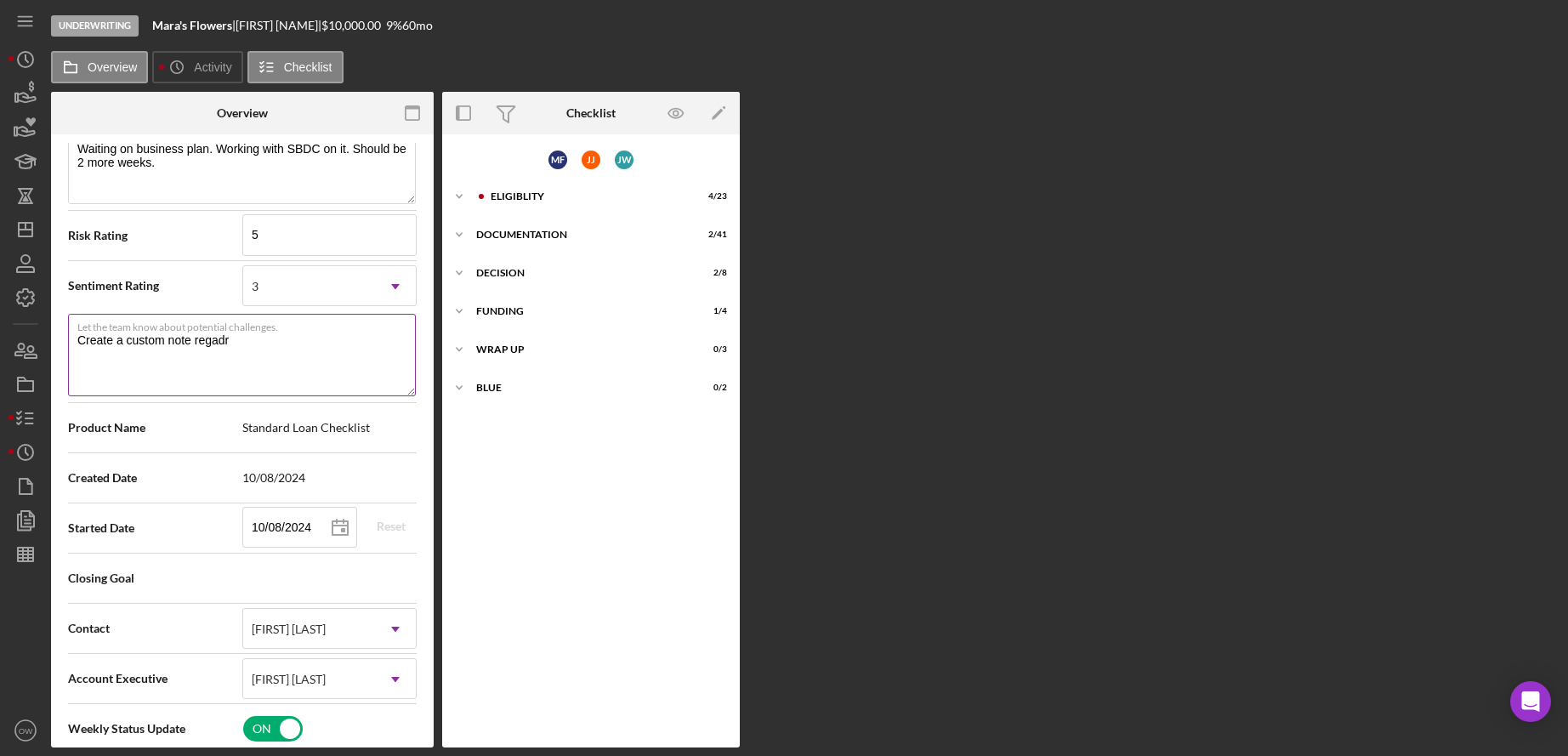 type on "Create a custom note regad" 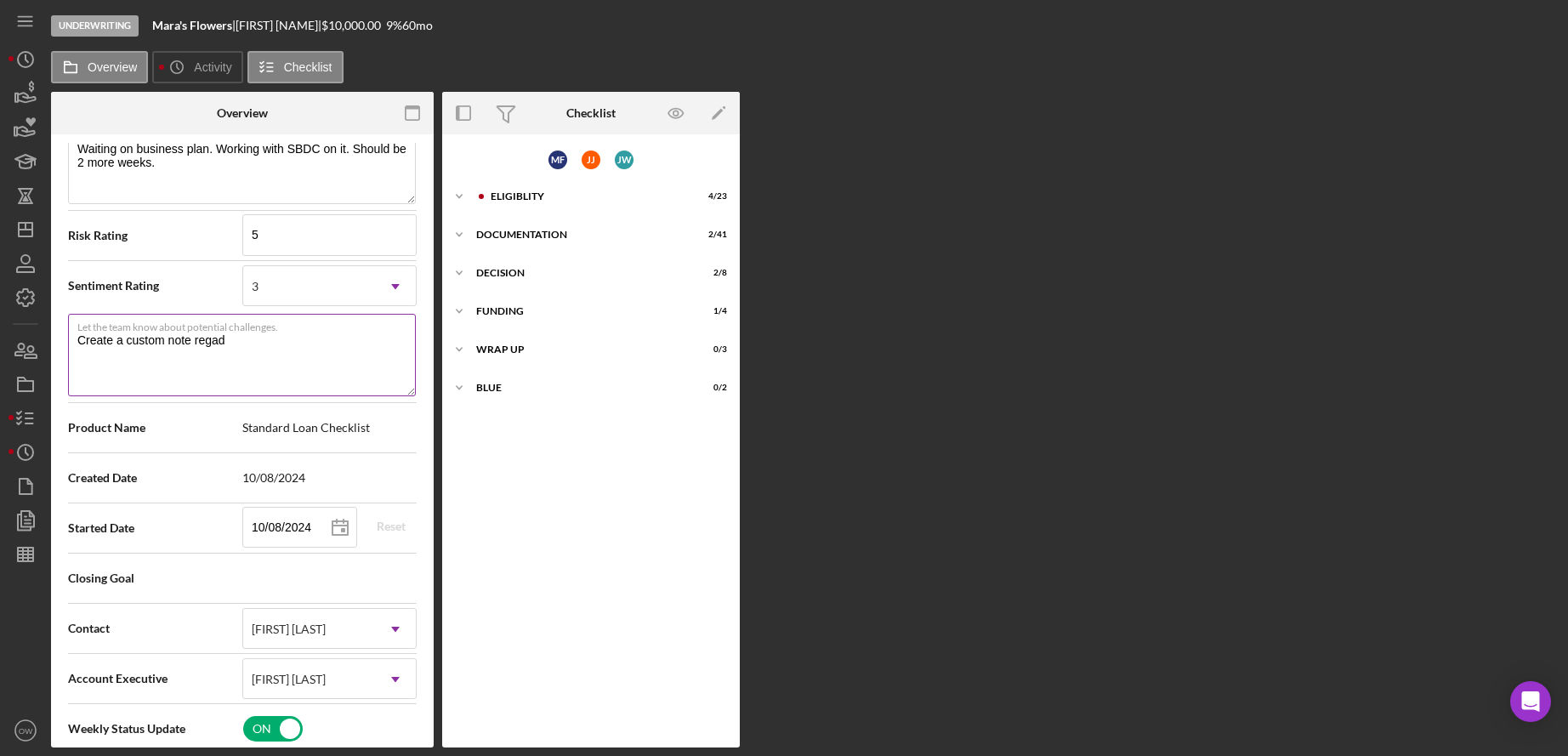 type on "Here's a snapshot of information that has been fully approved, as well as the items we still need.
If you've worked up to a milestone (purple) item, then the ball is our court. We'll respond as soon as we can." 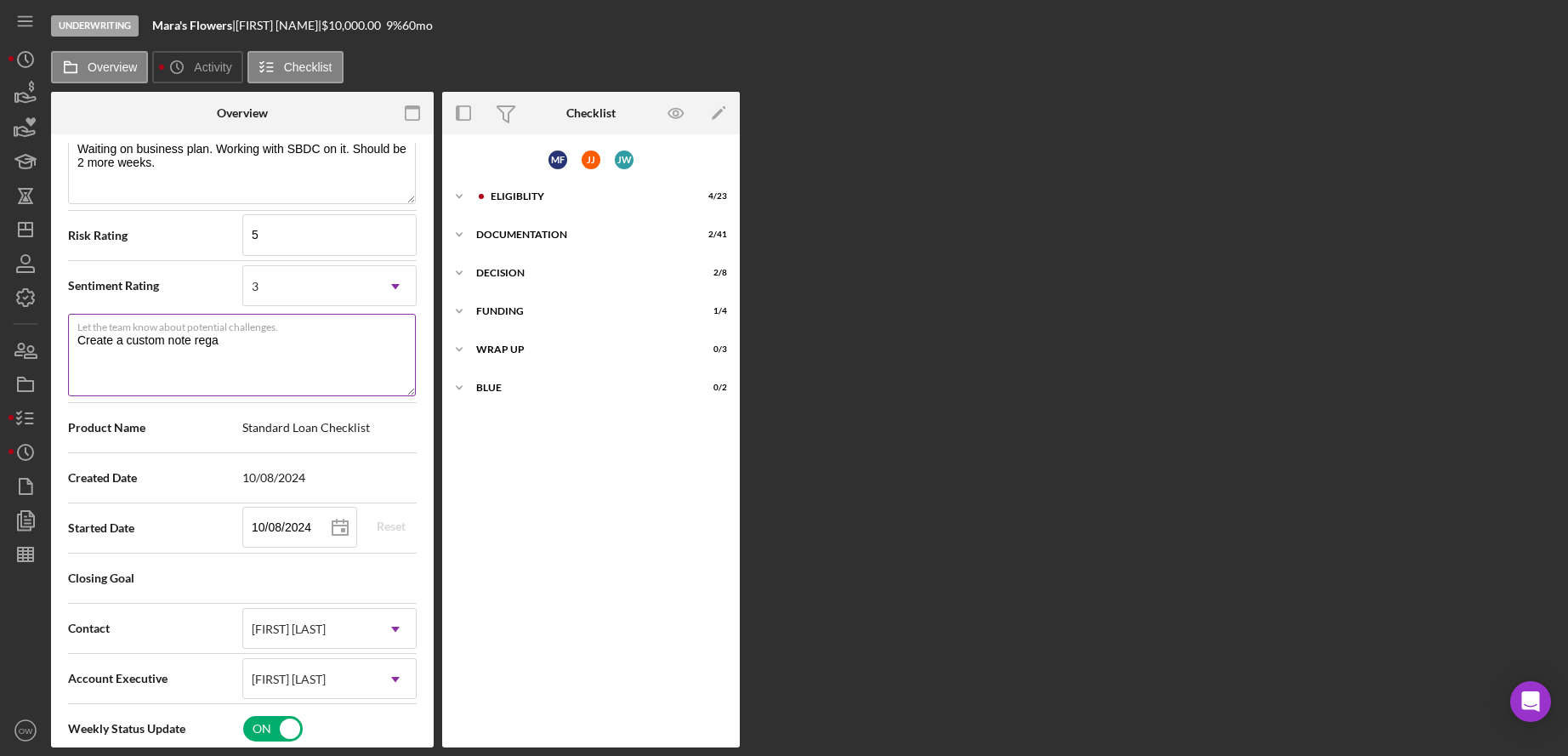 type on "Create a custom note regar" 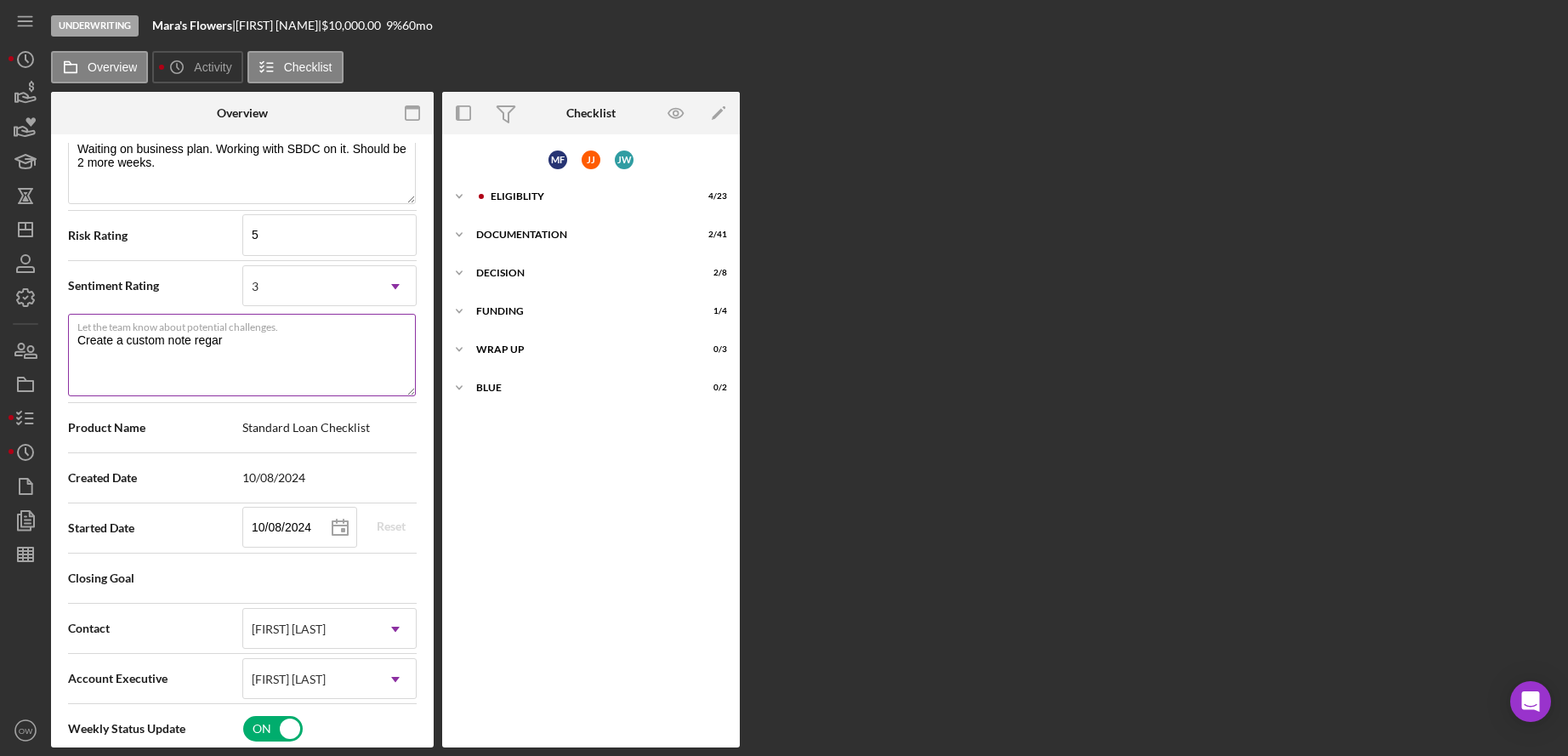 type on "Here's a snapshot of information that has been fully approved, as well as the items we still need.
If you've worked up to a milestone (purple) item, then the ball is our court. We'll respond as soon as we can." 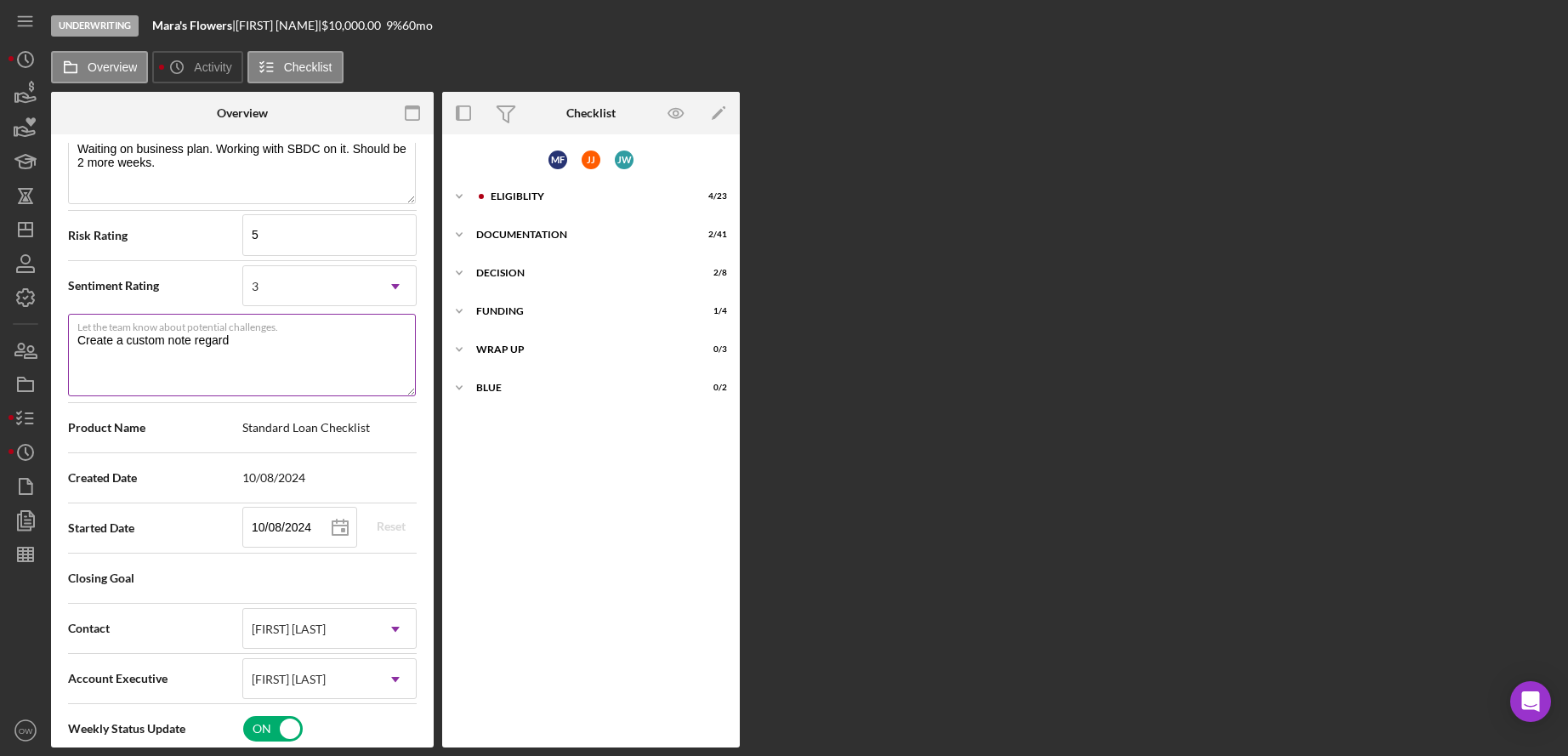 type on "Create a custom note regardi" 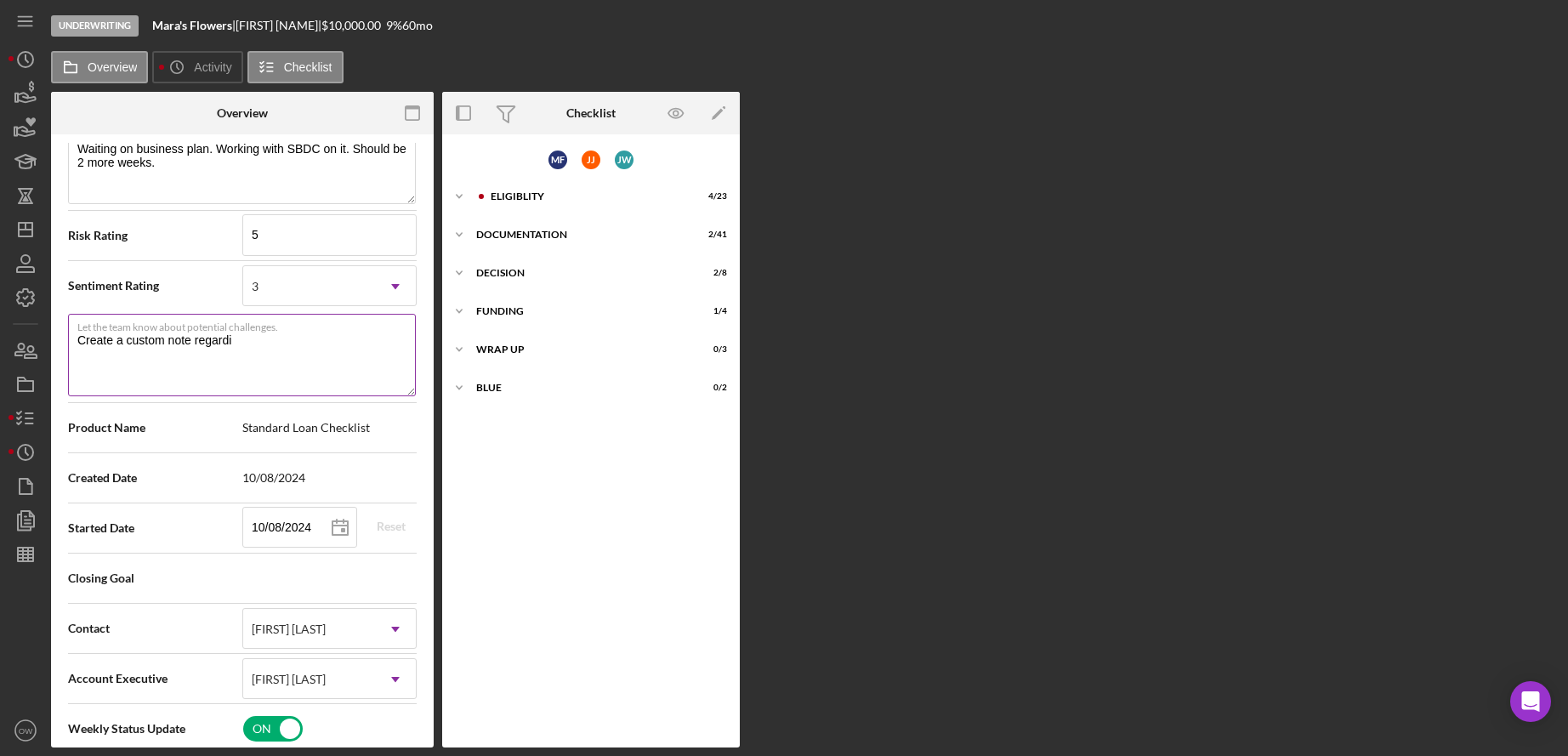 type on "Create a custom note regardin" 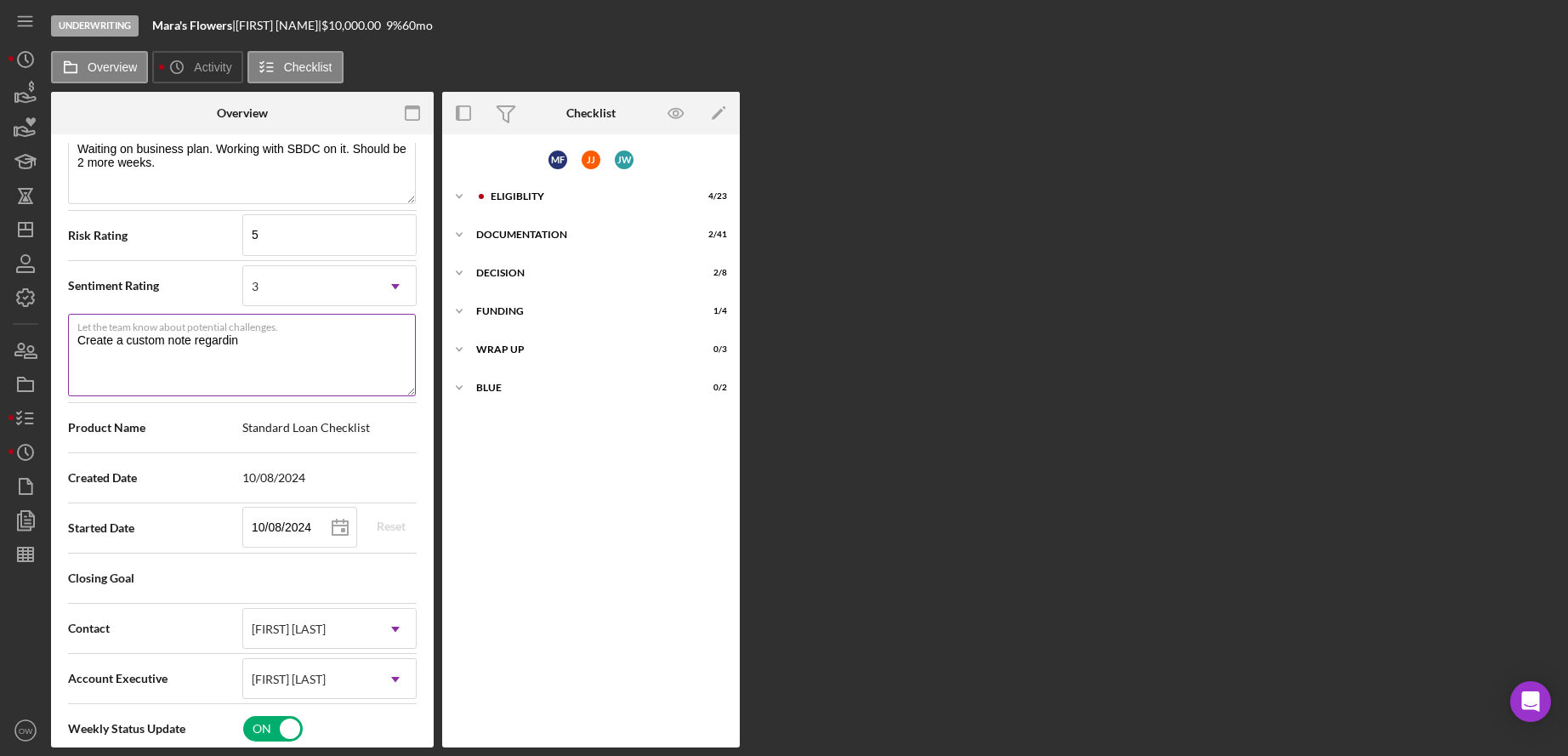 type on "Create a custom note regarding" 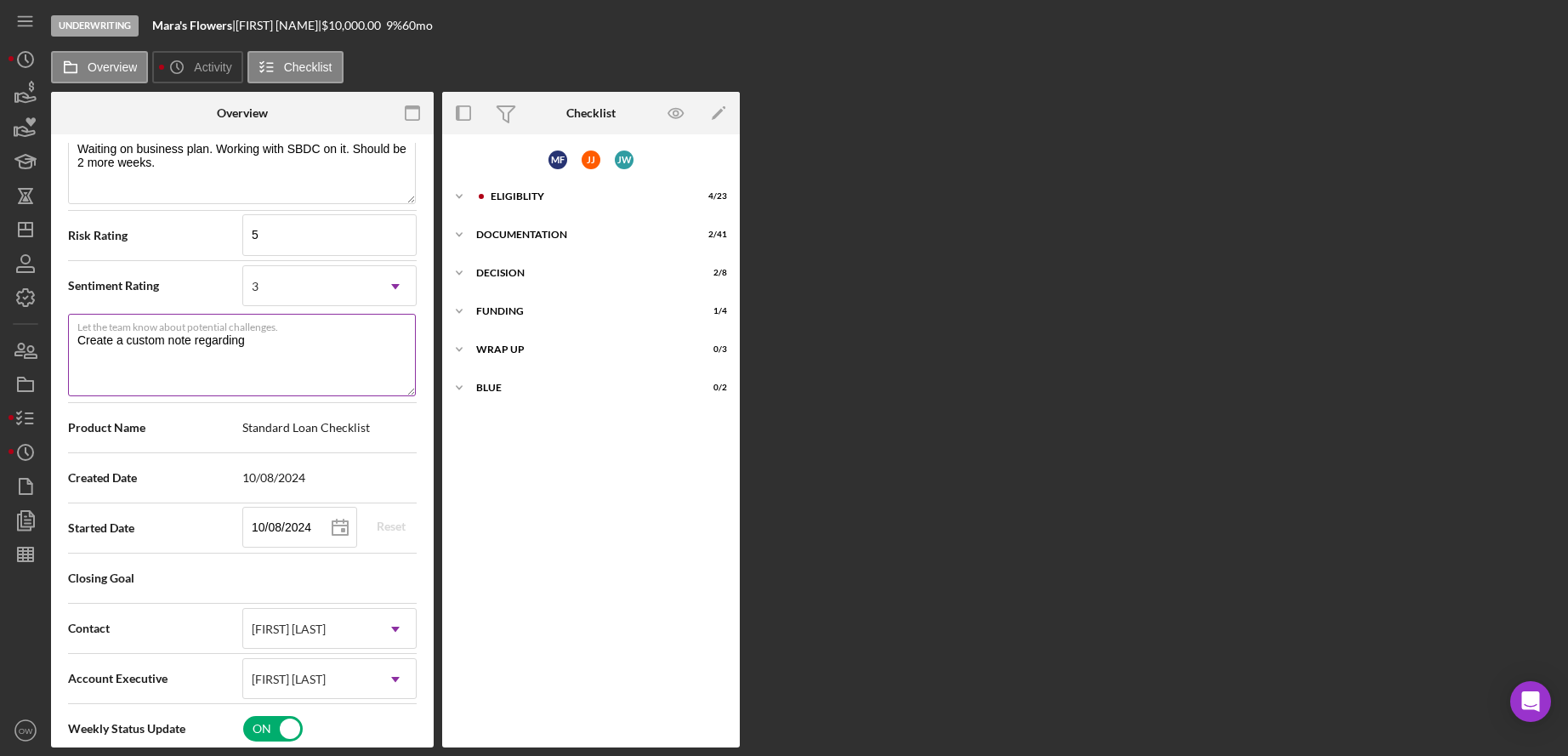 type on "Create a custom note regarding" 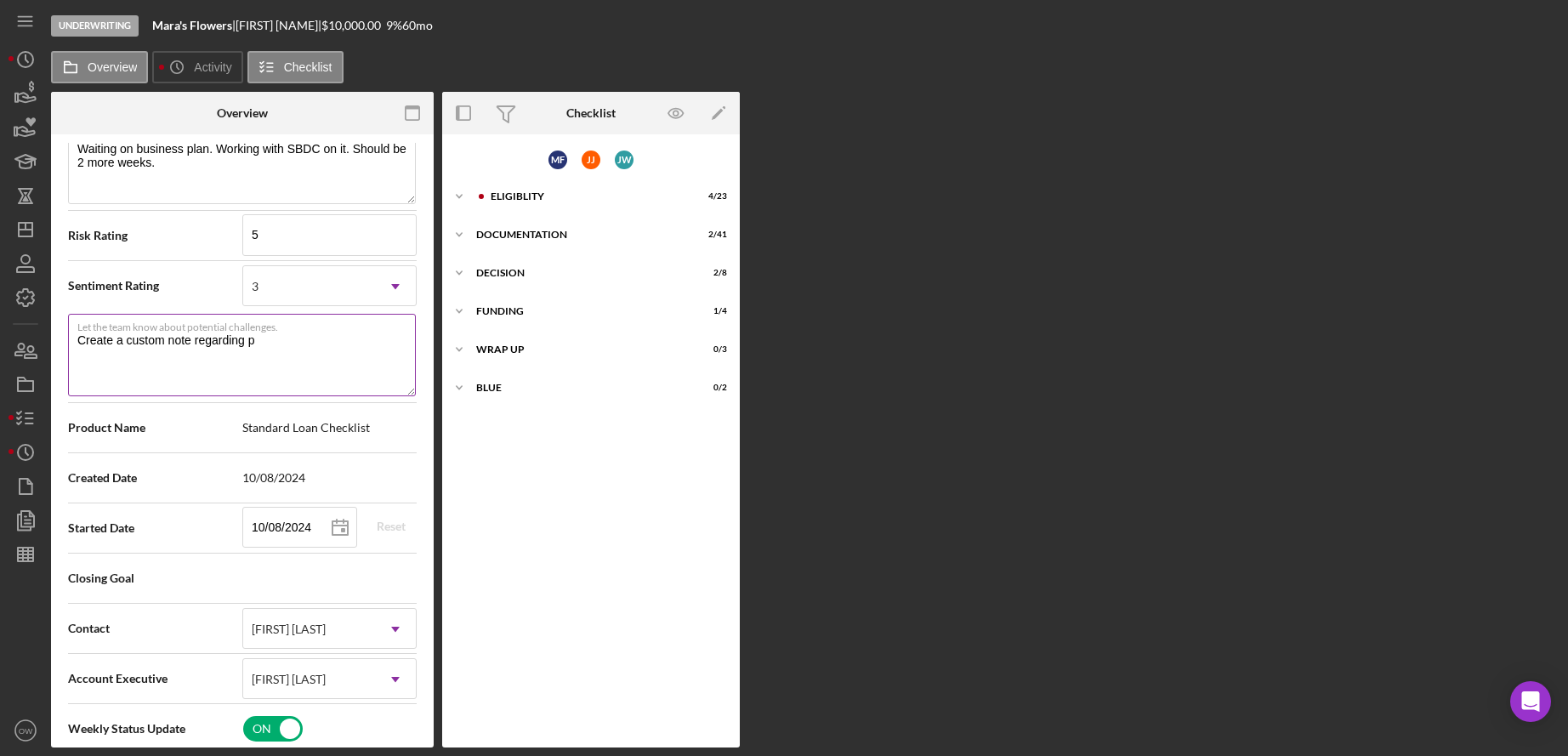 type on "Create a custom note regarding po" 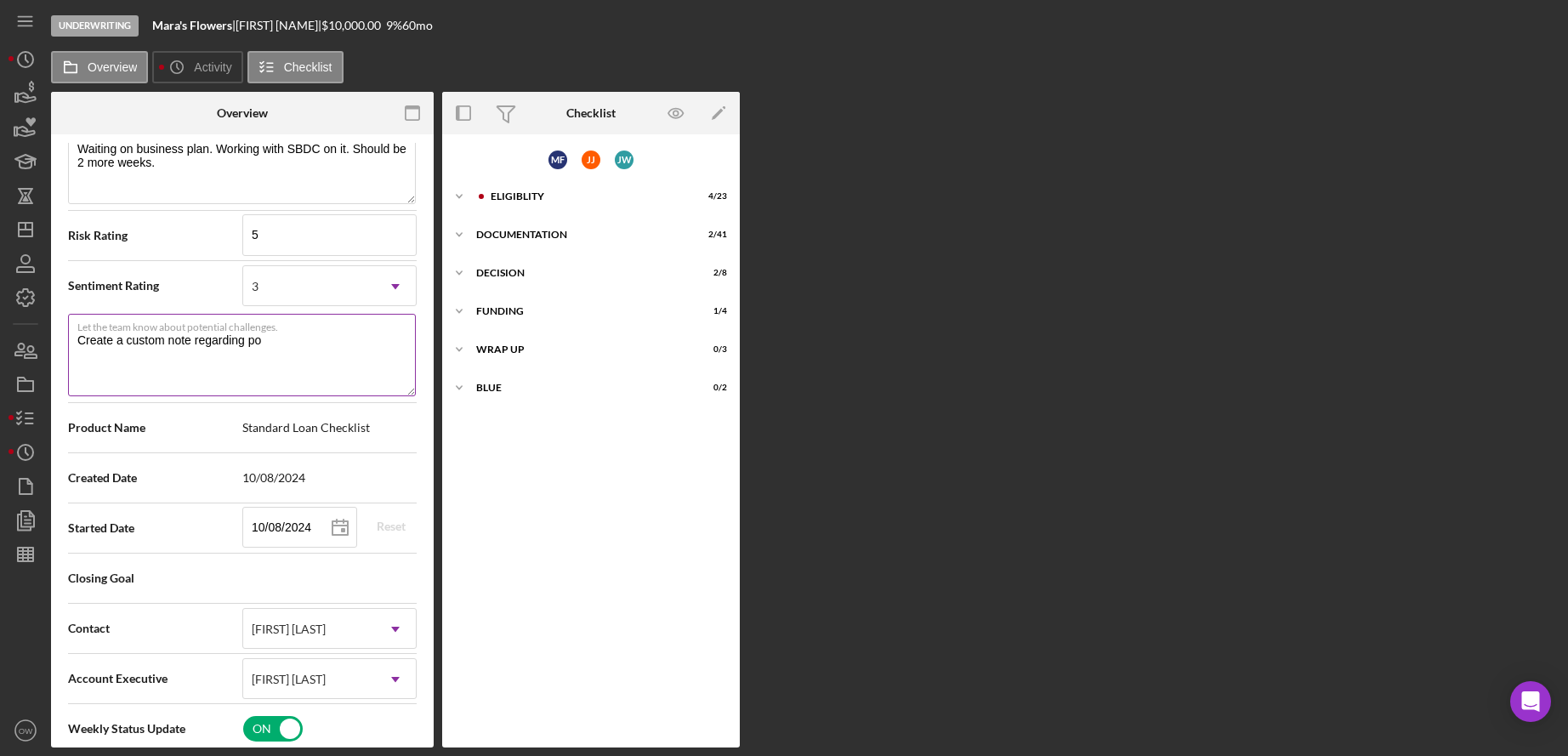 type on "Create a custom note regarding por" 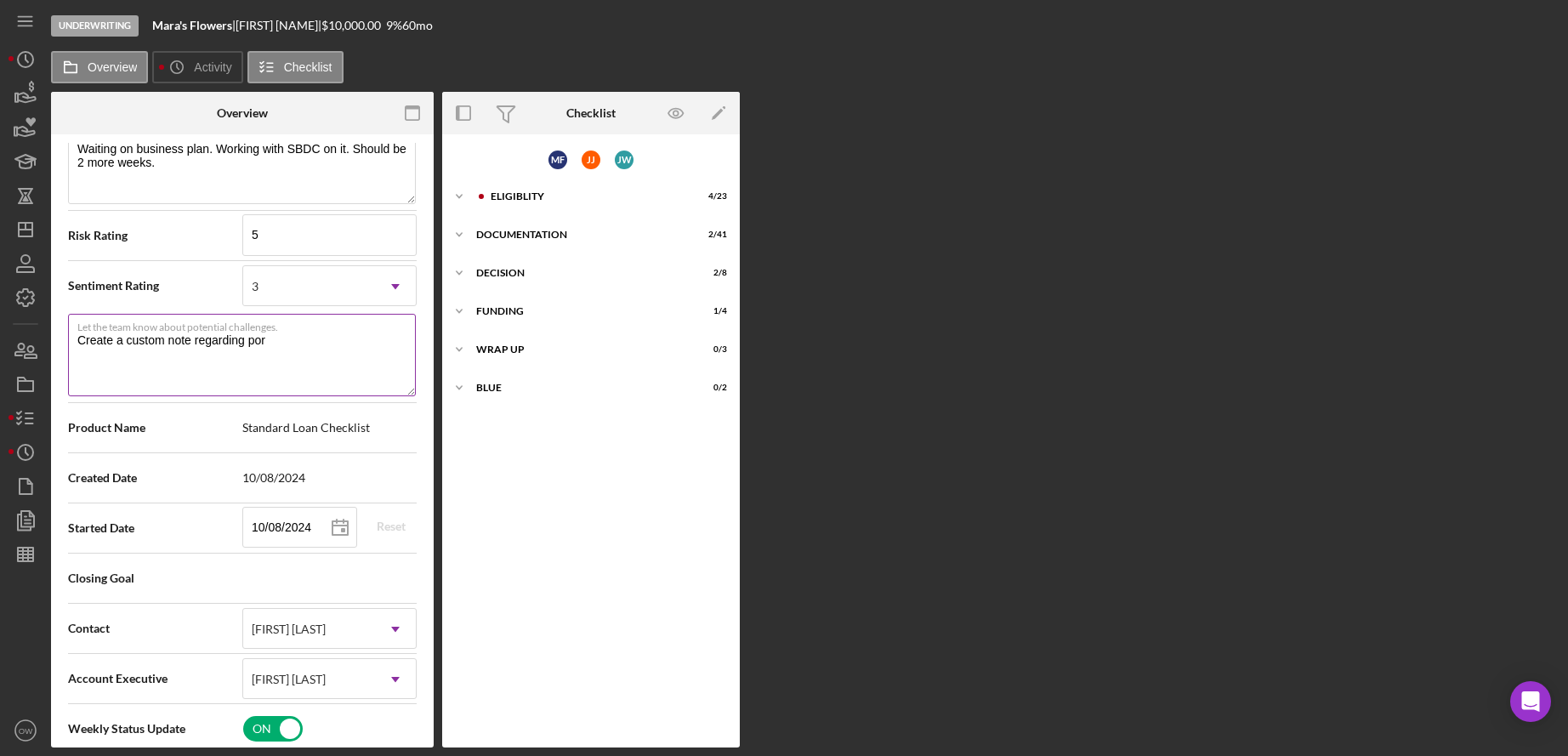 type on "Create a custom note regarding pore" 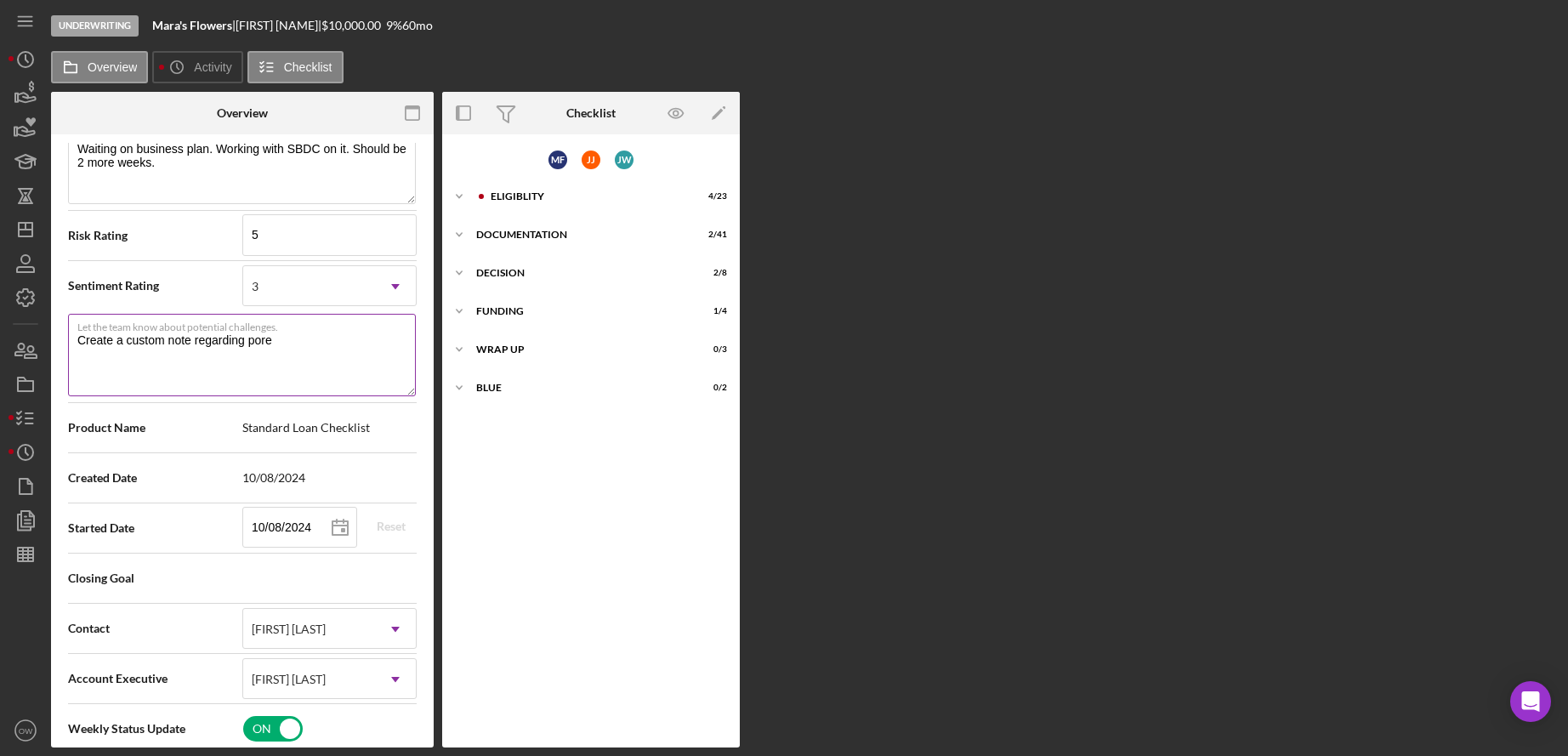 type on "Create a custom note regarding por" 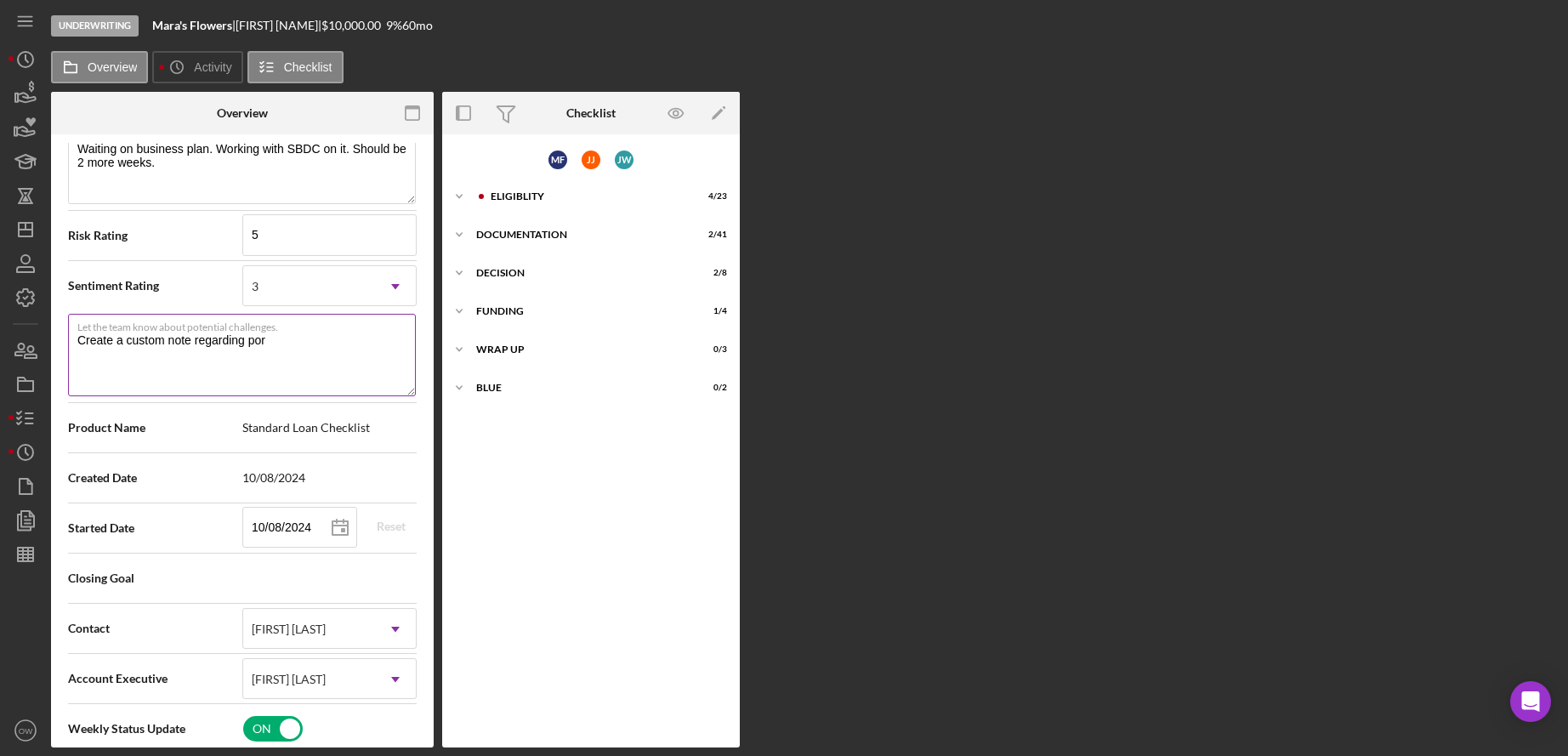type on "Create a custom note regarding po" 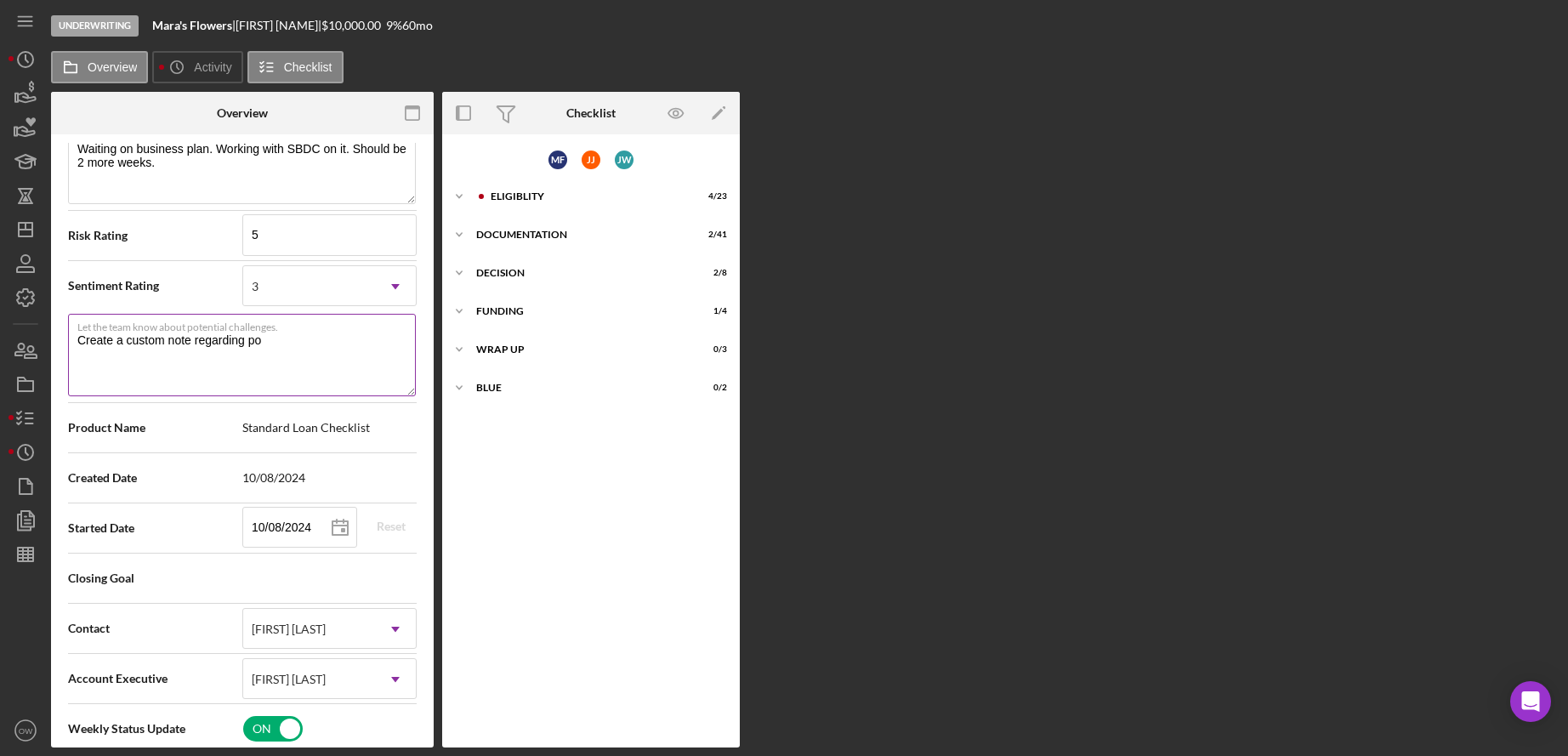 type on "Create a custom note regarding pot" 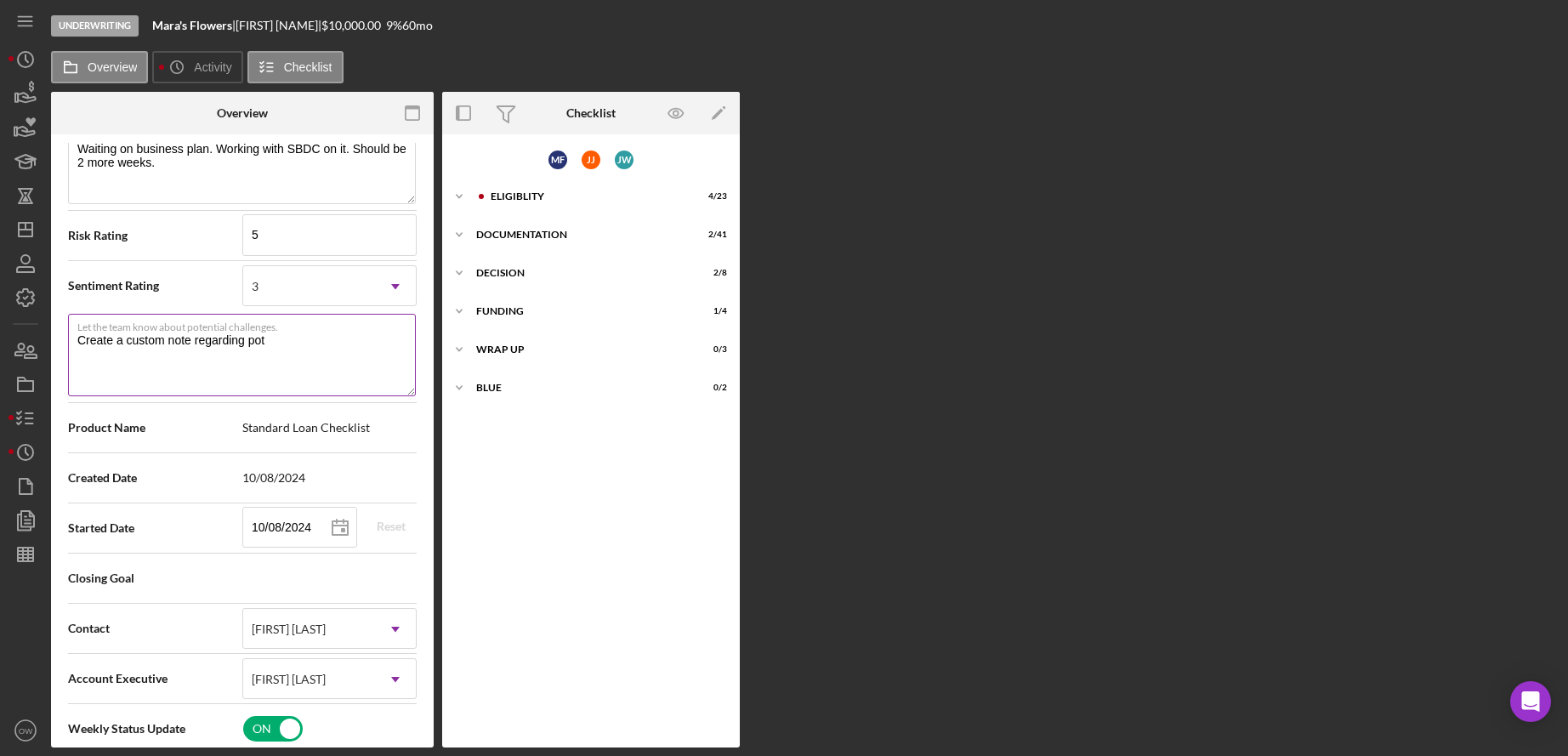 type on "Create a custom note regarding pote" 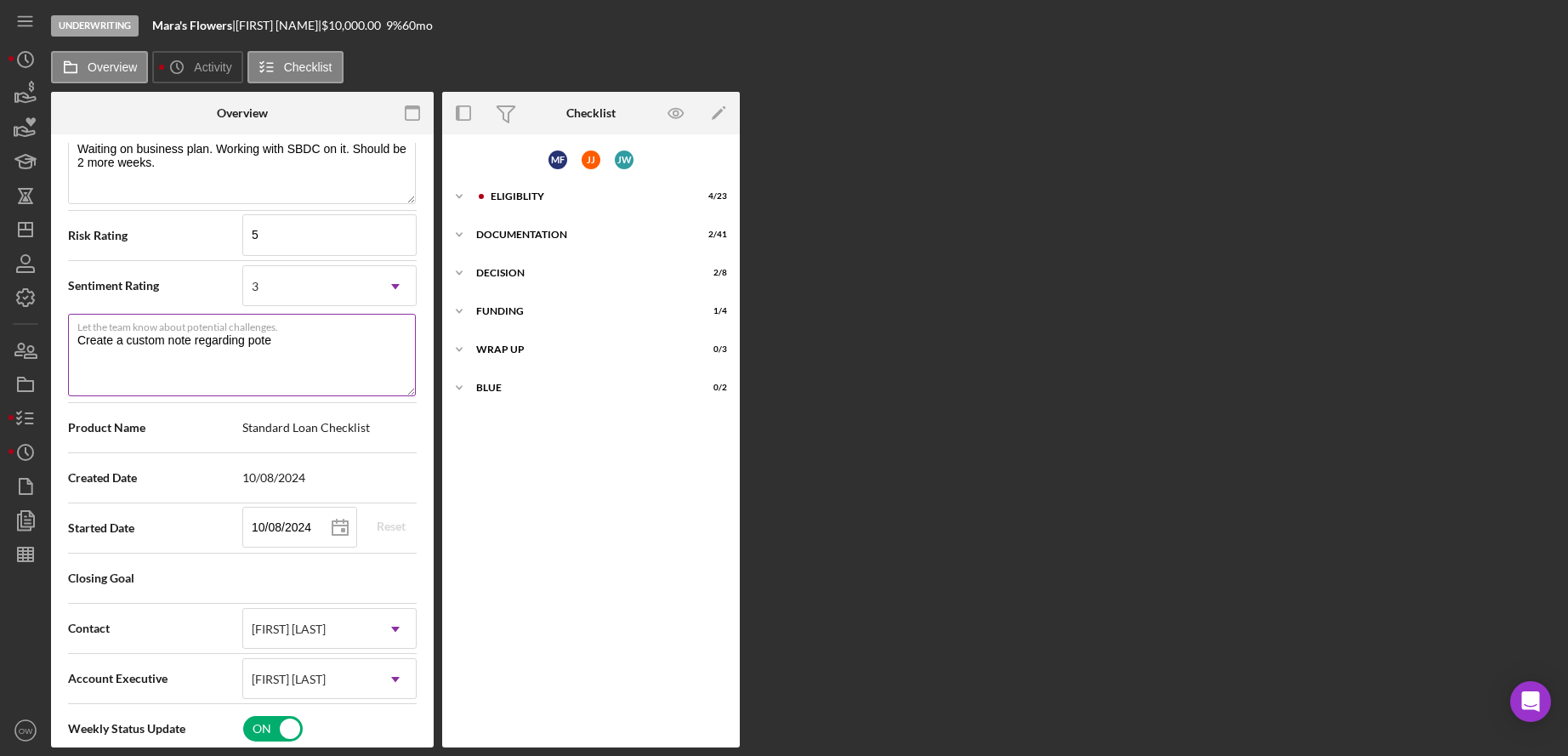 type on "Here's a snapshot of information that has been fully approved, as well as the items we still need.
If you've worked up to a milestone (purple) item, then the ball is our court. We'll respond as soon as we can." 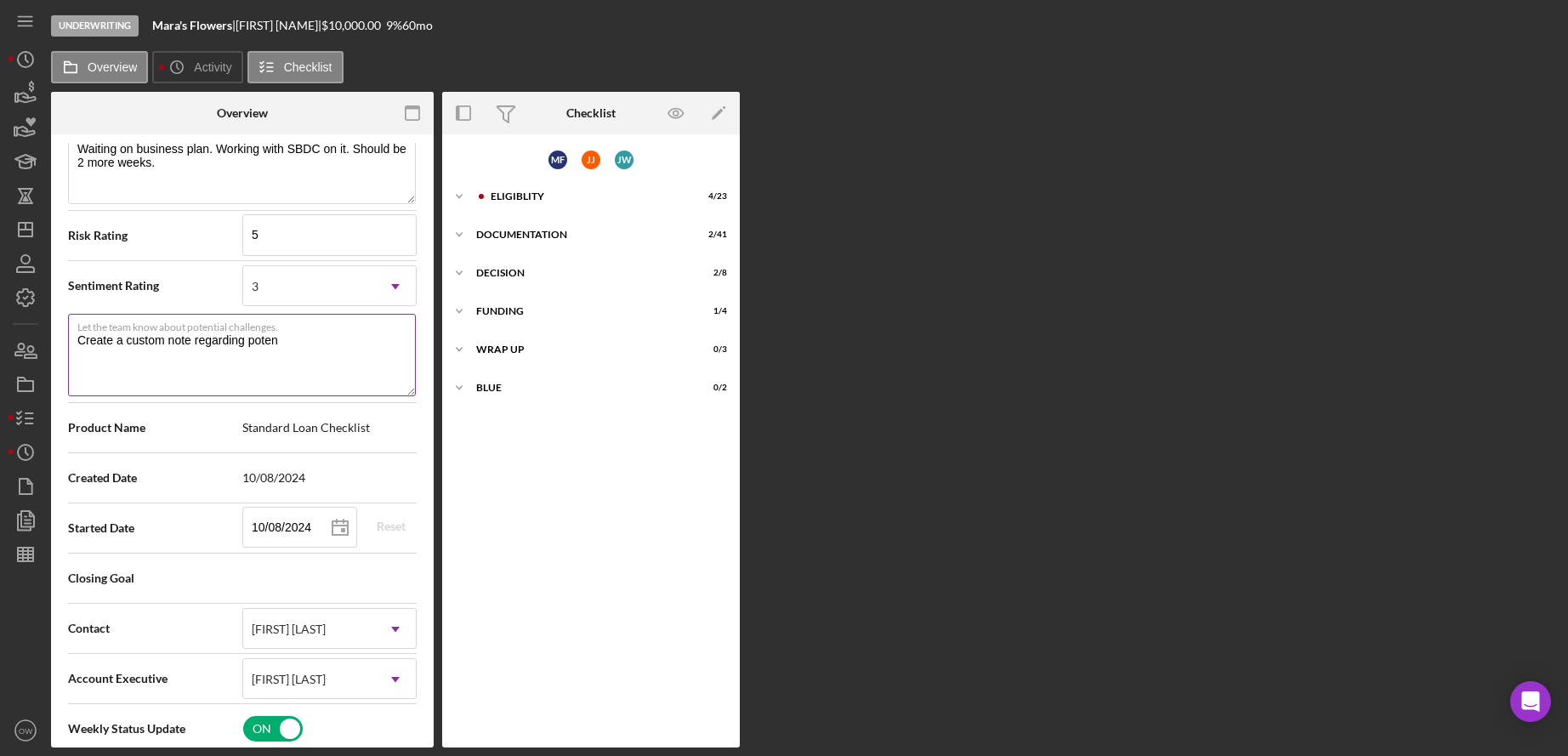 type on "Create a custom note regarding potent" 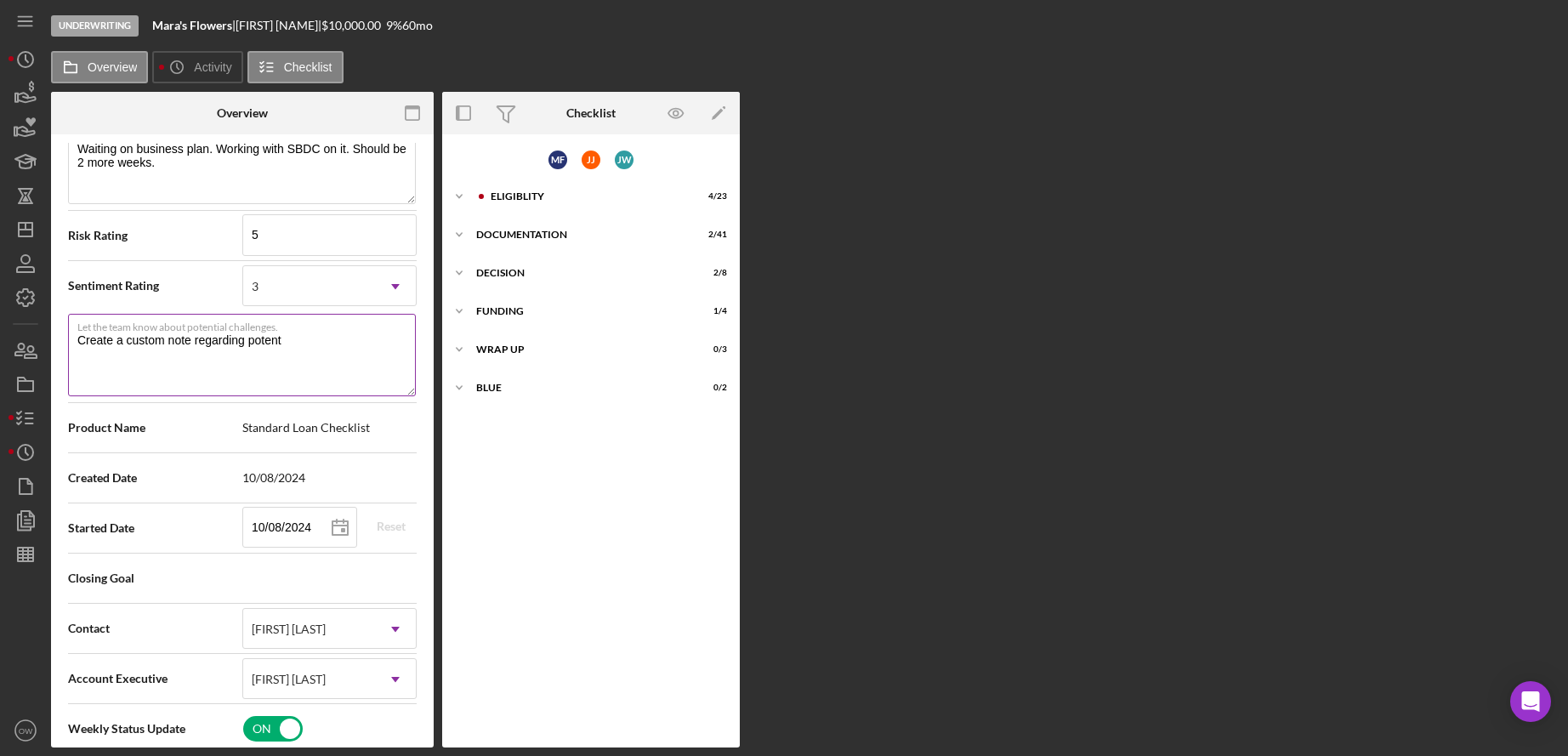 type on "Create a custom note regarding potenti" 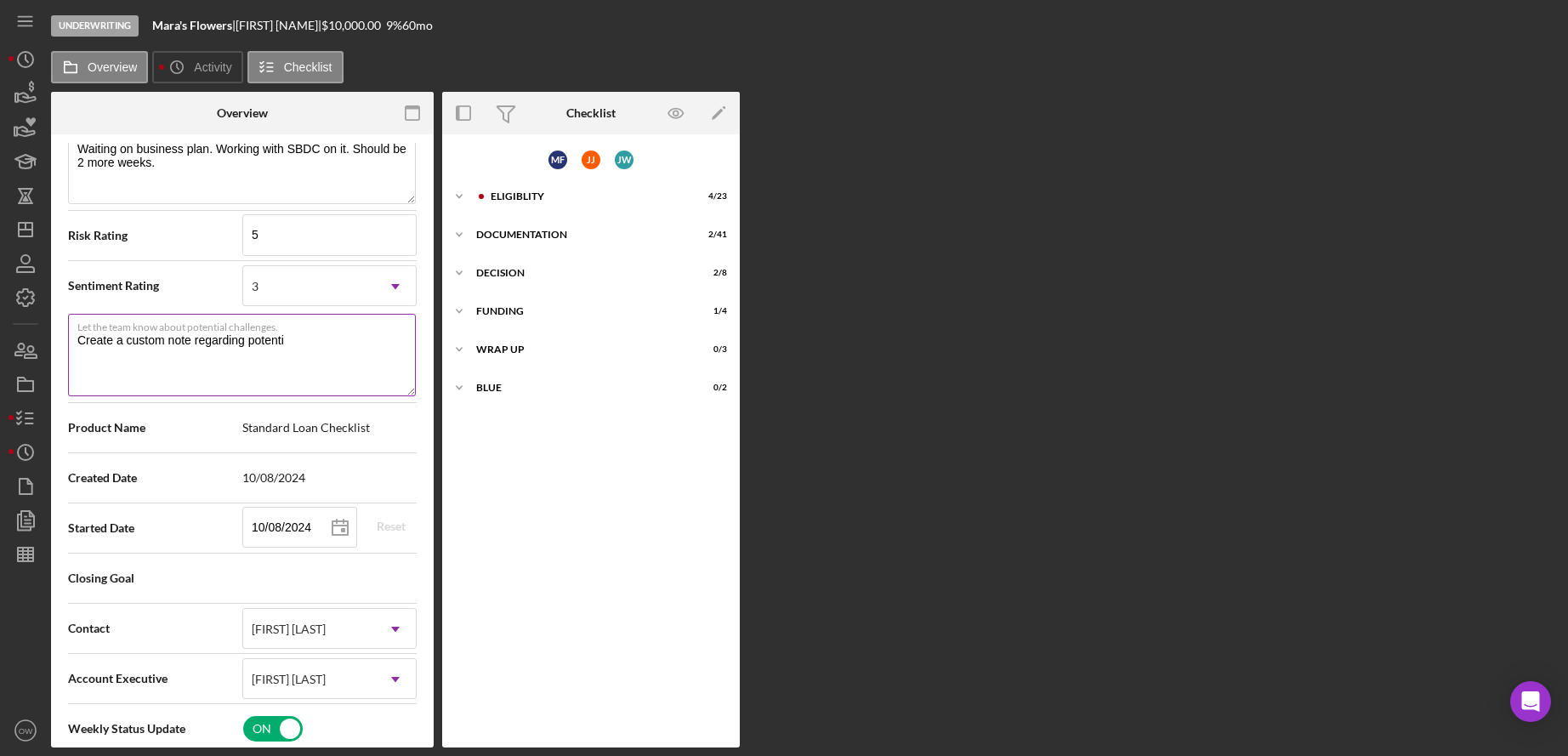 type on "Create a custom note regarding potentia" 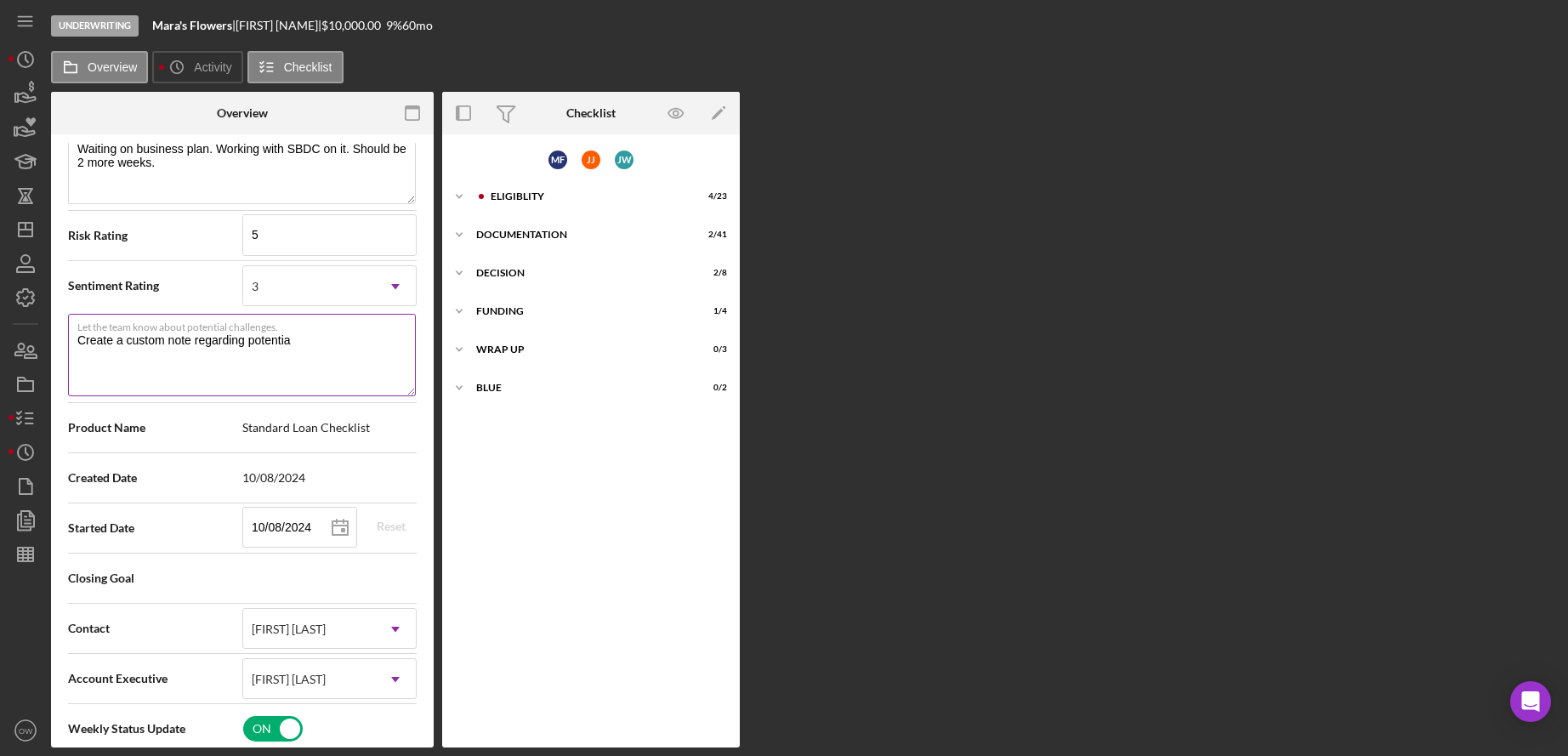 type on "Create a custom note regarding potential" 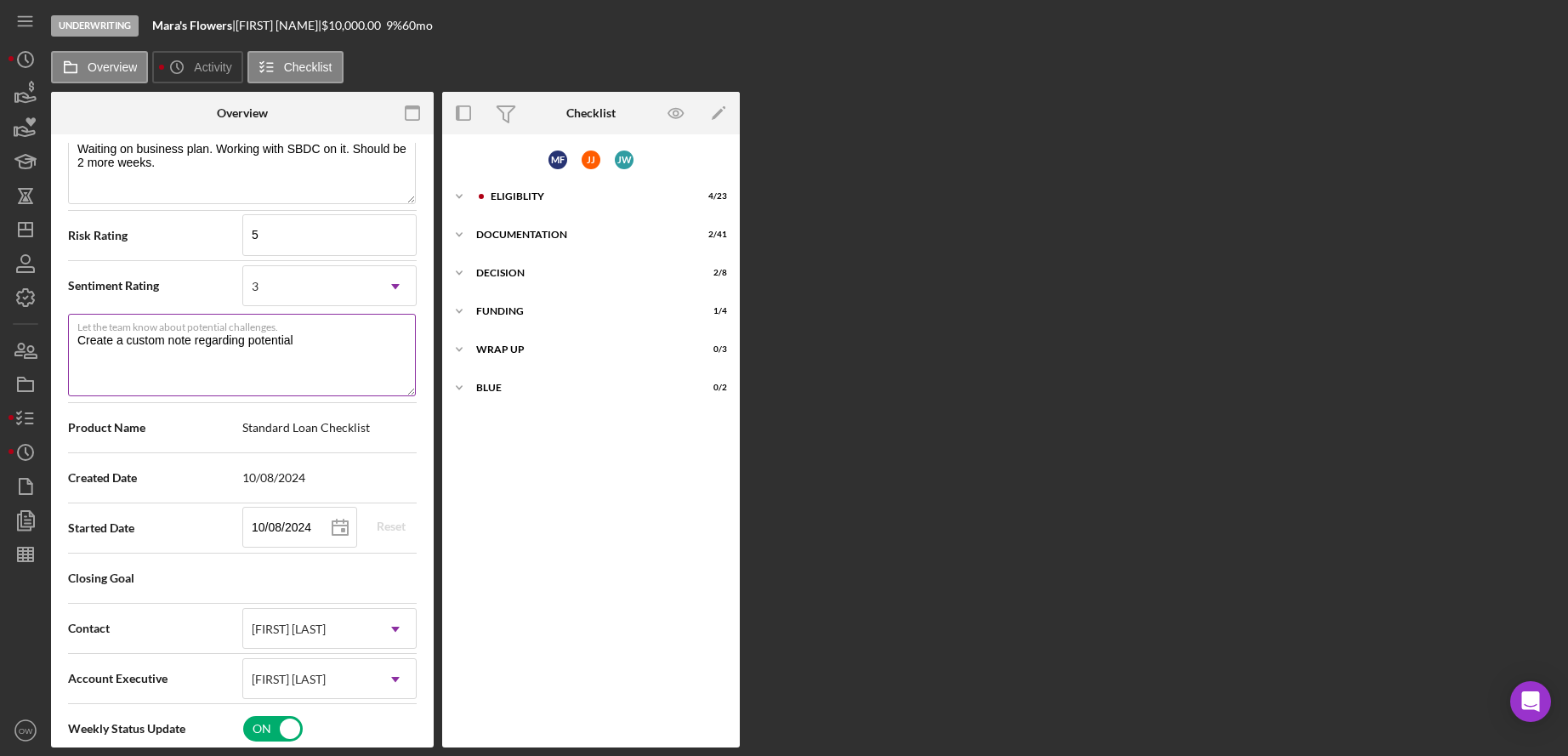 type on "Create a custom note regarding potential" 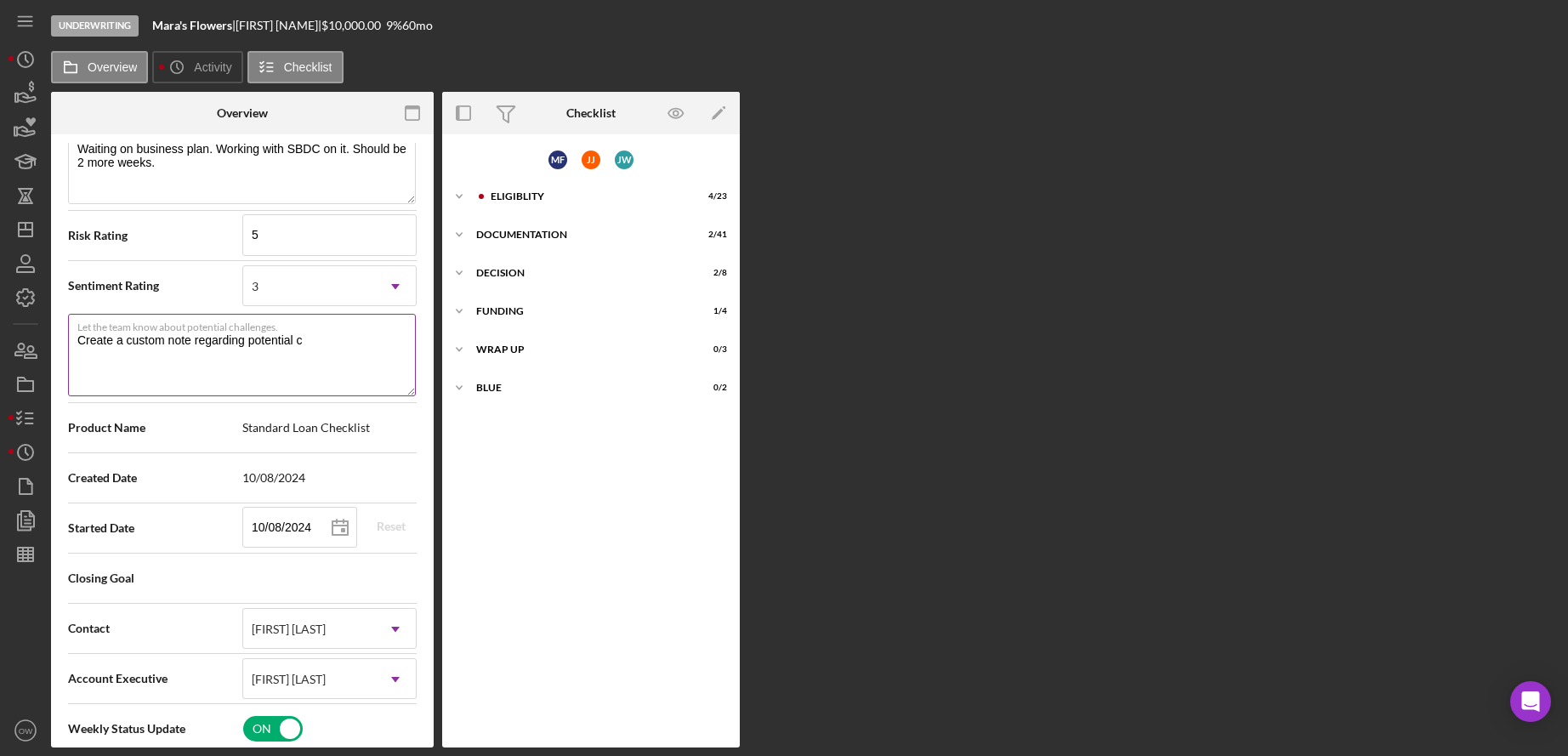 type 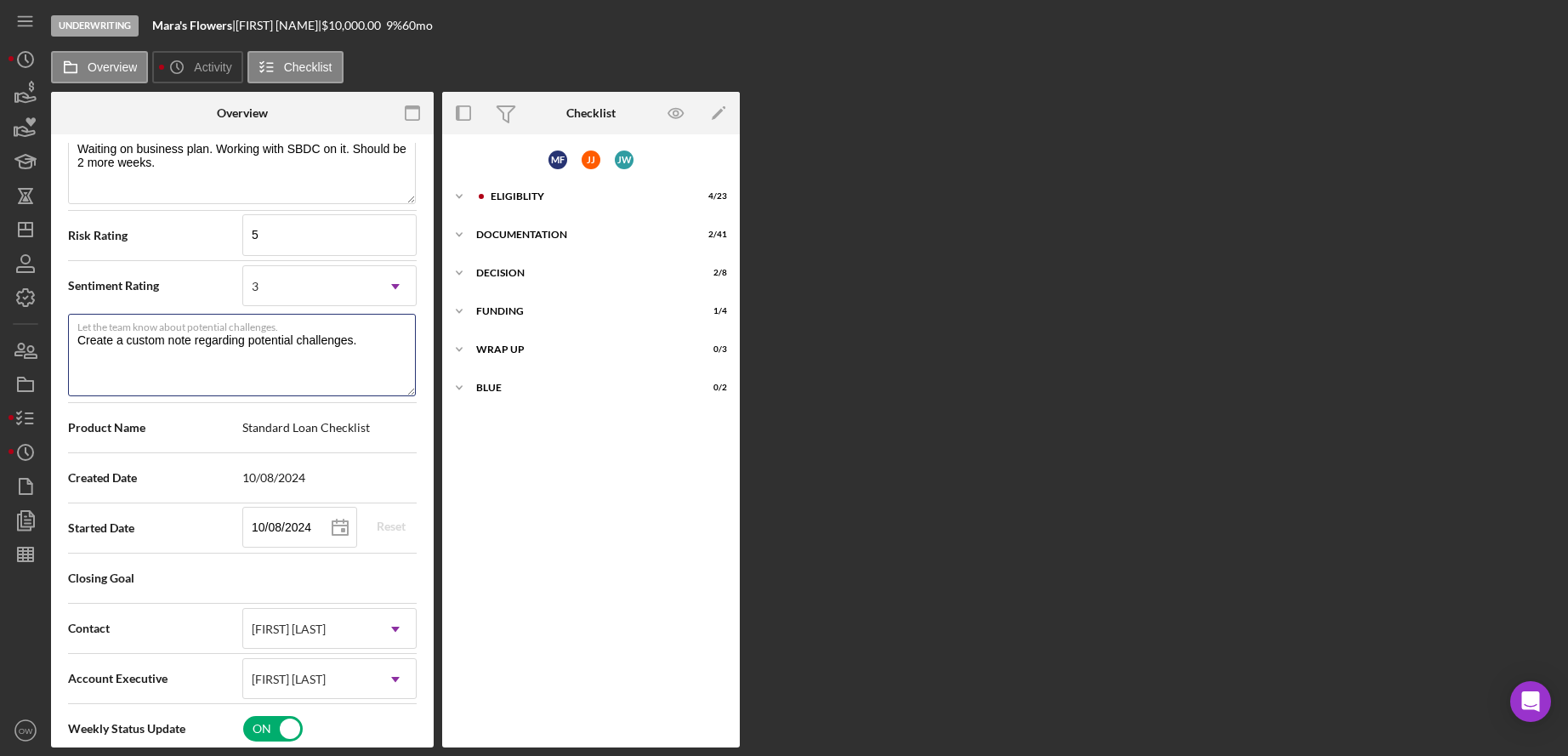 scroll, scrollTop: 0, scrollLeft: 0, axis: both 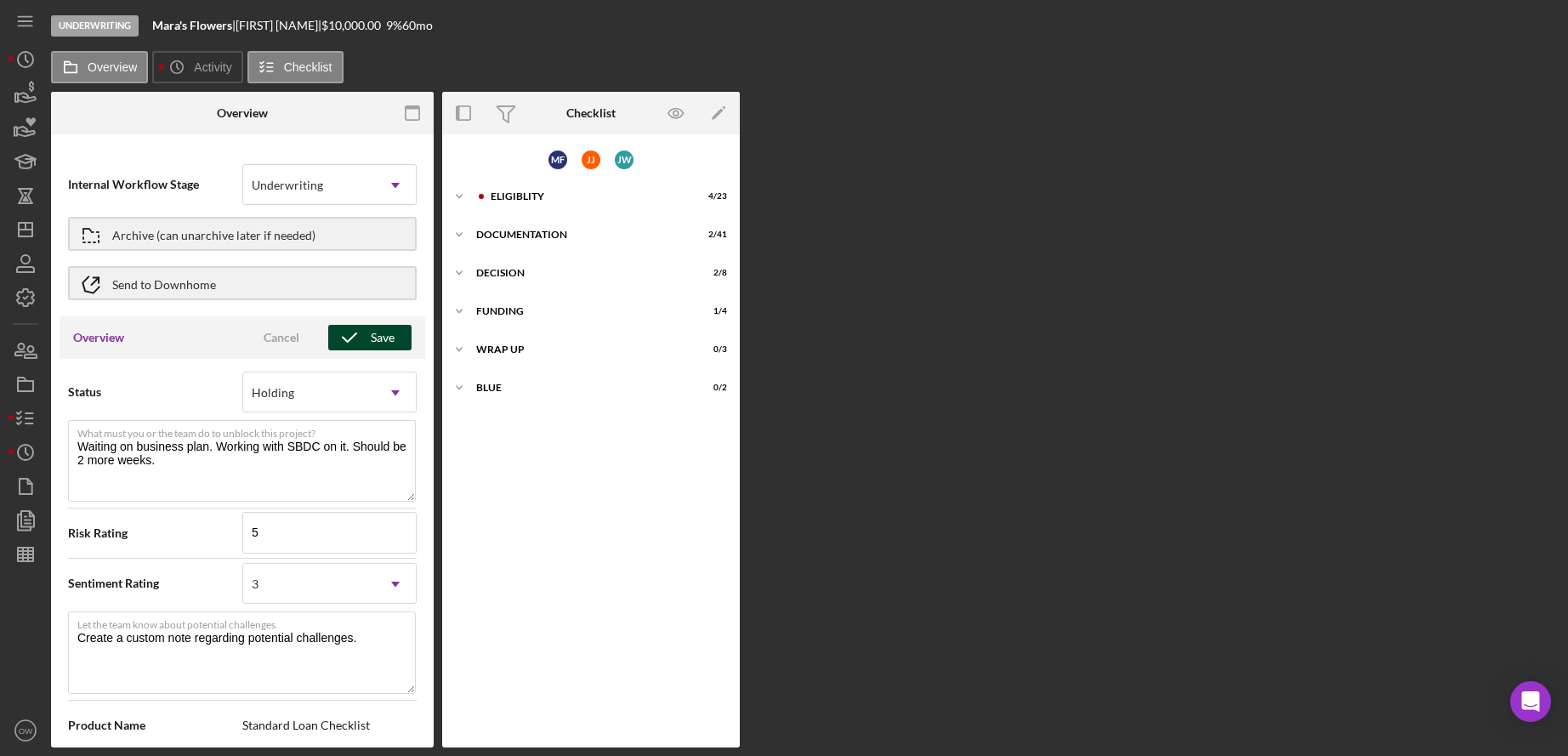 click 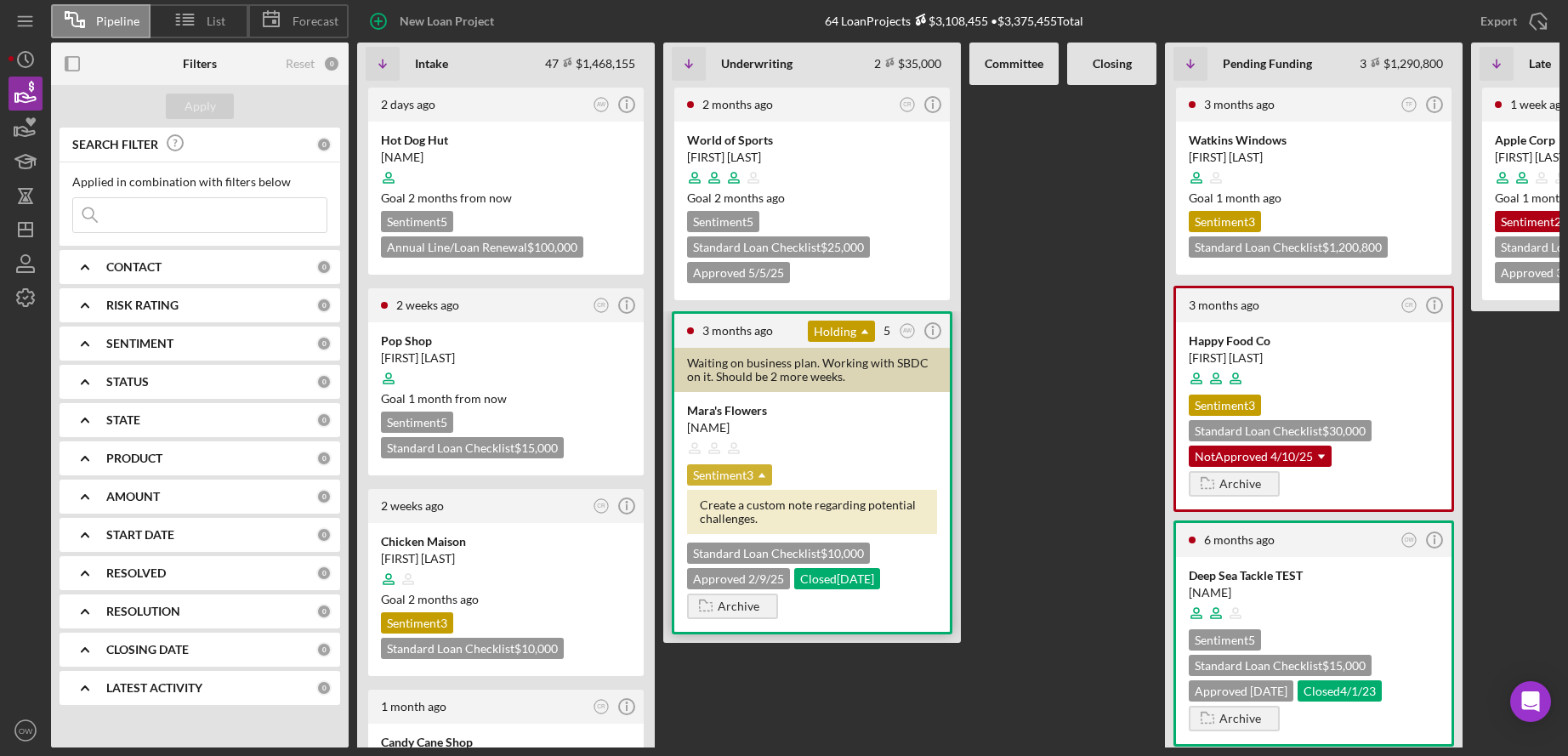 click on "Sentiment  3 Icon/Dropdown Arrow" at bounding box center (730, 475) 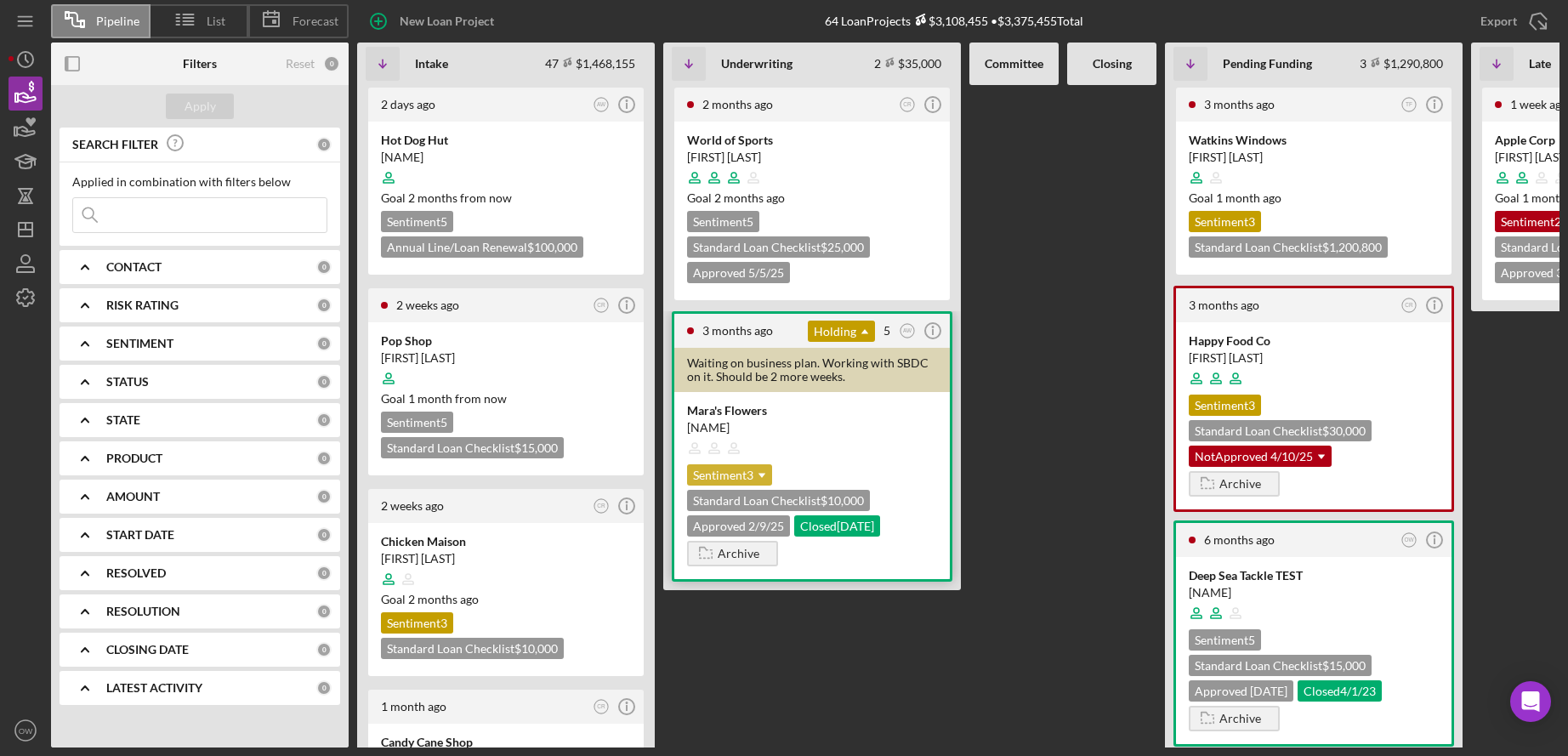 click on "Sentiment  3 Icon/Dropdown Arrow" at bounding box center (730, 475) 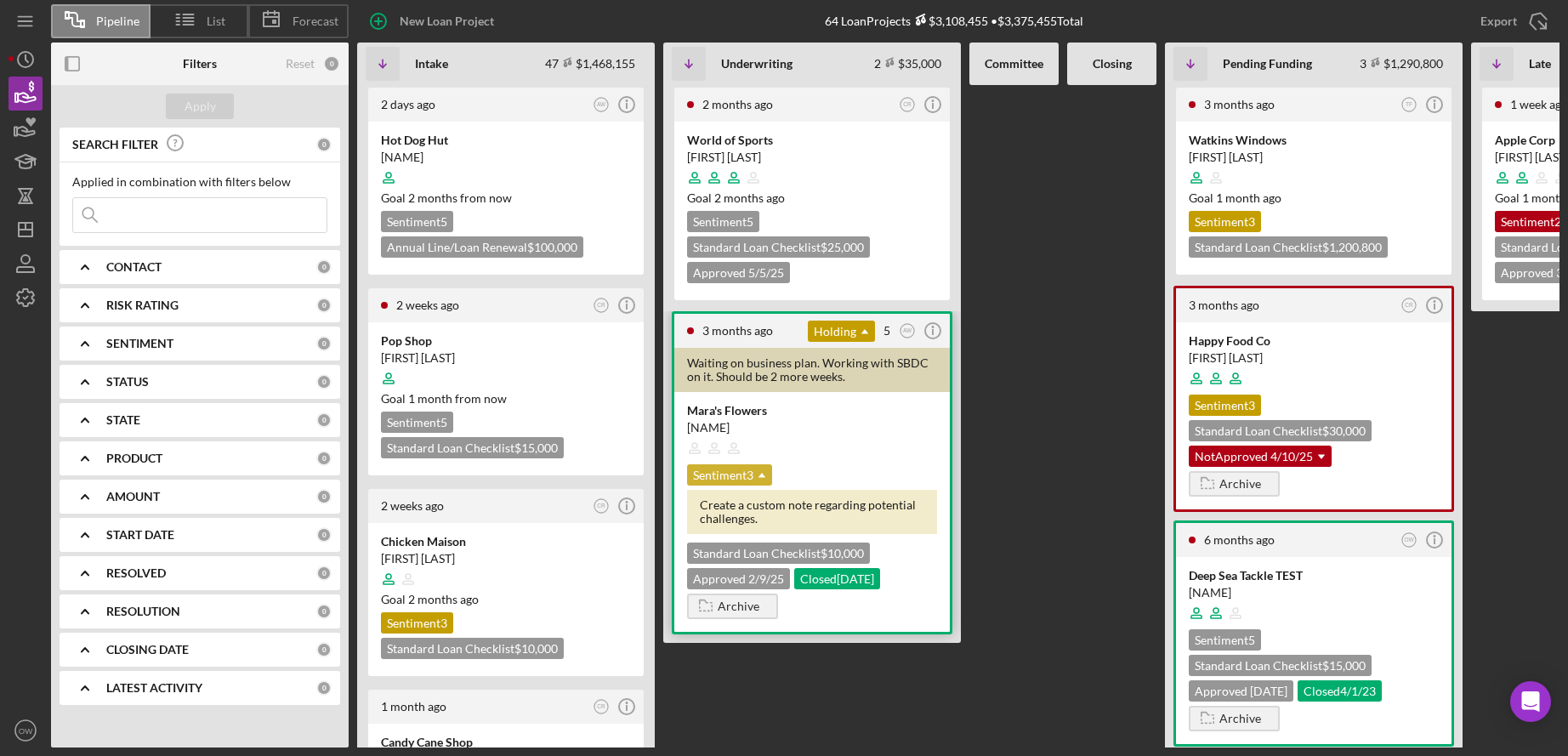 click on "Sentiment  3 Icon/Dropdown Arrow" at bounding box center (730, 475) 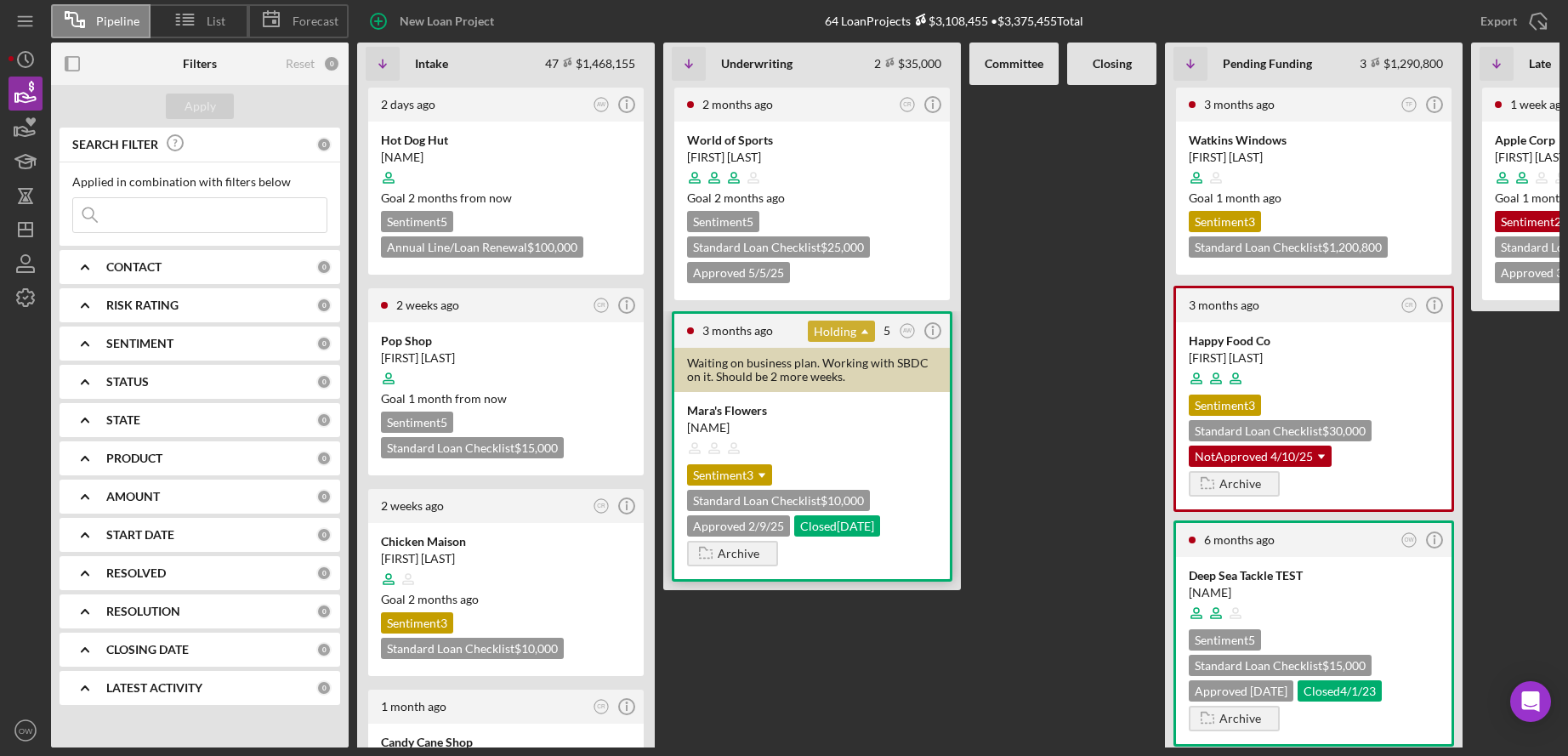 click on "Icon/Dropdown Arrow" 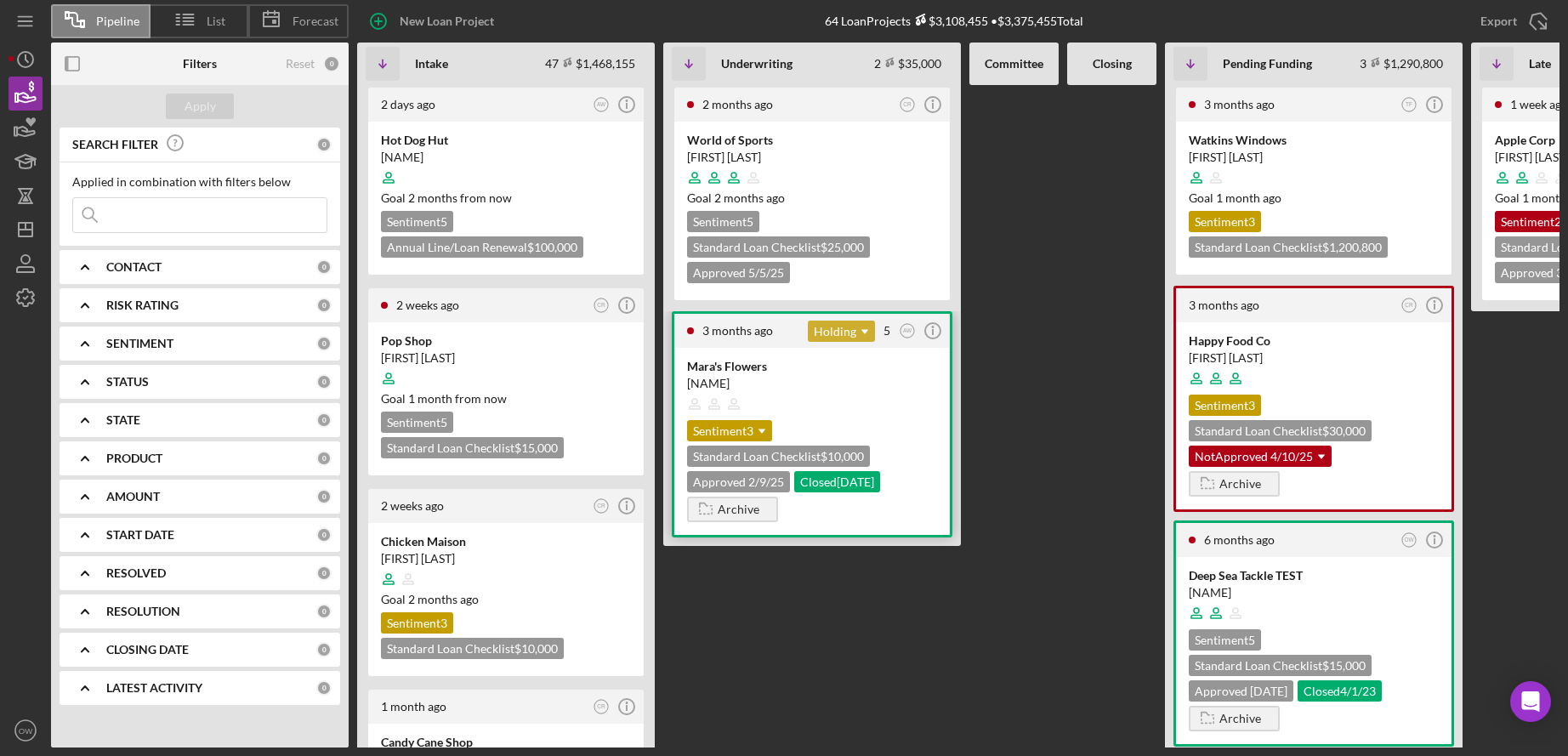 click on "Icon/Dropdown Arrow" 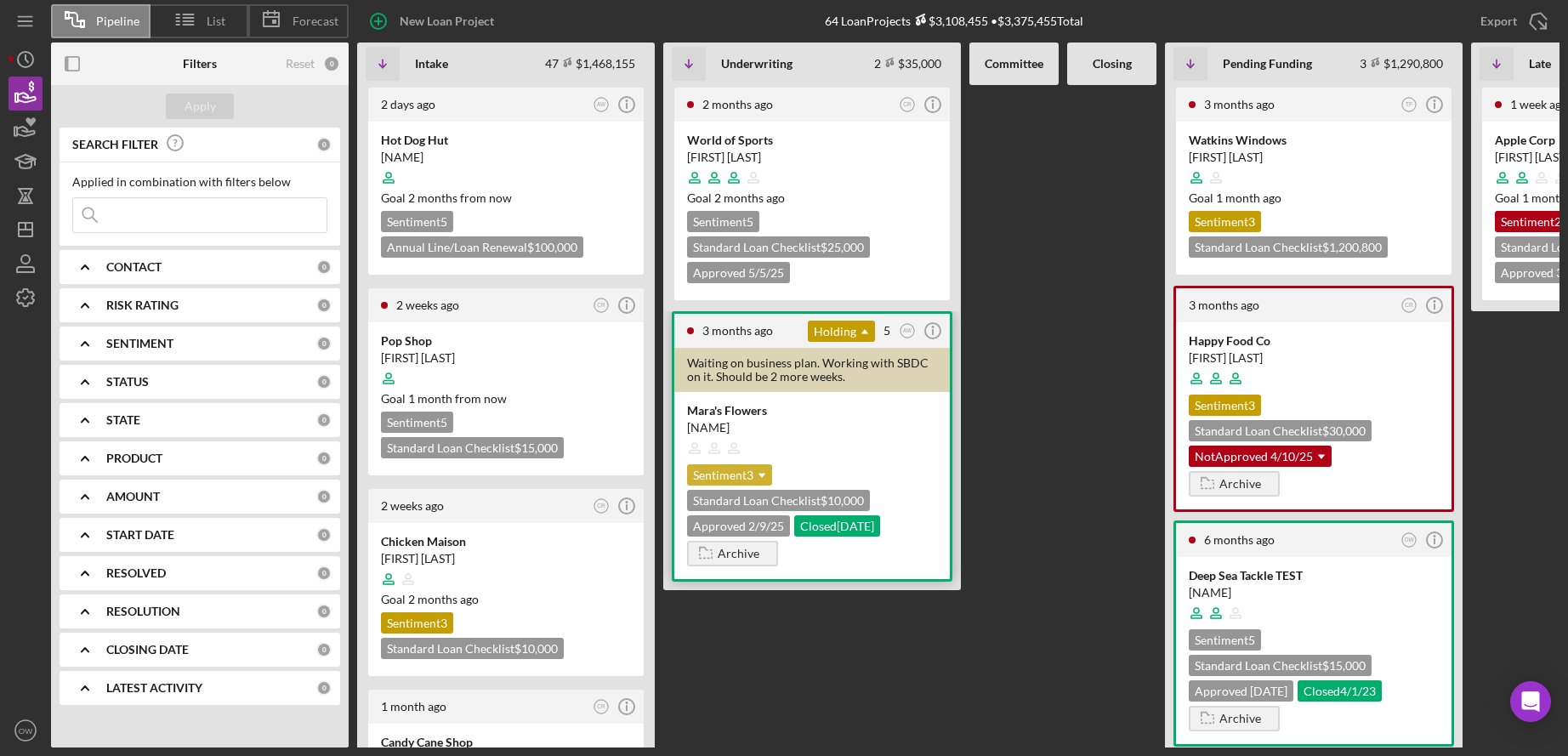 click on "Sentiment  3 Icon/Dropdown Arrow" at bounding box center (730, 475) 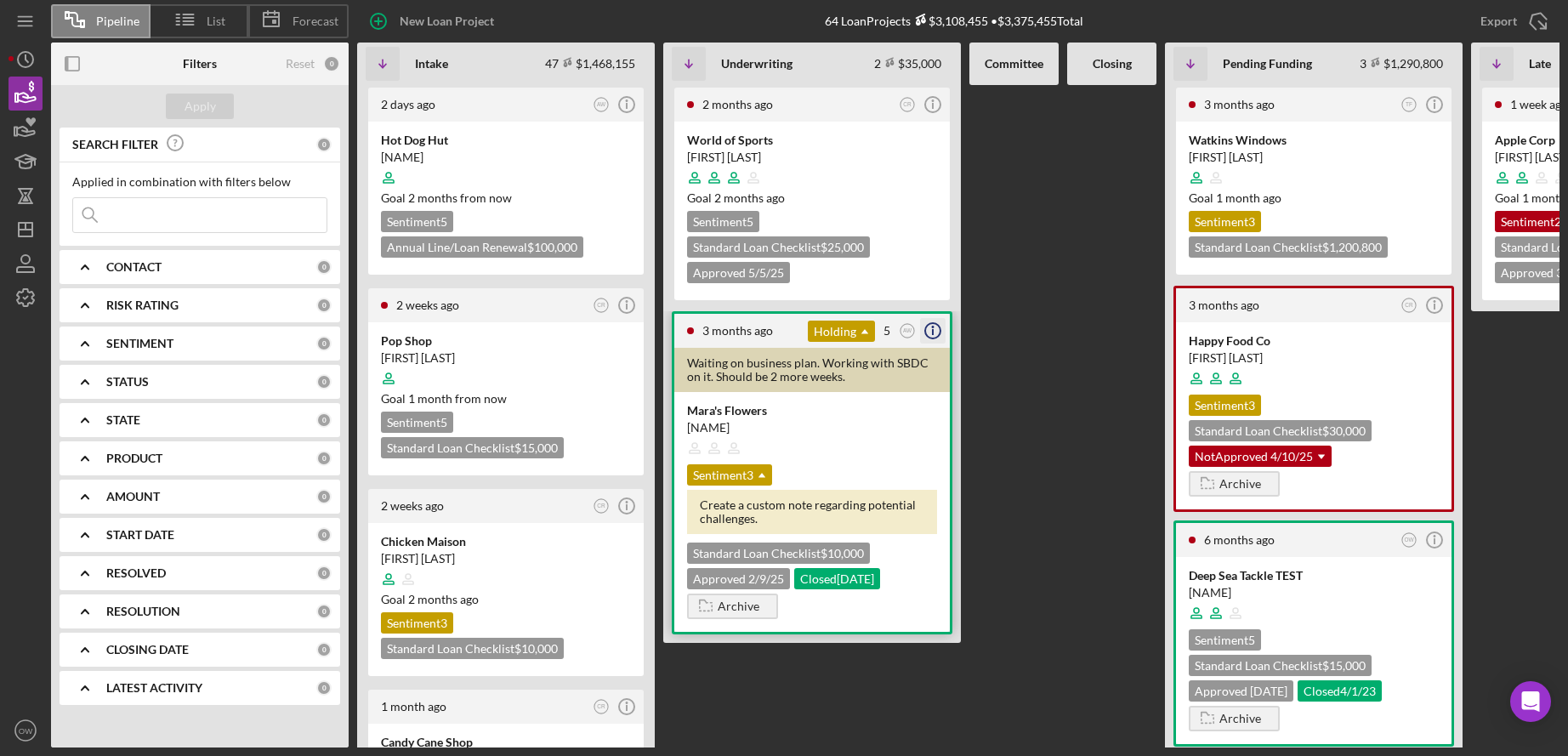 click 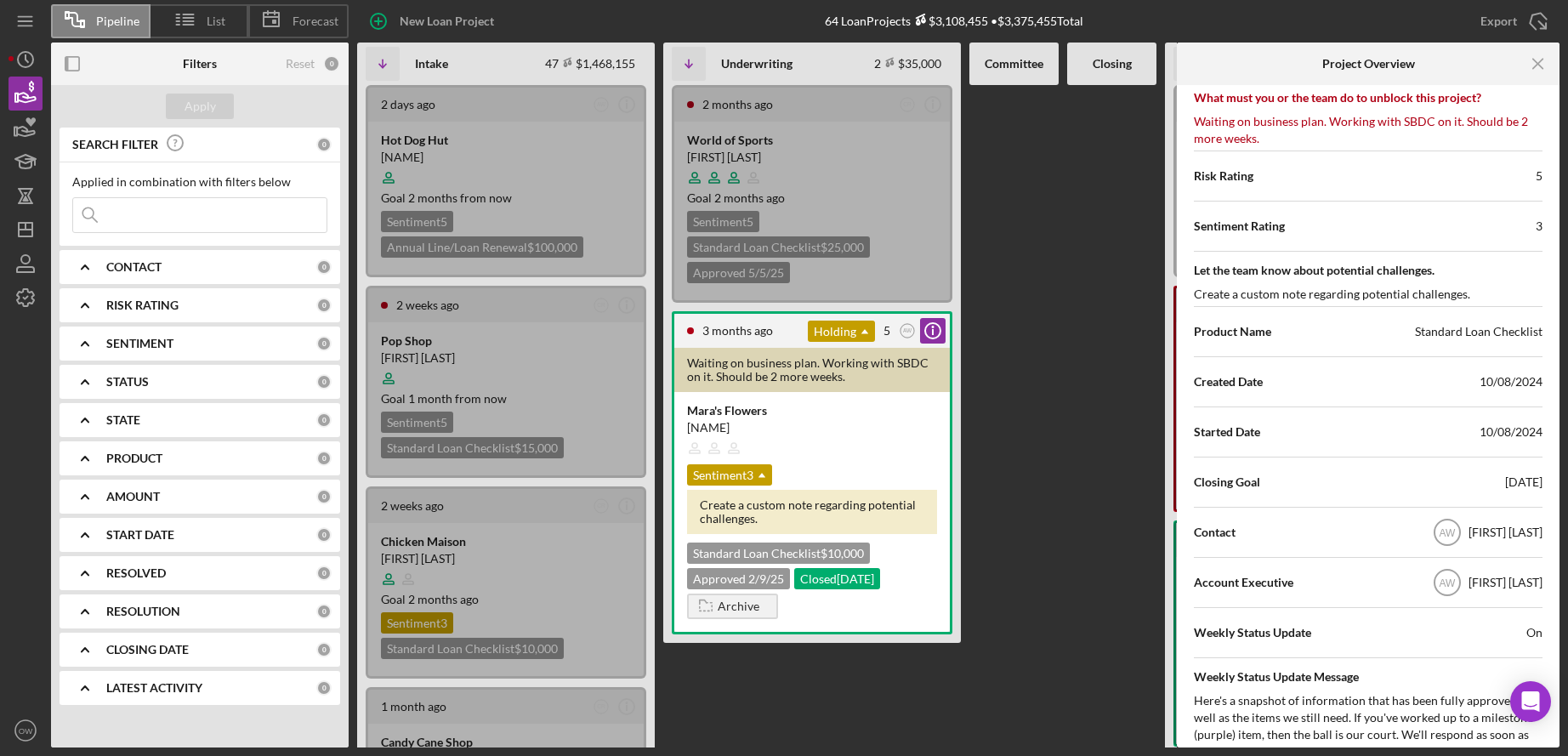 scroll, scrollTop: 0, scrollLeft: 0, axis: both 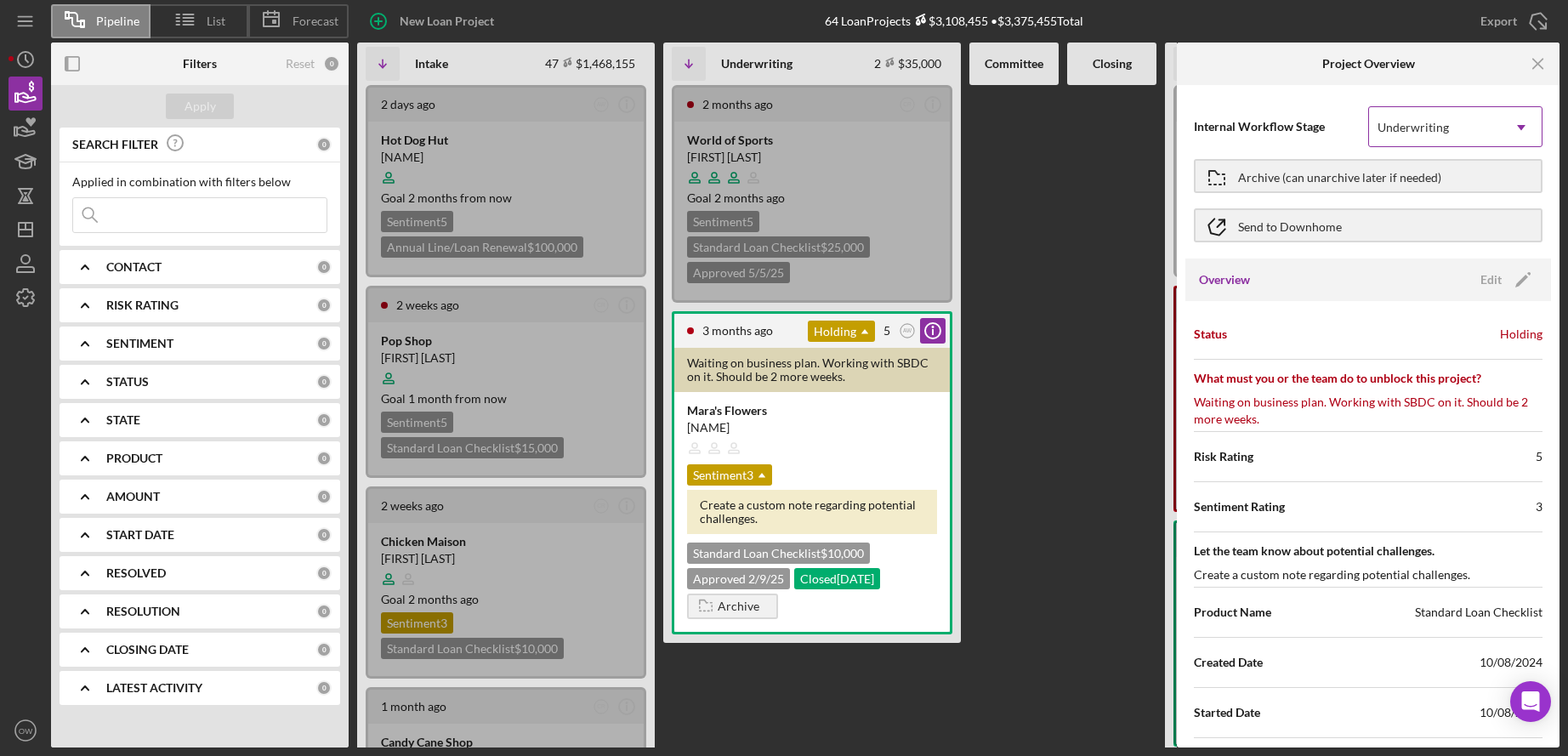 click on "Underwriting" at bounding box center [1434, 128] 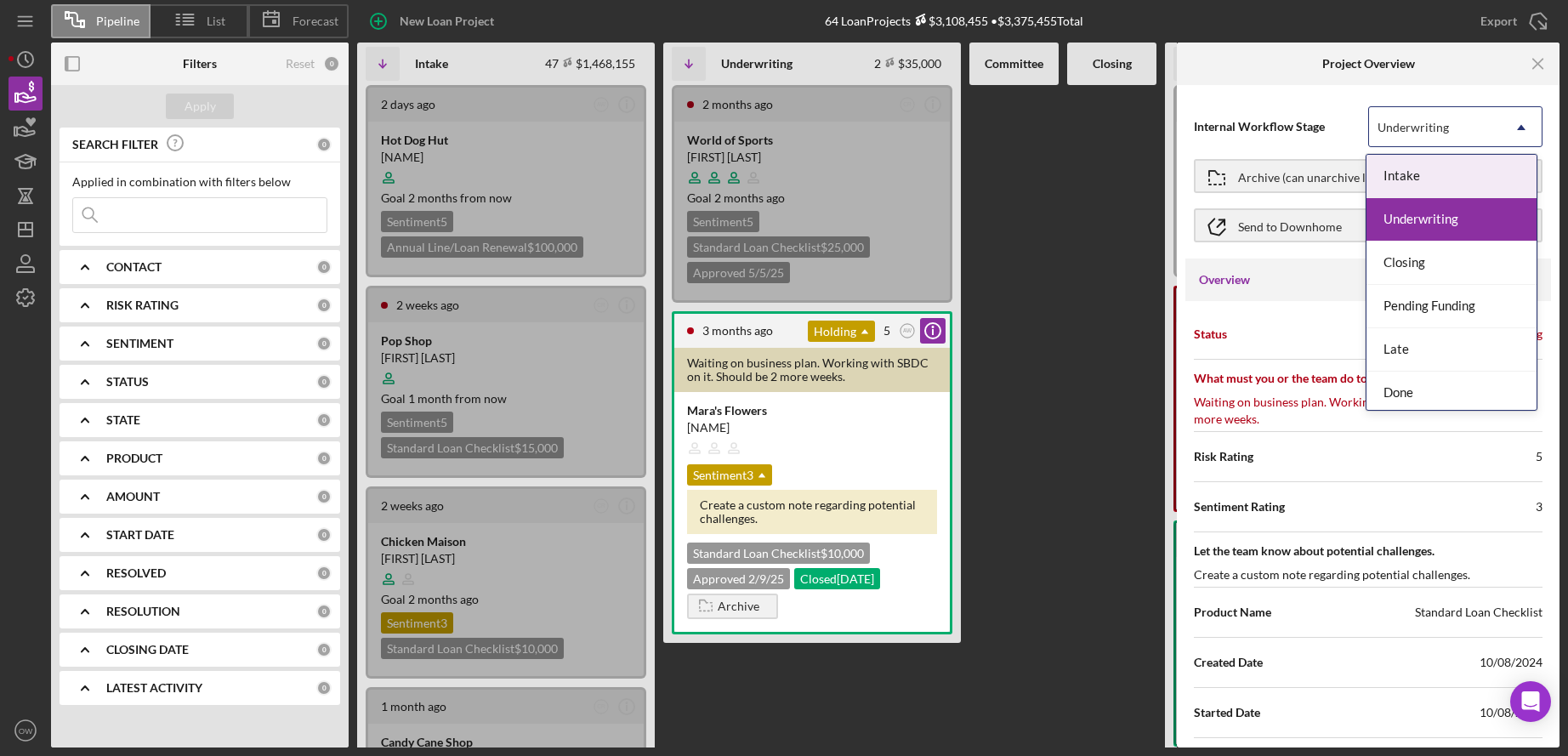 click on "Underwriting" at bounding box center [1434, 128] 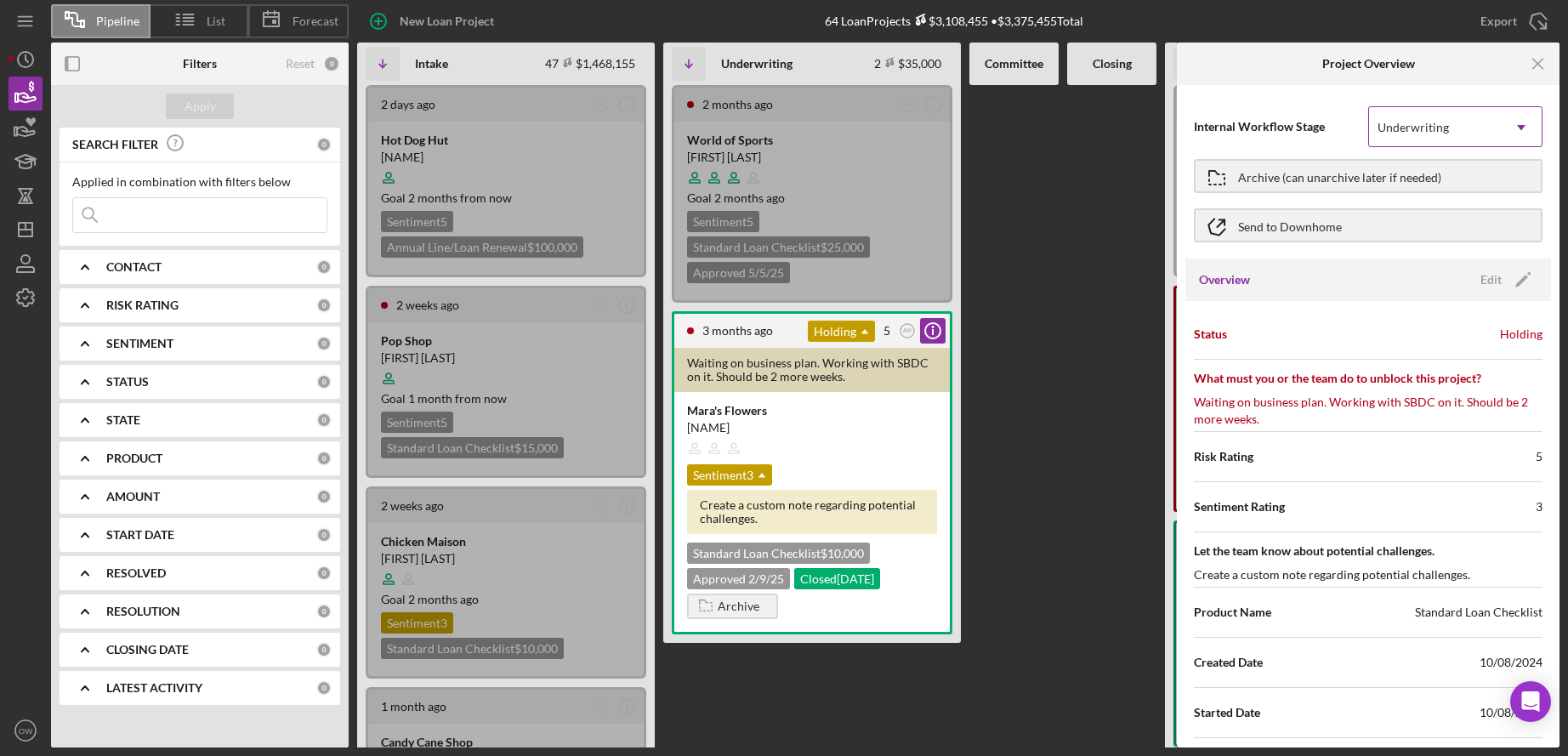 click on "Underwriting" at bounding box center [1434, 128] 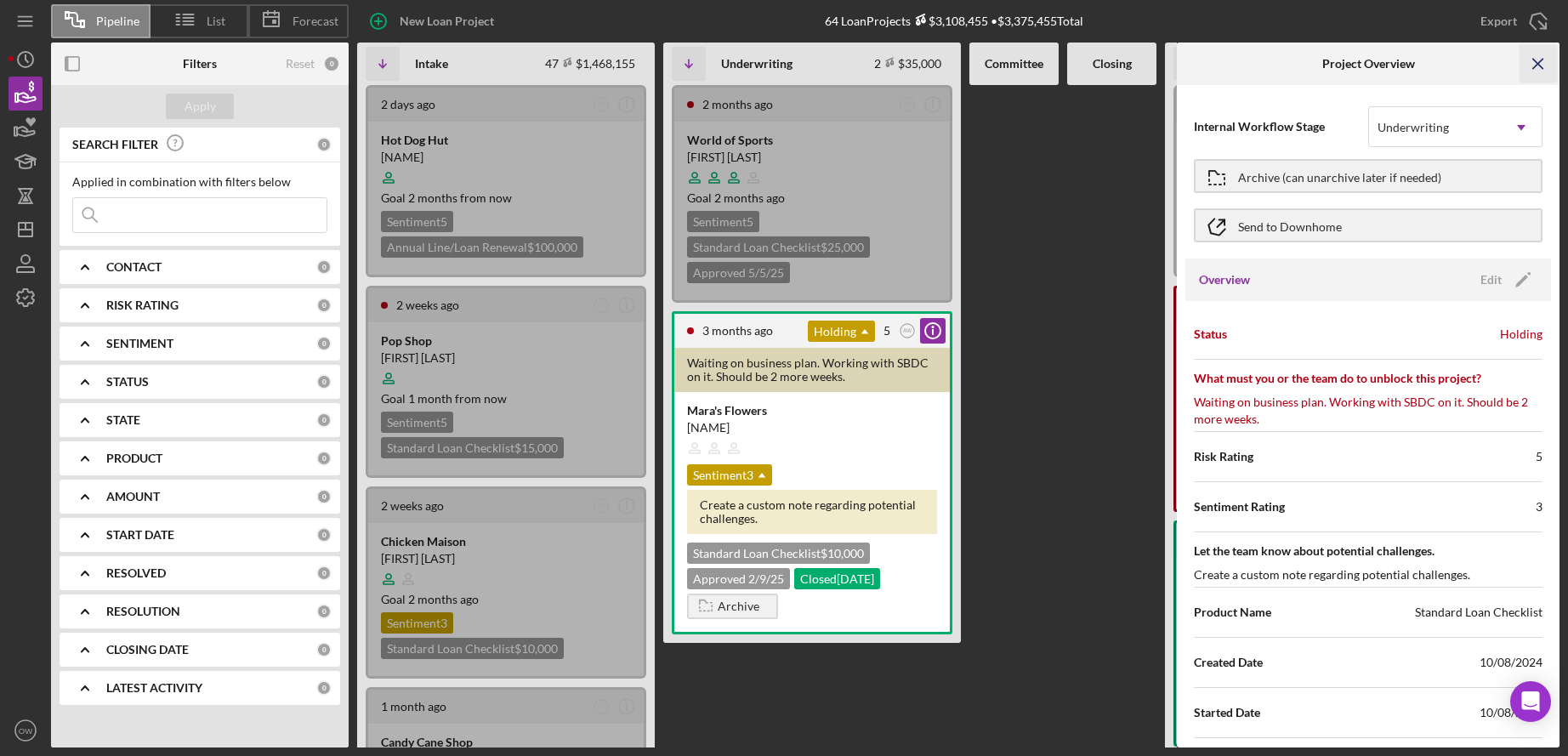 click on "Icon/Menu Close" 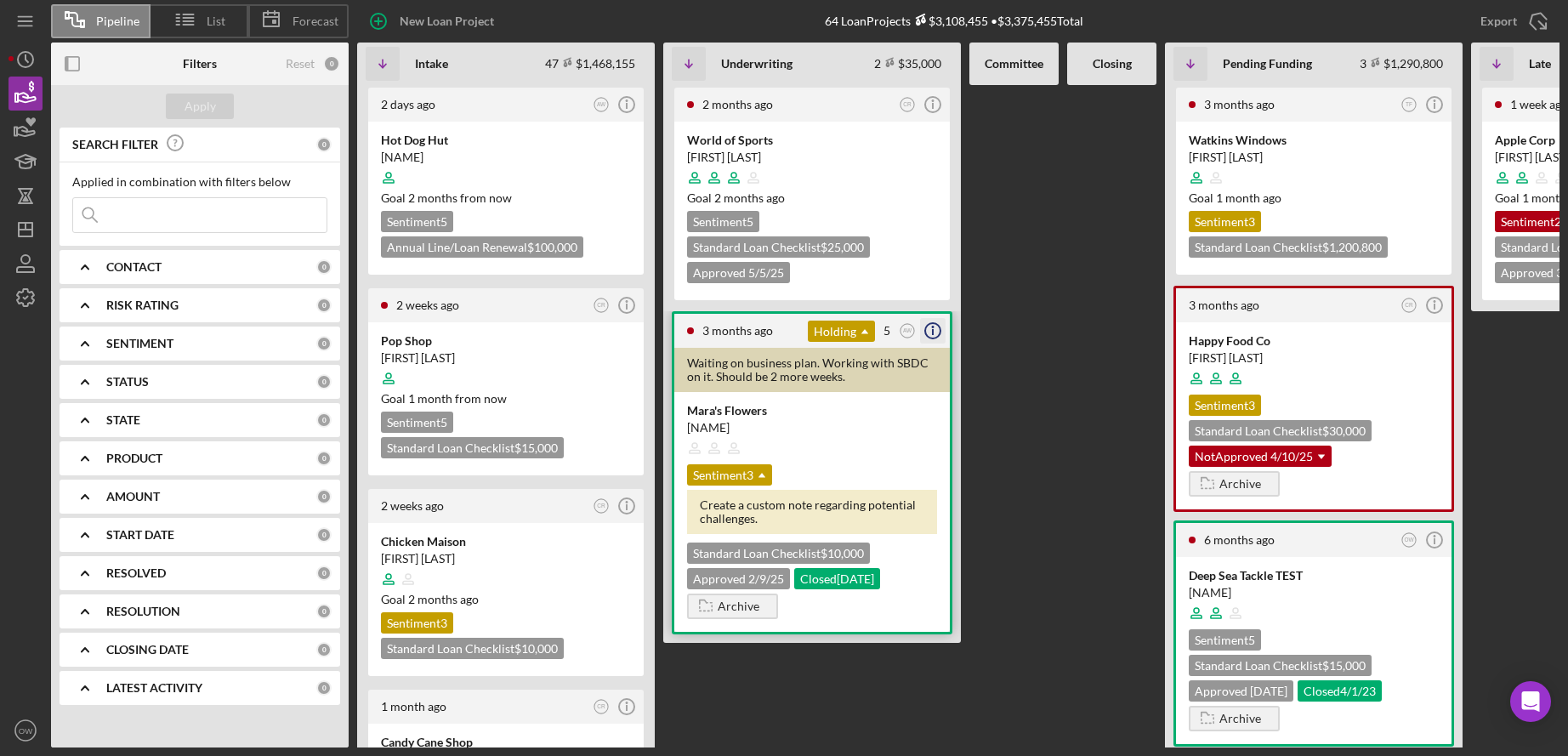 click on "Icon/Info" 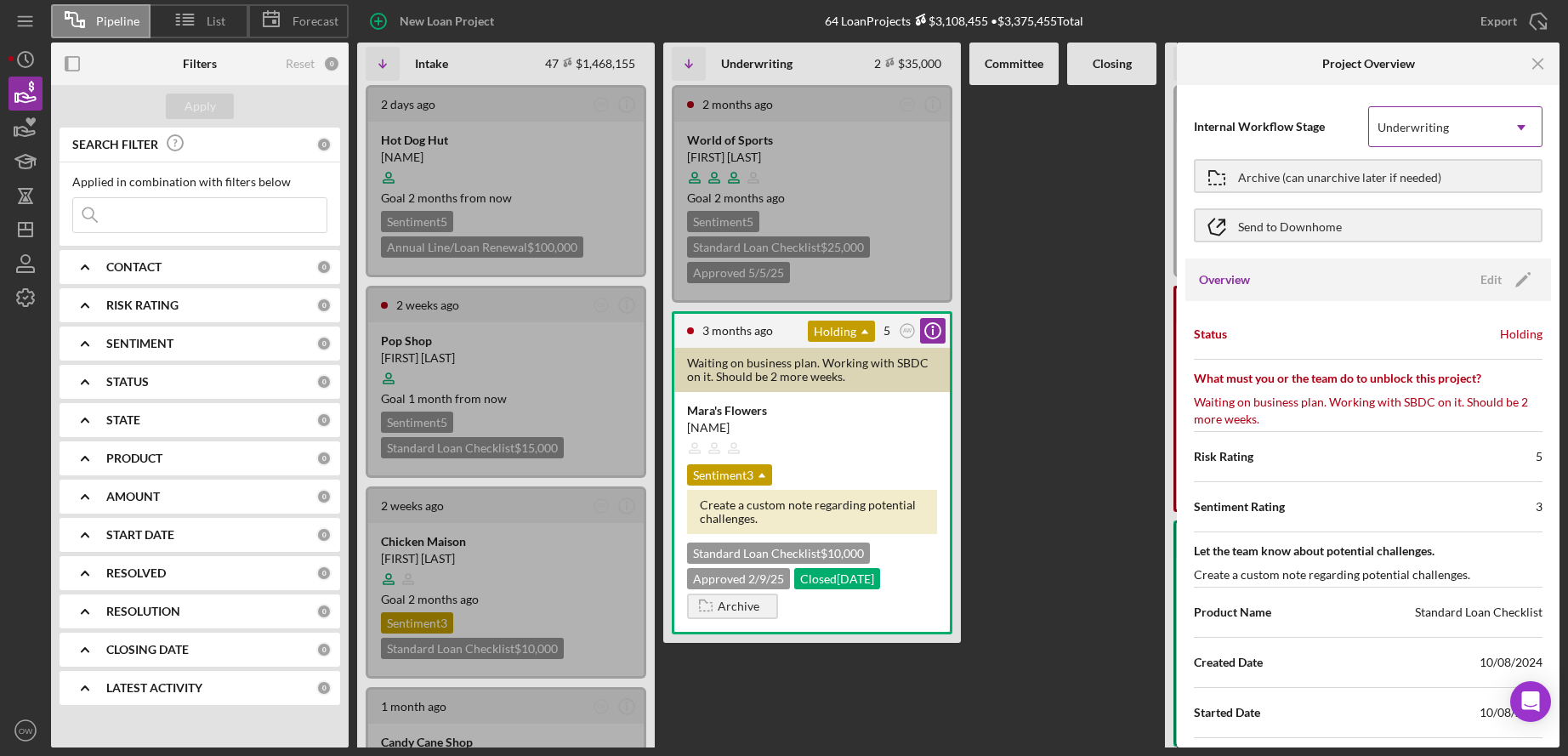 click on "Underwriting" at bounding box center [1434, 128] 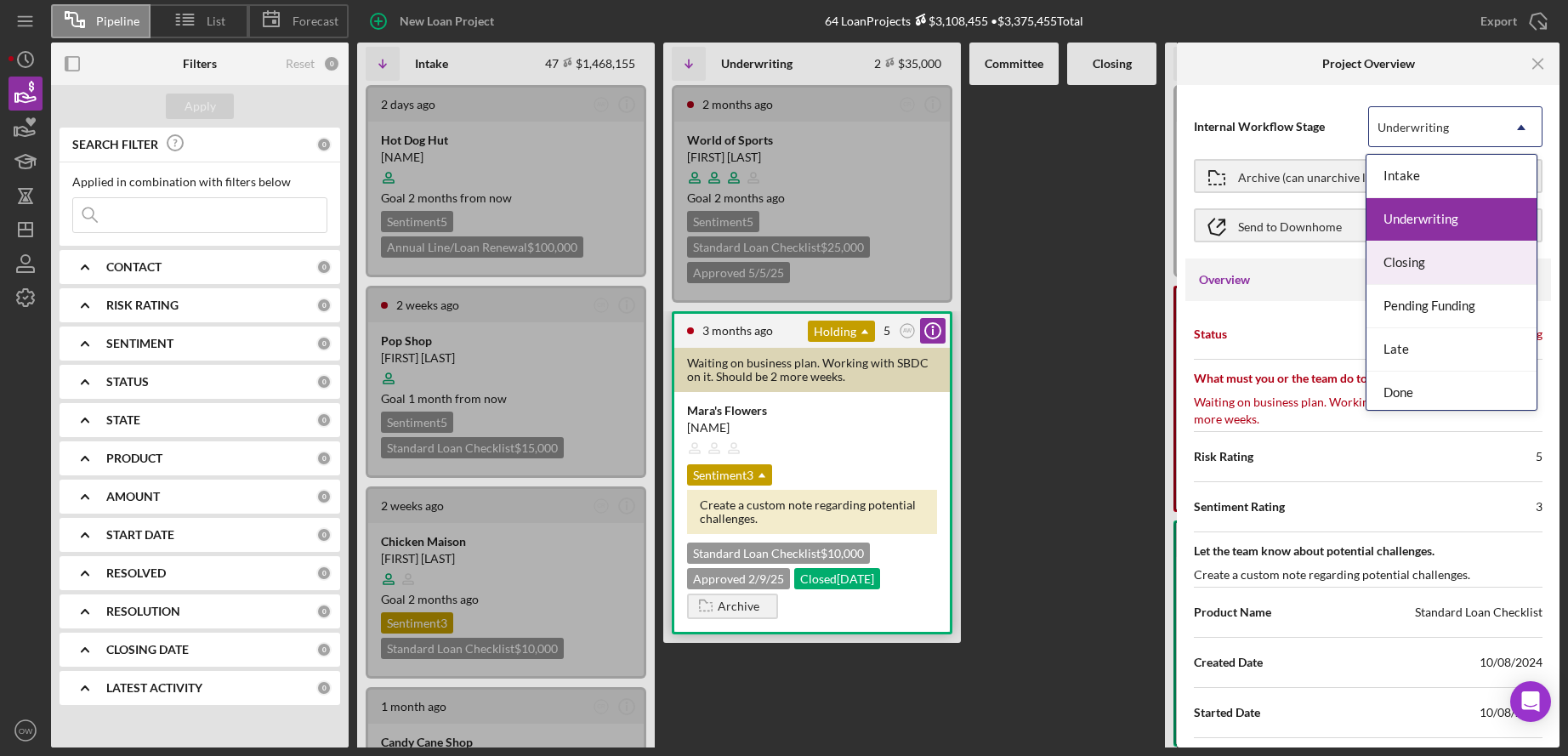 click at bounding box center [812, 448] 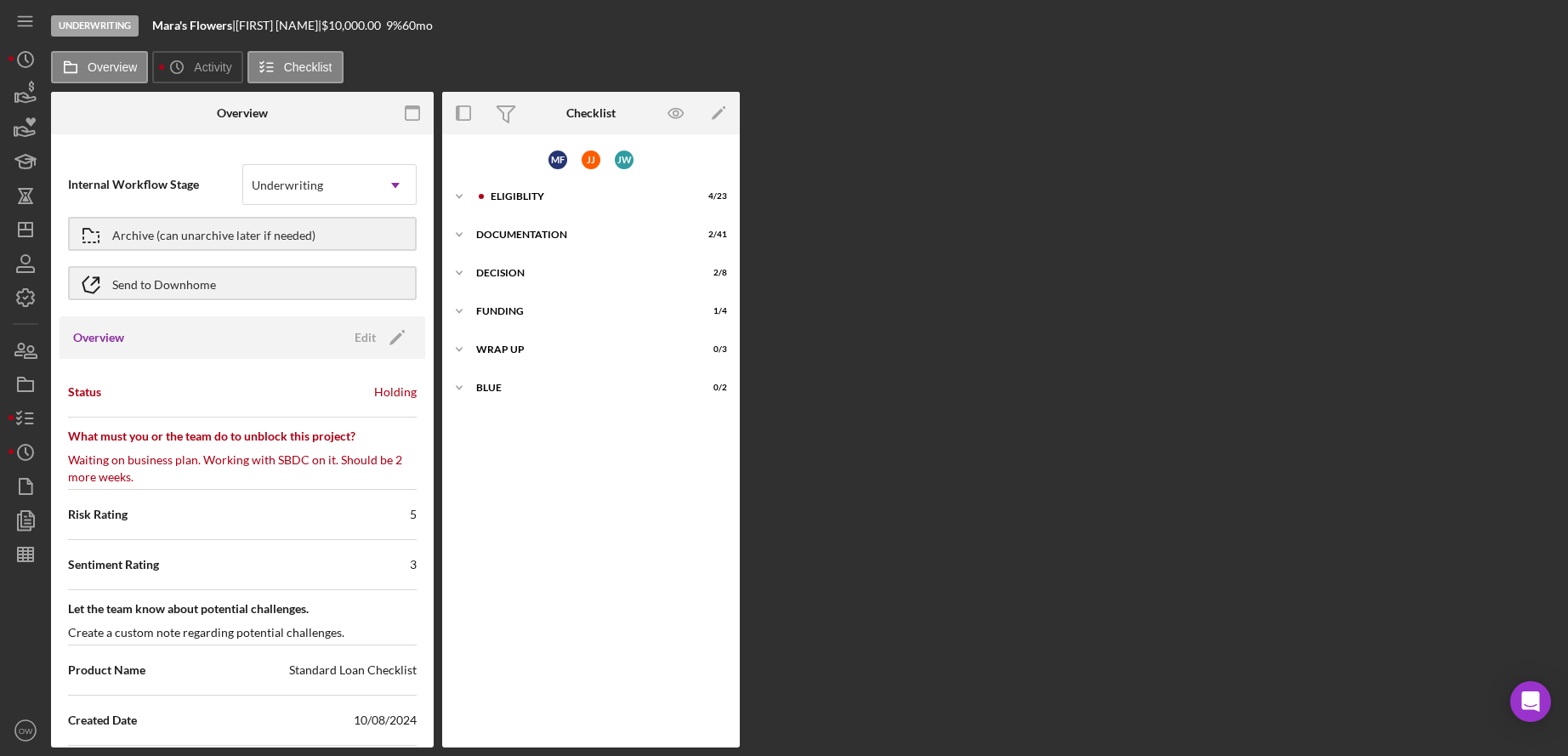 click on "Overview Internal Workflow Stage Underwriting Icon/Dropdown Arrow Archive (can unarchive later if needed) Send to Downhome Overview Edit Icon/Edit Status Holding What must you or the team do to unblock this project? Waiting on business plan. Working with SBDC on it. Should be 2 more weeks. Risk Rating 5 Sentiment Rating 3 Let the team know about potential challenges. Create a custom note regarding potential challenges. Product Name Standard Loan Checklist  Created Date [DATE] Started Date [DATE] Closing Goal [DATE] Contact AW [FIRST] [LAST] Account Executive AW [FIRST] [LAST] Weekly Status Update On Weekly Status Update Message Here's a snapshot of information that has been fully approved, as well as the items we still need.
If you've worked up to a milestone (purple) item, then the ball is our court. We'll respond as soon as we can. Inactivity Alerts On Send if the client is inactive for... 5 Inactivity Reminder Message Initial Request Edit Icon/Edit Amount [CURRENCY] Standard Rate [PERCENTAGE]% Edit" at bounding box center [805, 419] 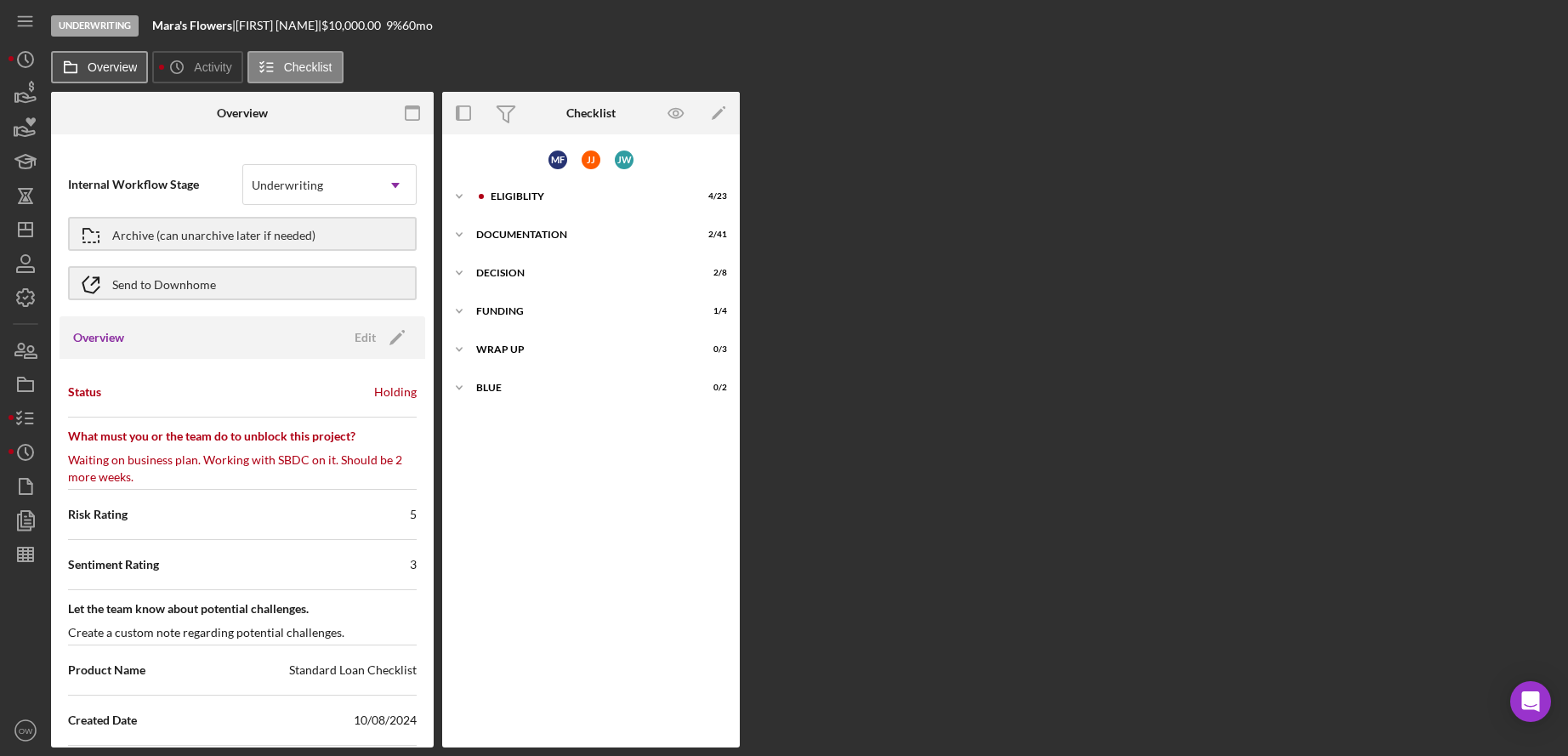 click on "Overview" at bounding box center [112, 67] 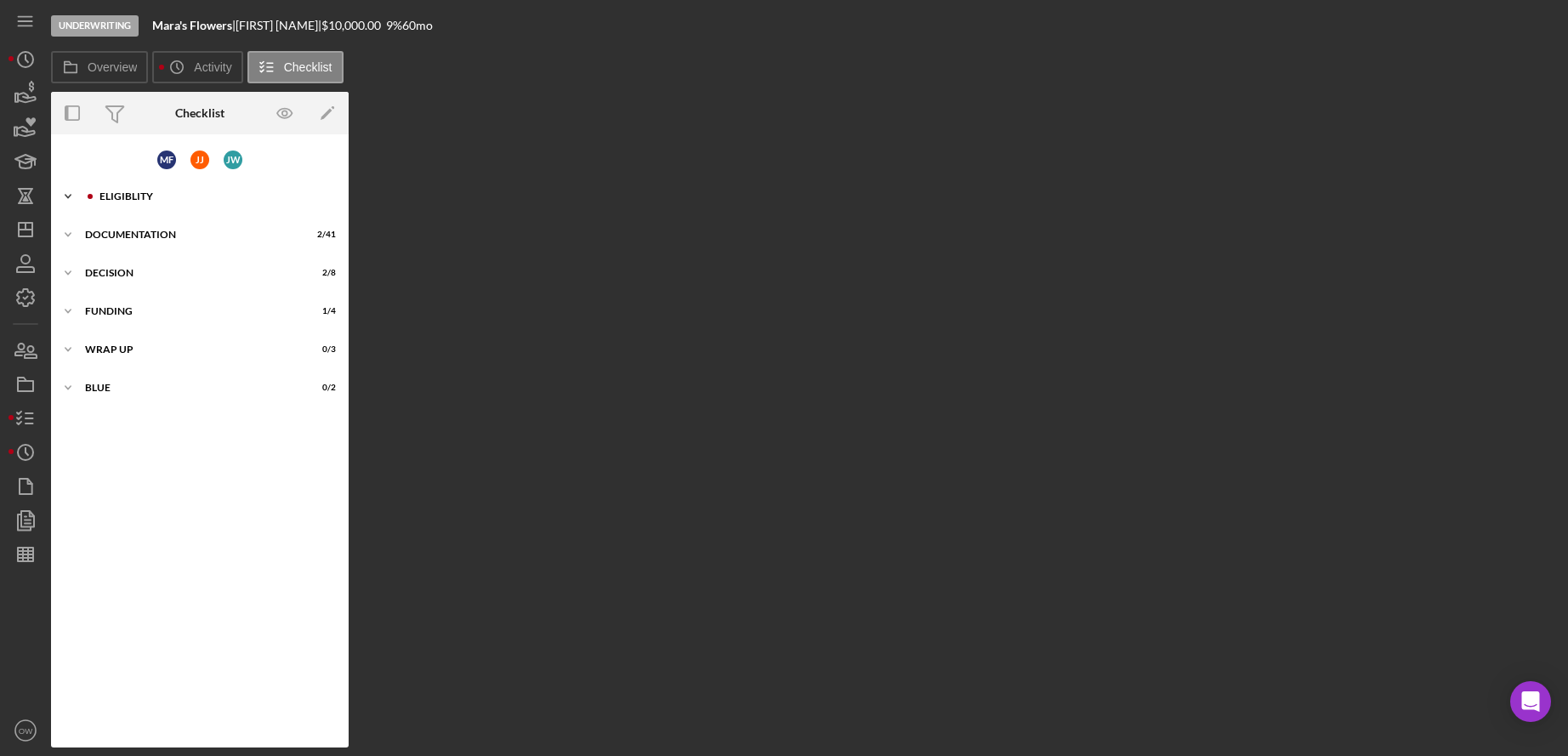 click on "Eligiblity" at bounding box center (213, 196) 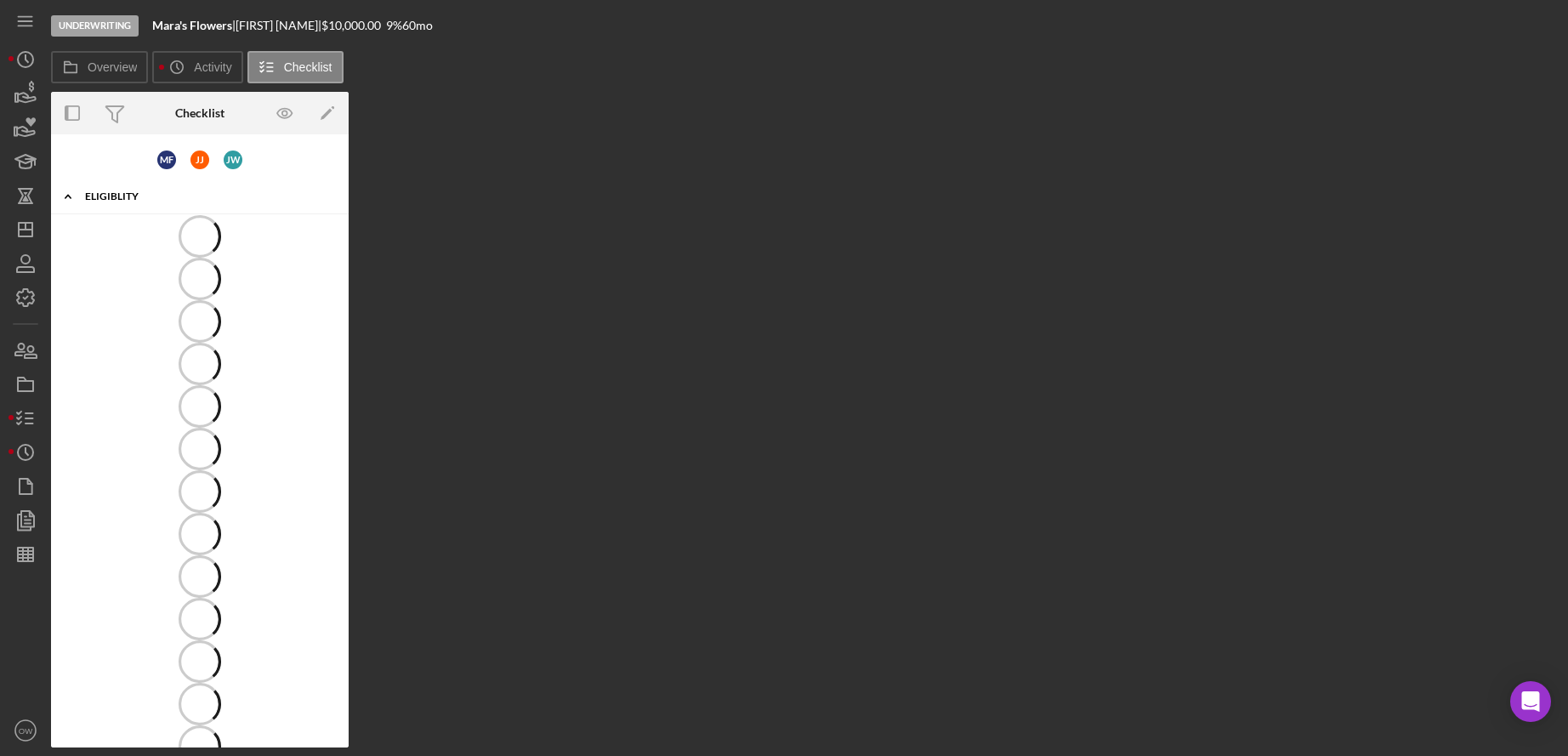 click on "Eligiblity" at bounding box center (206, 196) 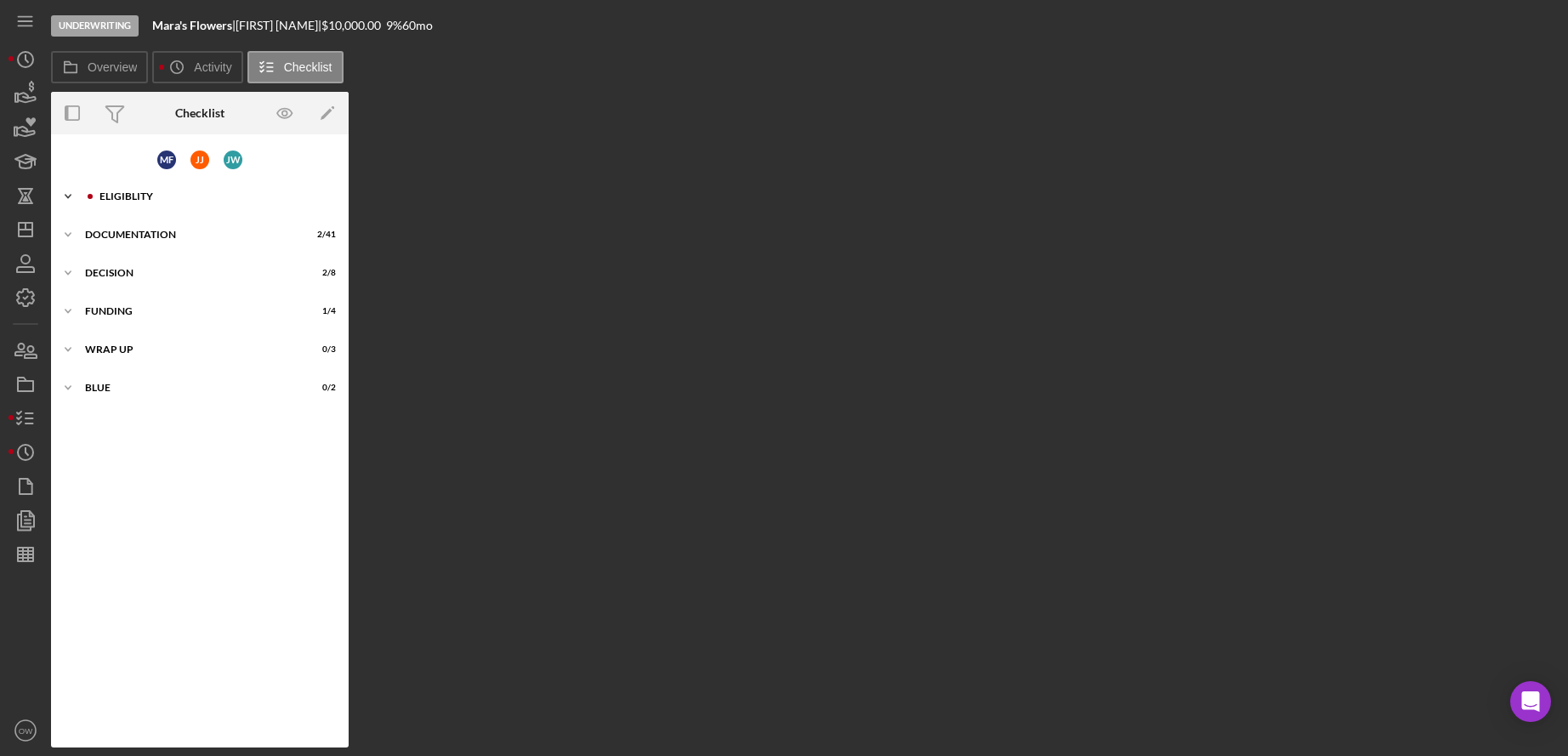 click on "Eligiblity" at bounding box center [213, 196] 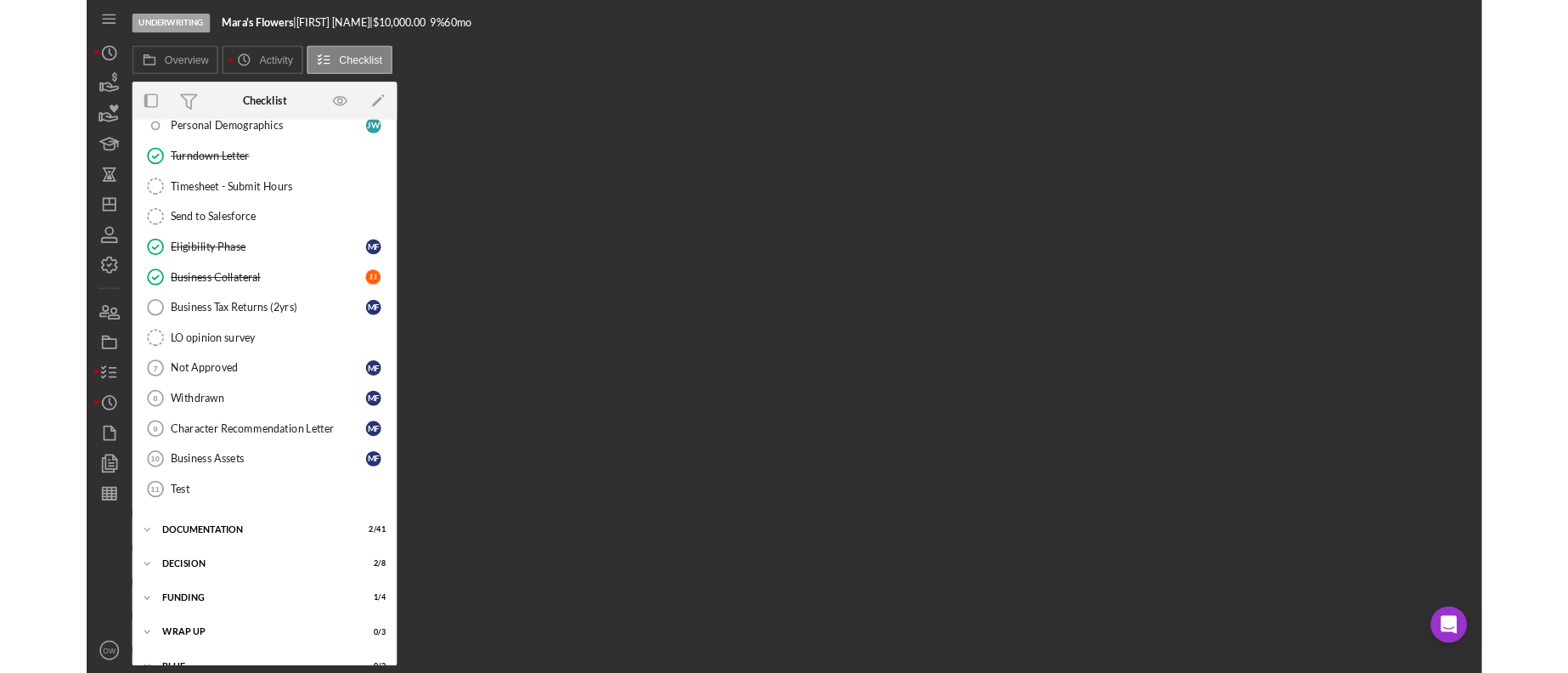 scroll, scrollTop: 0, scrollLeft: 0, axis: both 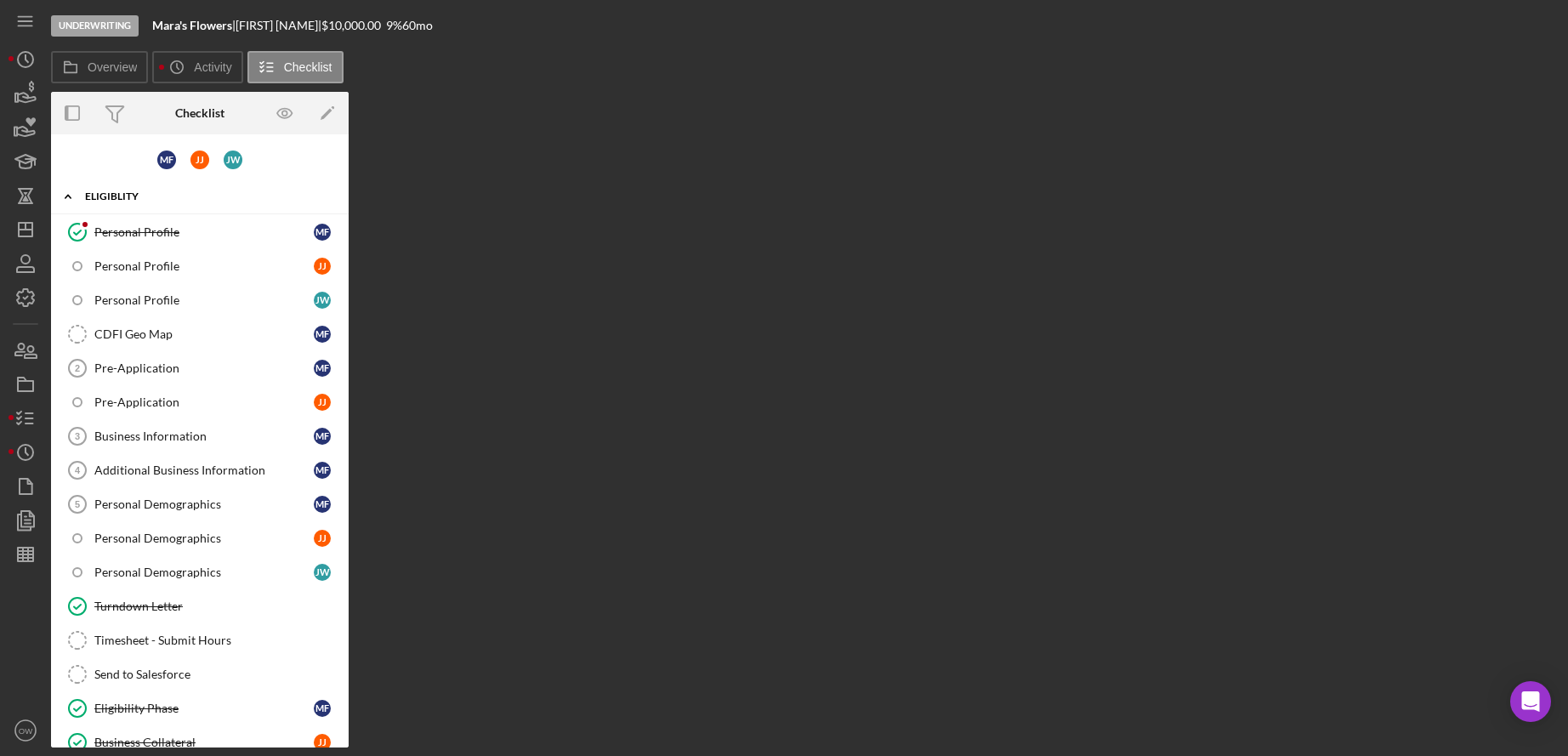 click on "Icon/Expander" 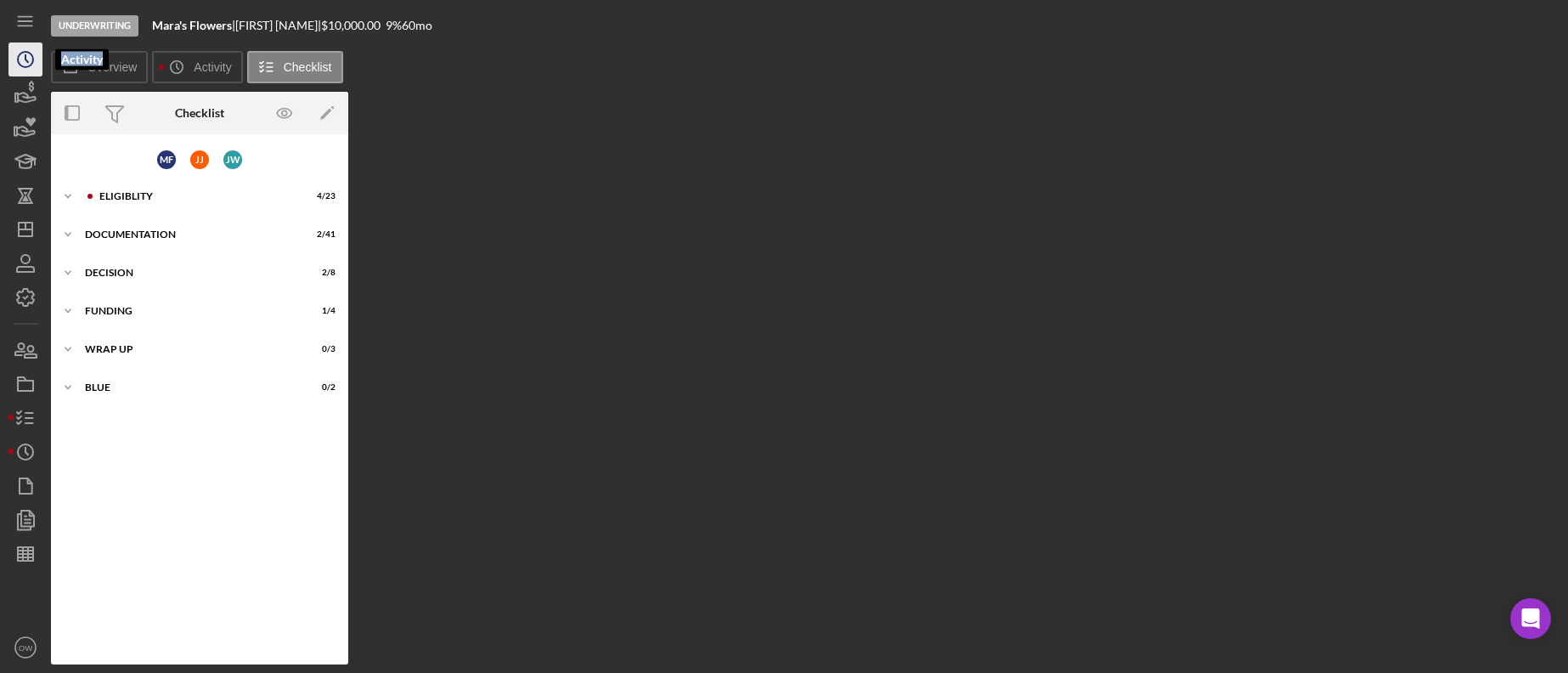 click 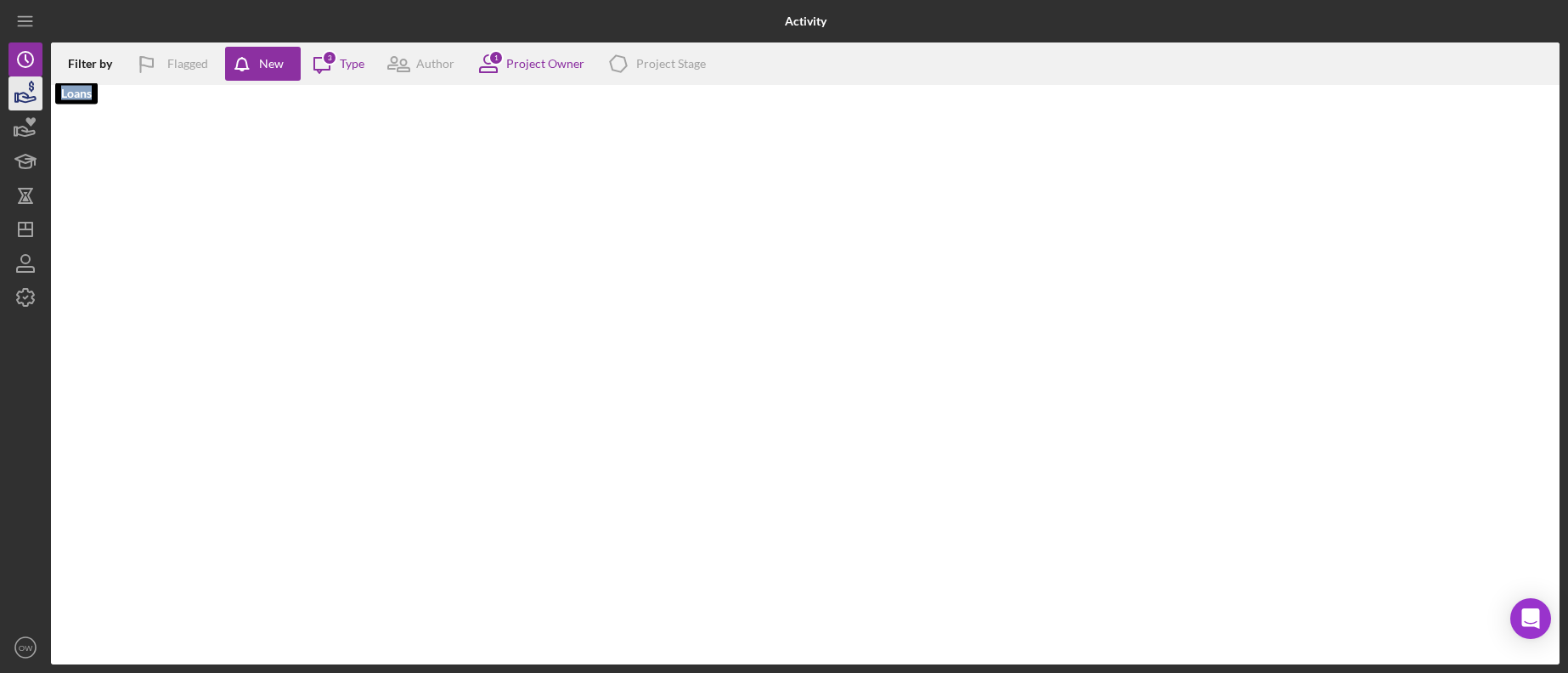 click 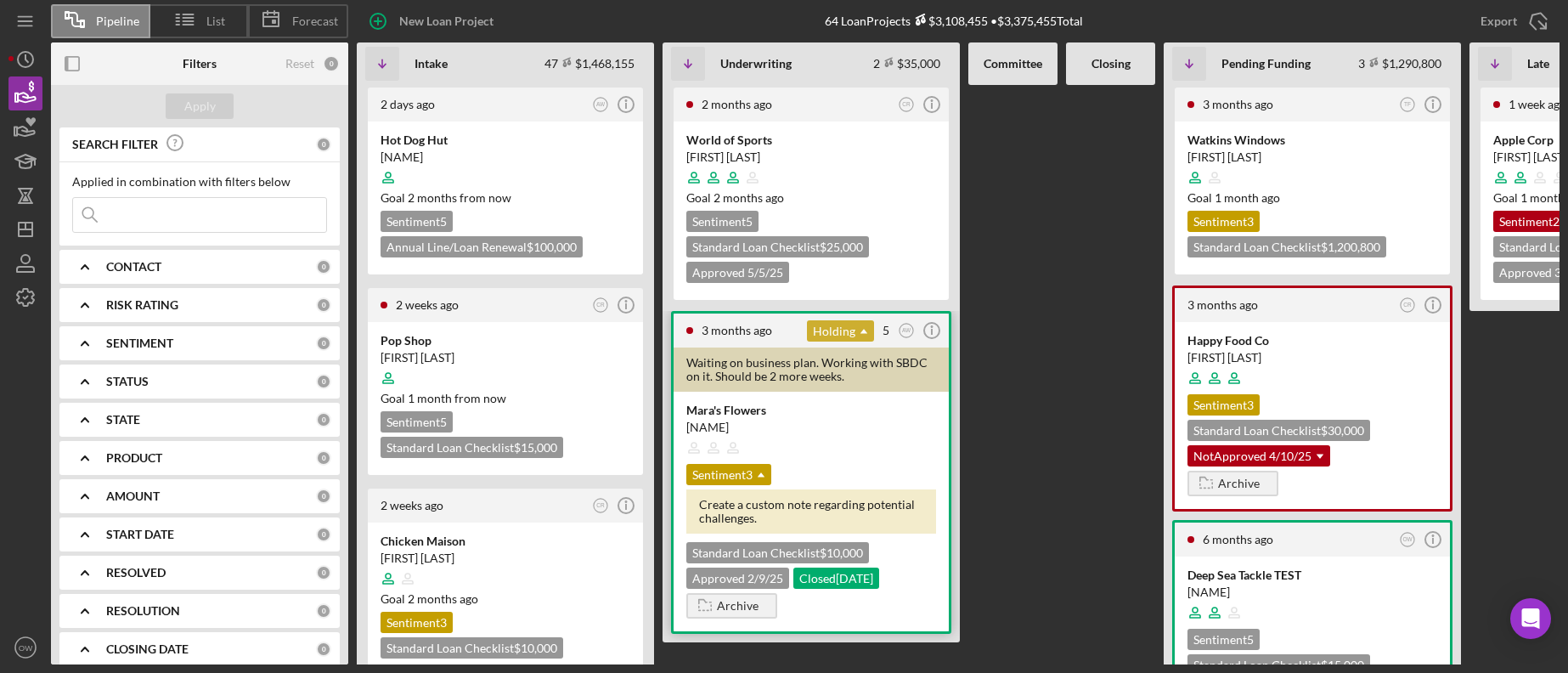 click on "Icon/Dropdown Arrow" 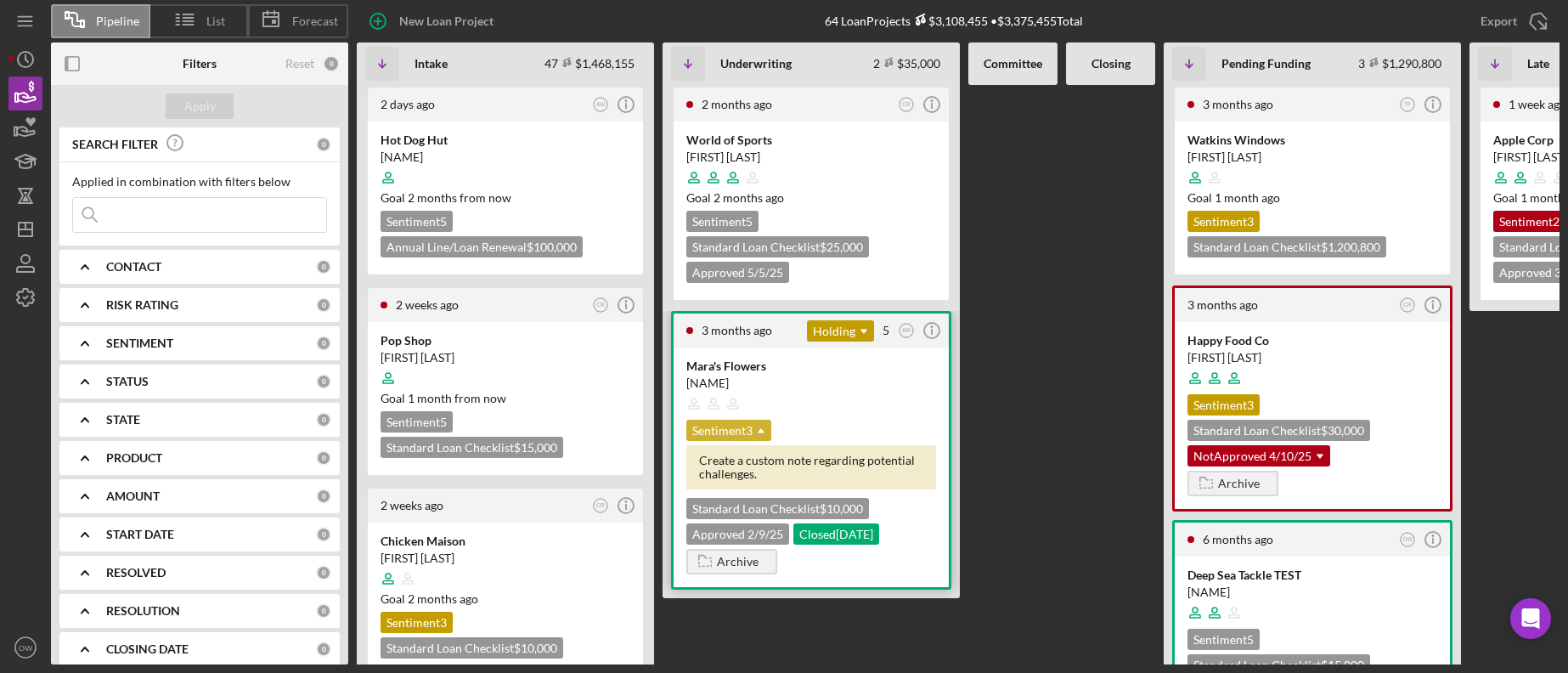 click on "Sentiment  3 Icon/Dropdown Arrow" at bounding box center (729, 430) 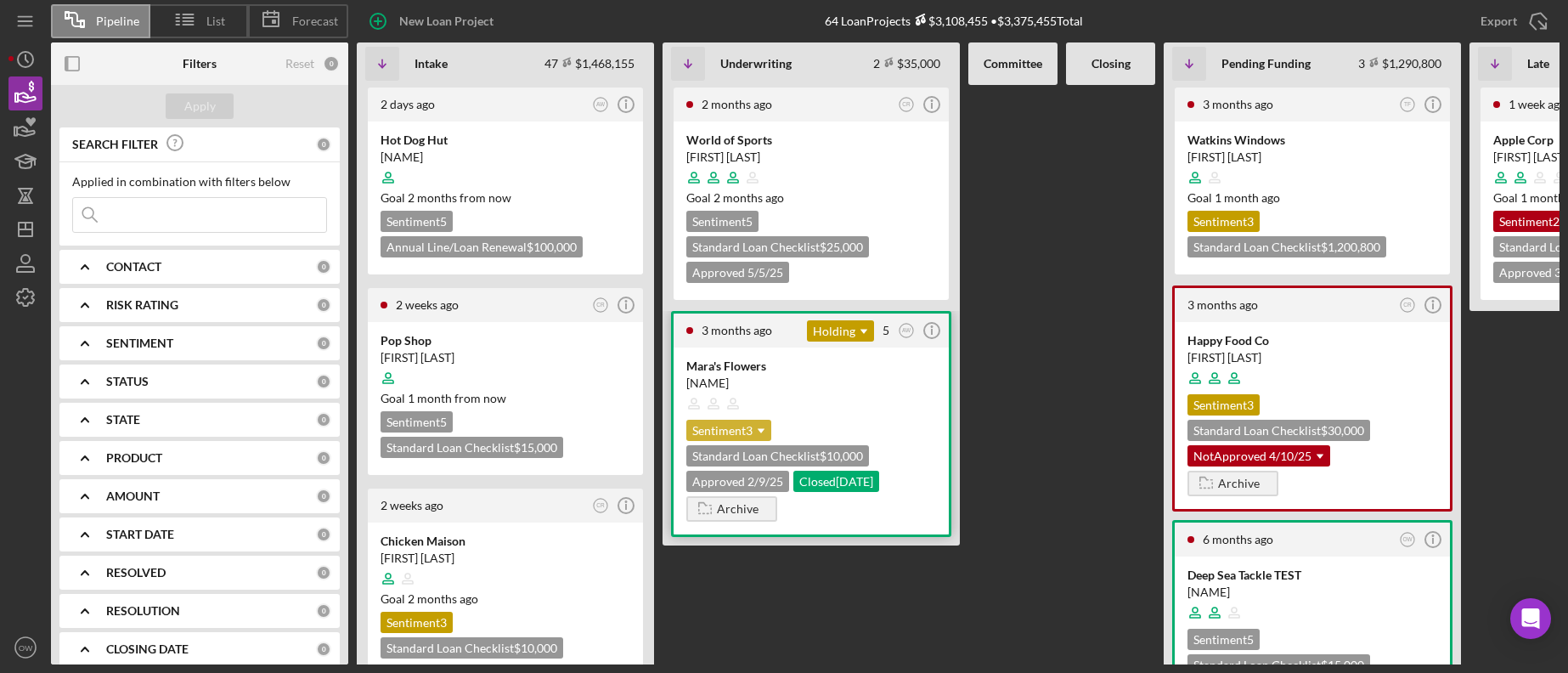 click on "Sentiment  3 Icon/Dropdown Arrow" at bounding box center (729, 430) 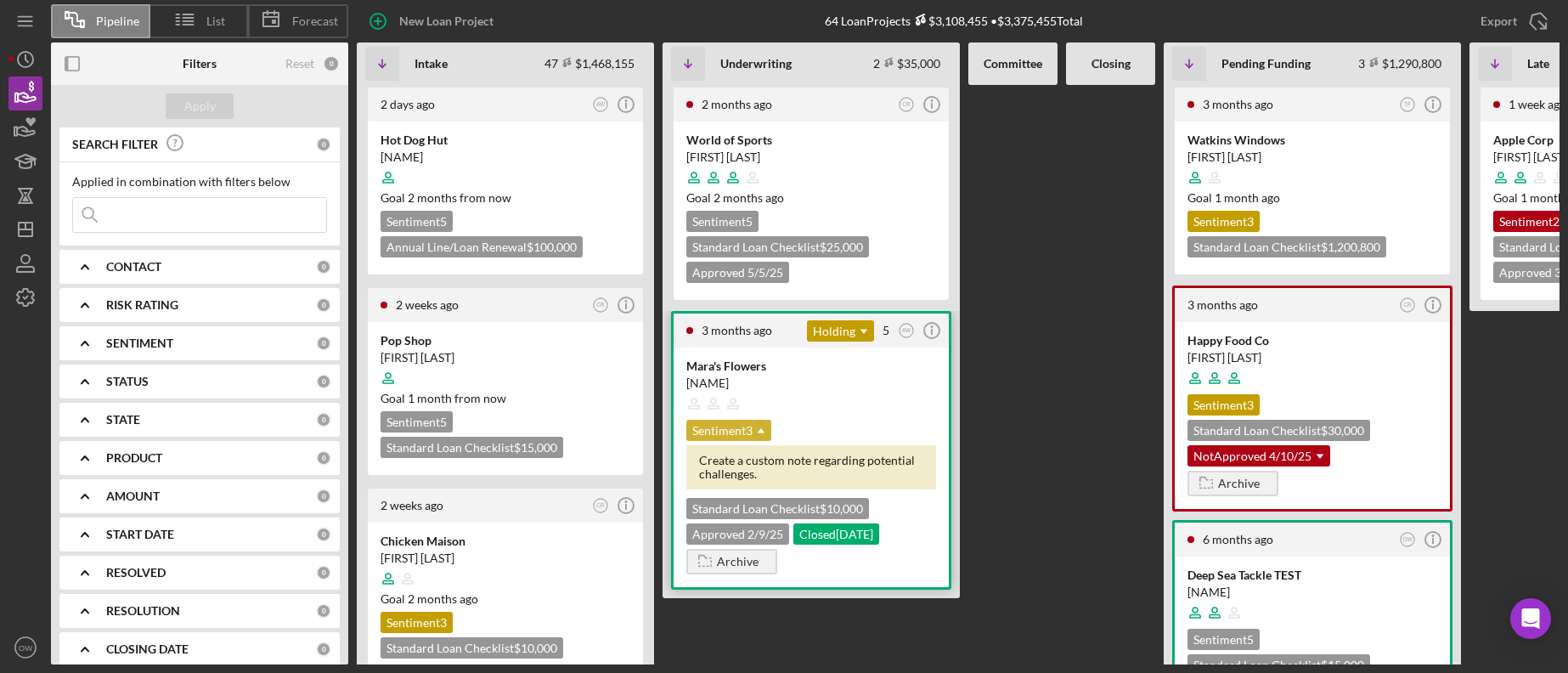 click on "Sentiment  3 Icon/Dropdown Arrow" at bounding box center [729, 430] 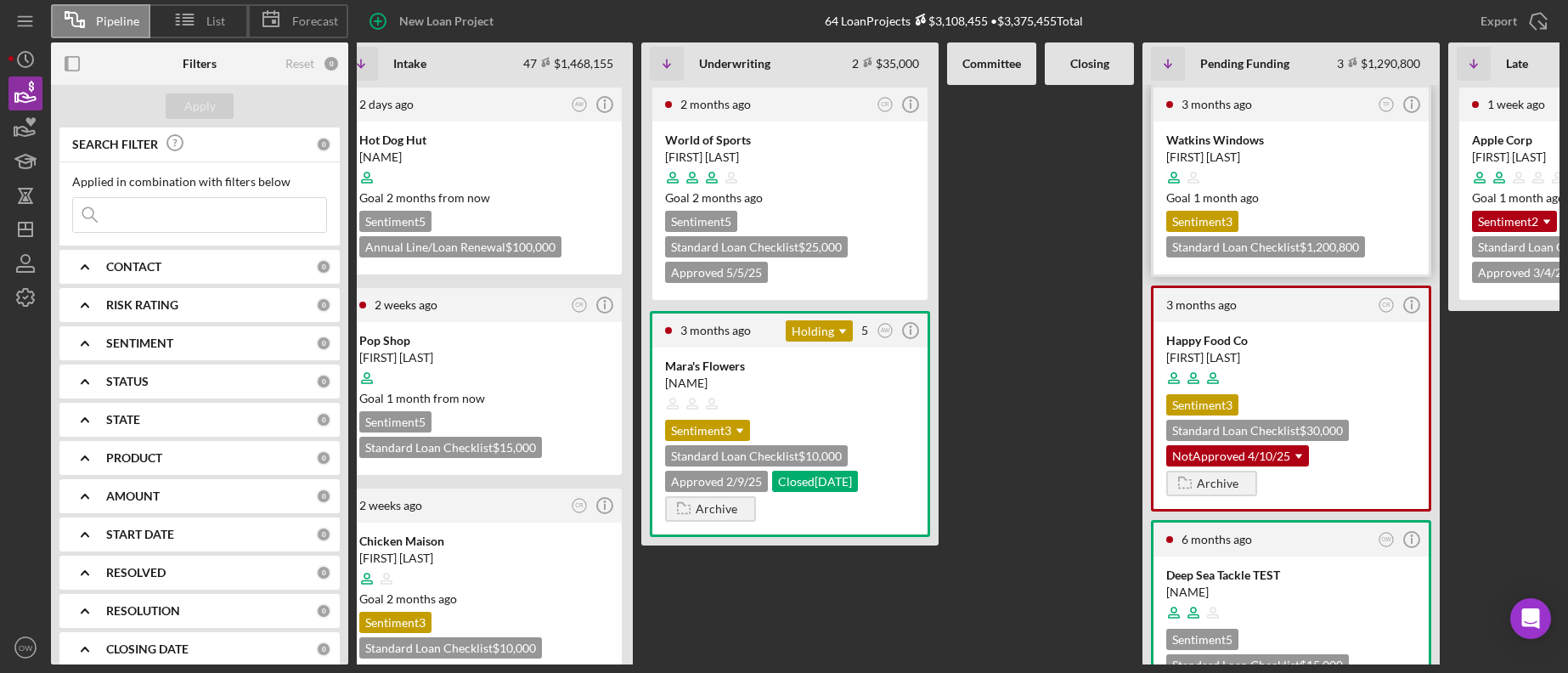 scroll, scrollTop: 0, scrollLeft: 0, axis: both 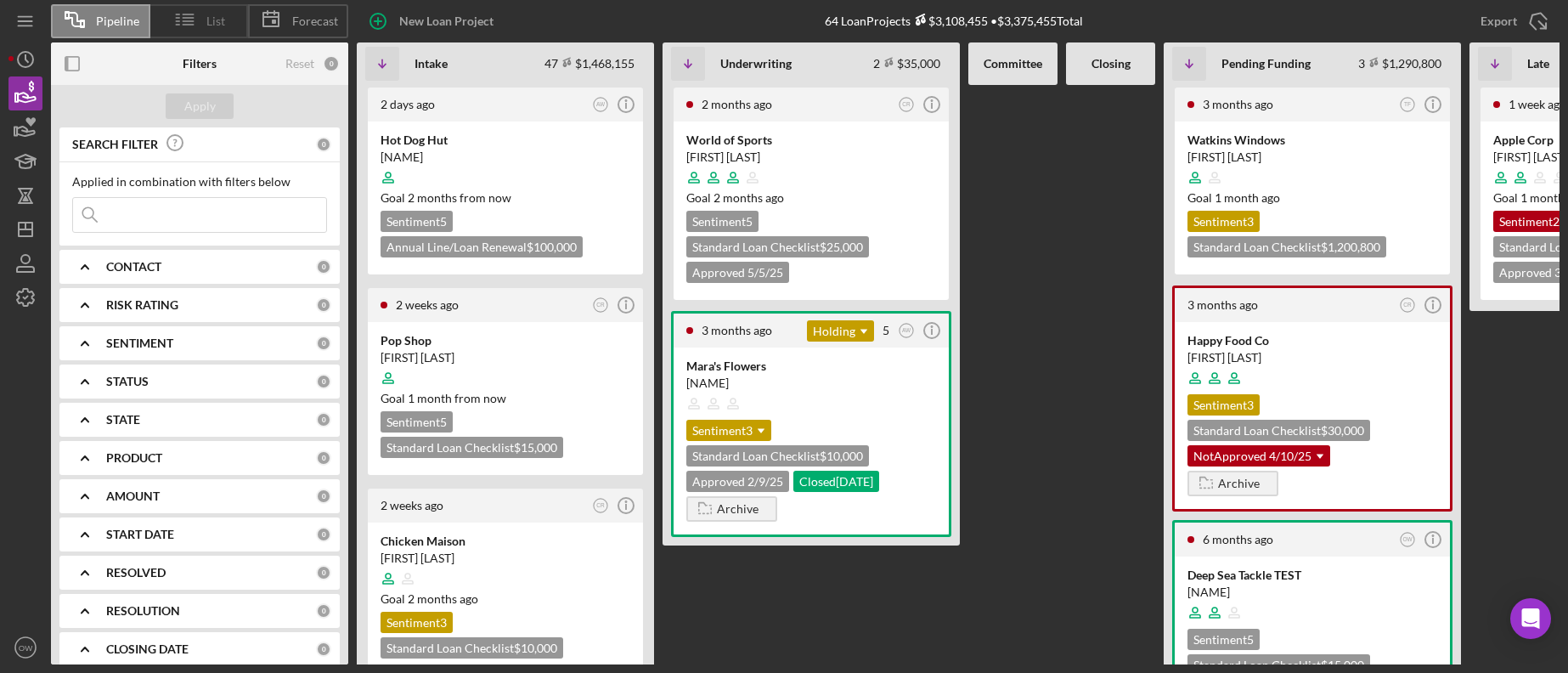 click on "List" at bounding box center (216, 21) 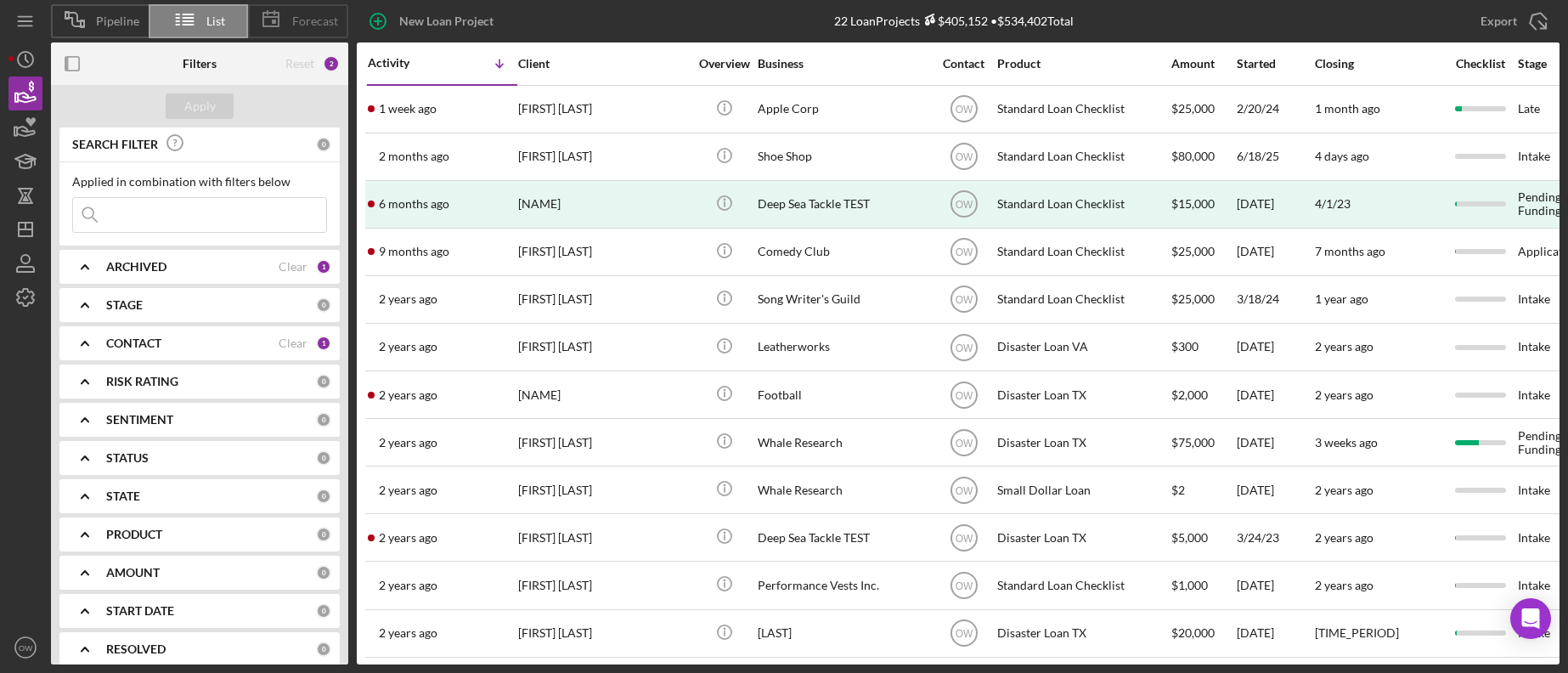 click on "Forecast" at bounding box center (315, 21) 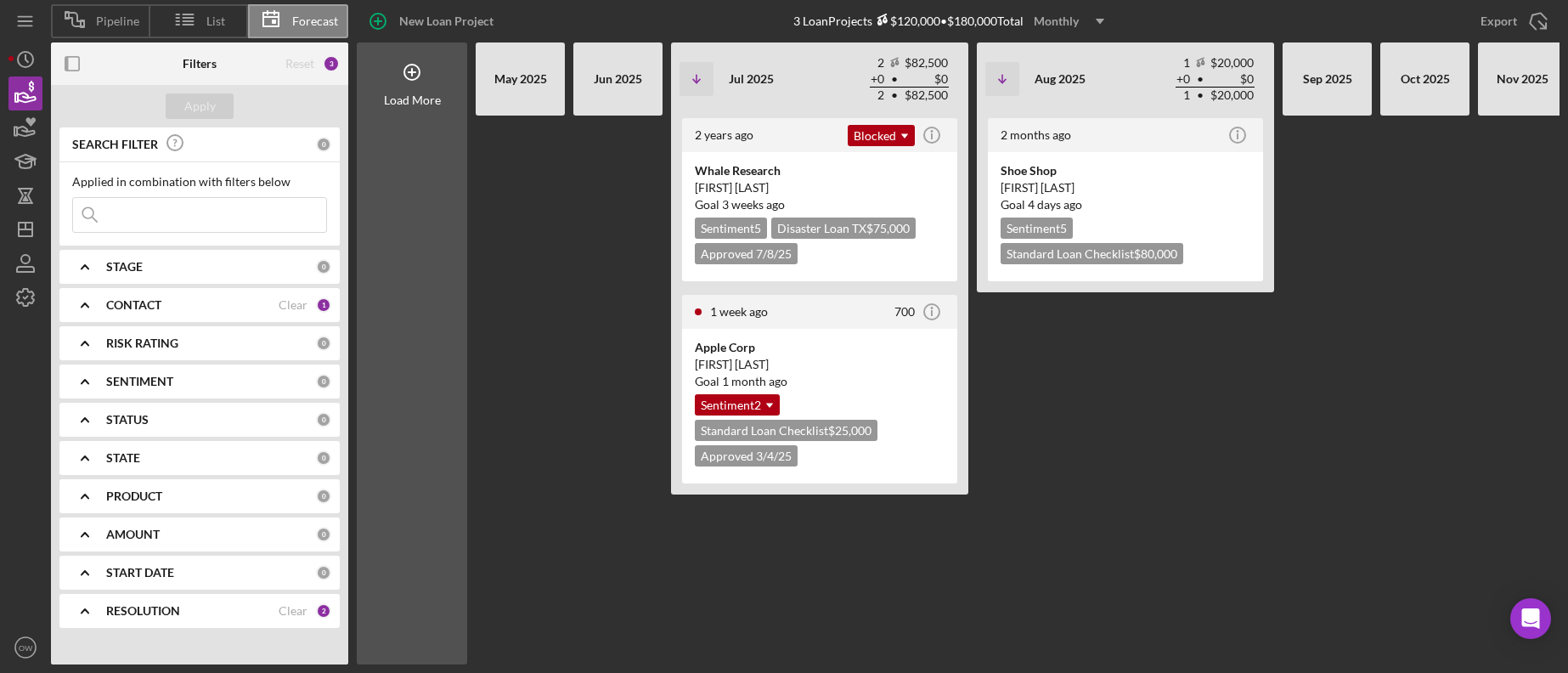 click at bounding box center [200, 215] 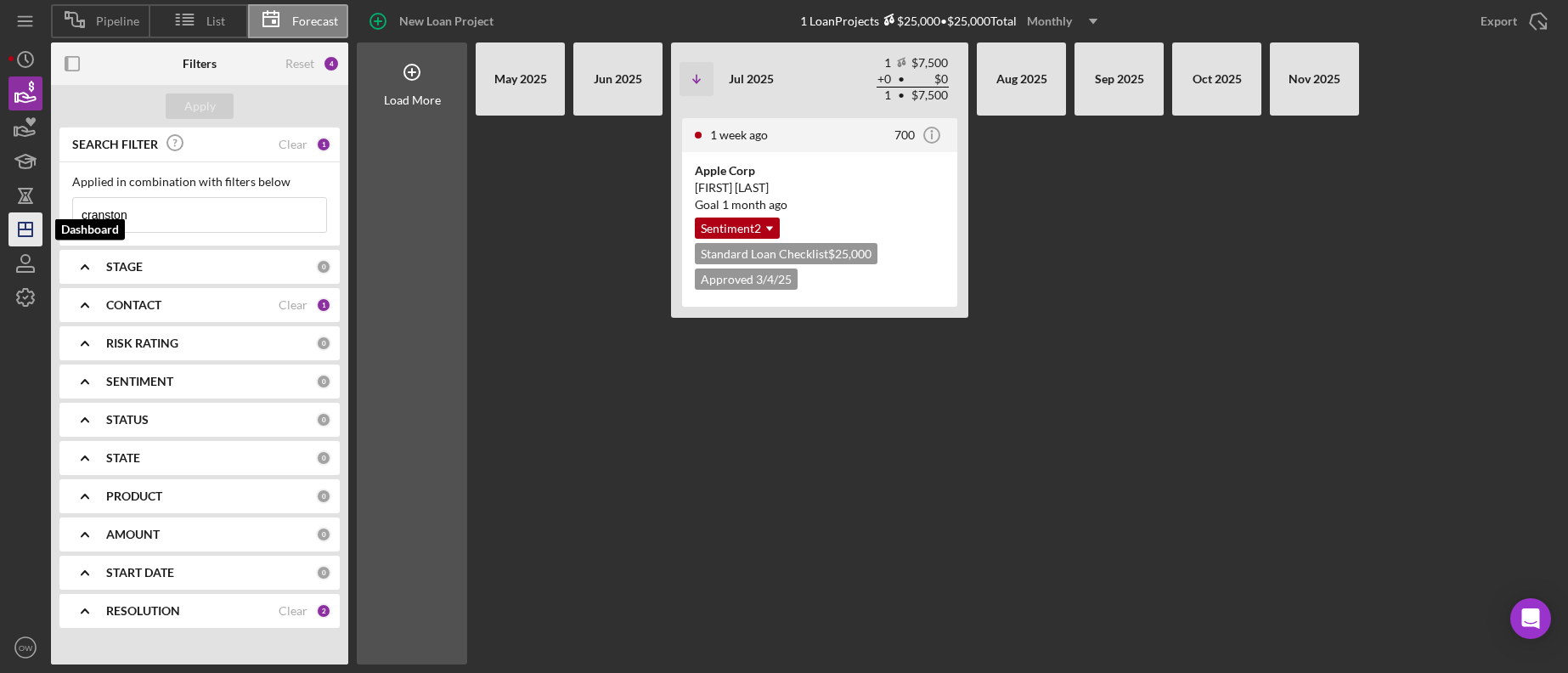 drag, startPoint x: 165, startPoint y: 216, endPoint x: 10, endPoint y: 213, distance: 155.02903 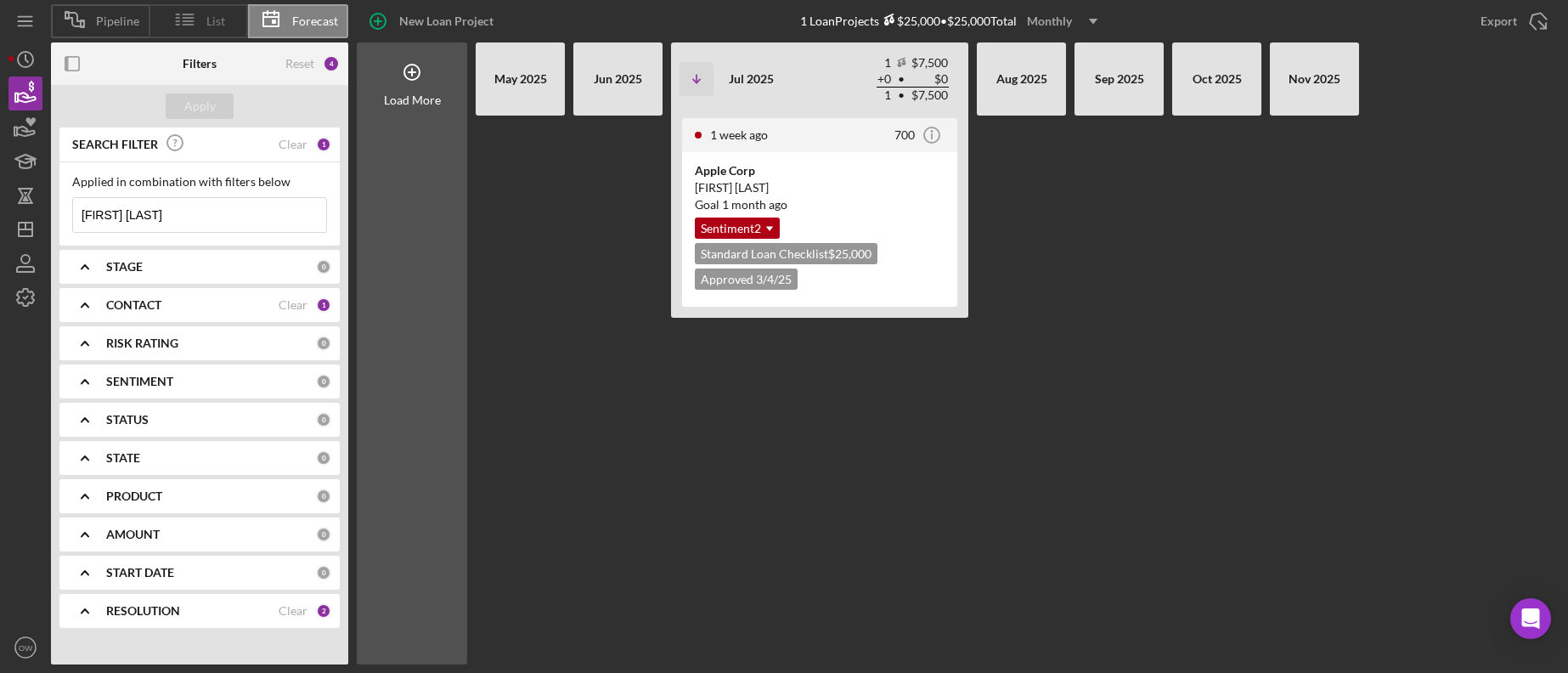 click 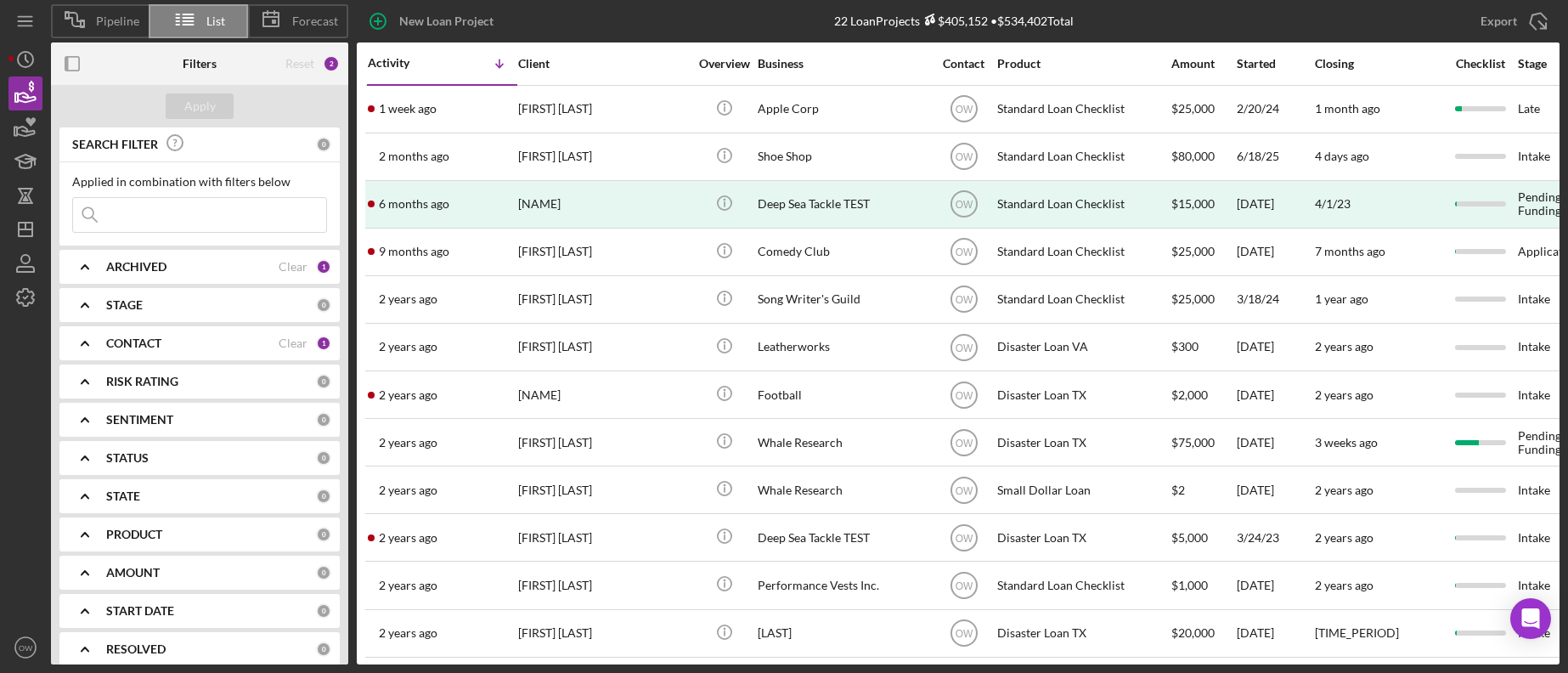 click at bounding box center (200, 215) 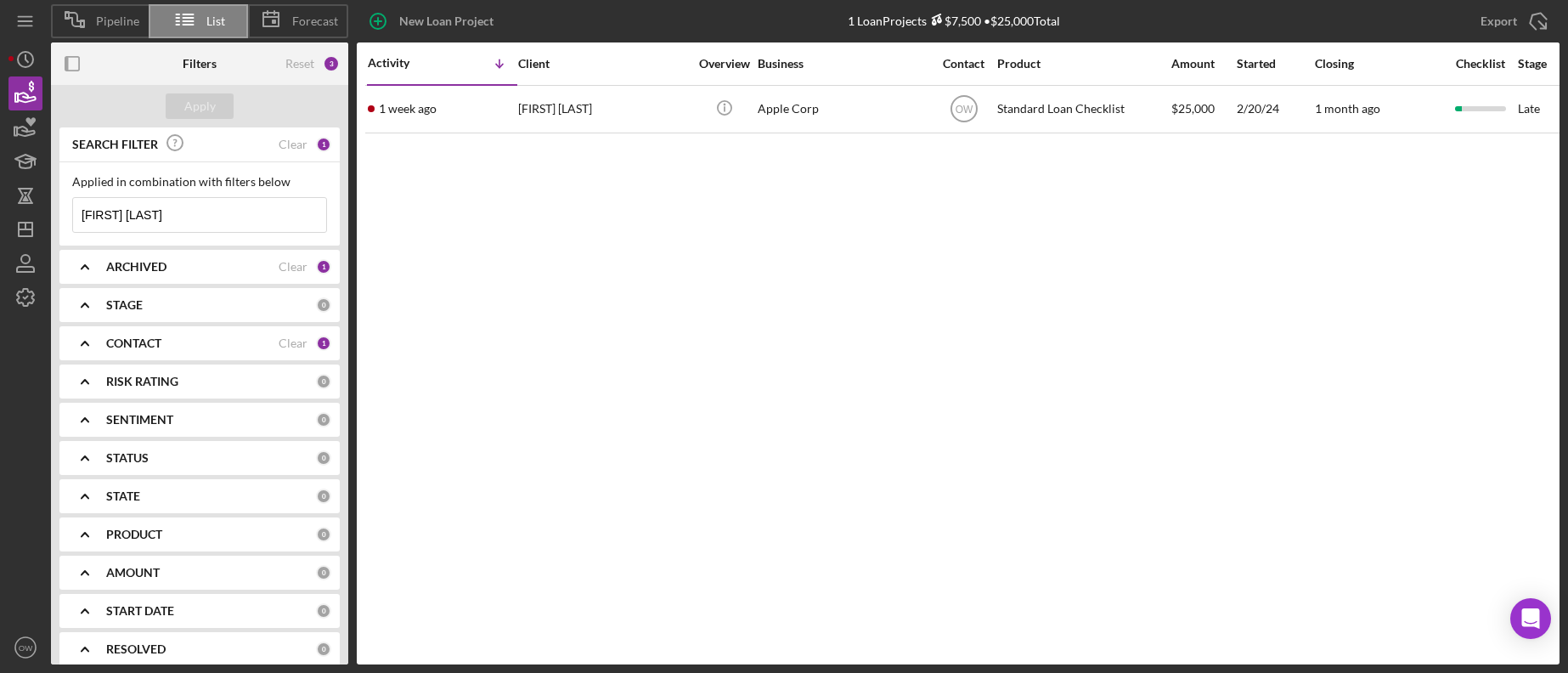 click on "ARCHIVED   Clear 1" at bounding box center (218, 267) 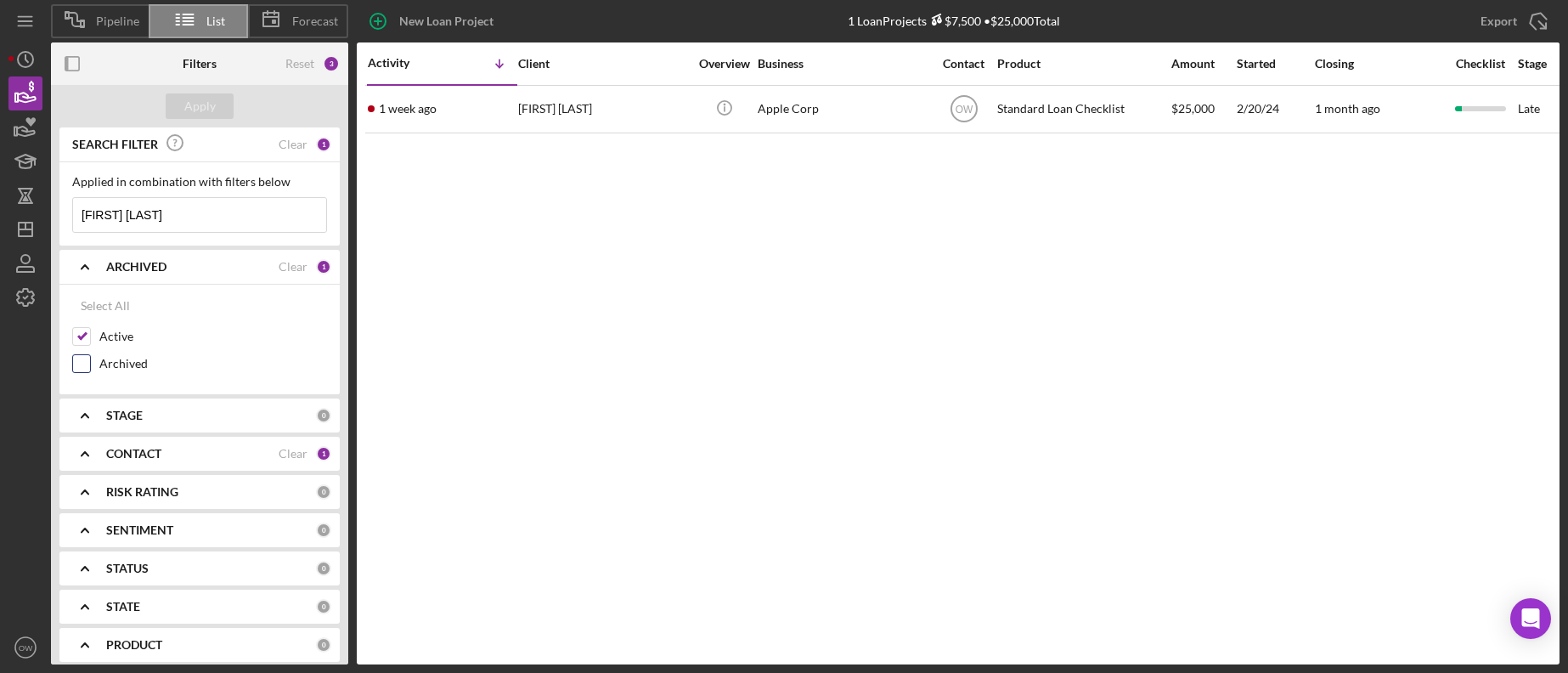 click on "Archived" at bounding box center [82, 364] 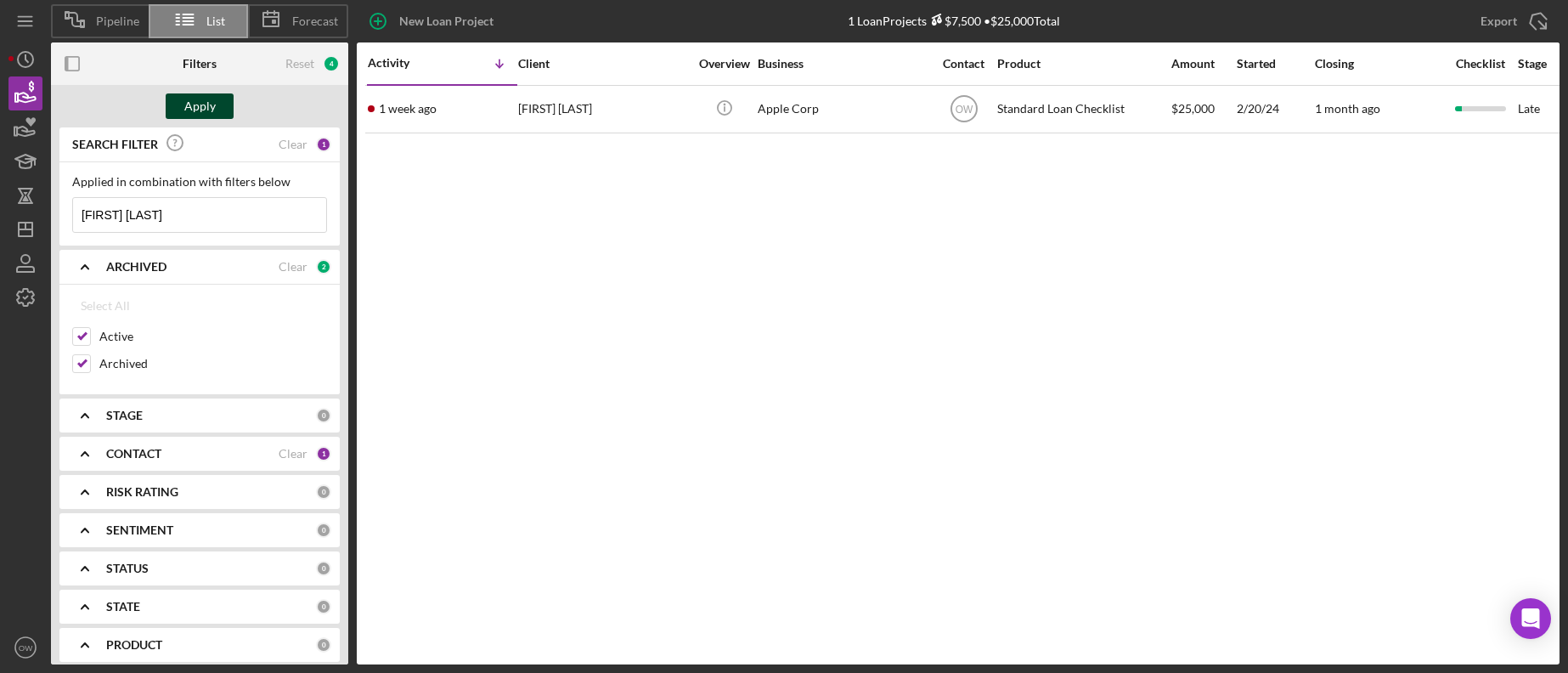 click on "Apply" at bounding box center [200, 106] 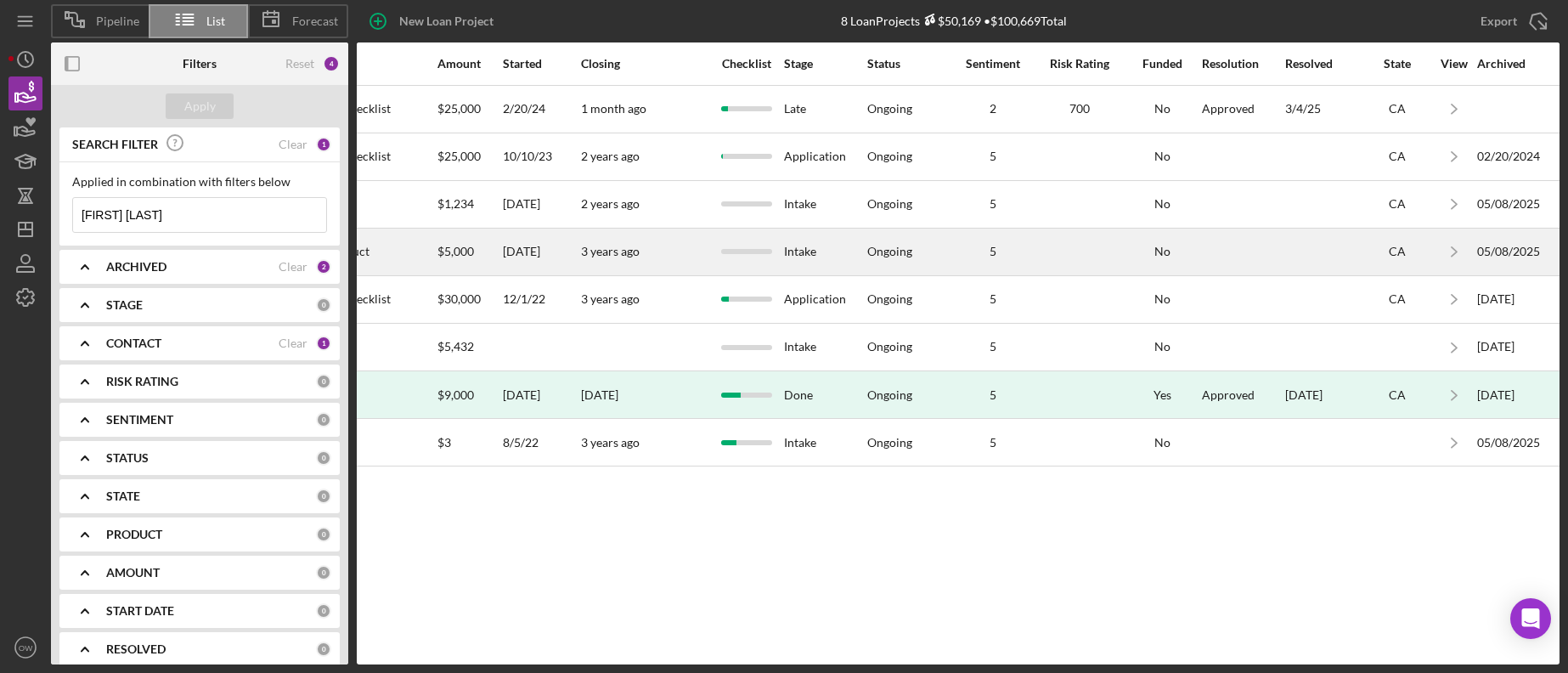 scroll, scrollTop: 0, scrollLeft: 747, axis: horizontal 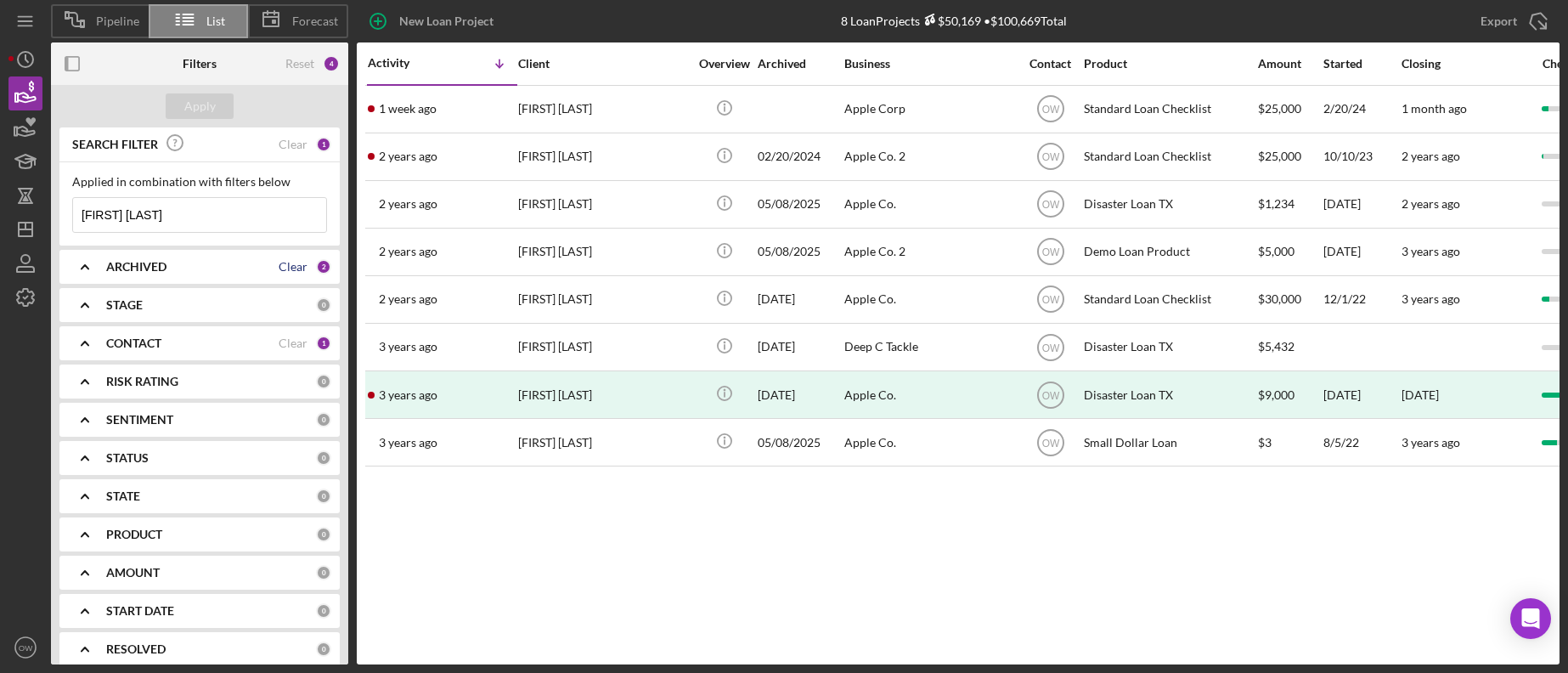 click on "Clear" at bounding box center (293, 267) 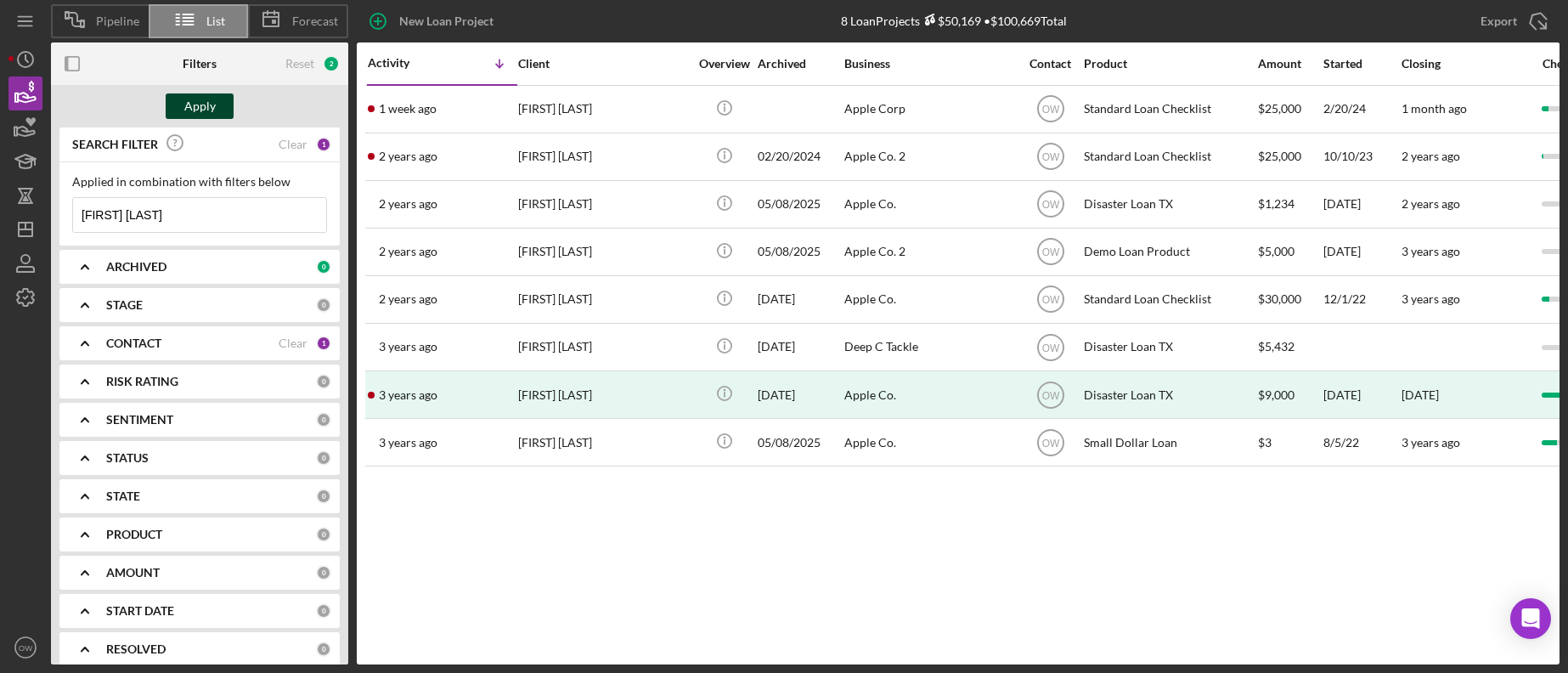 click on "Apply" at bounding box center (200, 106) 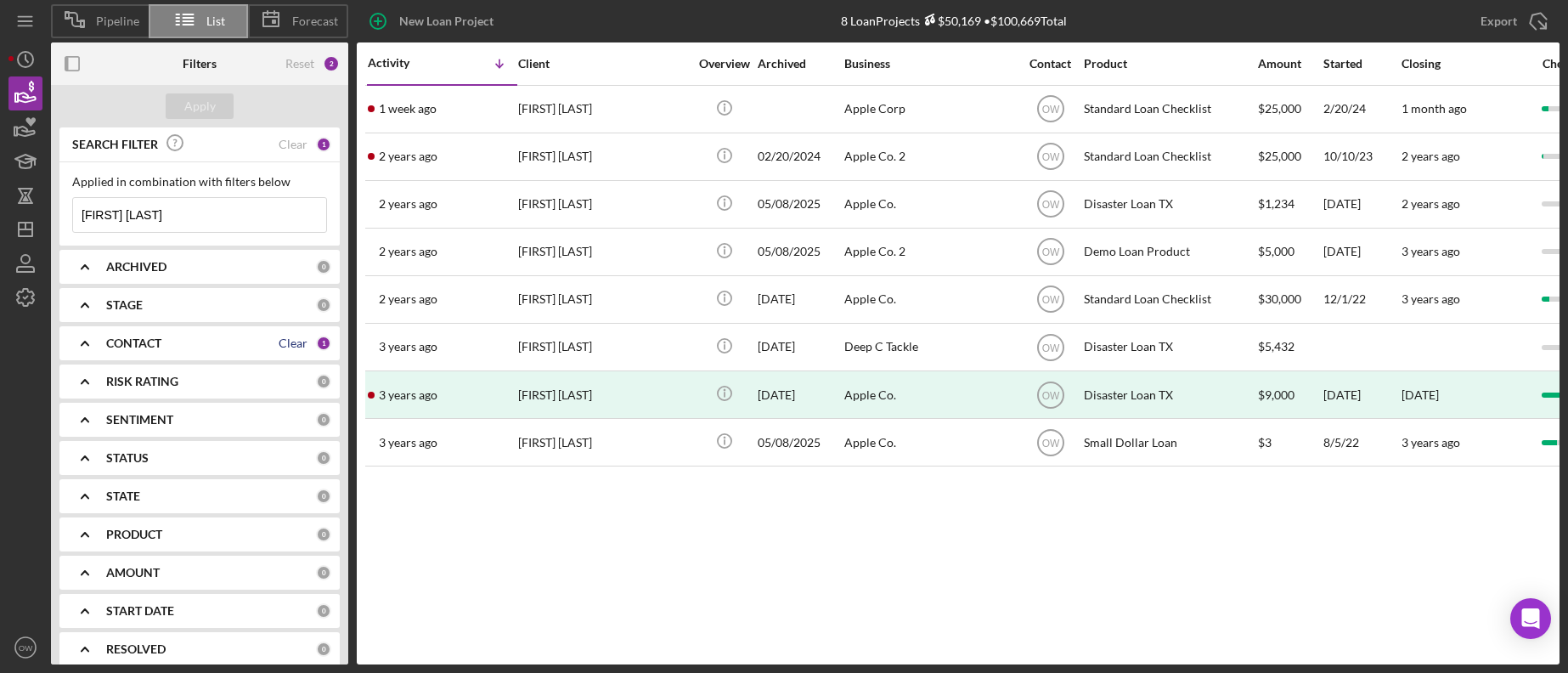 click on "Clear" at bounding box center [293, 343] 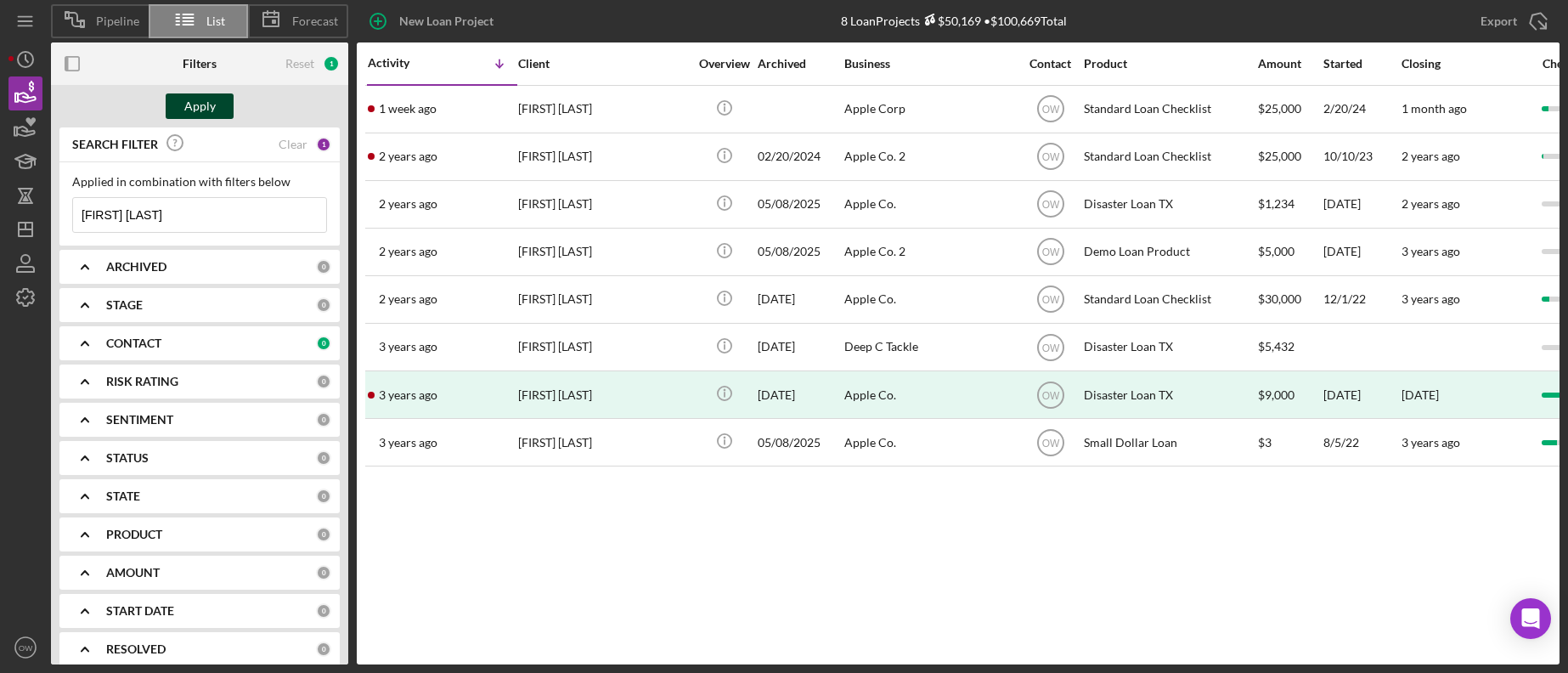 click on "Apply" at bounding box center [200, 106] 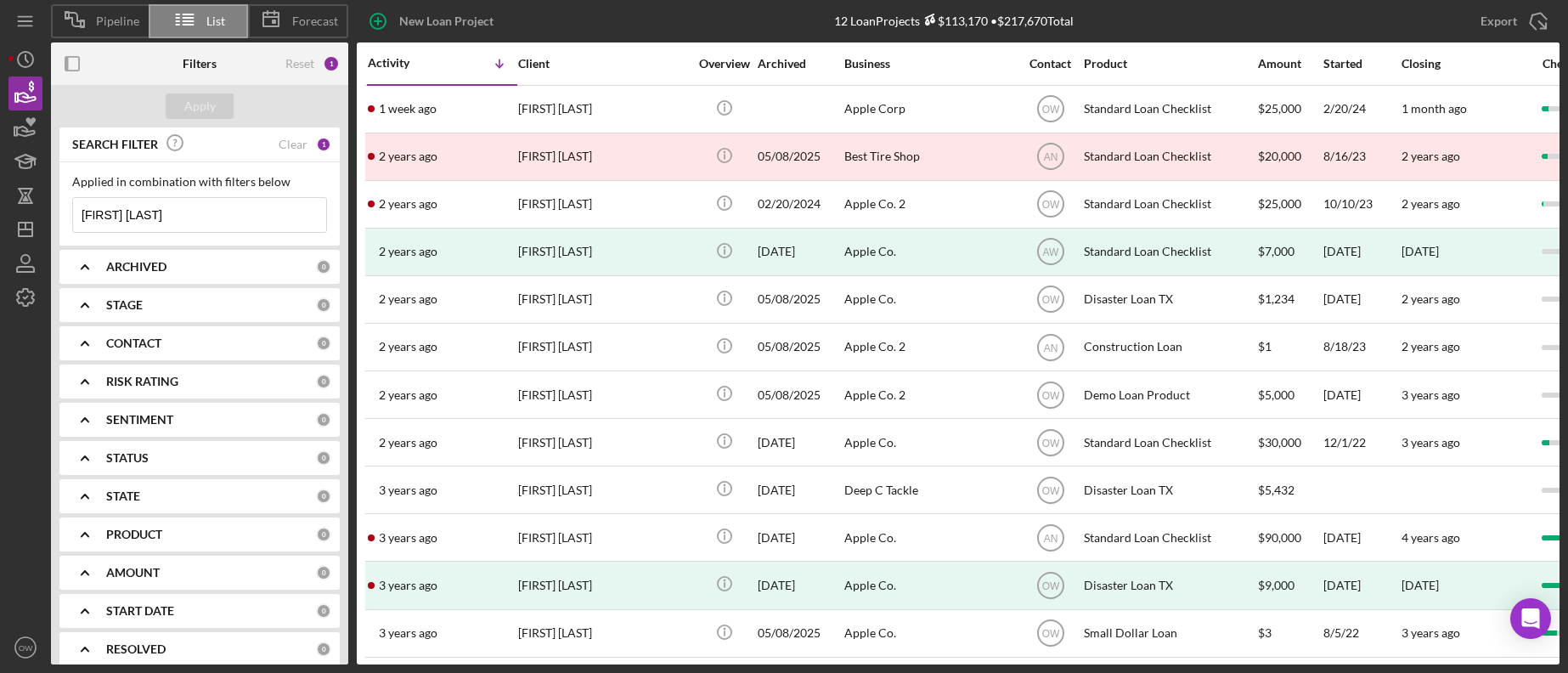 click on "[FIRST] [LAST]" at bounding box center [200, 215] 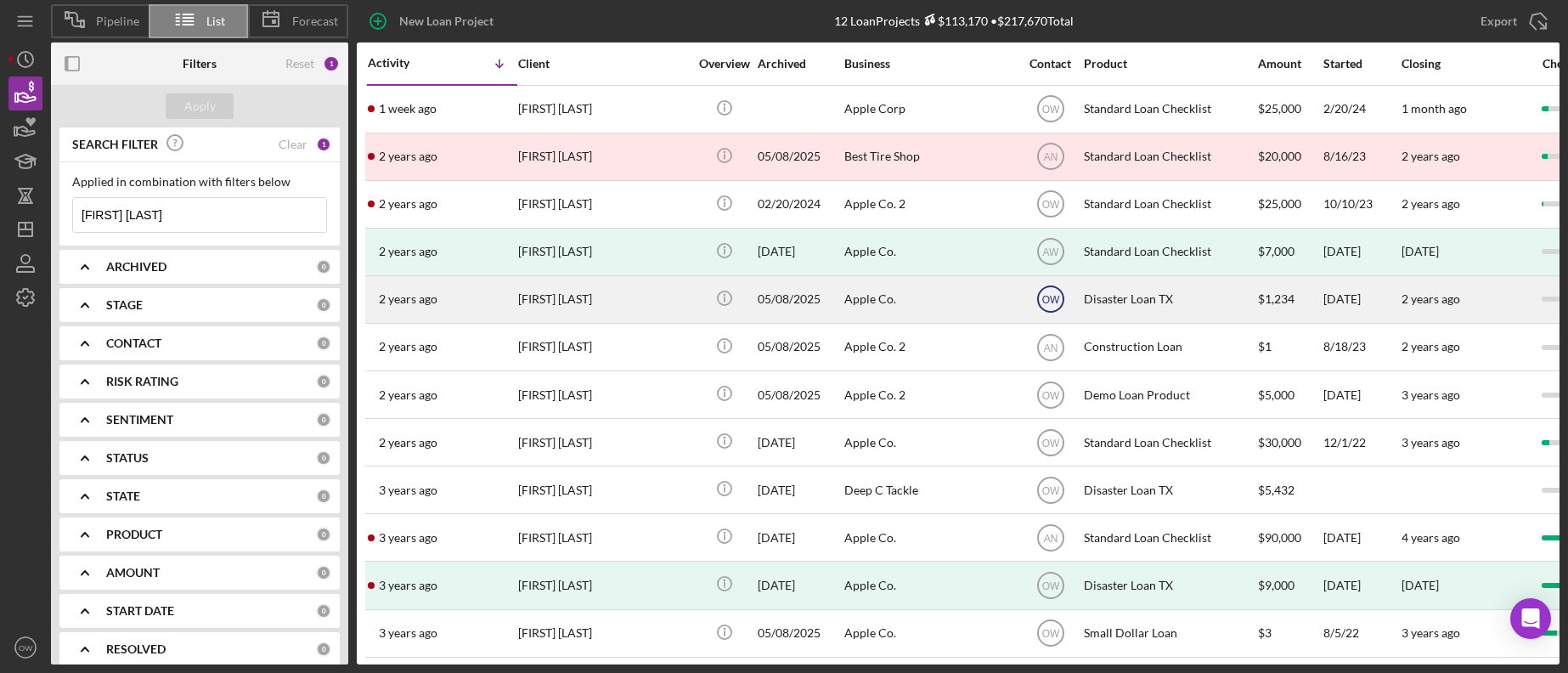 click on "OW" 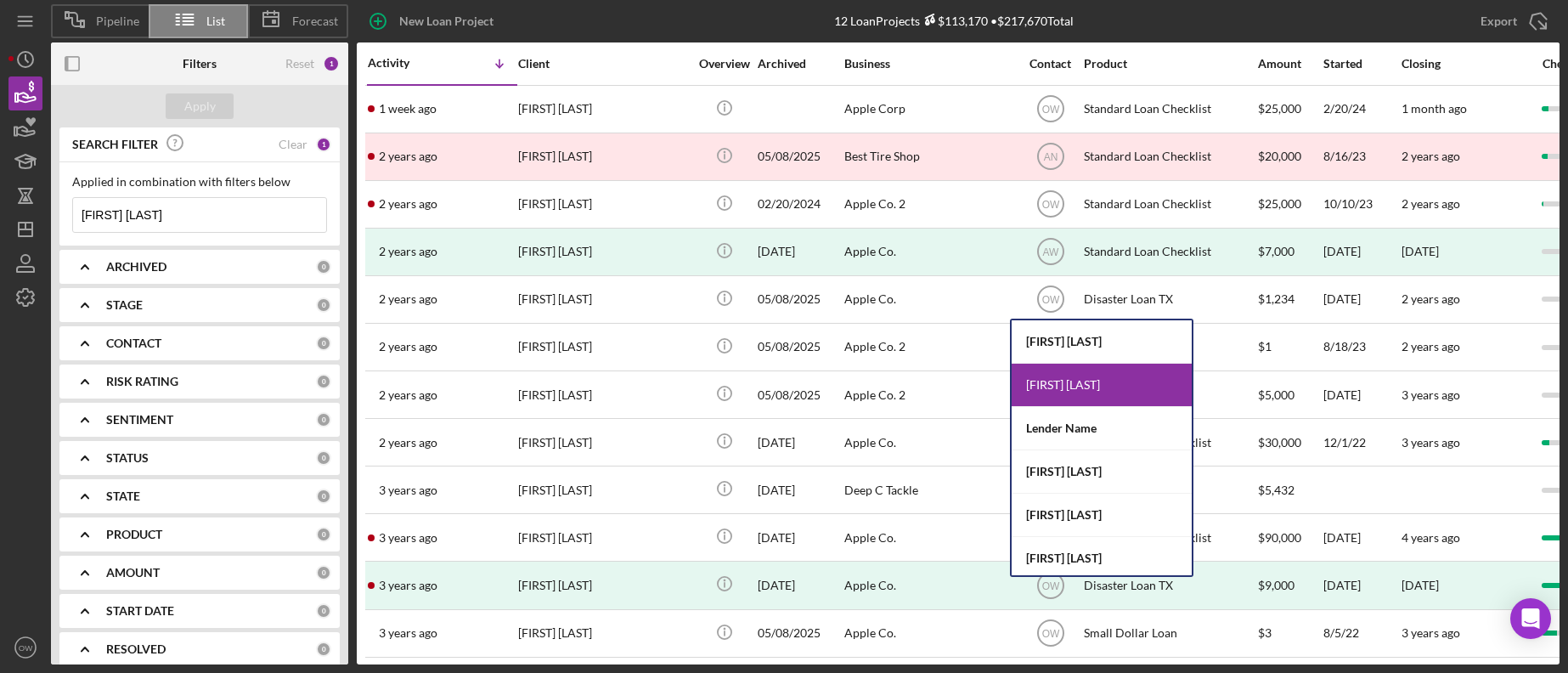 click on "New Loan Project 12   Loan  Projects $113,170   •  $217,670  Total [NAME] Export Icon/Export" at bounding box center [954, 21] 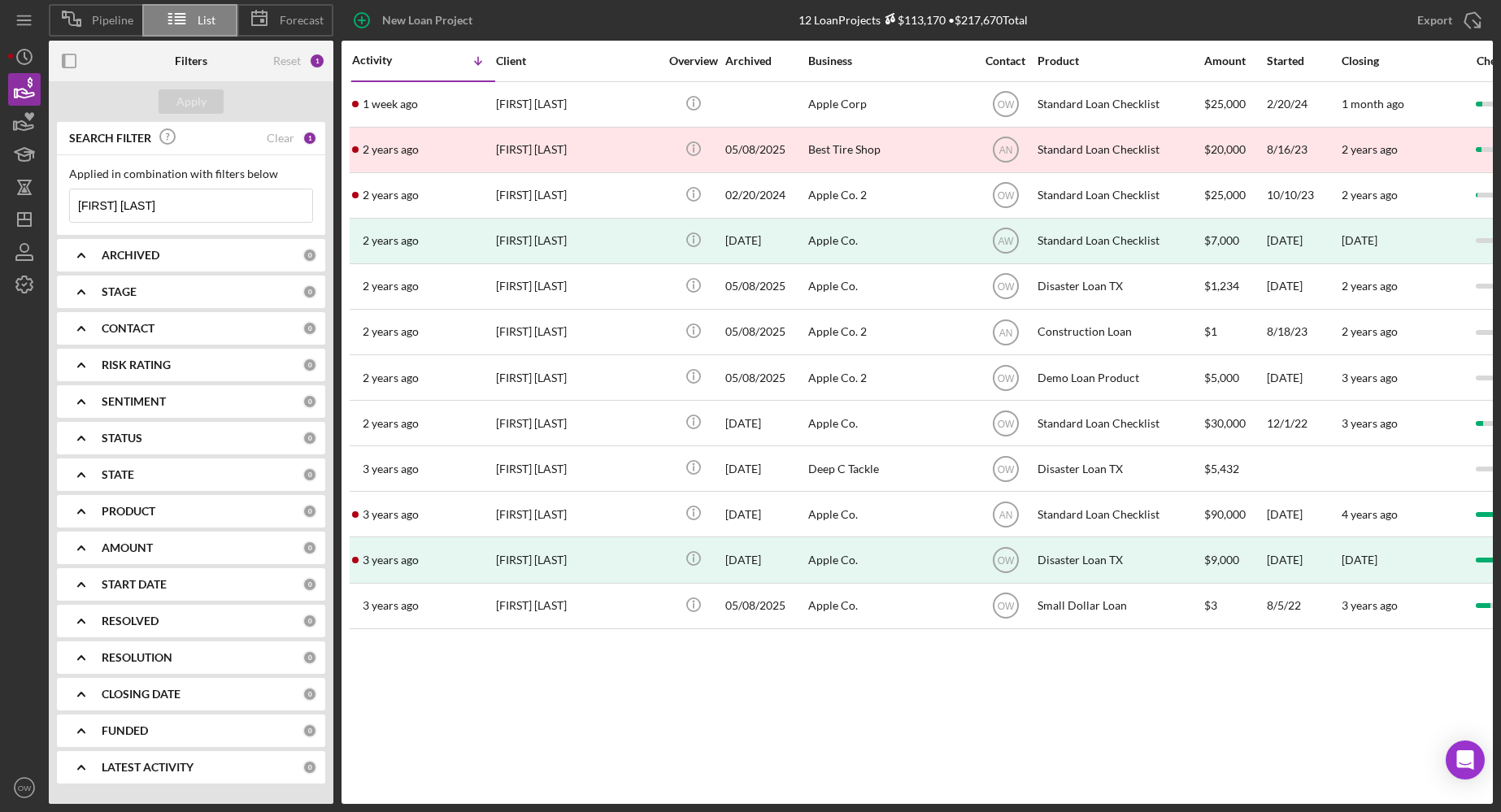 click on "[FIRST] [LAST]" at bounding box center (191, 206) 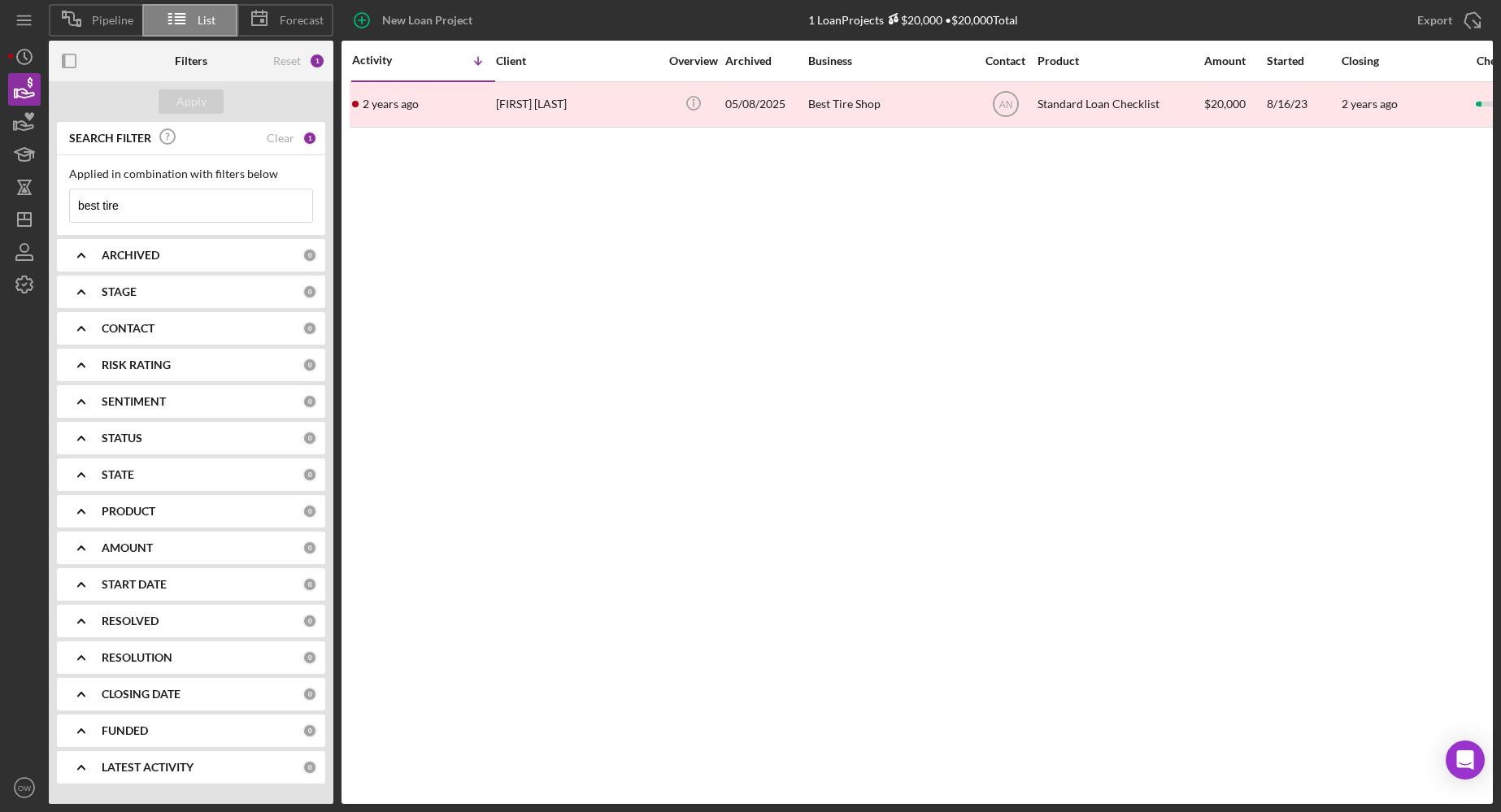 drag, startPoint x: 162, startPoint y: 206, endPoint x: 0, endPoint y: 206, distance: 162 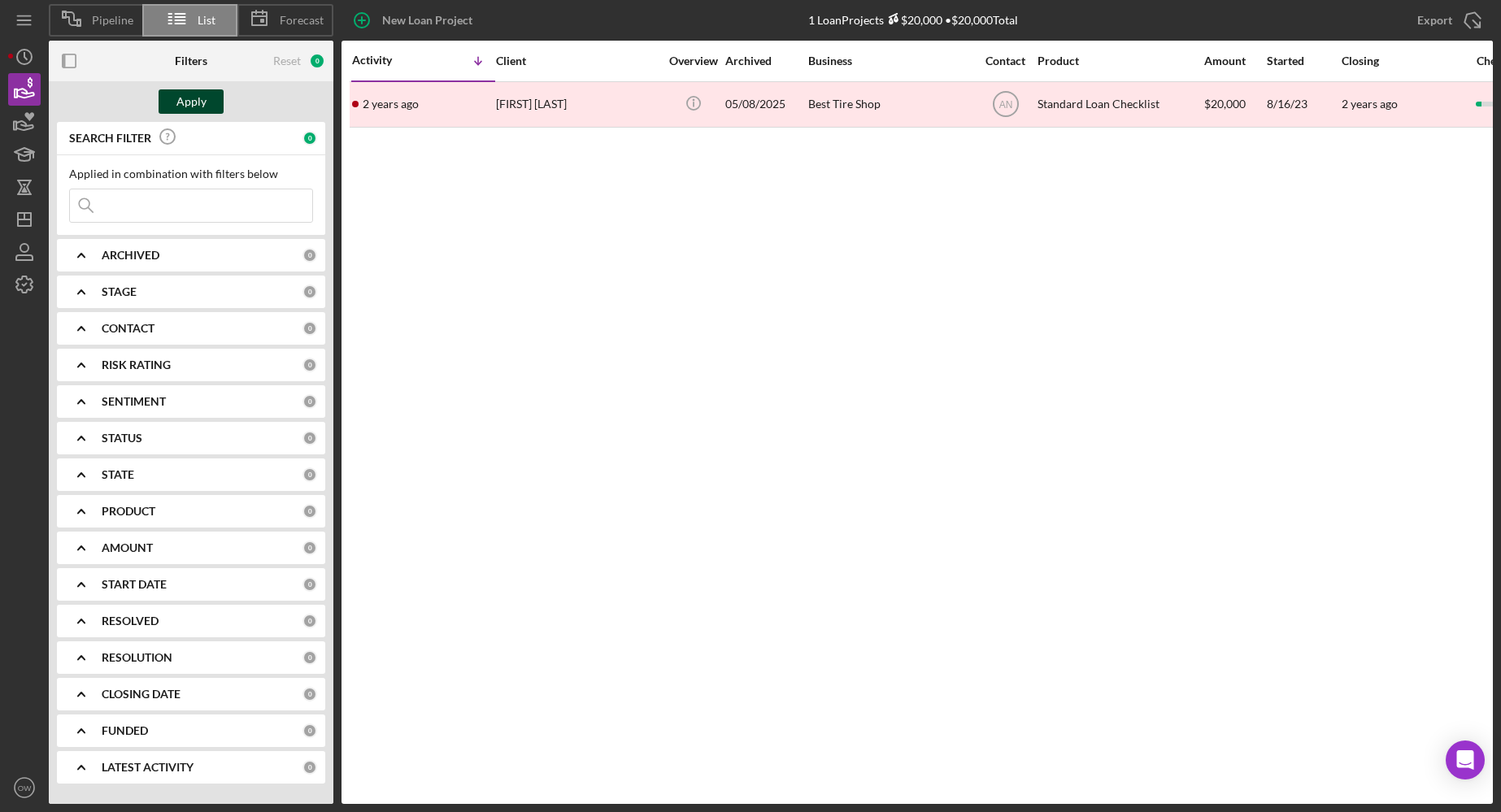 click on "Apply" at bounding box center [191, 102] 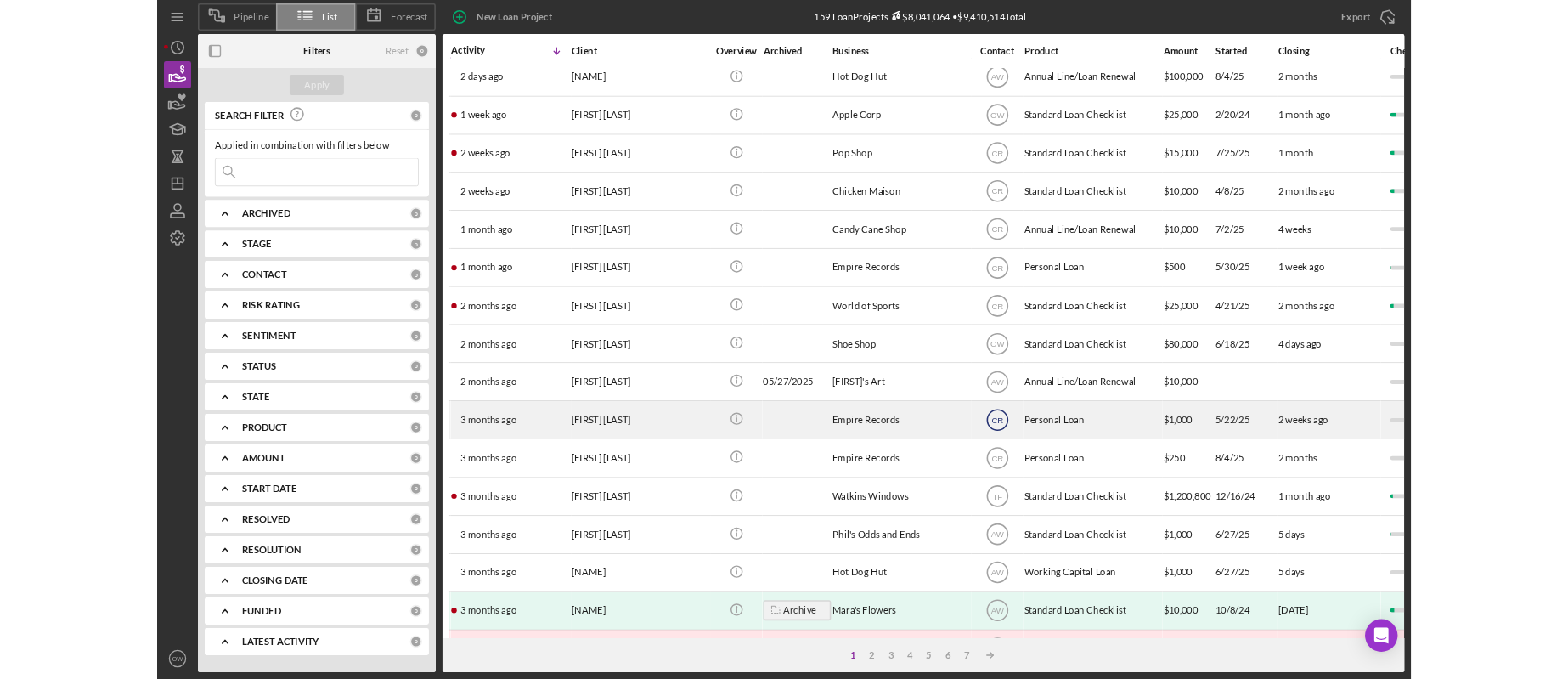 scroll, scrollTop: 0, scrollLeft: 0, axis: both 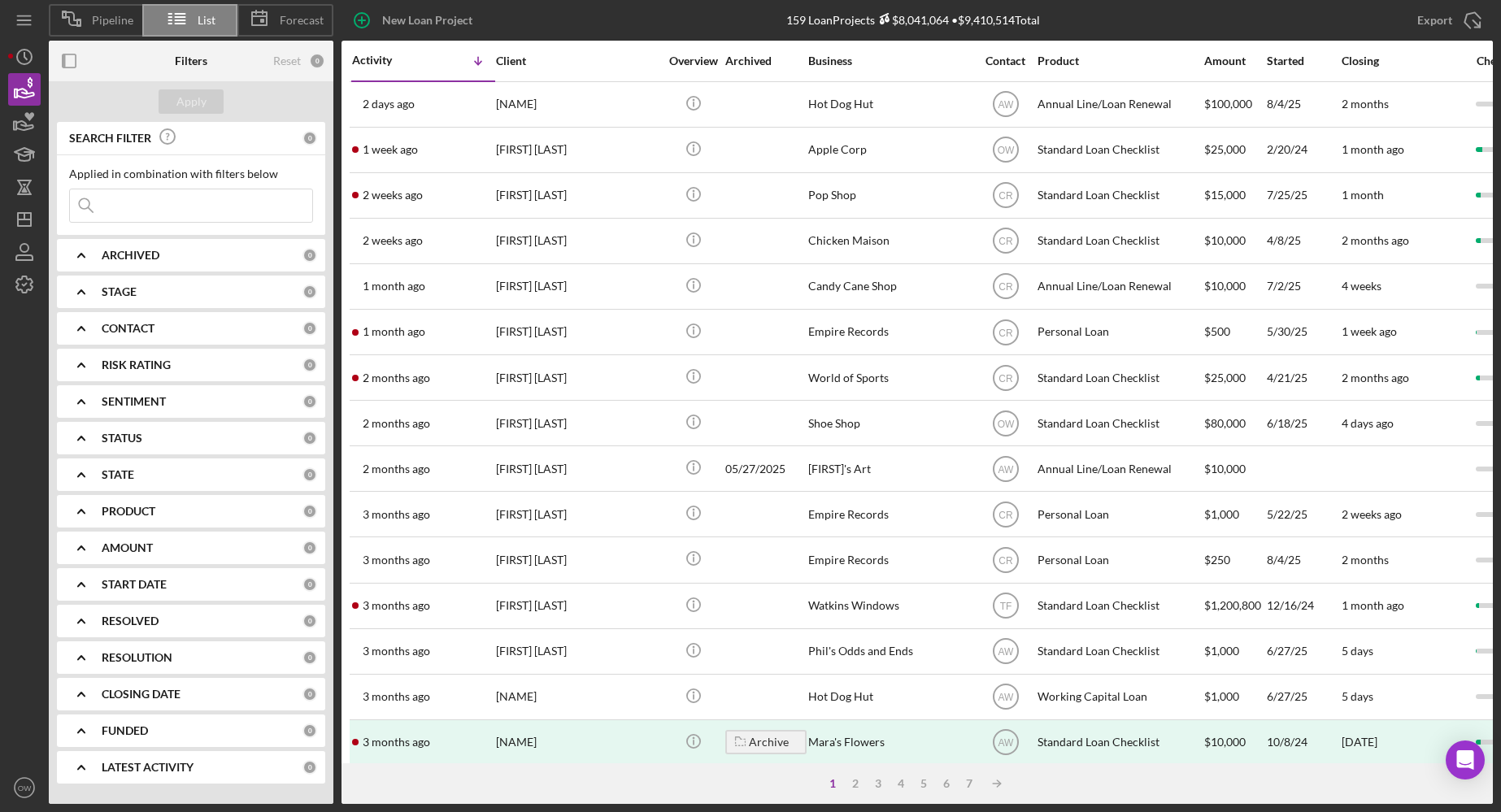 click at bounding box center (191, 206) 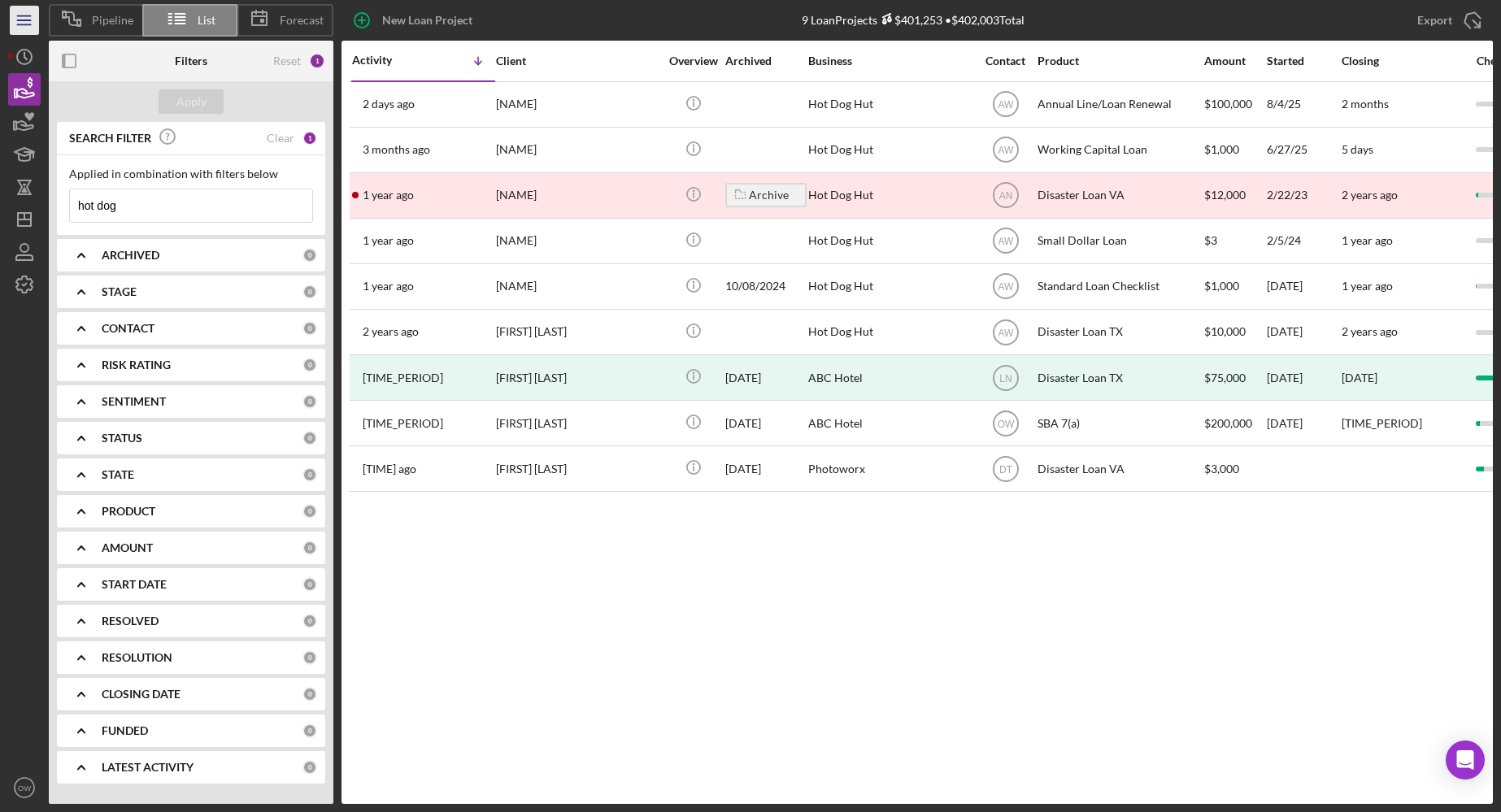 click on "Icon/Menu" 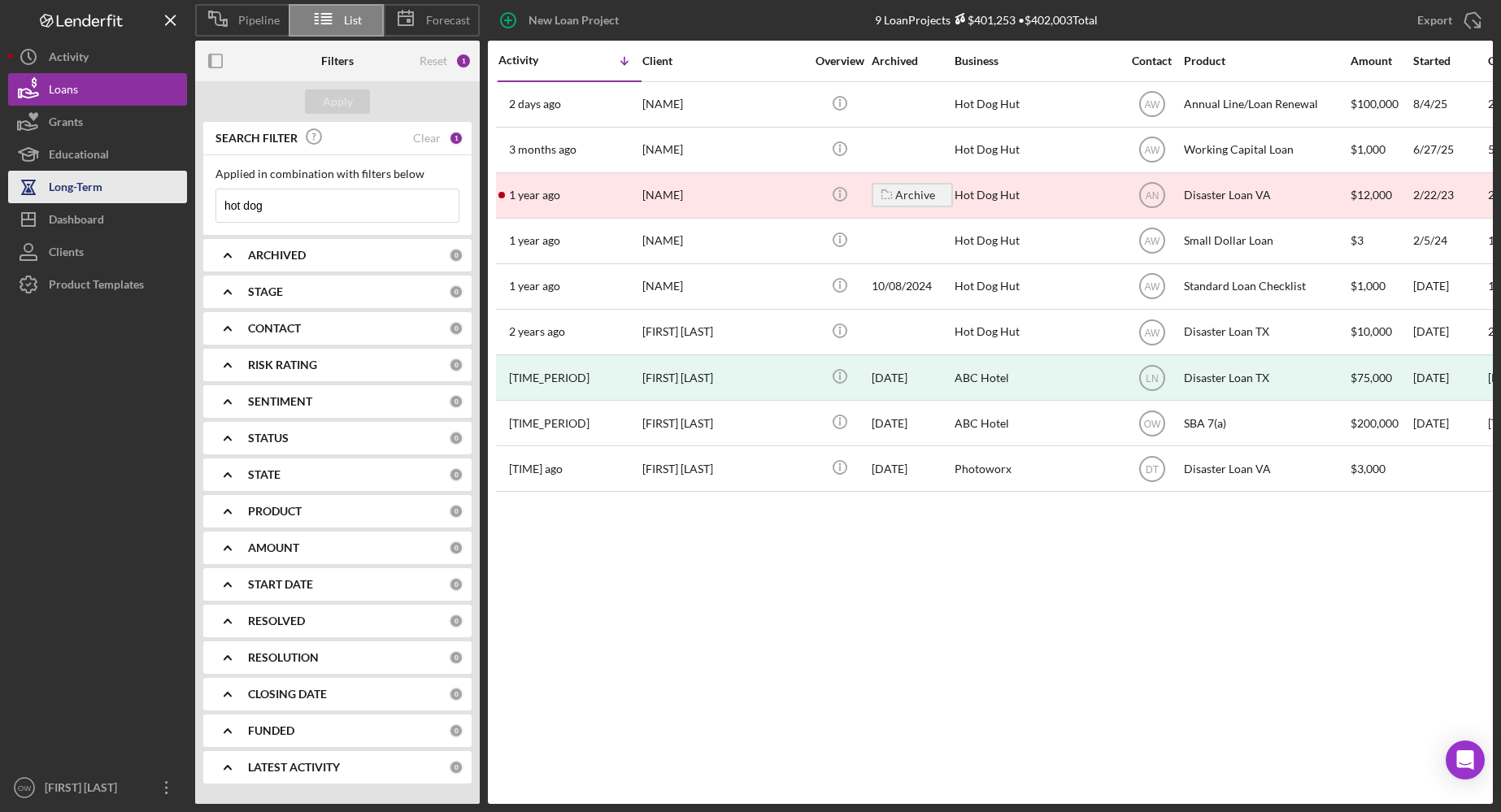 click on "Long-Term" at bounding box center (98, 187) 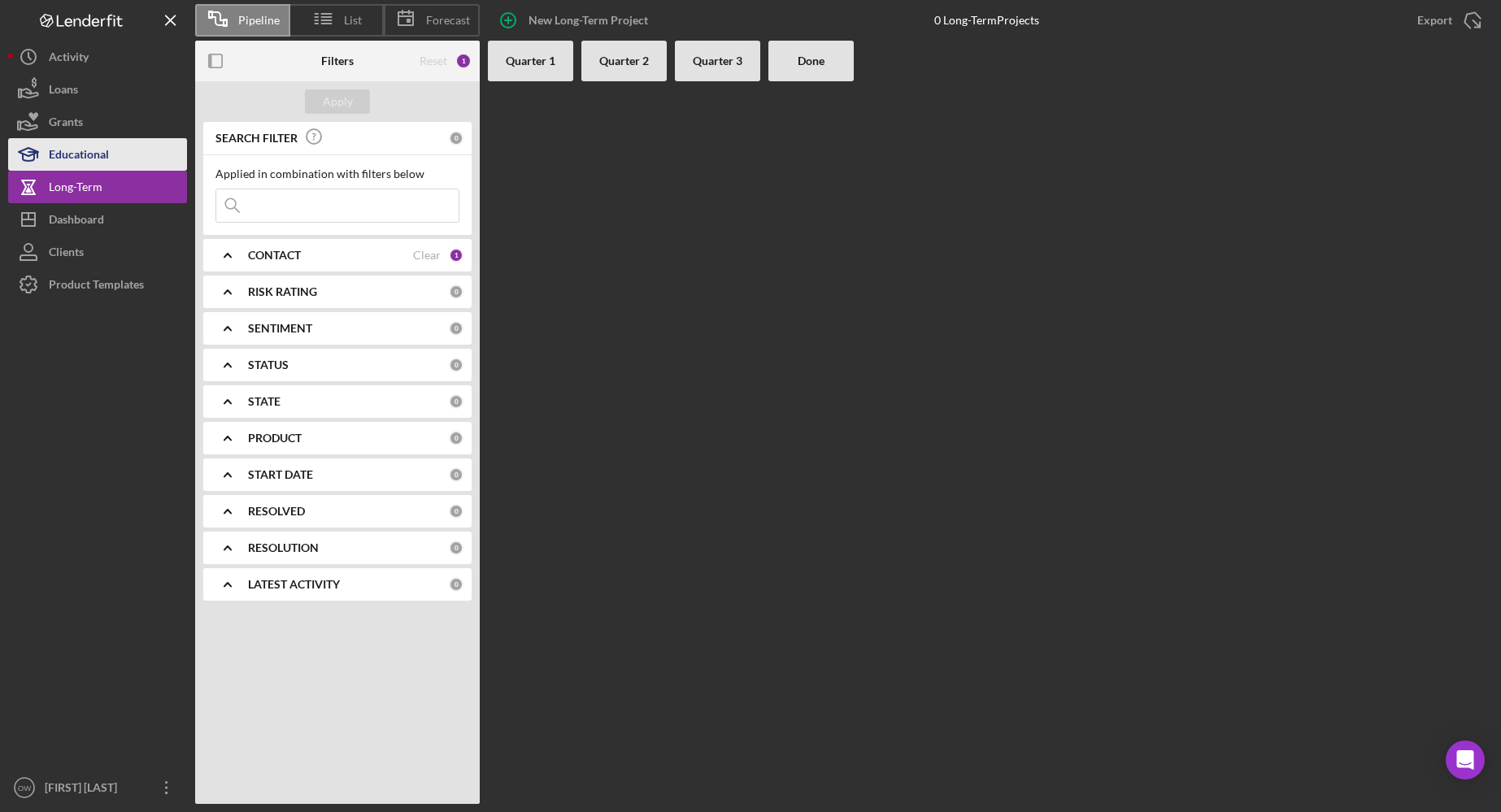 click on "Educational" at bounding box center [98, 154] 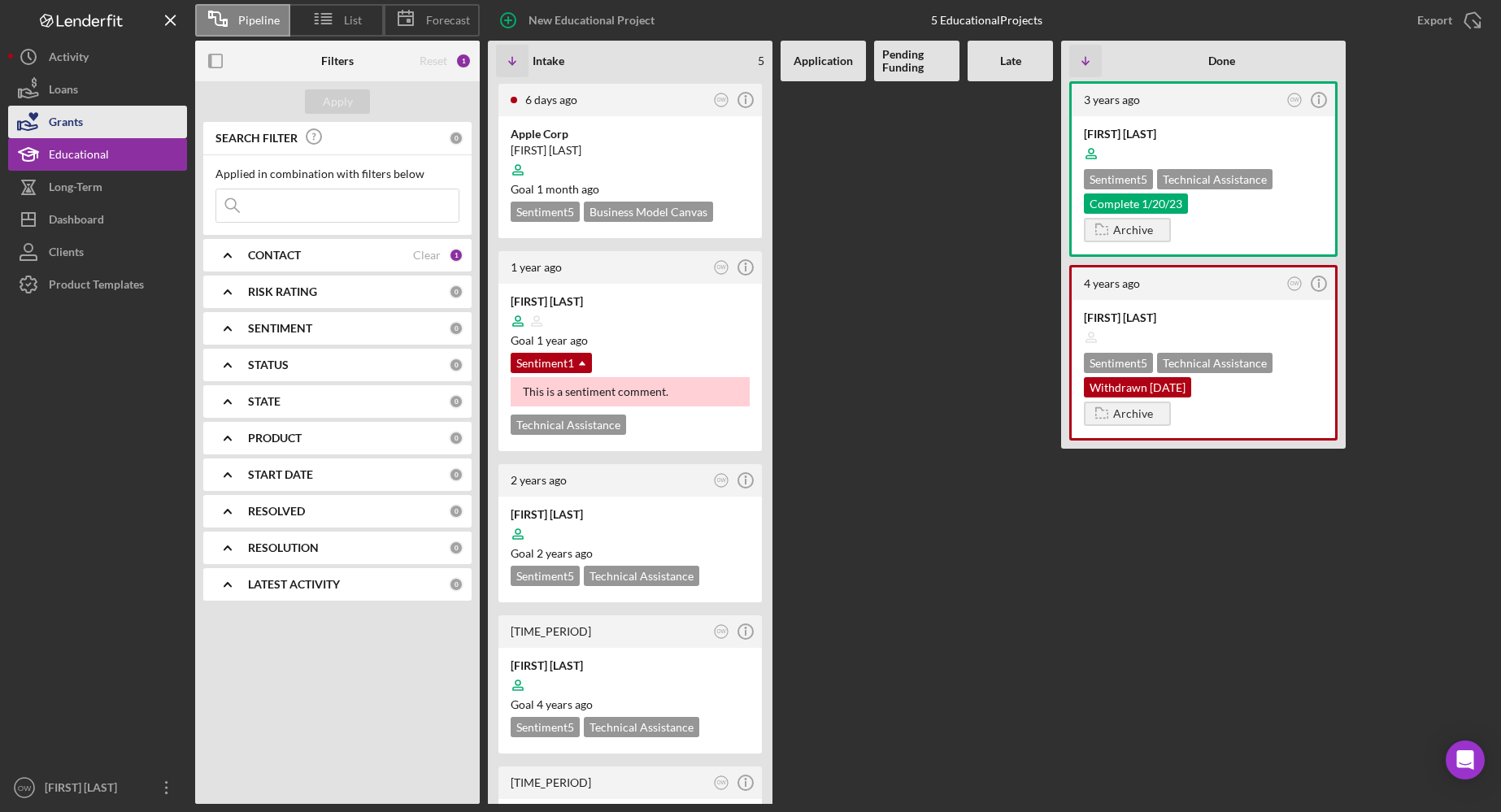 click on "Grants" at bounding box center (98, 122) 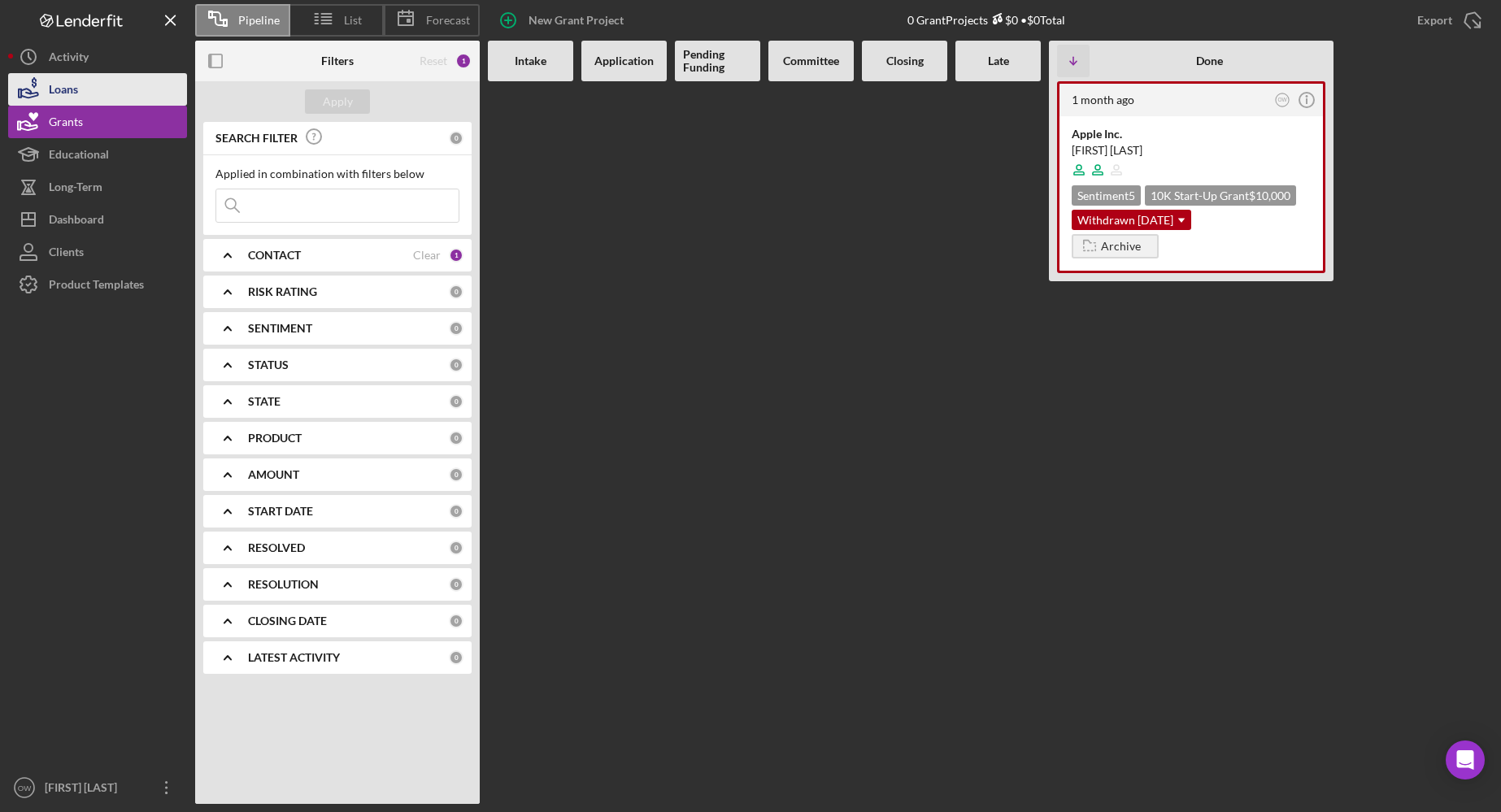 click on "Loans" at bounding box center (98, 89) 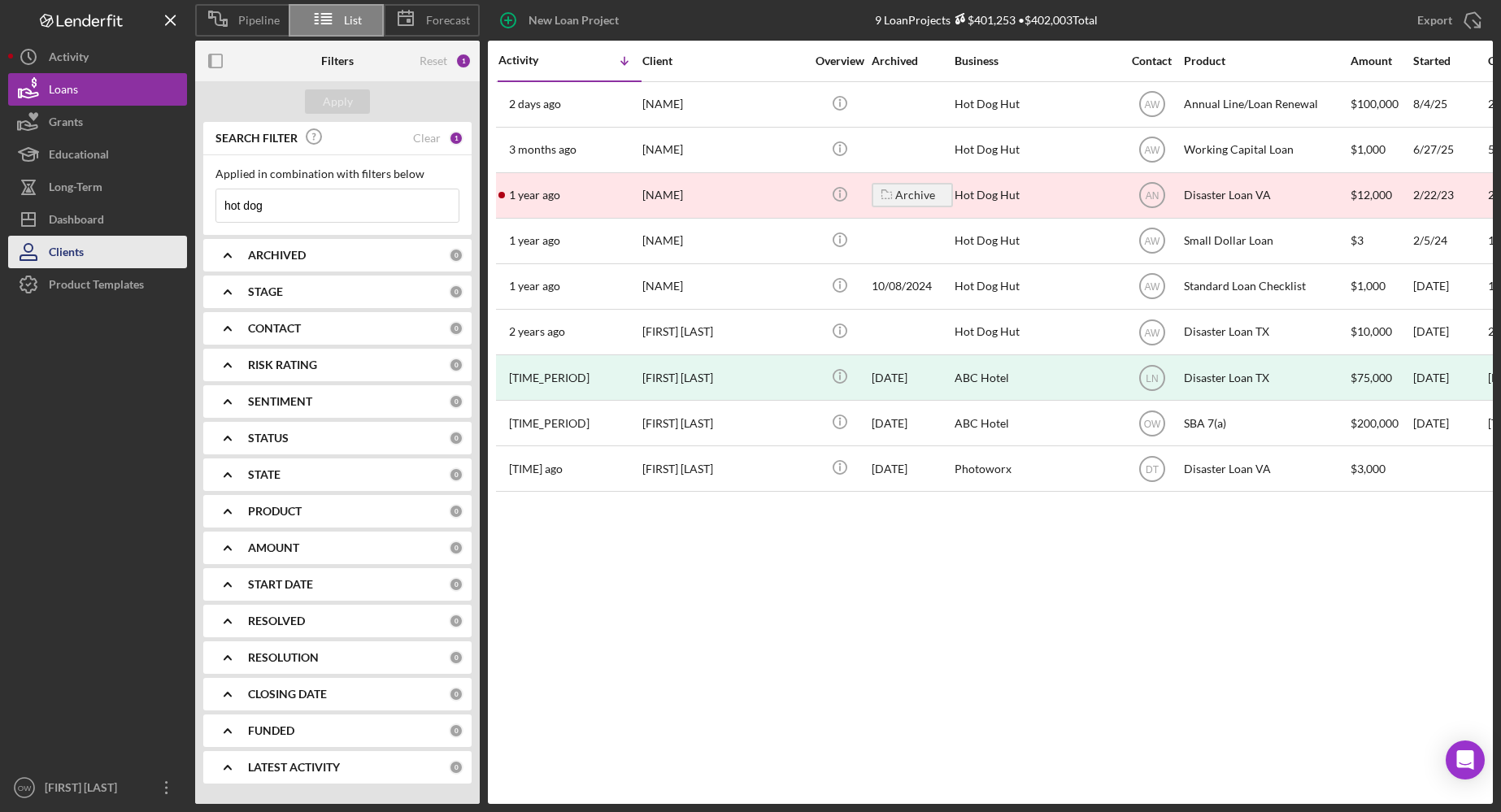 click on "Clients" at bounding box center (66, 254) 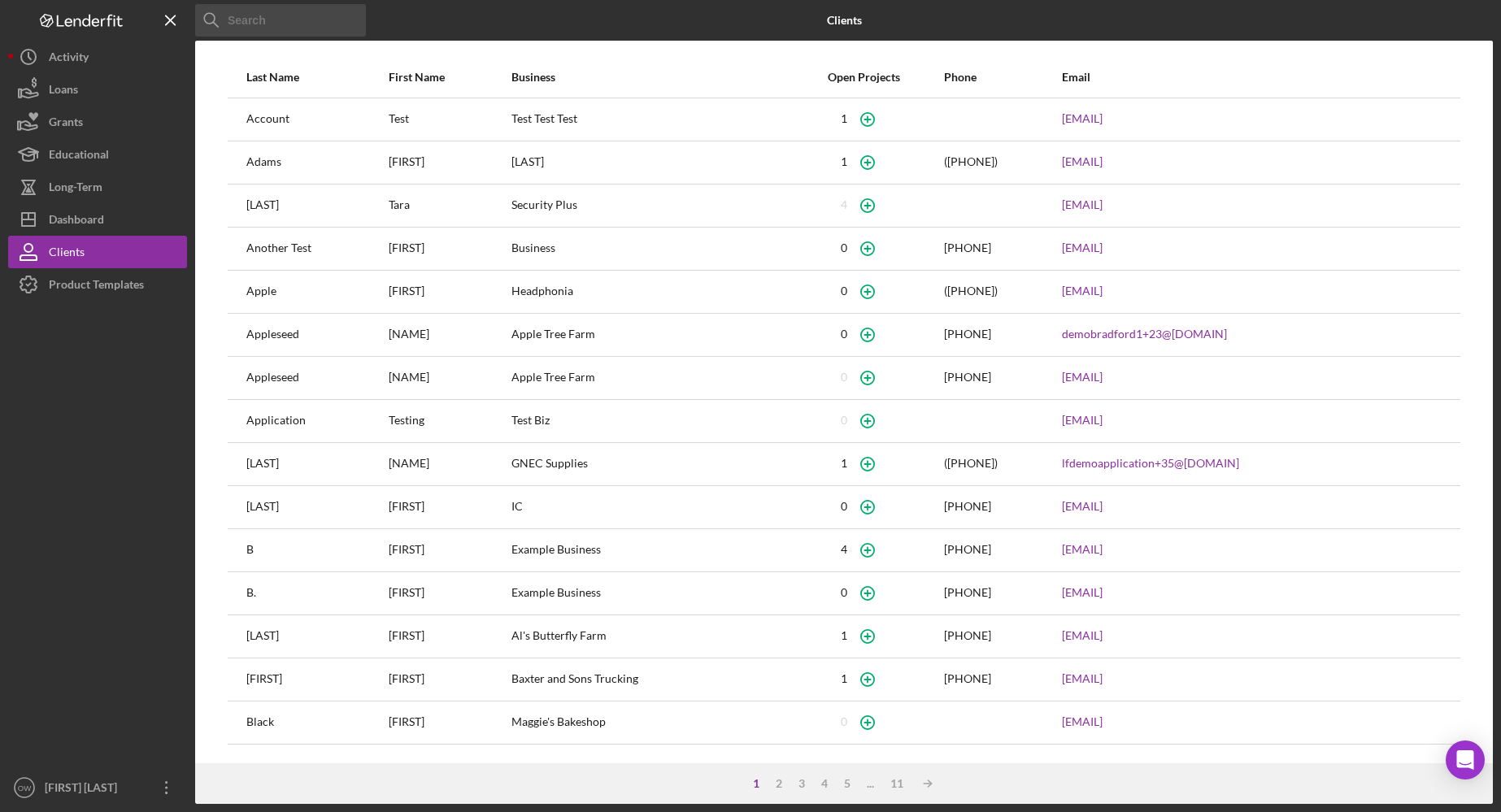 click on "Account" at bounding box center [316, 119] 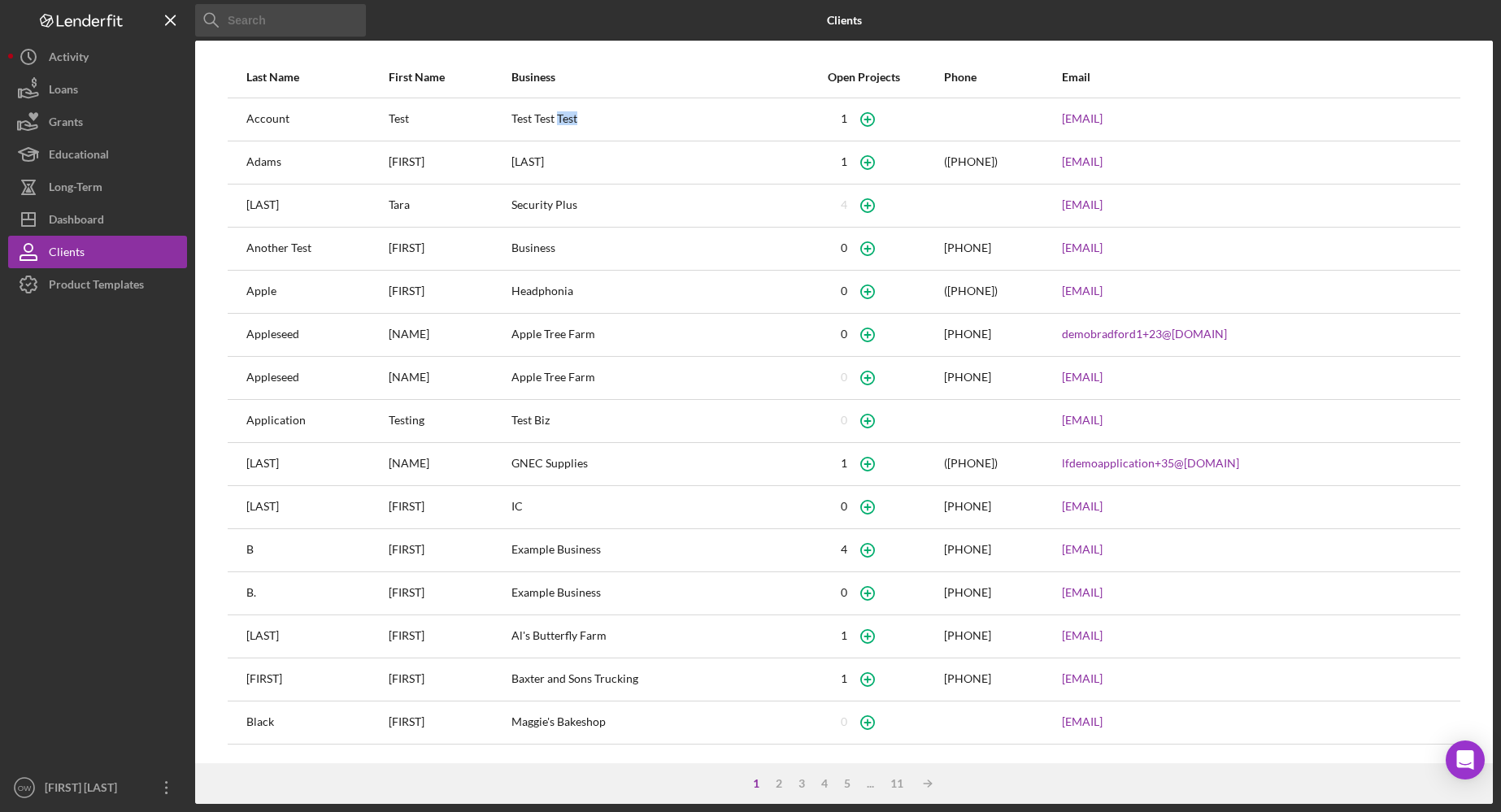 click on "Test Test Test" at bounding box center (647, 119) 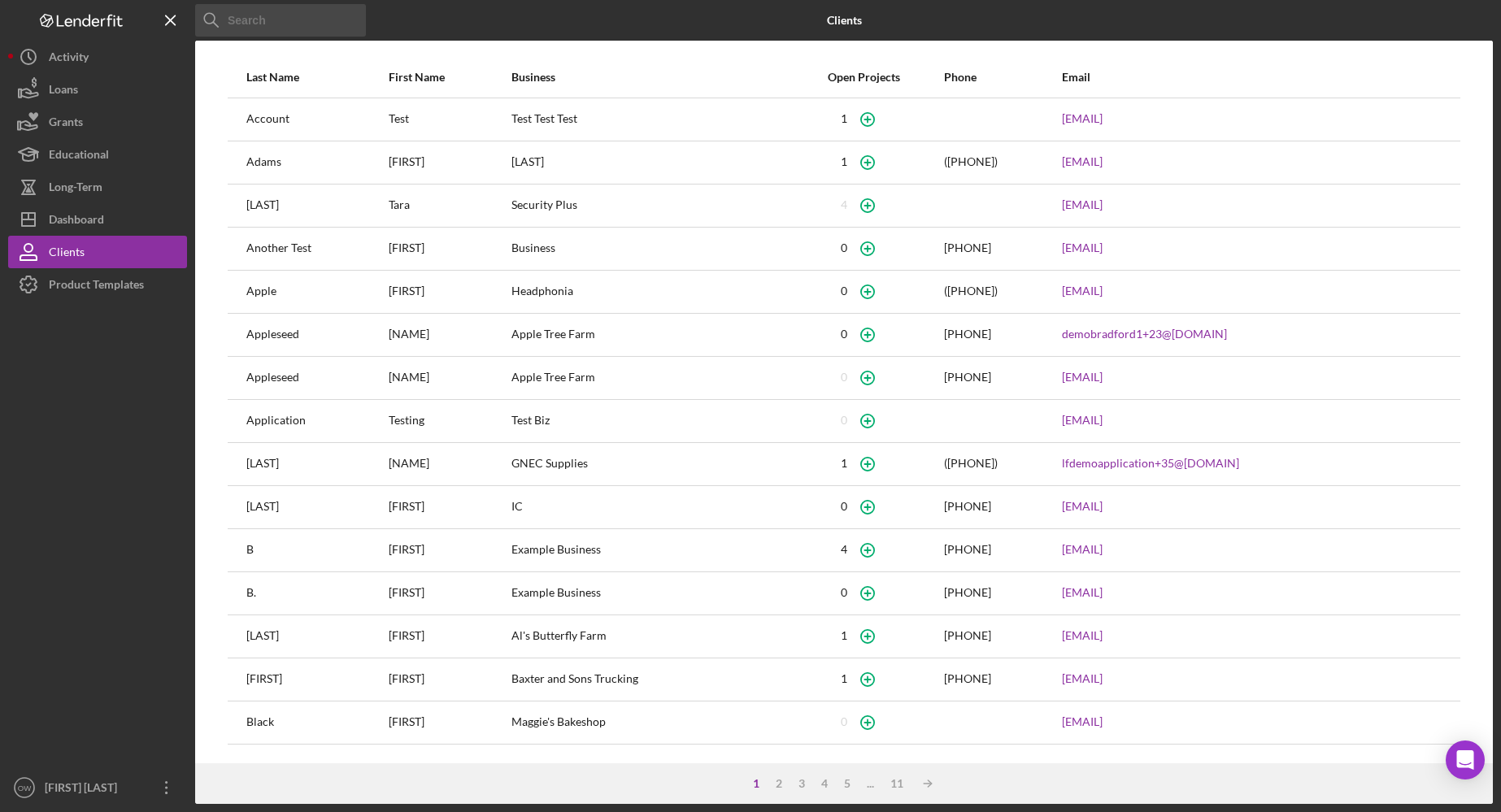click on "Account" at bounding box center [316, 119] 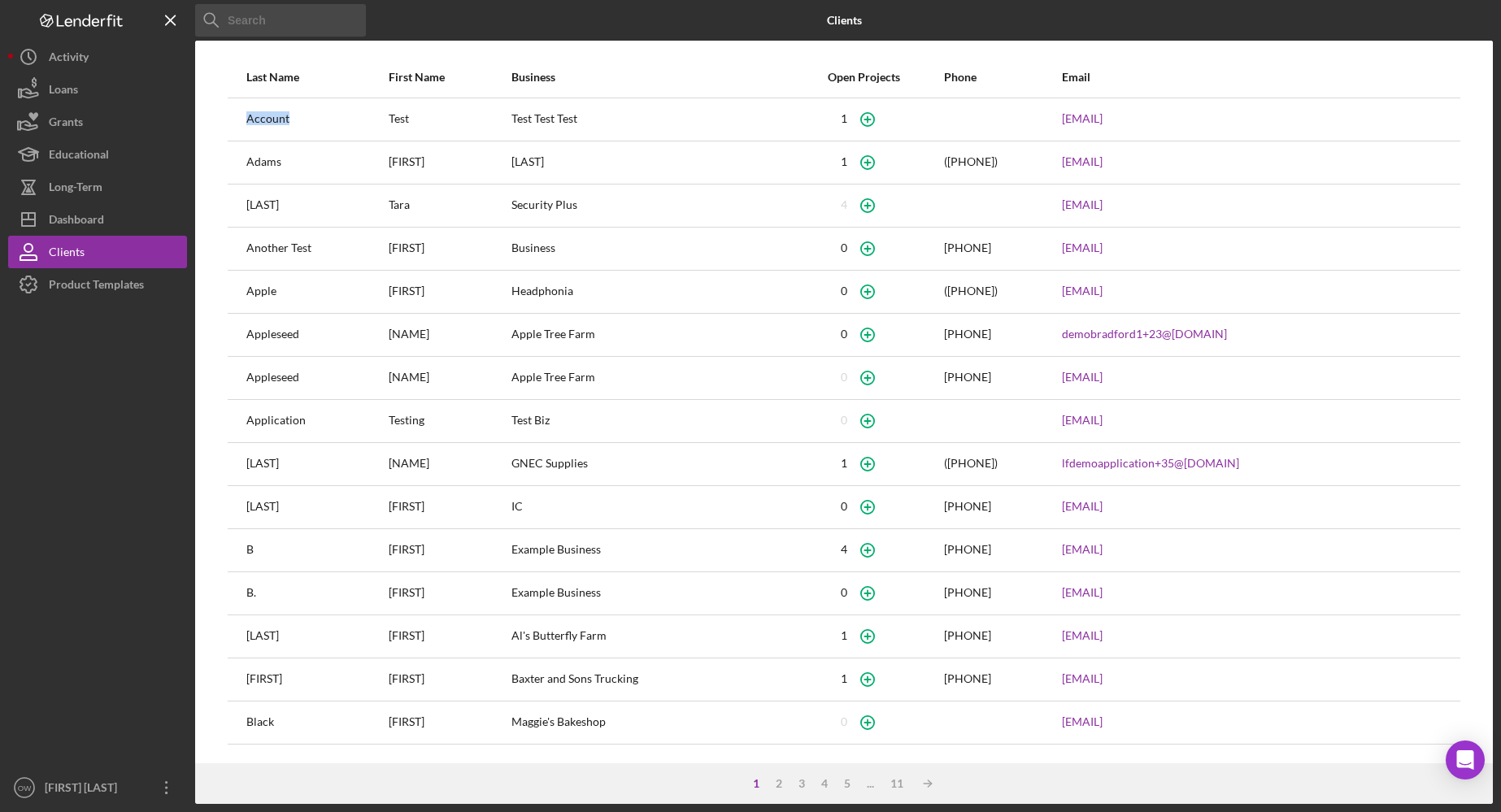 click on "Account" at bounding box center (316, 119) 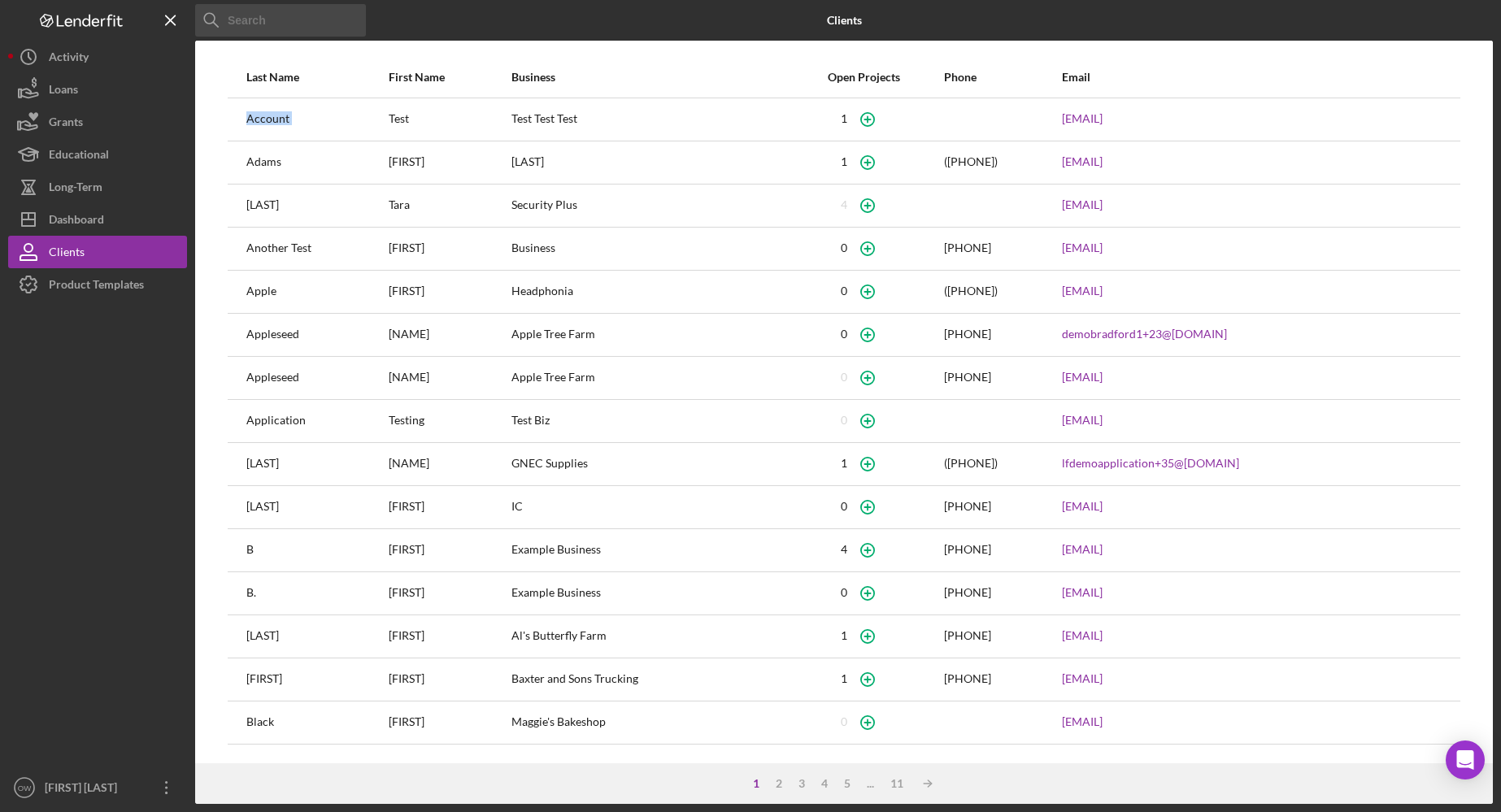 click on "Account" at bounding box center [316, 119] 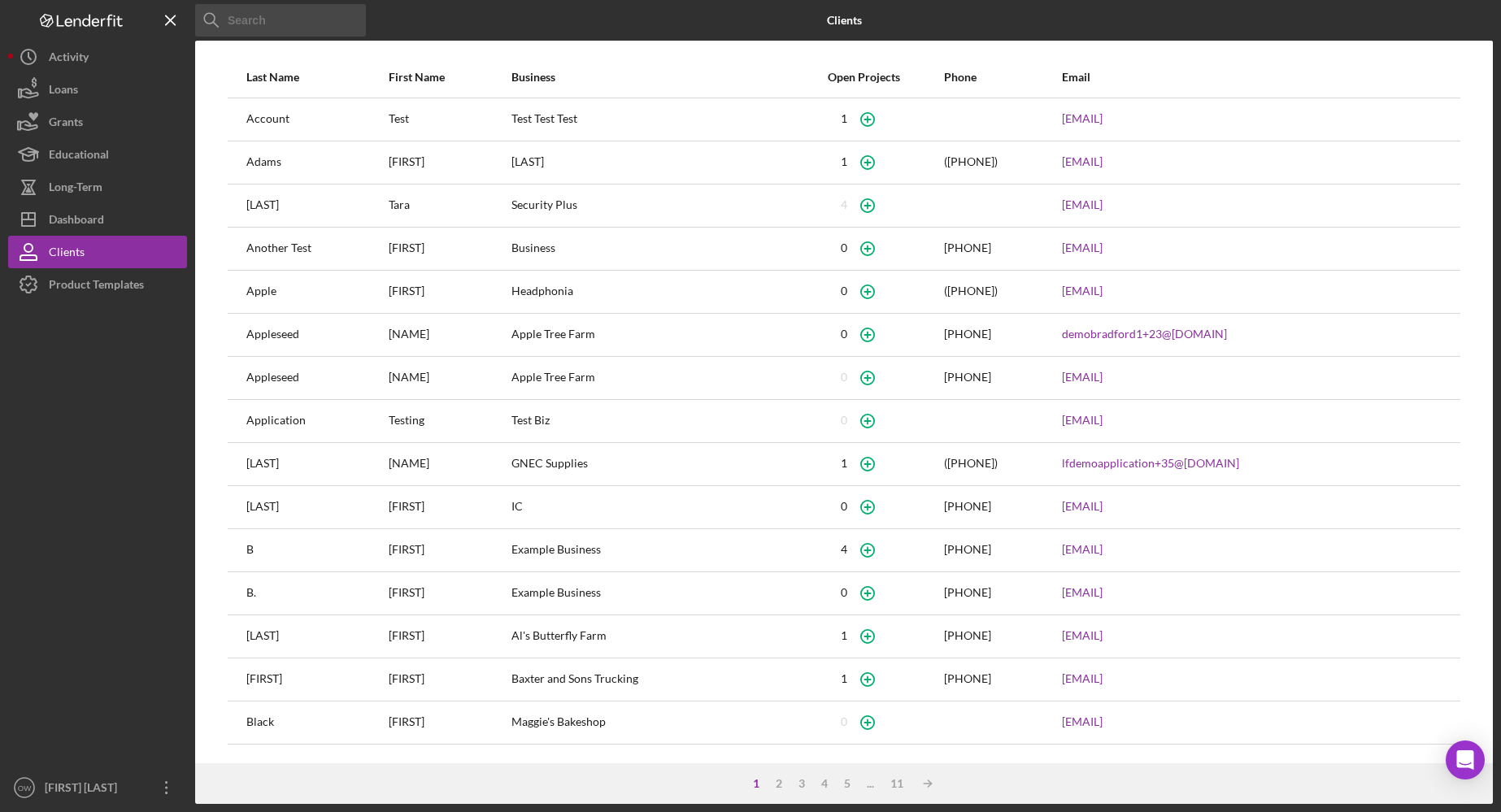 click on "Test" at bounding box center (449, 119) 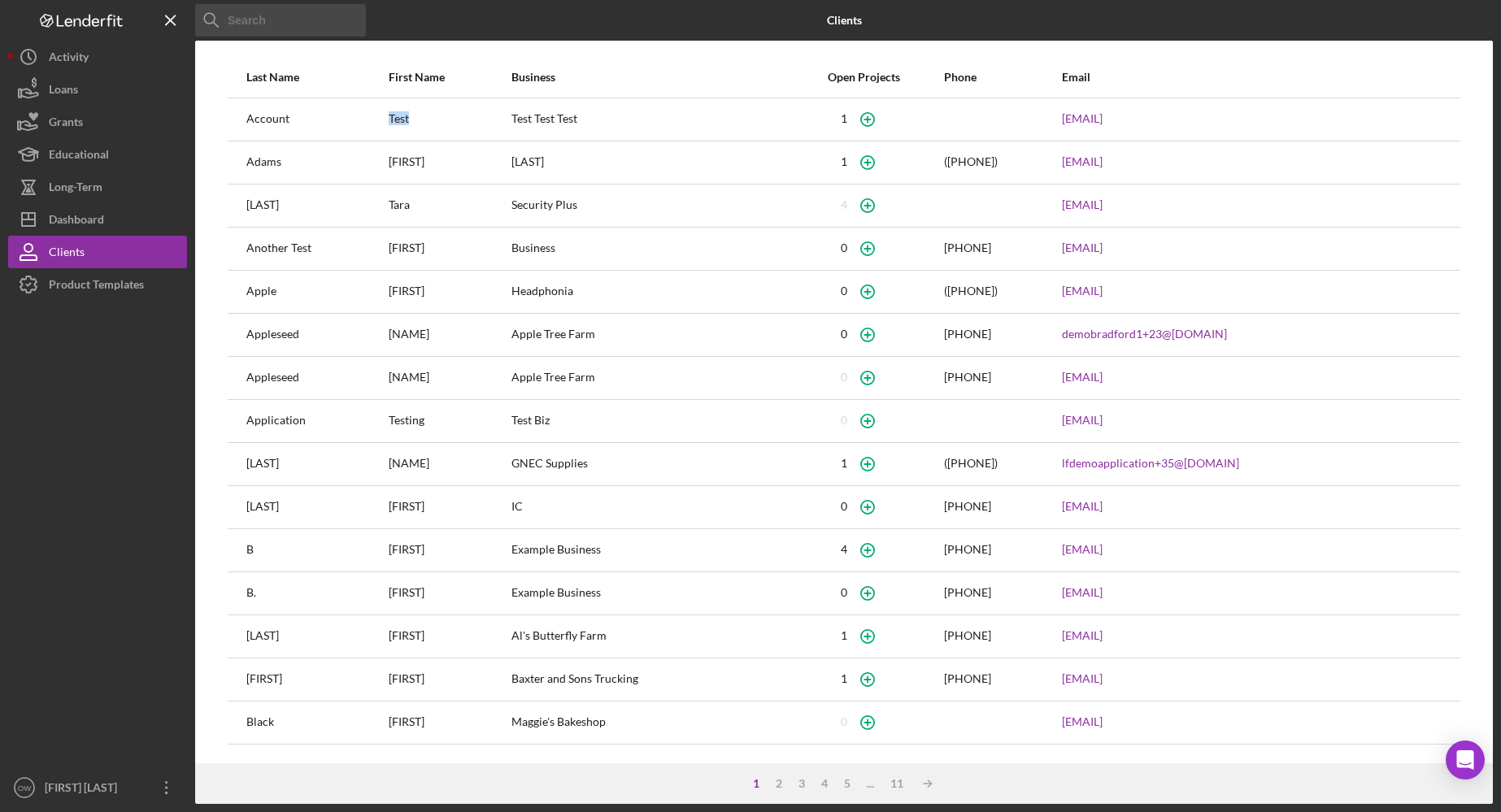 click on "Test" at bounding box center [449, 119] 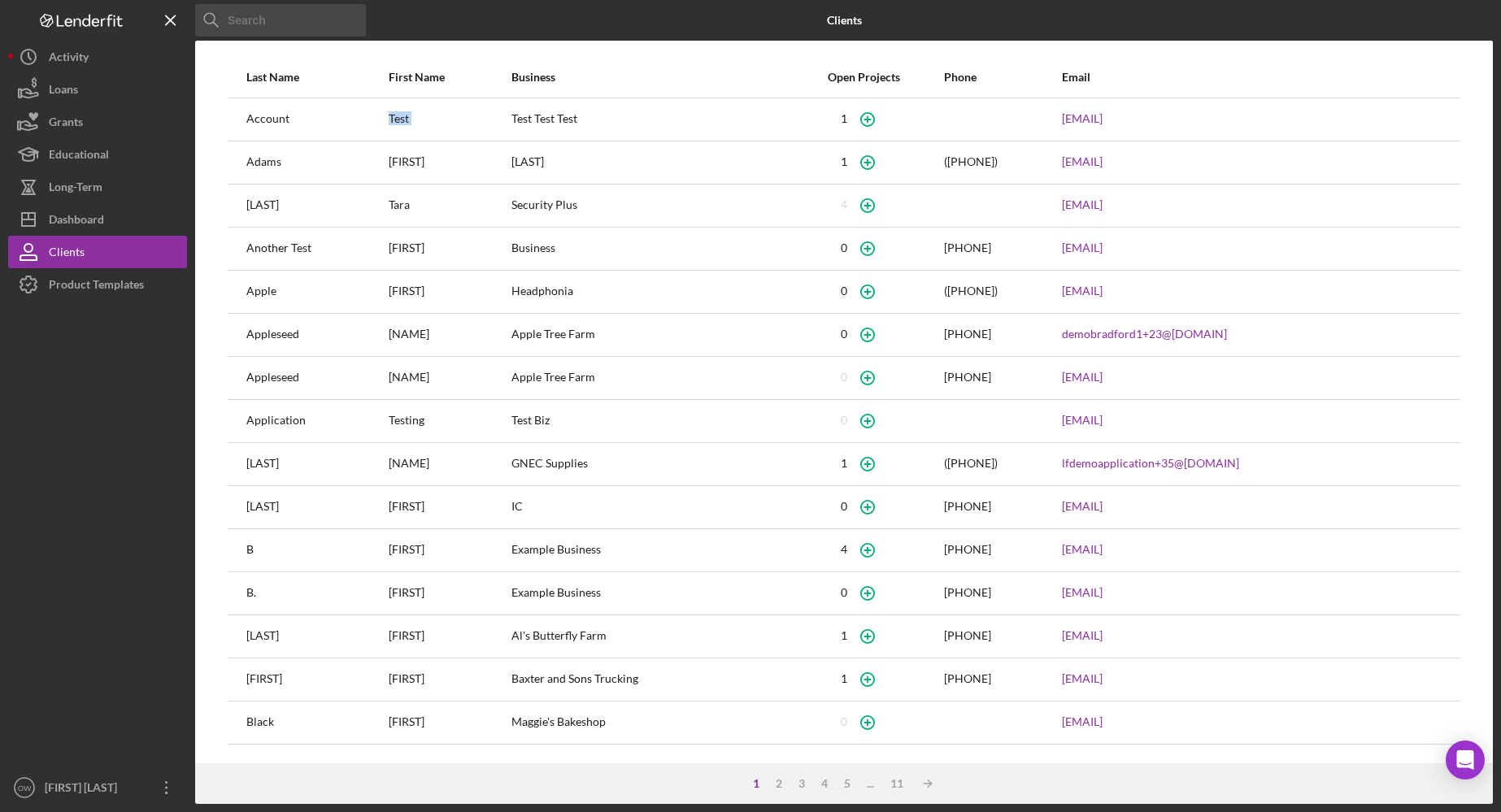 click on "Test" at bounding box center [449, 119] 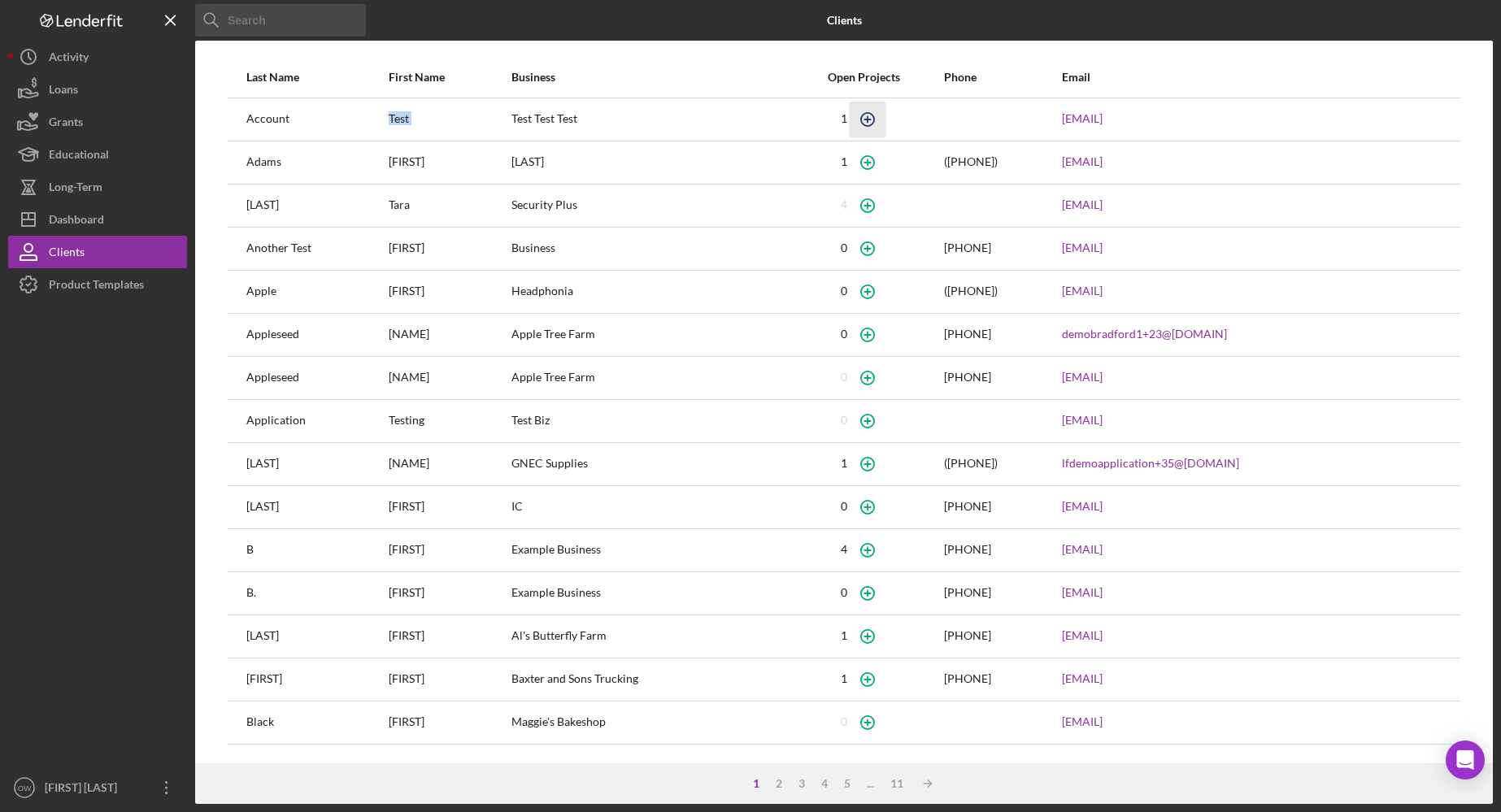 click 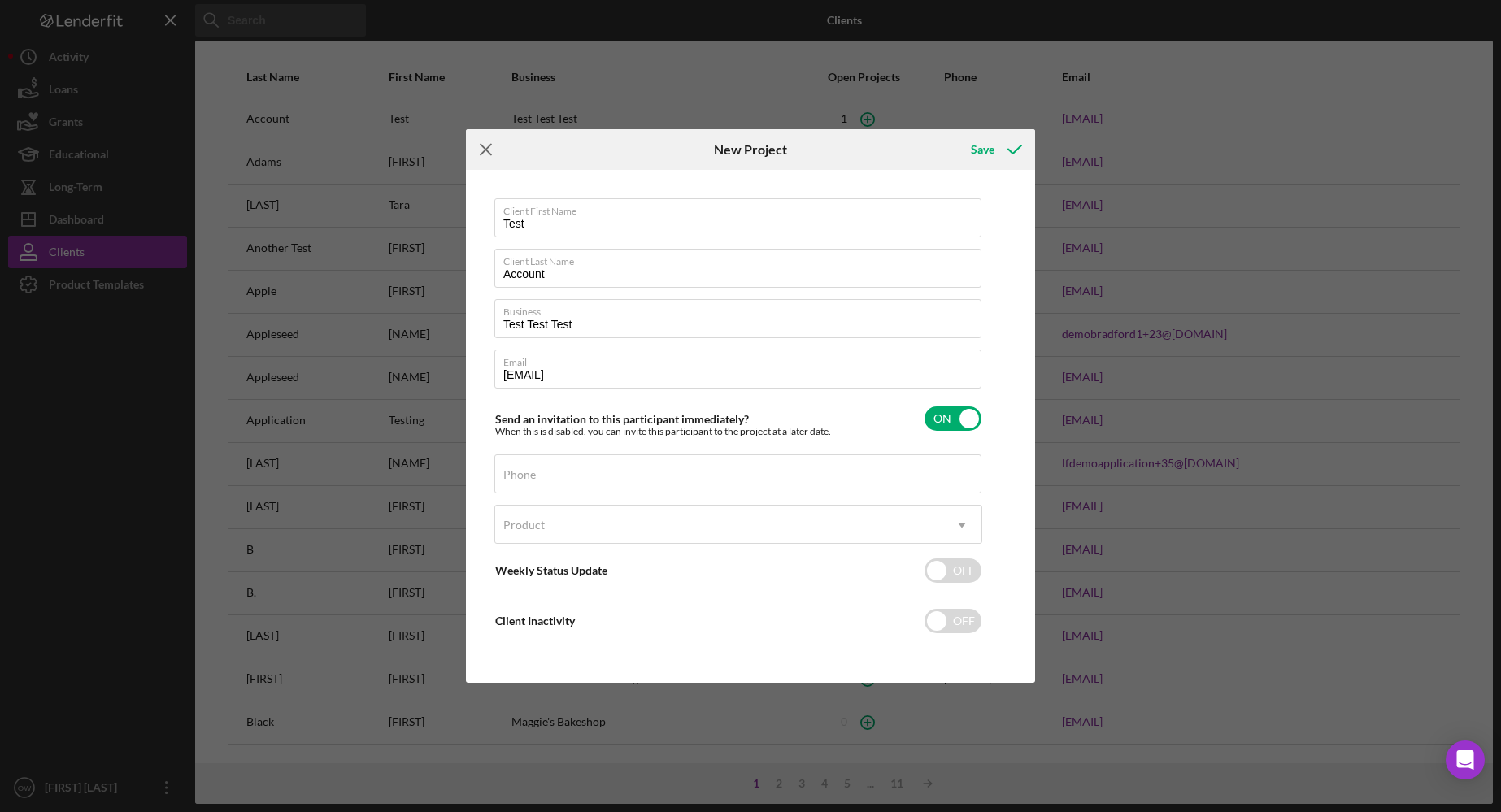 click on "Icon/Menu Close" 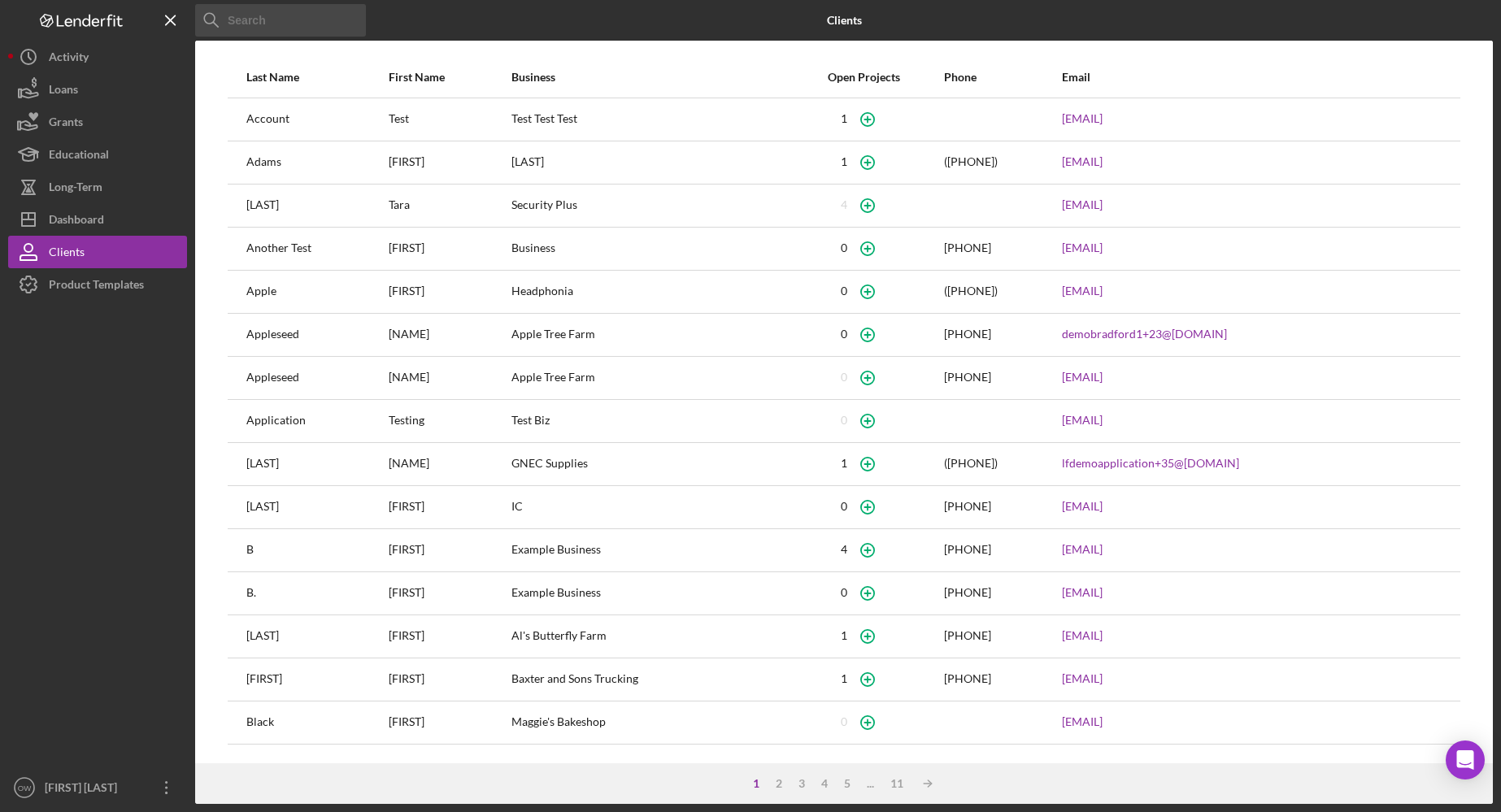 click at bounding box center [98, 536] 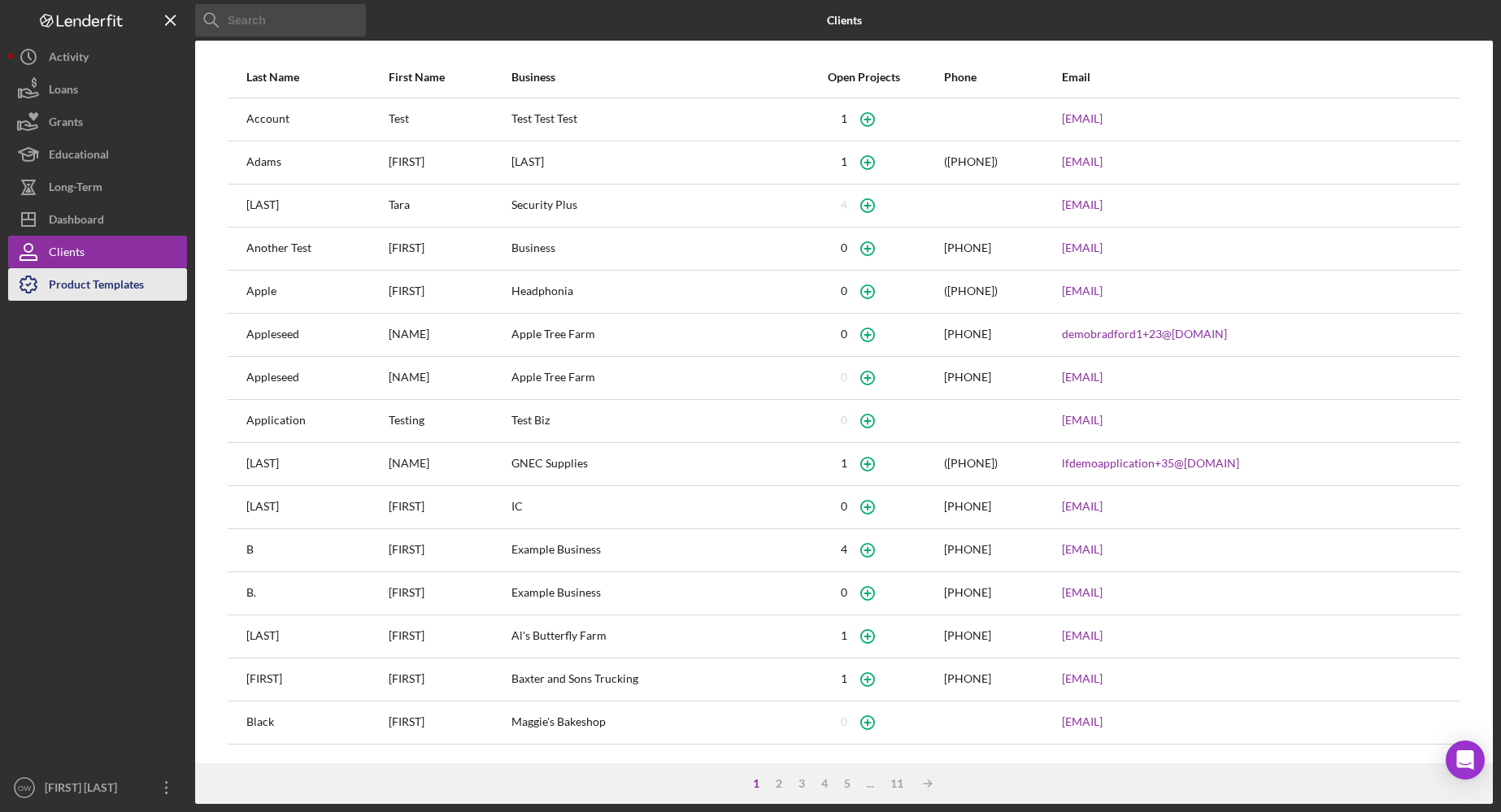 click on "Product Templates" at bounding box center [96, 286] 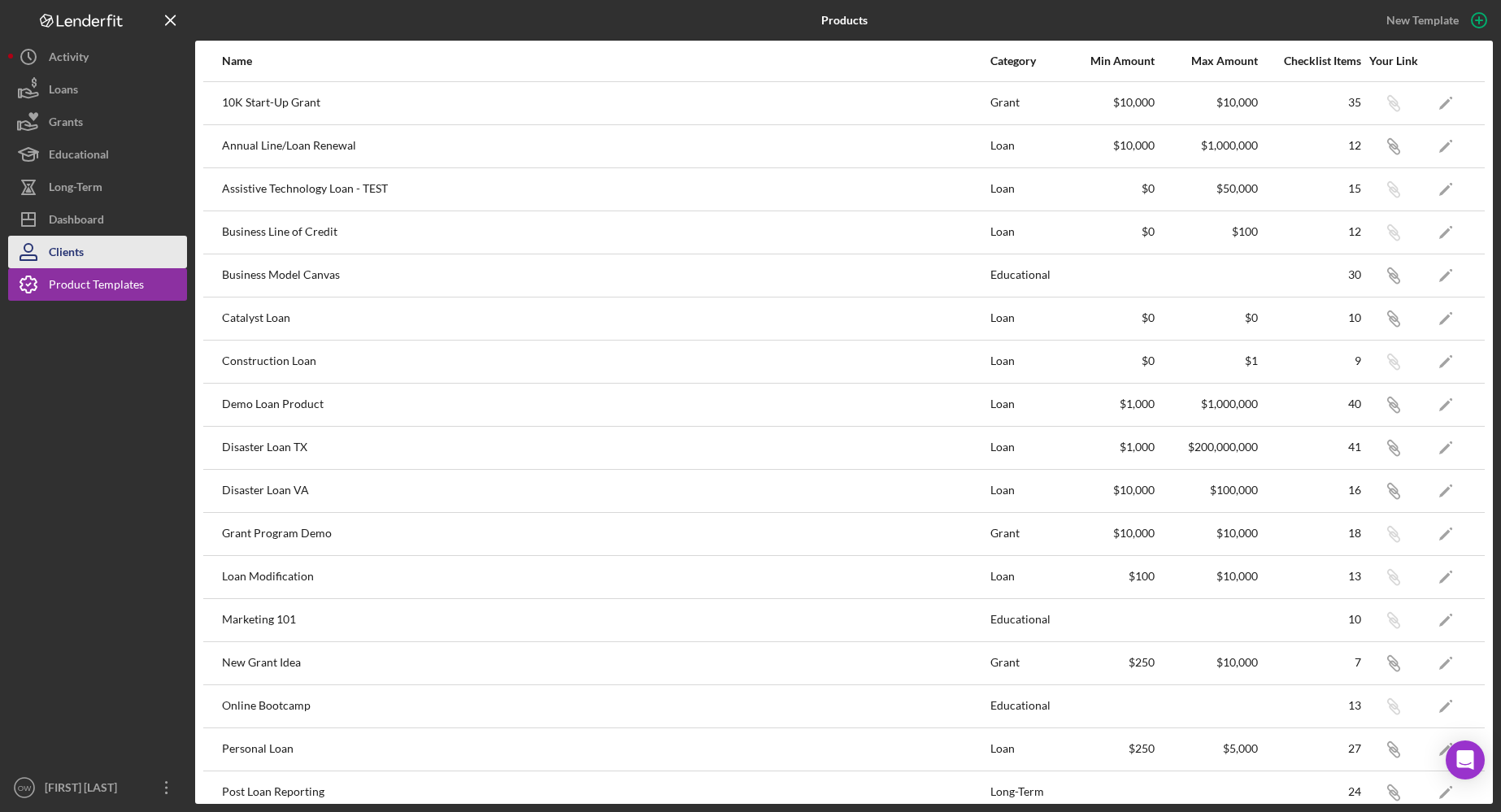 click on "Clients" at bounding box center [66, 254] 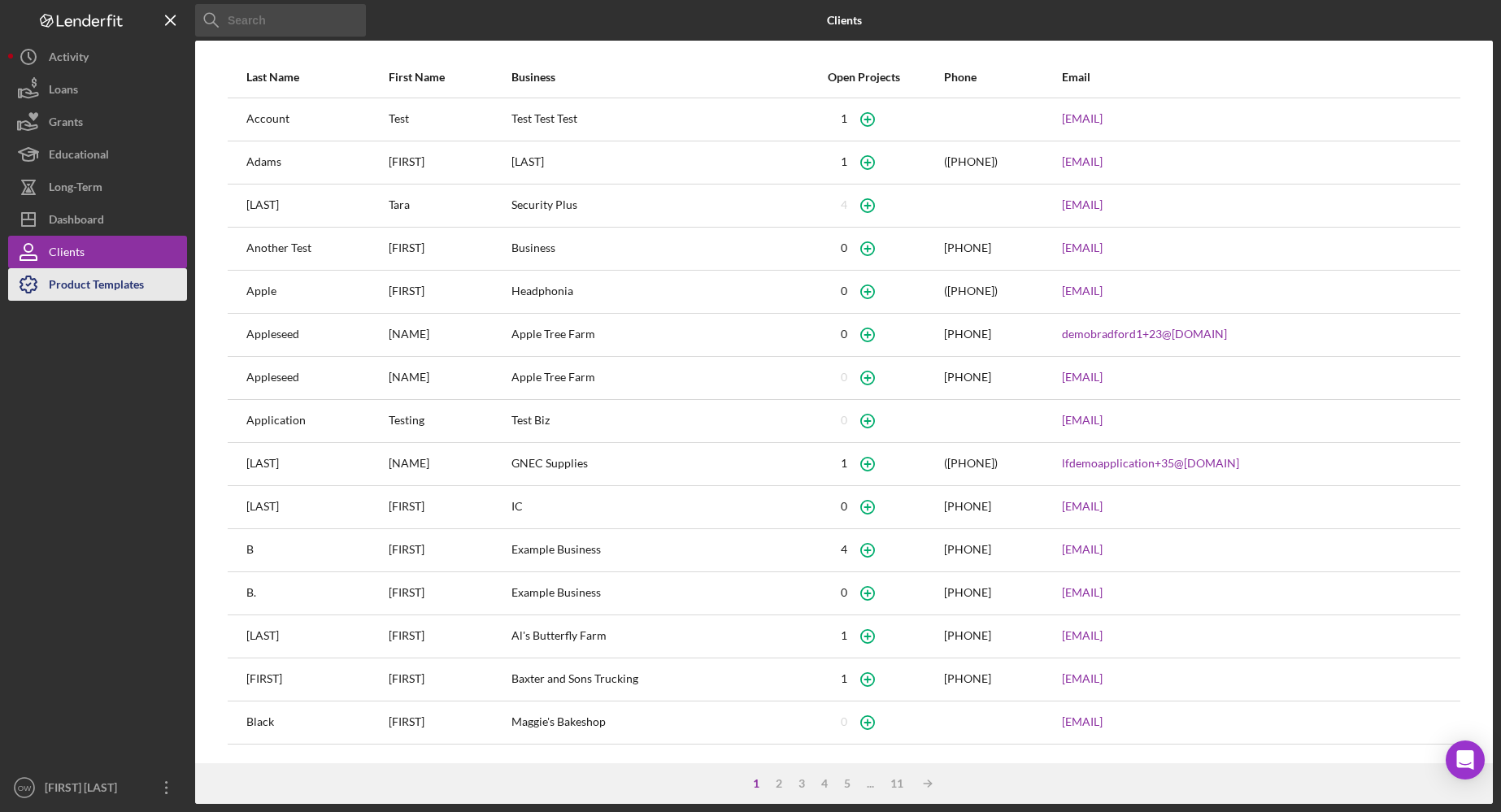 click on "Product Templates" at bounding box center (96, 286) 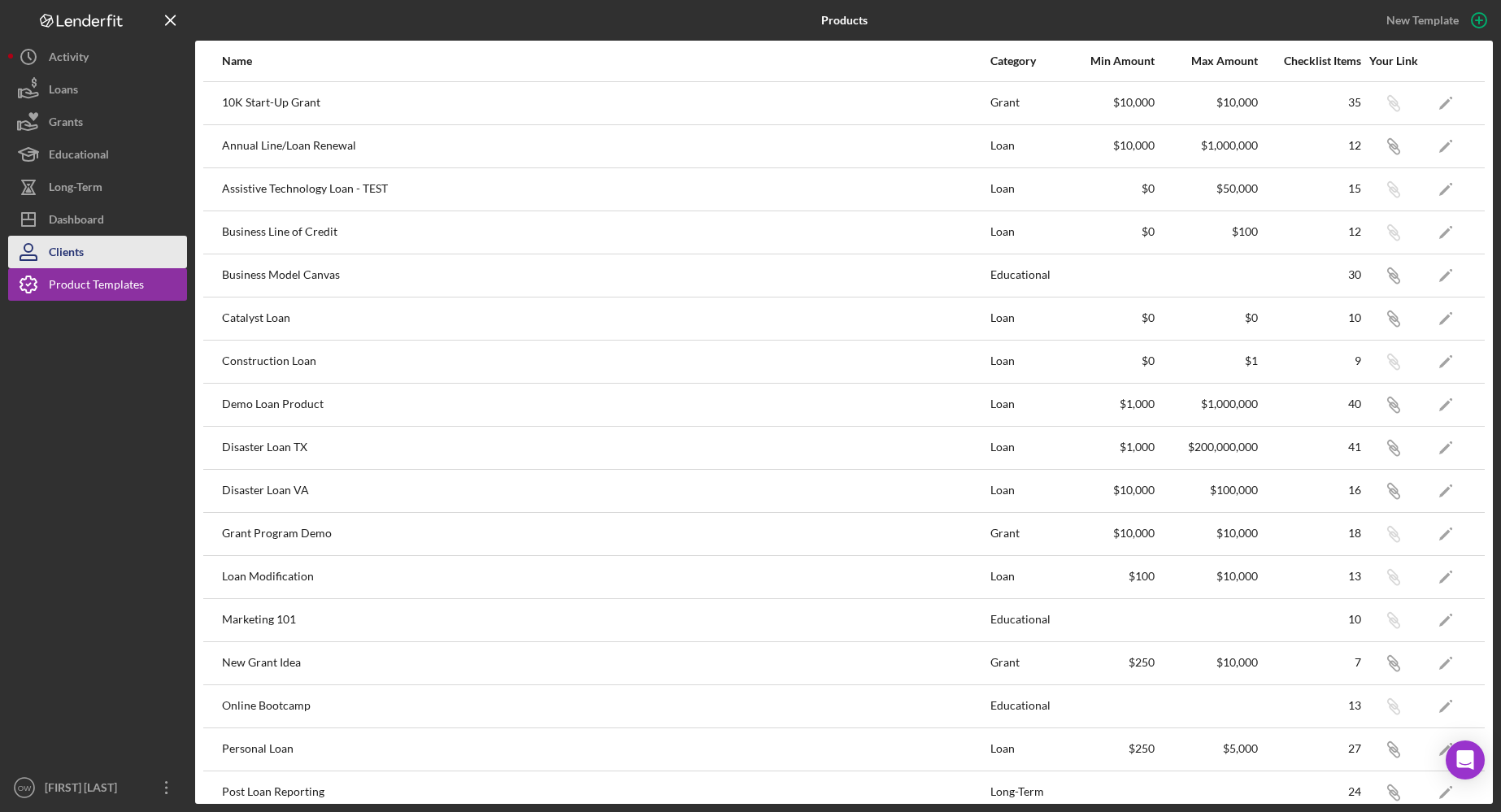click on "Clients" at bounding box center (66, 254) 